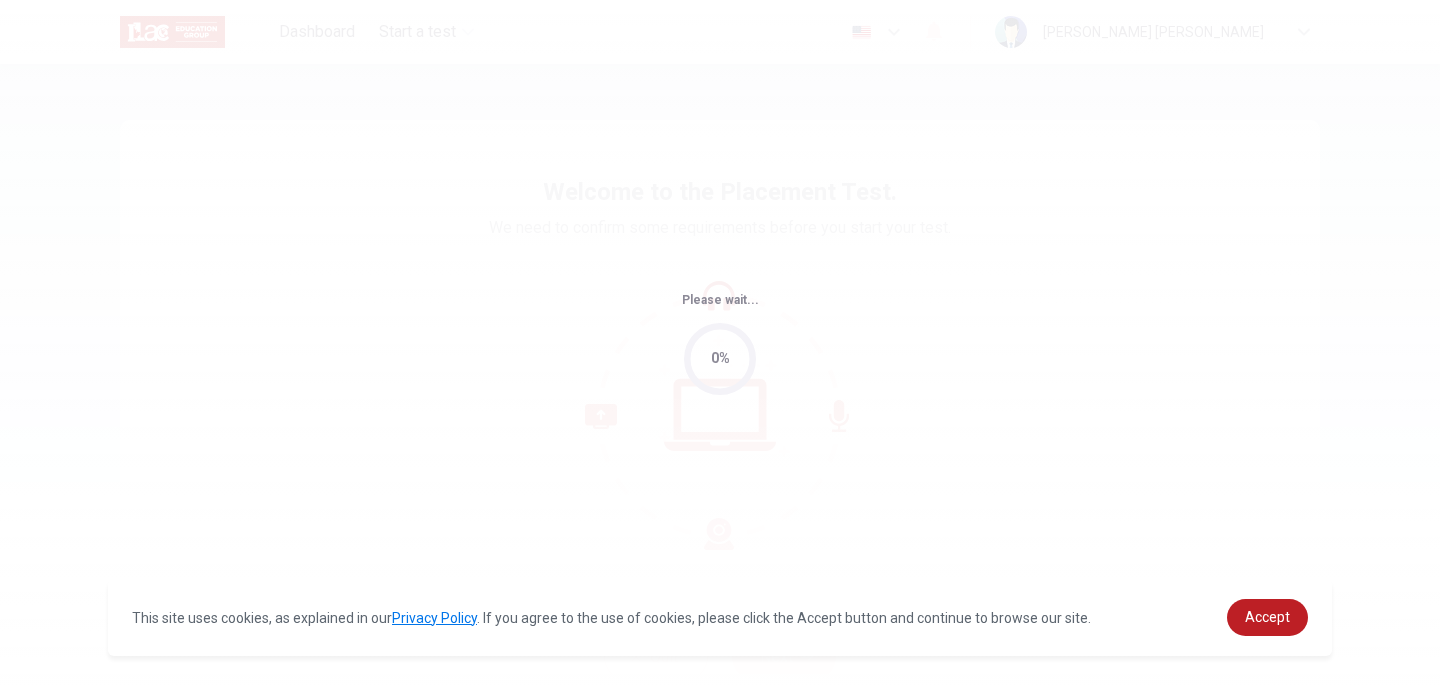 scroll, scrollTop: 0, scrollLeft: 0, axis: both 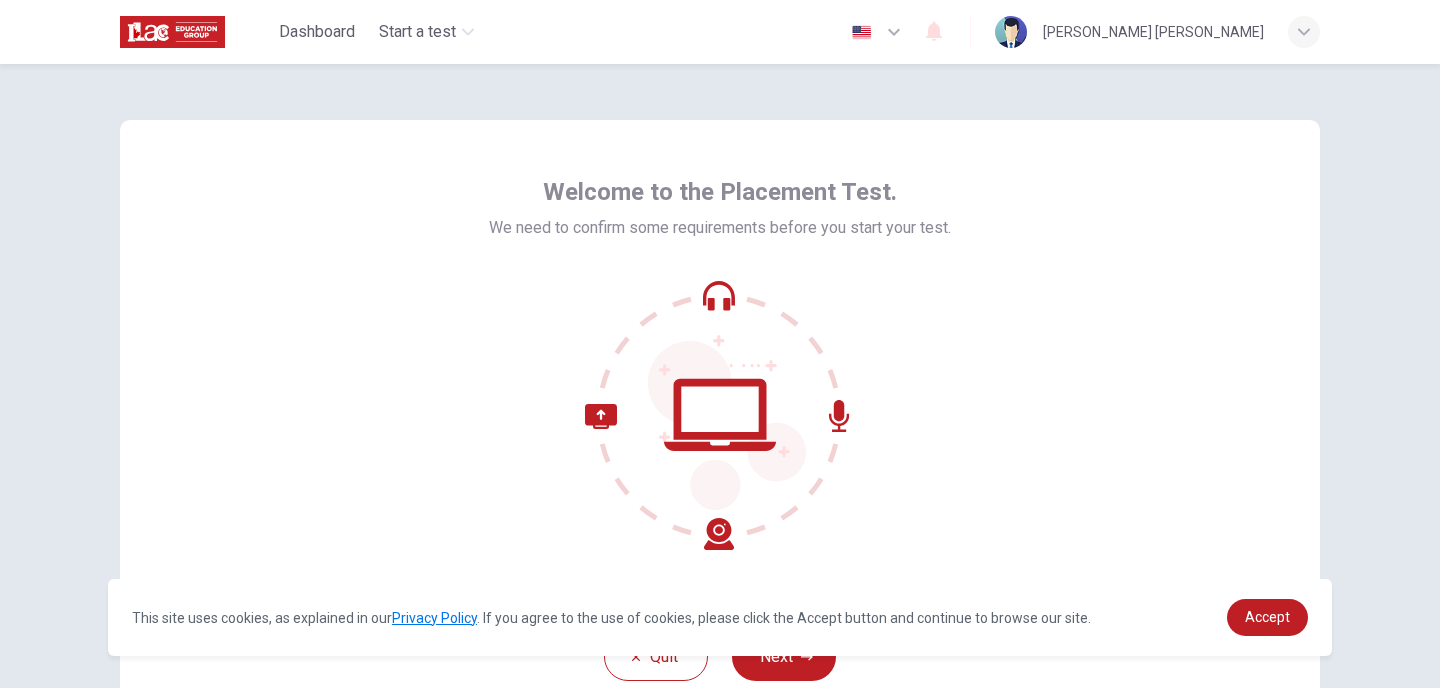 click on "Welcome to the Placement Test. We need to confirm some requirements before you start your test." at bounding box center (720, 360) 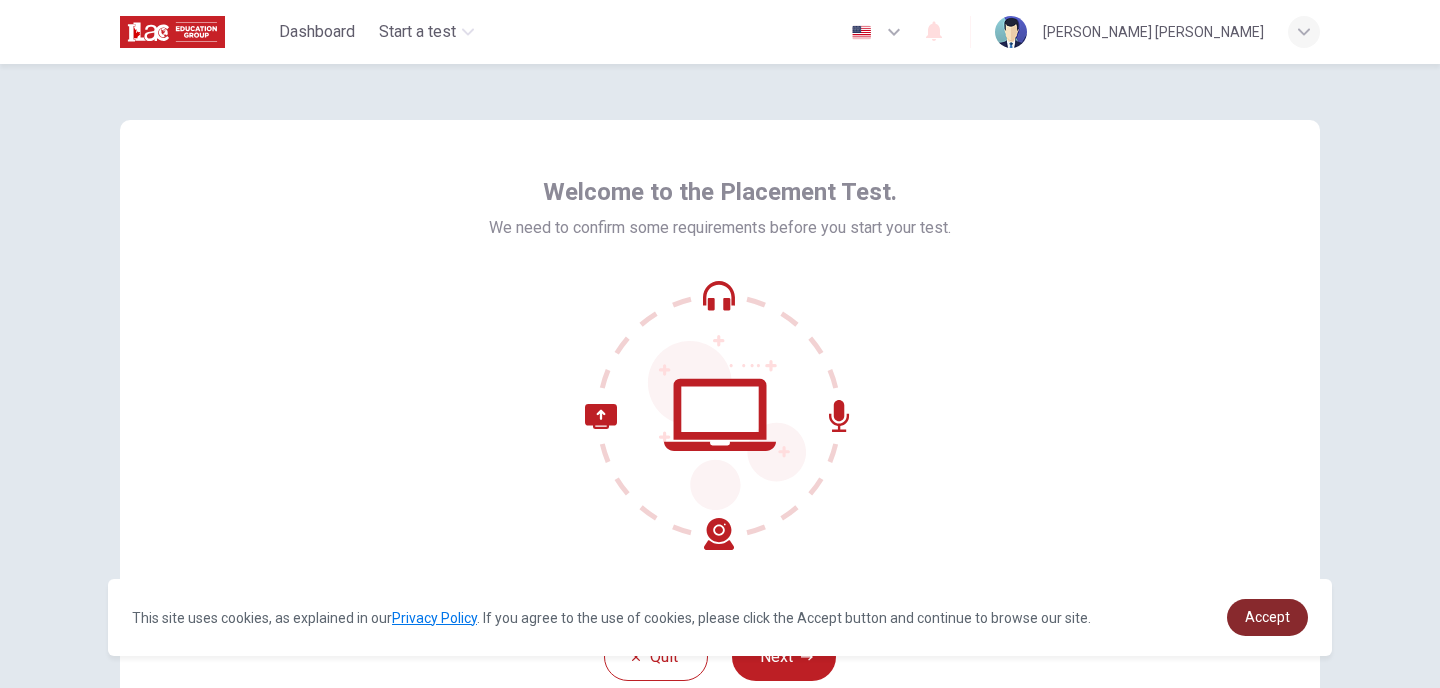 click on "Accept" at bounding box center [1267, 617] 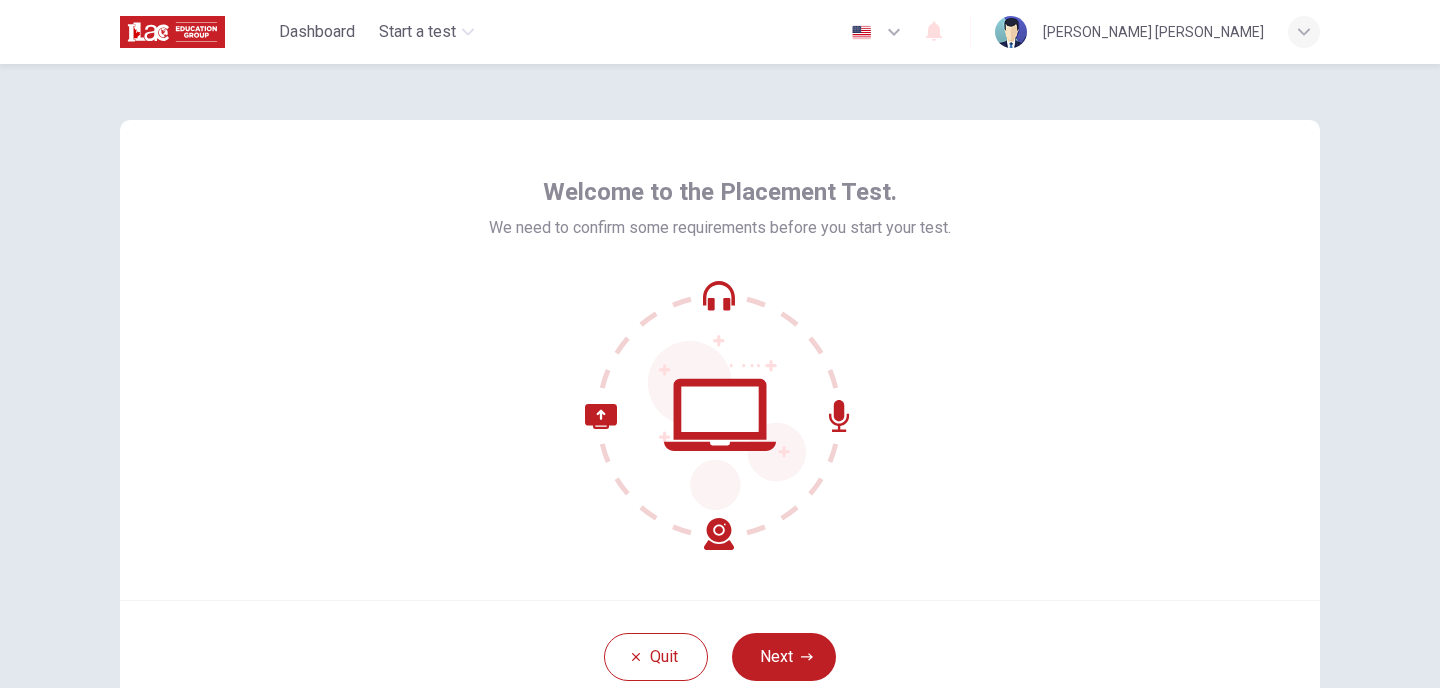 click on "Welcome to the Placement Test. We need to confirm some requirements before you start your test." at bounding box center (720, 360) 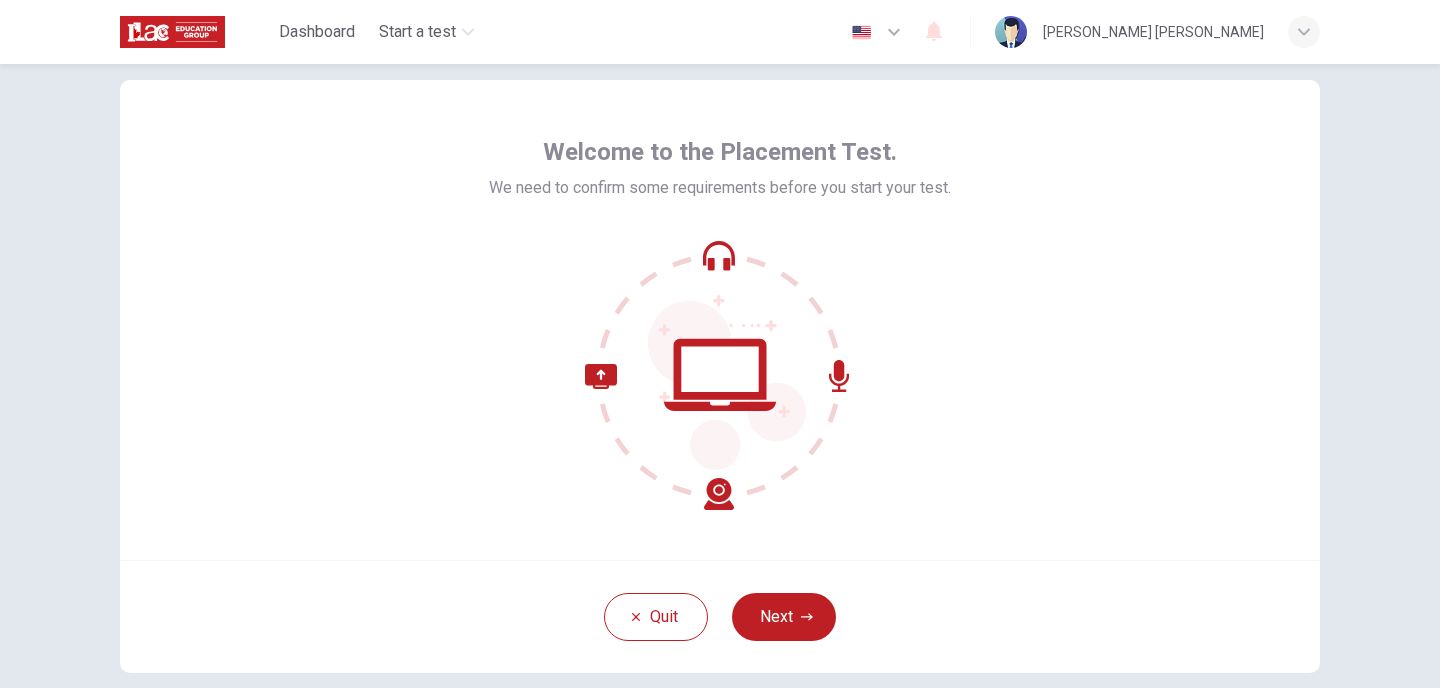 scroll, scrollTop: 80, scrollLeft: 0, axis: vertical 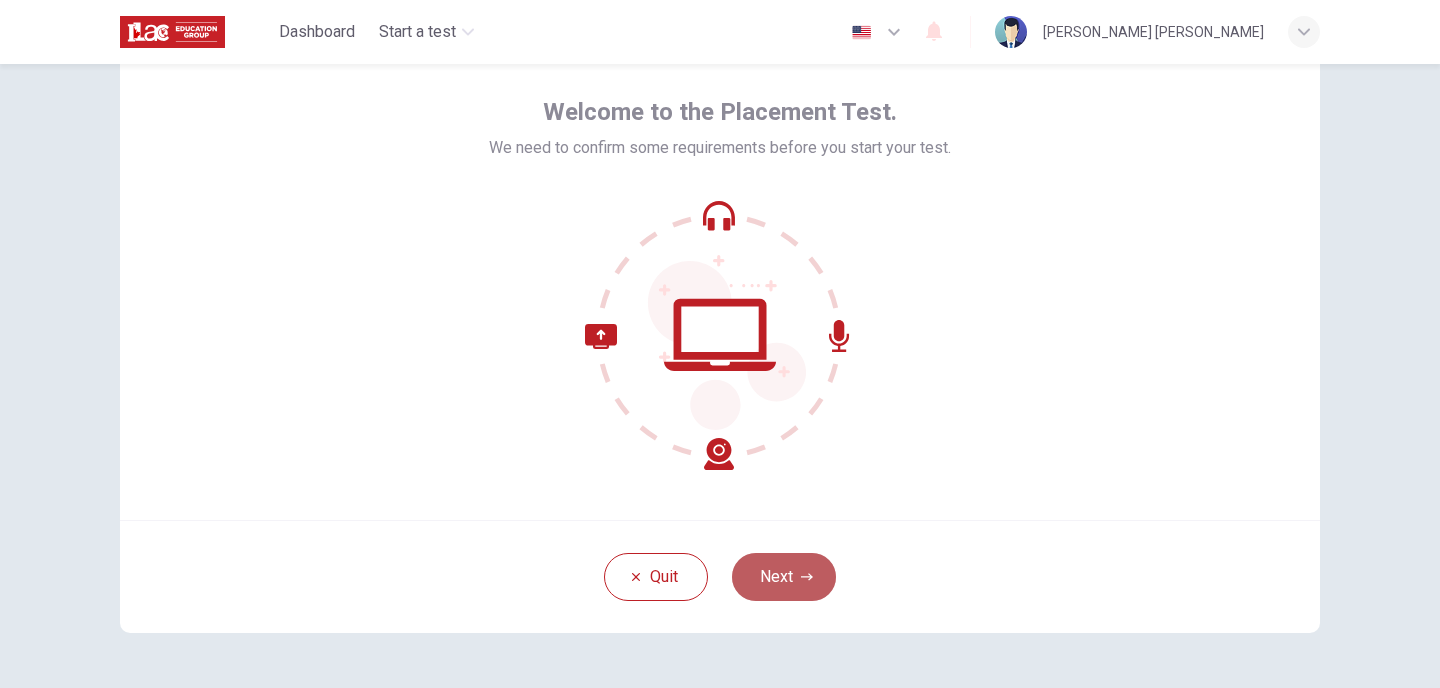 click 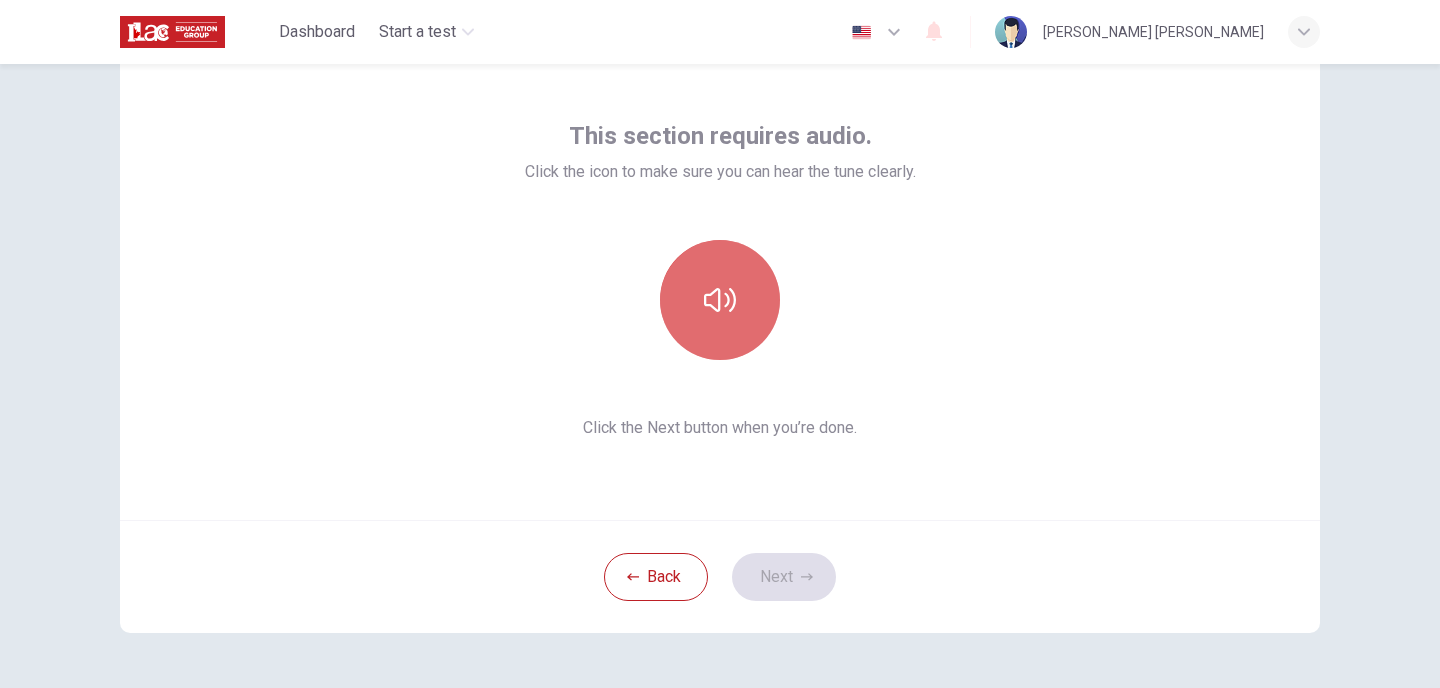 click at bounding box center (720, 300) 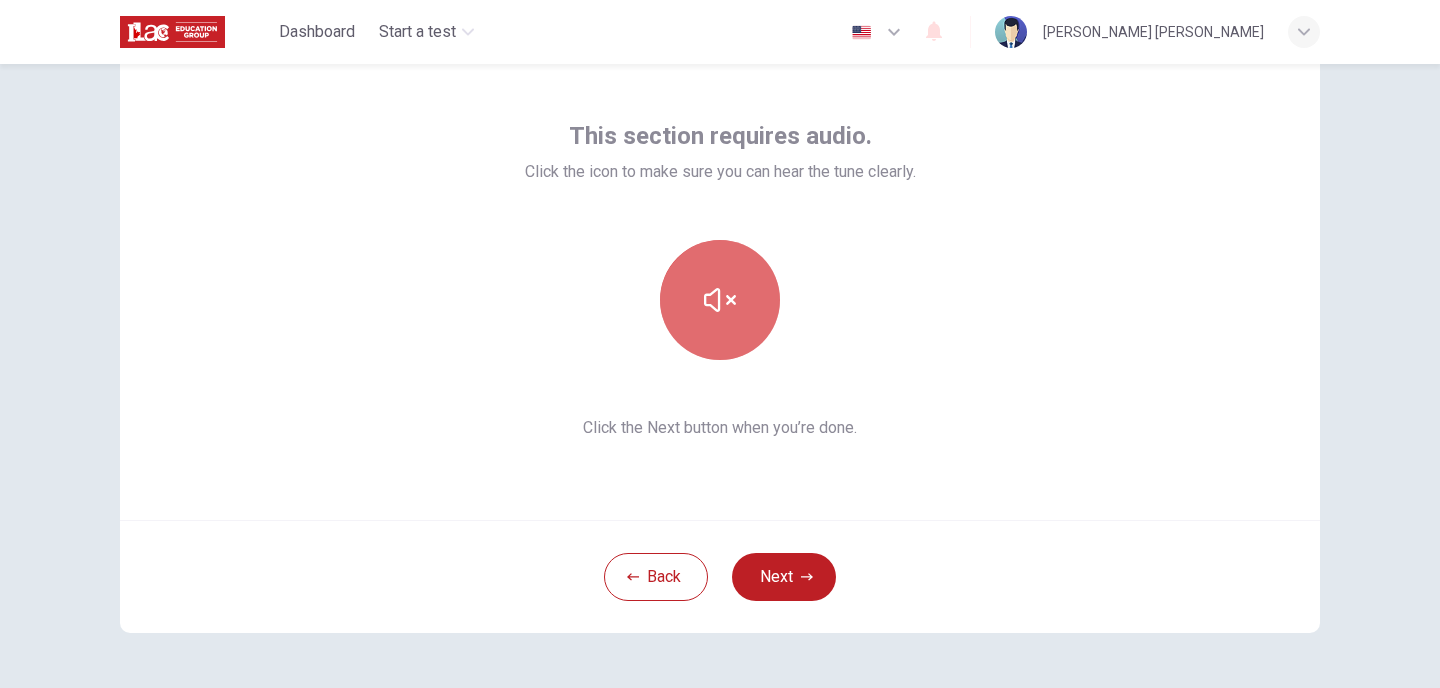 click at bounding box center [720, 300] 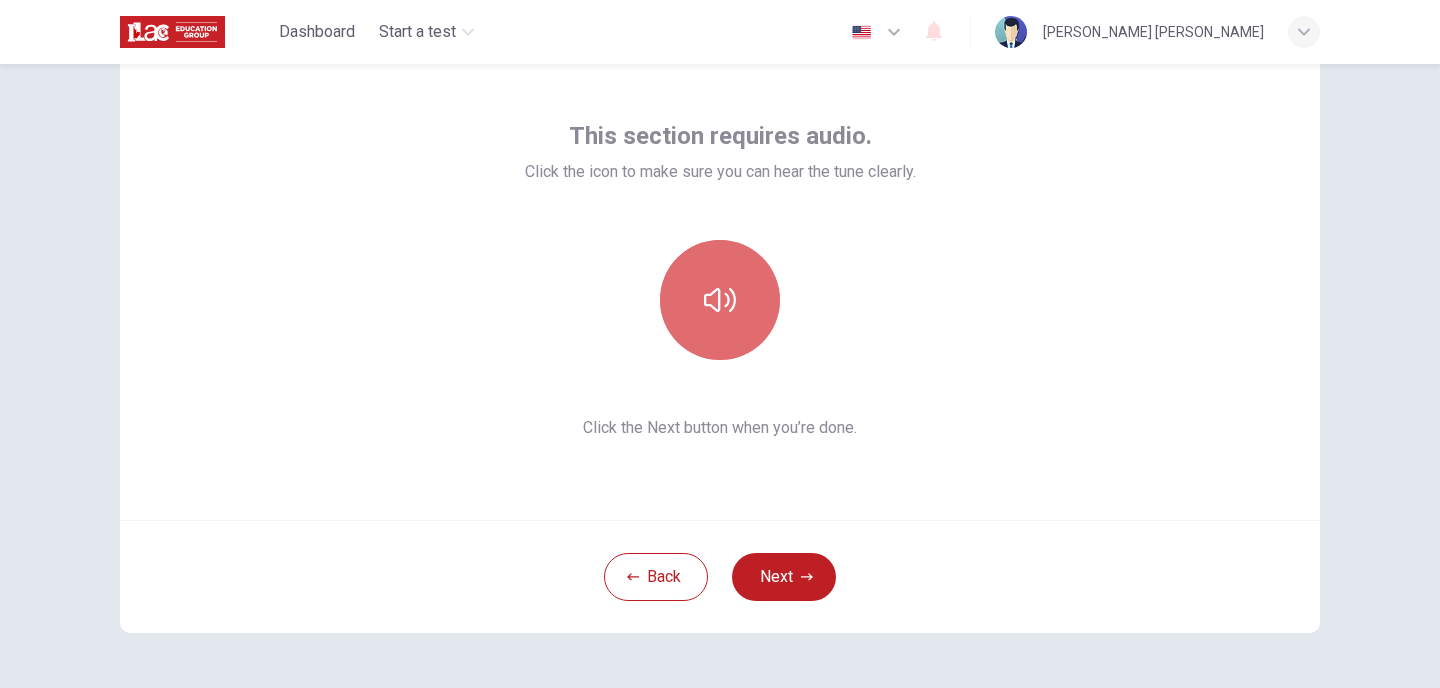 click at bounding box center [720, 300] 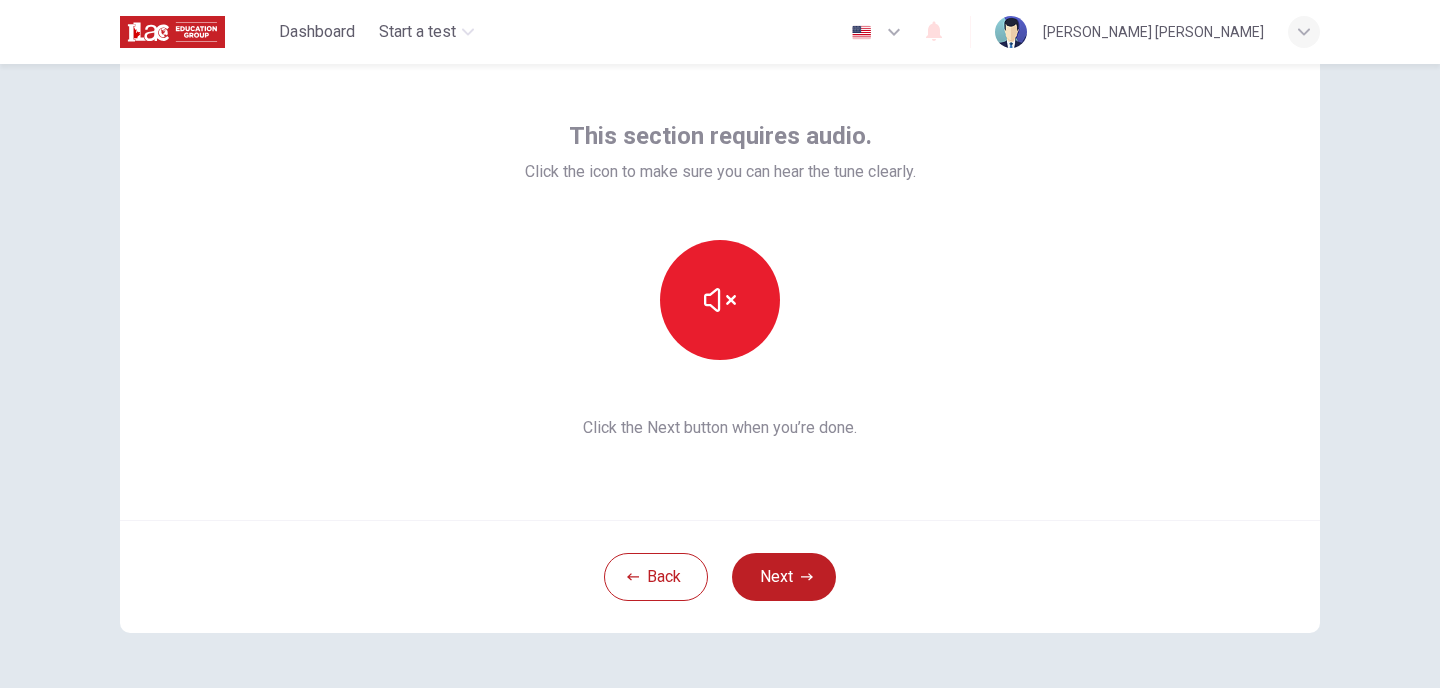 click on "Back Next" at bounding box center (720, 576) 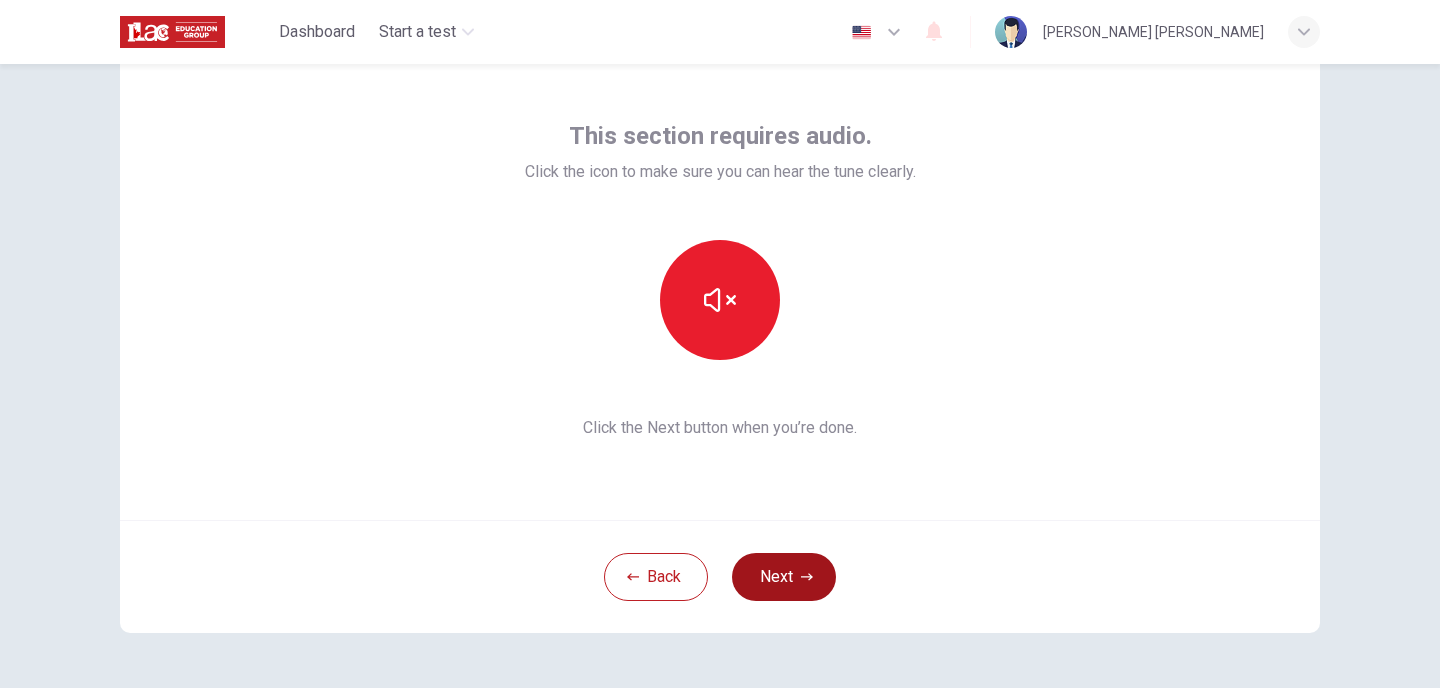 click on "Next" at bounding box center (784, 577) 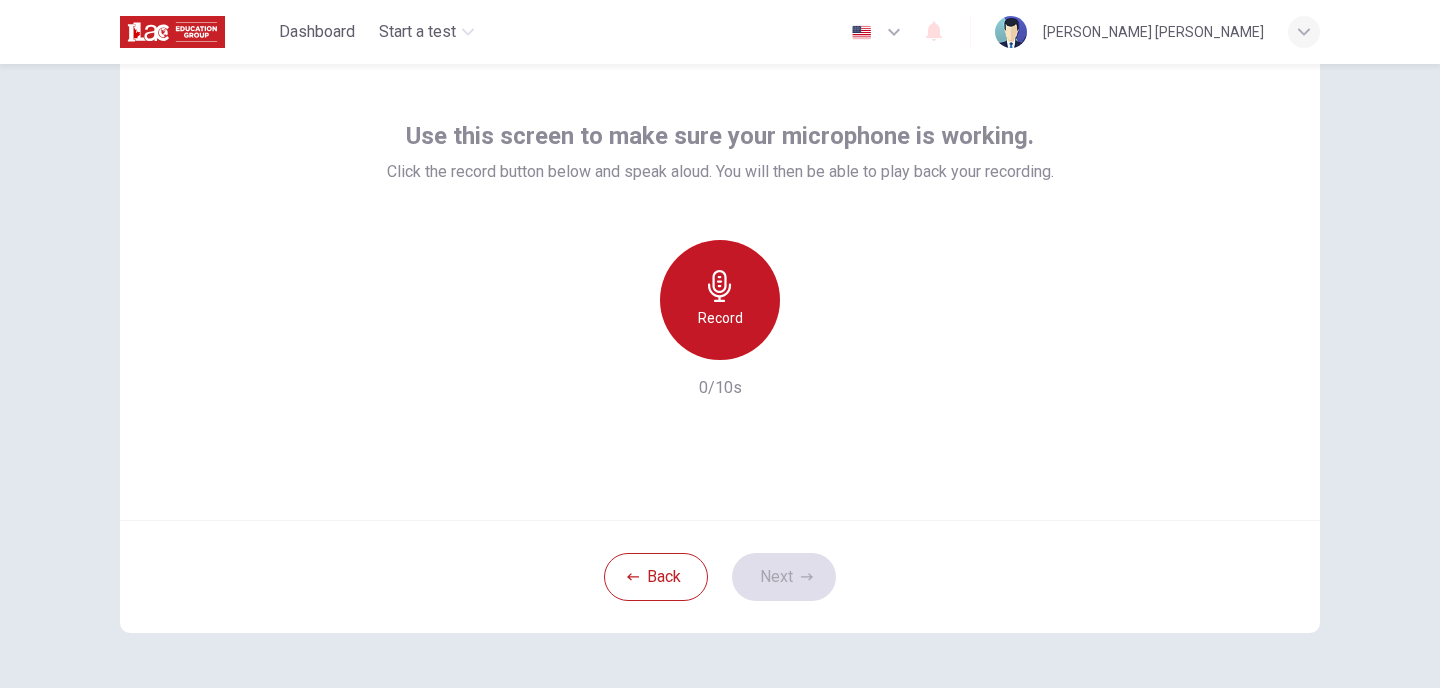 click on "Record" at bounding box center [720, 300] 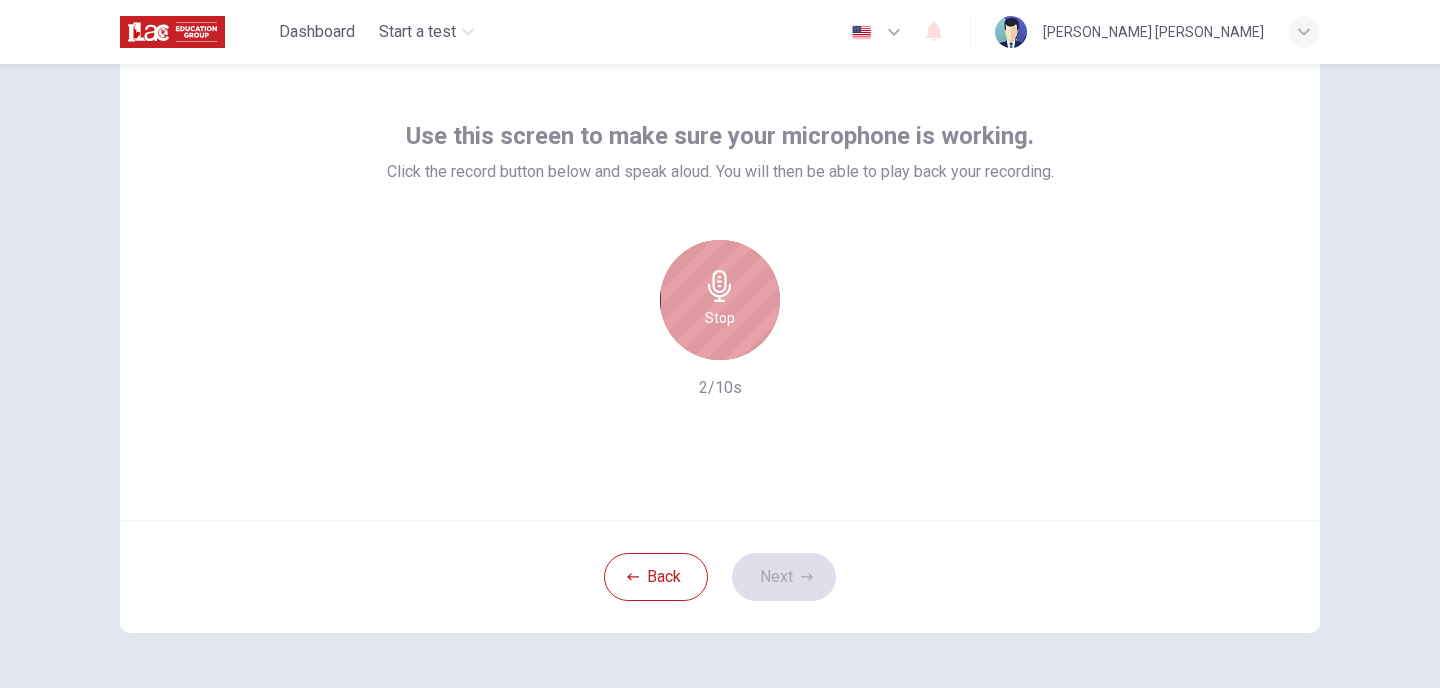 click on "Stop" at bounding box center (720, 300) 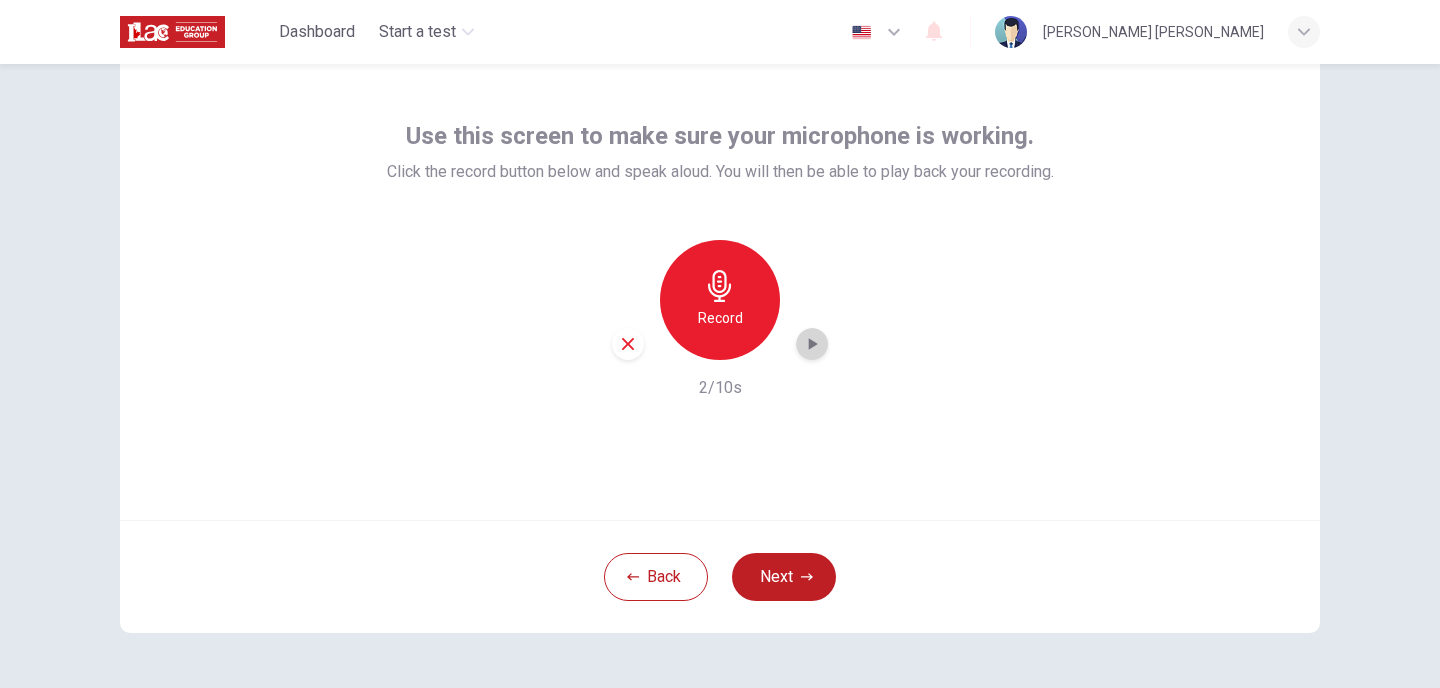 click 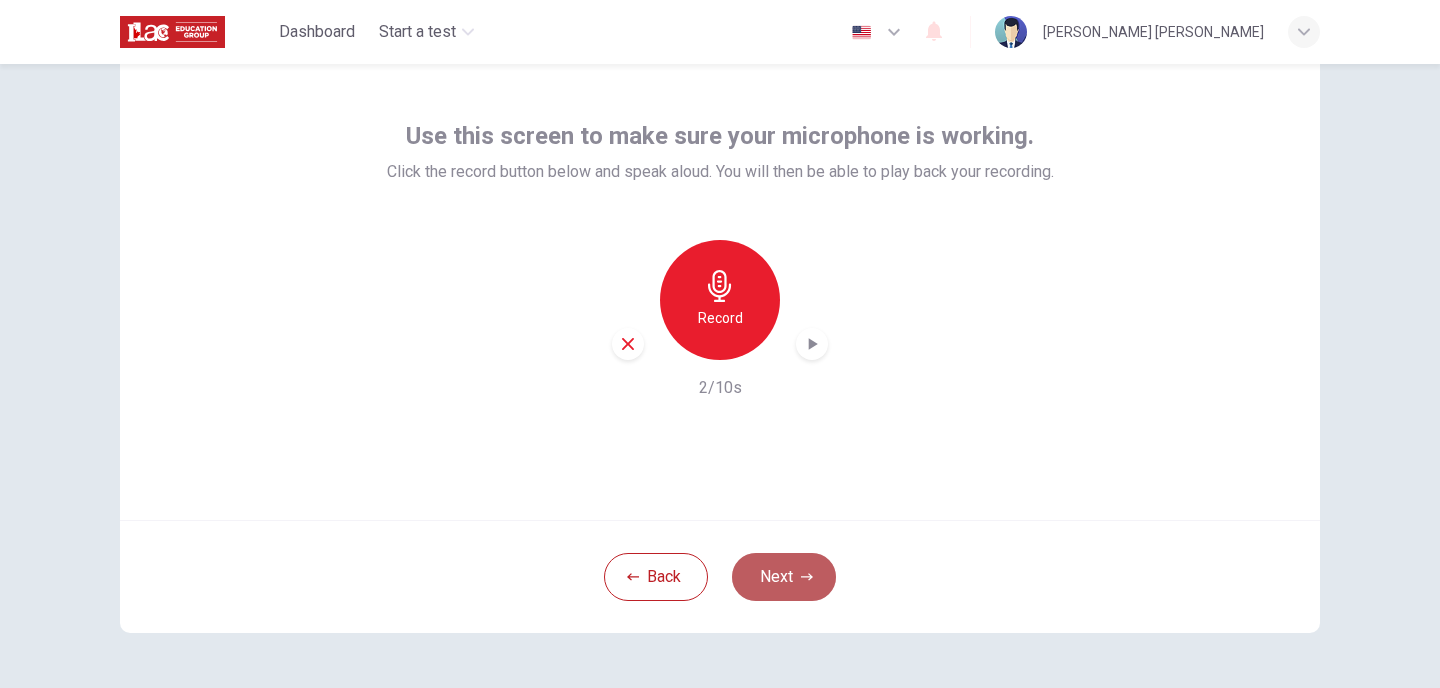 click on "Next" at bounding box center (784, 577) 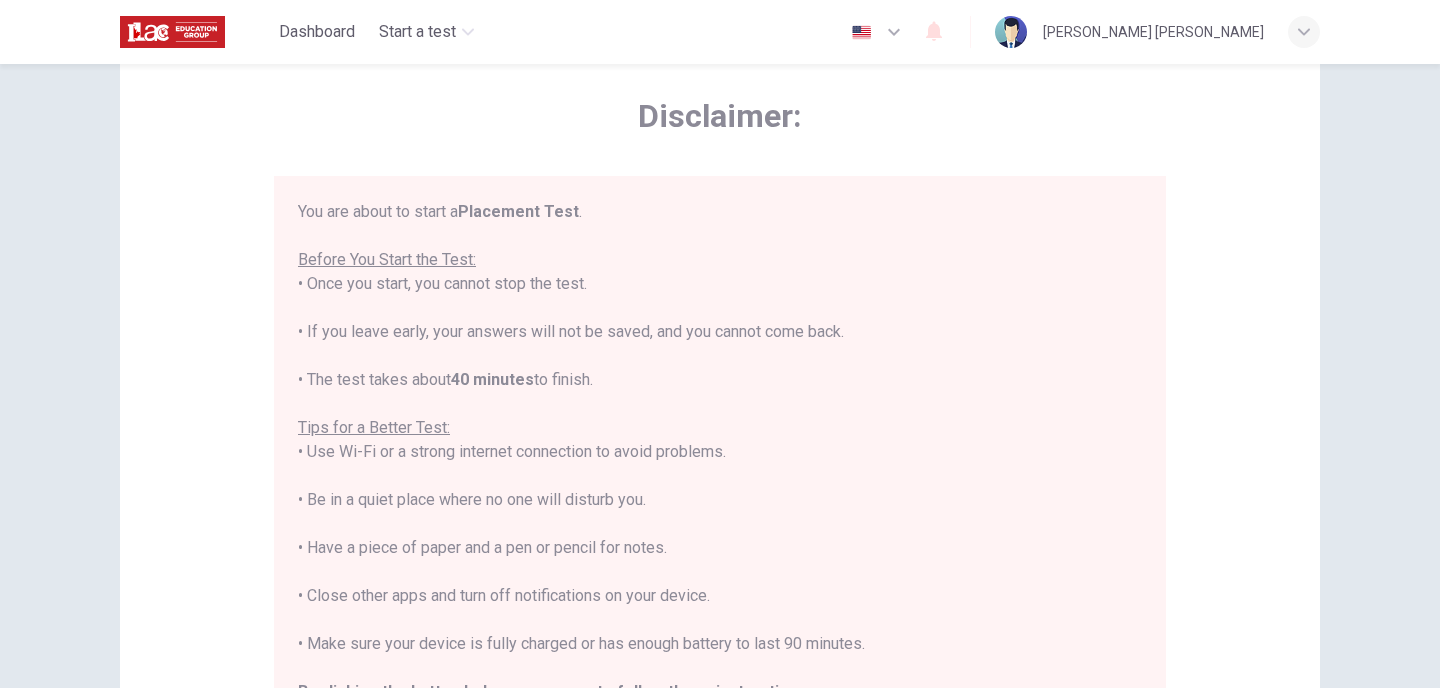 click on "You are about to start a  Placement Test .
Before You Start the Test:
• Once you start, you cannot stop the test.
• If you leave early, your answers will not be saved, and you cannot come back.
• The test takes about  40 minutes  to finish.
Tips for a Better Test:
• Use Wi-Fi or a strong internet connection to avoid problems.
• Be in a quiet place where no one will disturb you.
• Have a piece of paper and a pen or pencil for notes.
• Close other apps and turn off notifications on your device.
• Make sure your device is fully charged or has enough battery to last 90 minutes.
By clicking the button below, you agree to follow these instructions.
Good luck!" at bounding box center [720, 476] 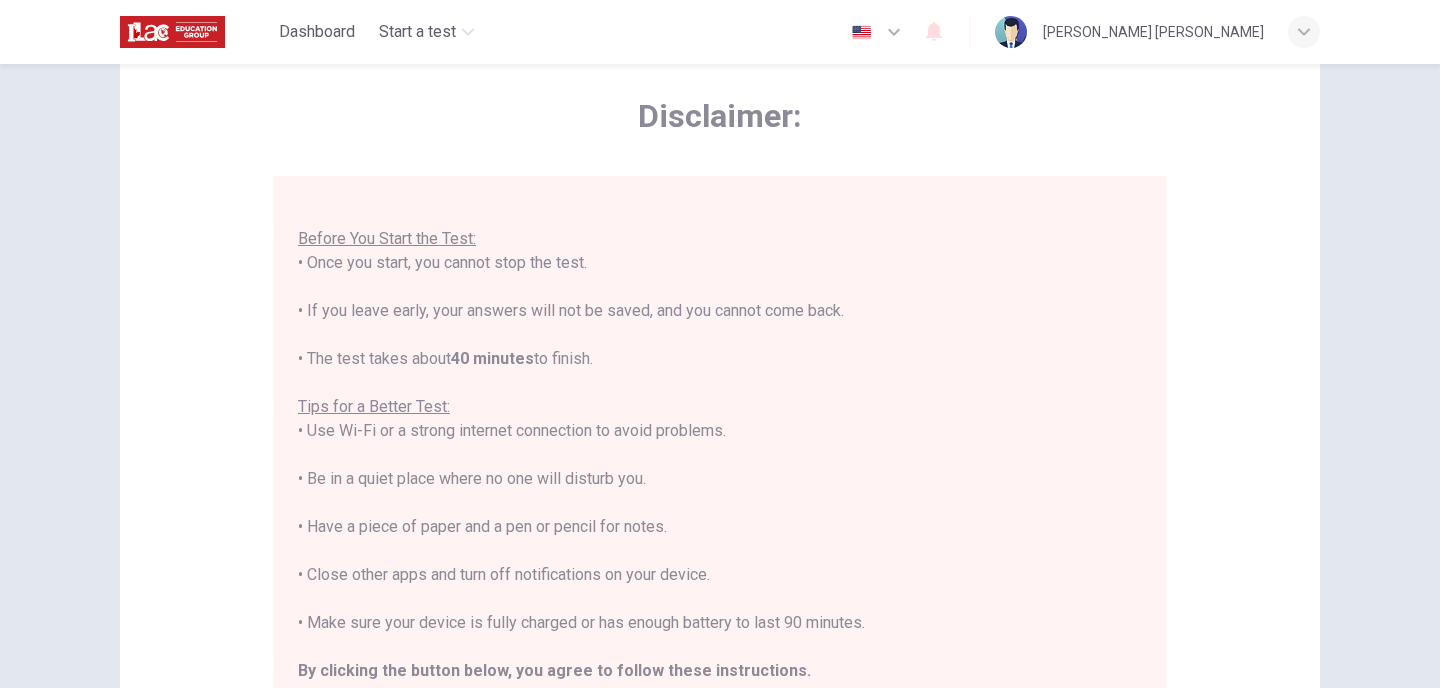 scroll, scrollTop: 23, scrollLeft: 0, axis: vertical 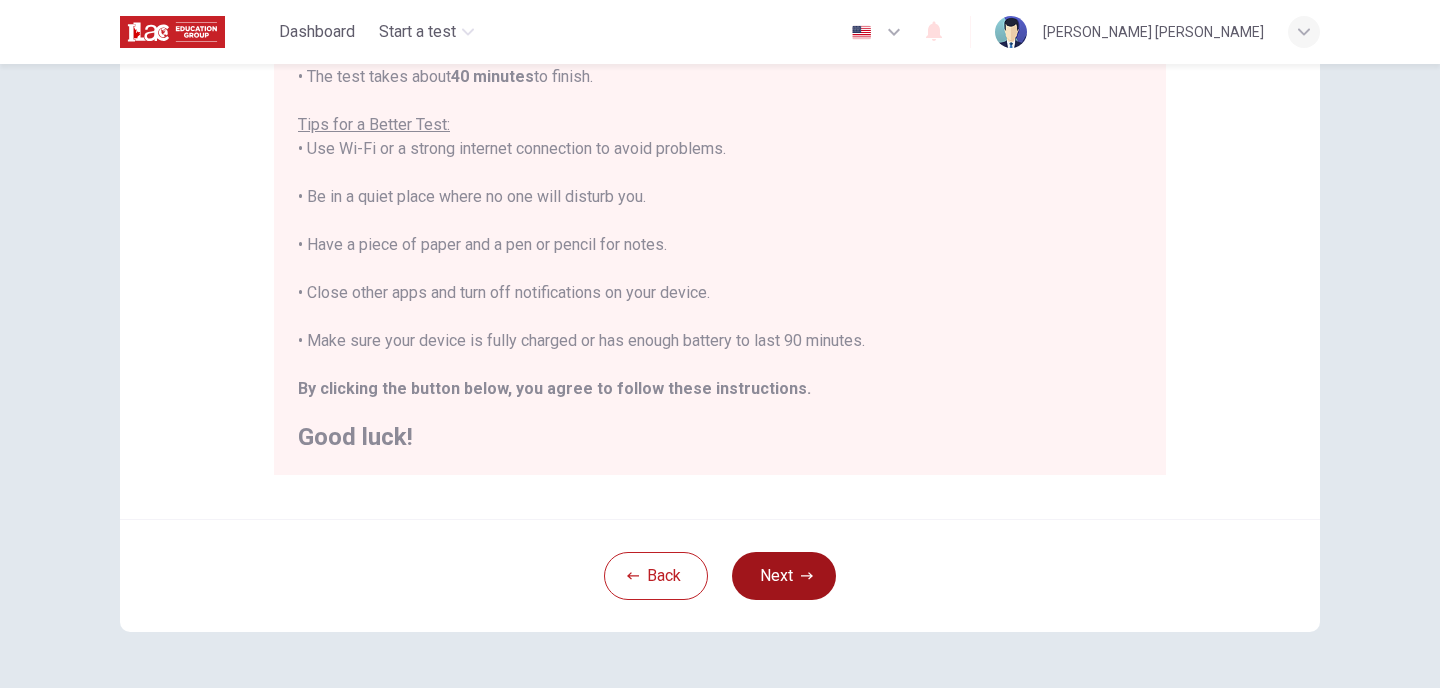click 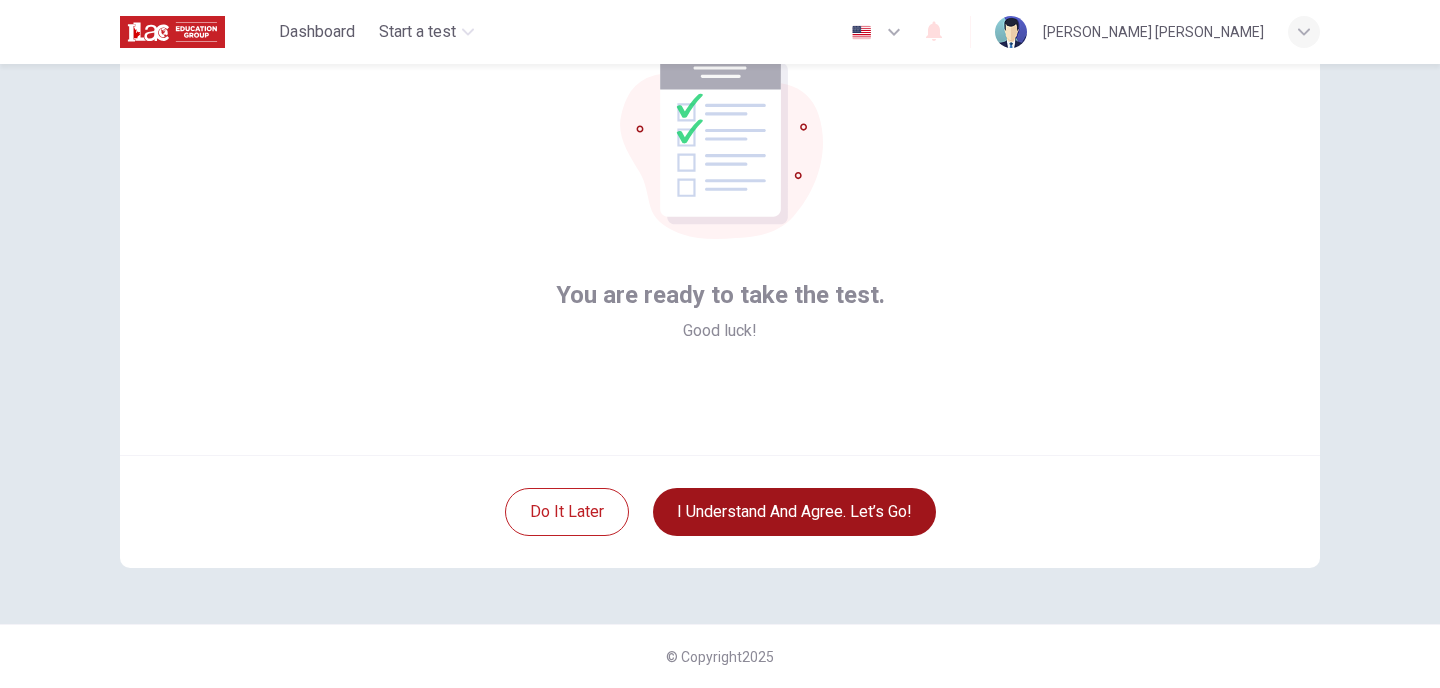 scroll, scrollTop: 145, scrollLeft: 0, axis: vertical 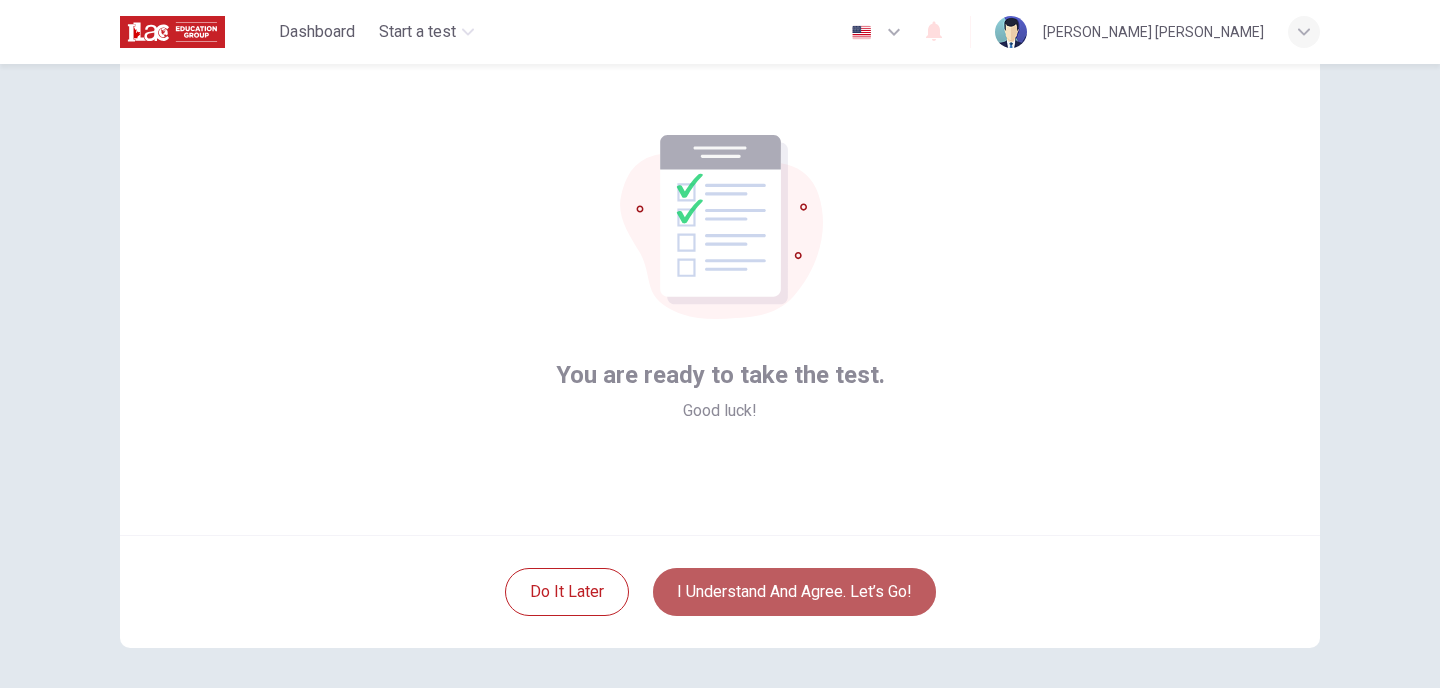 click on "I understand and agree. Let’s go!" at bounding box center (794, 592) 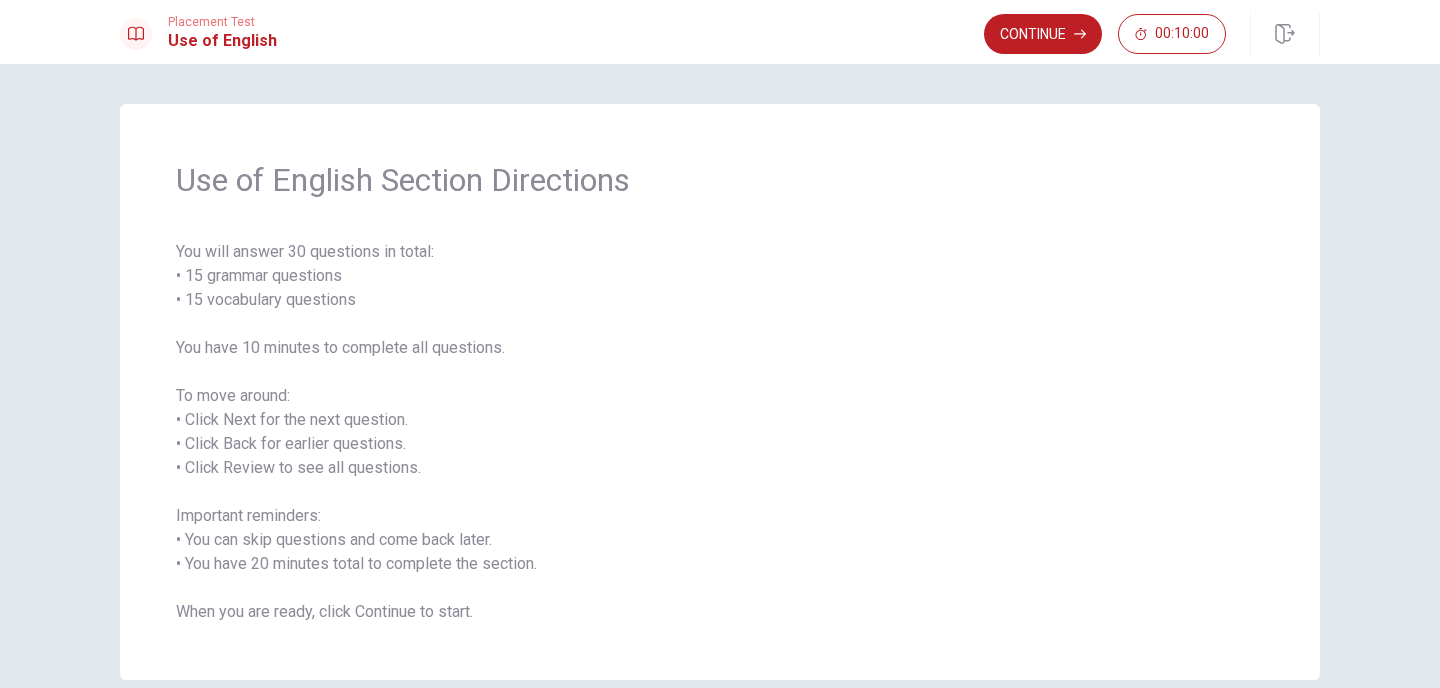 click on "You will answer 30 questions in total:
• 15 grammar questions
• 15 vocabulary questions
You have 10 minutes to complete all questions.
To move around:
• Click Next for the next question.
• Click Back for earlier questions.
• Click Review to see all questions.
Important reminders:
• You can skip questions and come back later.
• You have 20 minutes total to complete the section.
When you are ready, click Continue to start." at bounding box center (720, 432) 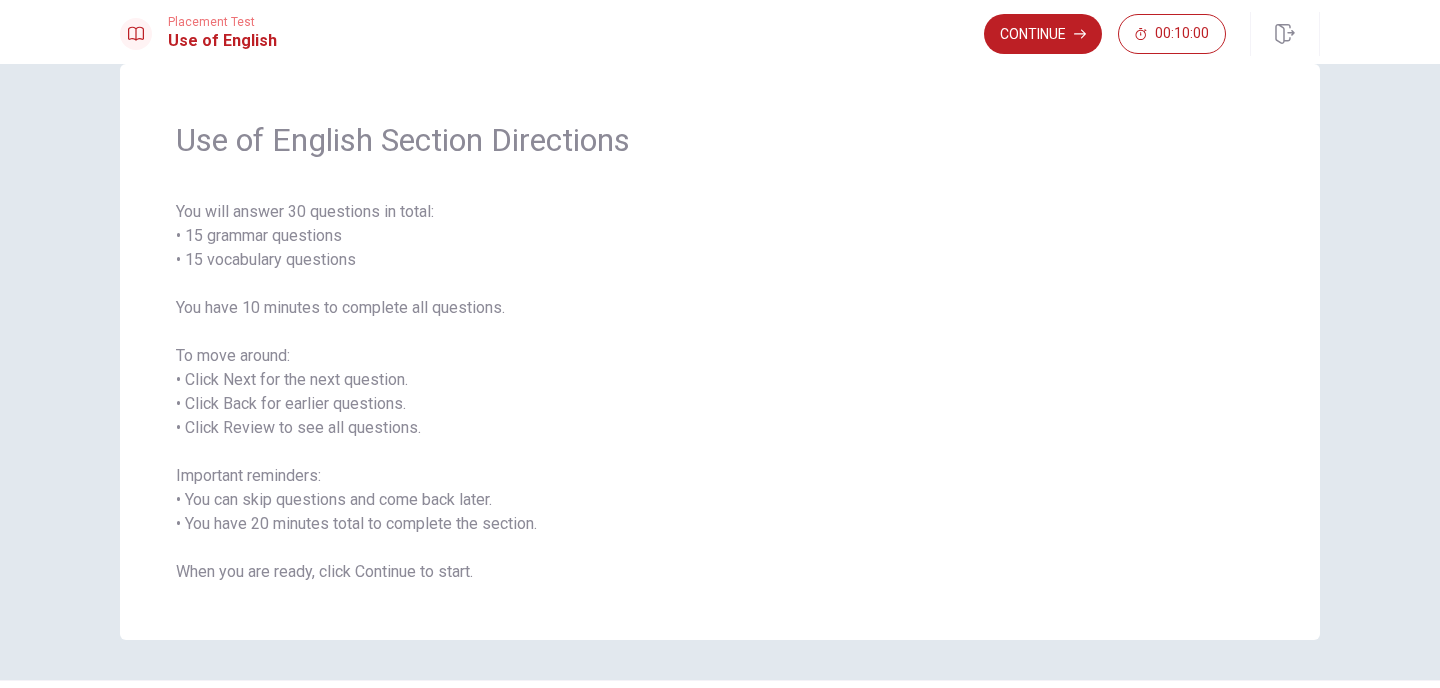 scroll, scrollTop: 0, scrollLeft: 0, axis: both 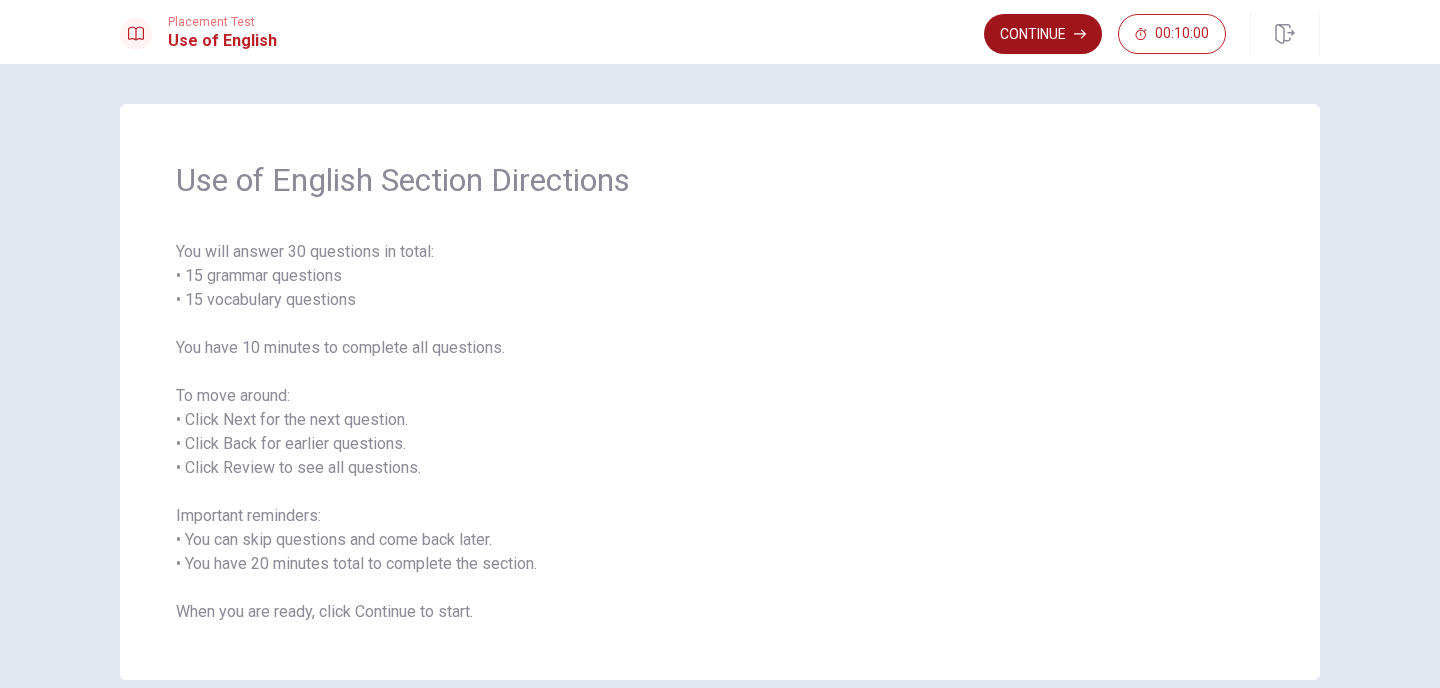 click on "Continue" at bounding box center (1043, 34) 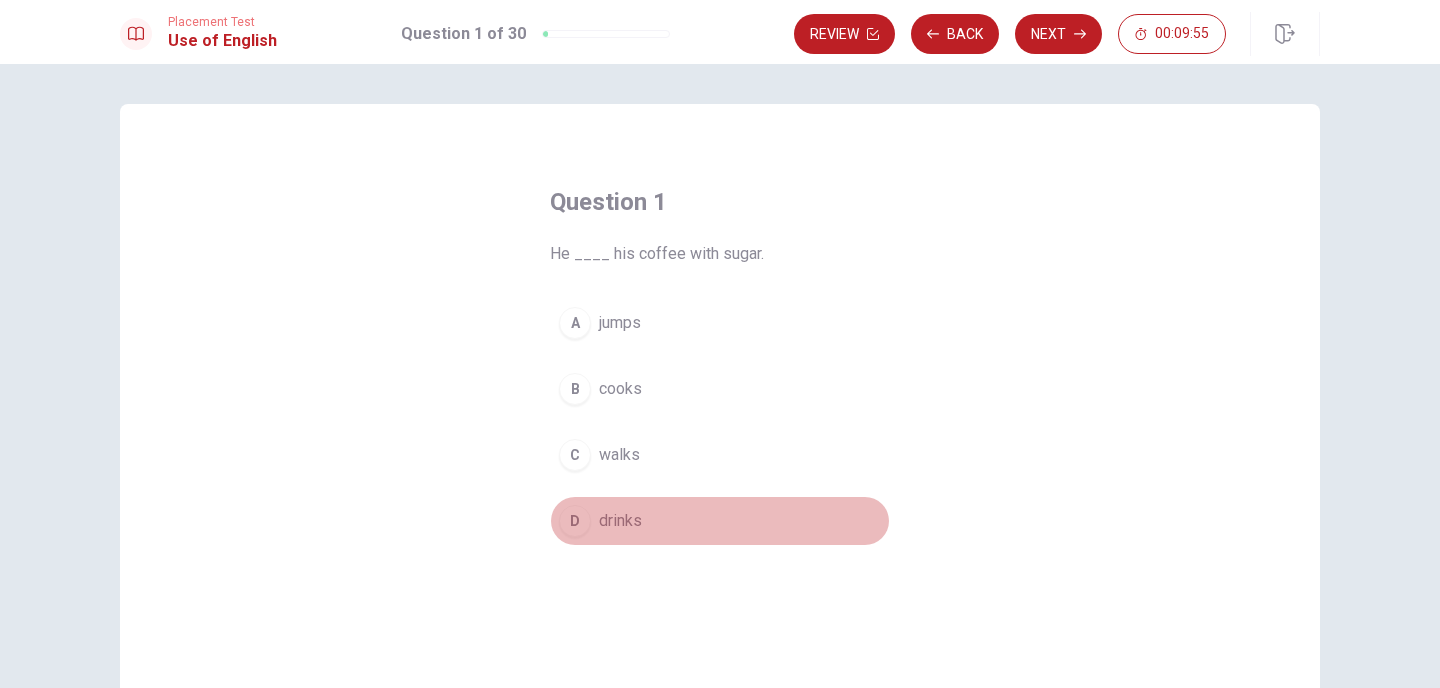 click on "D" at bounding box center [575, 521] 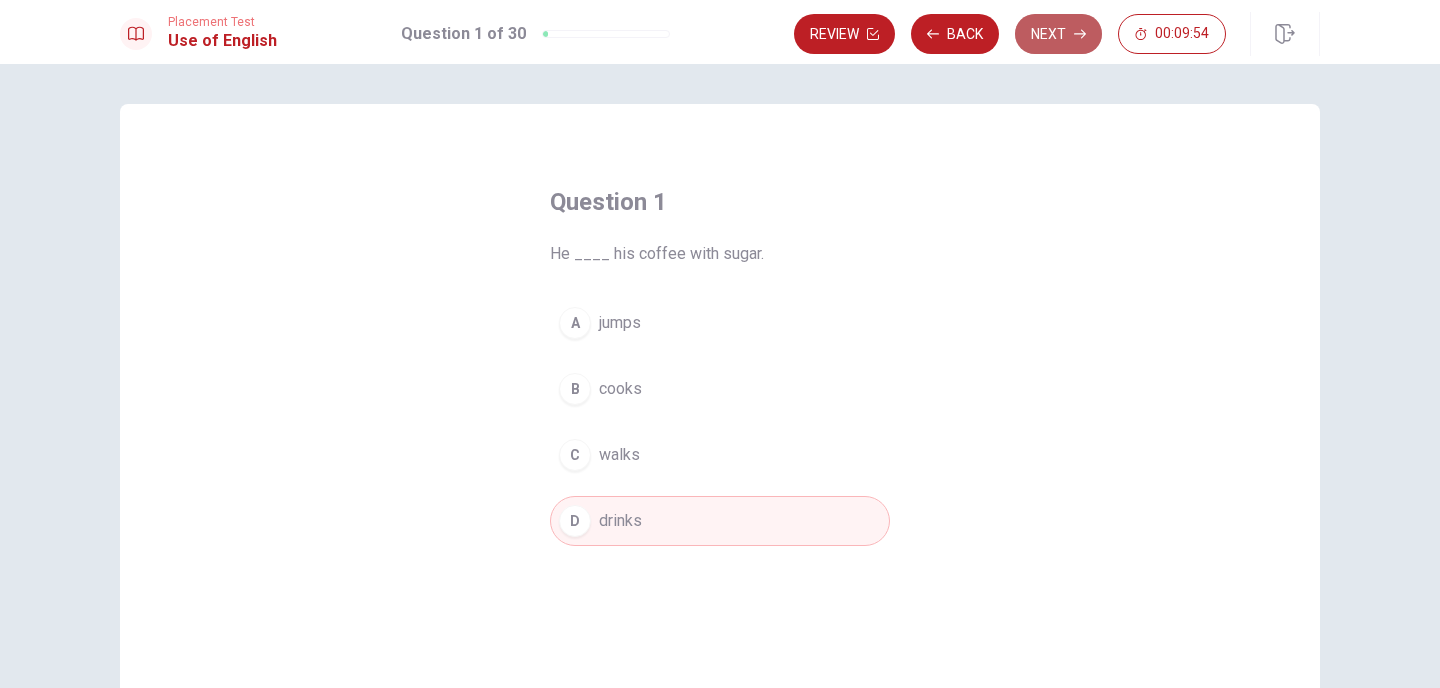 click on "Next" at bounding box center (1058, 34) 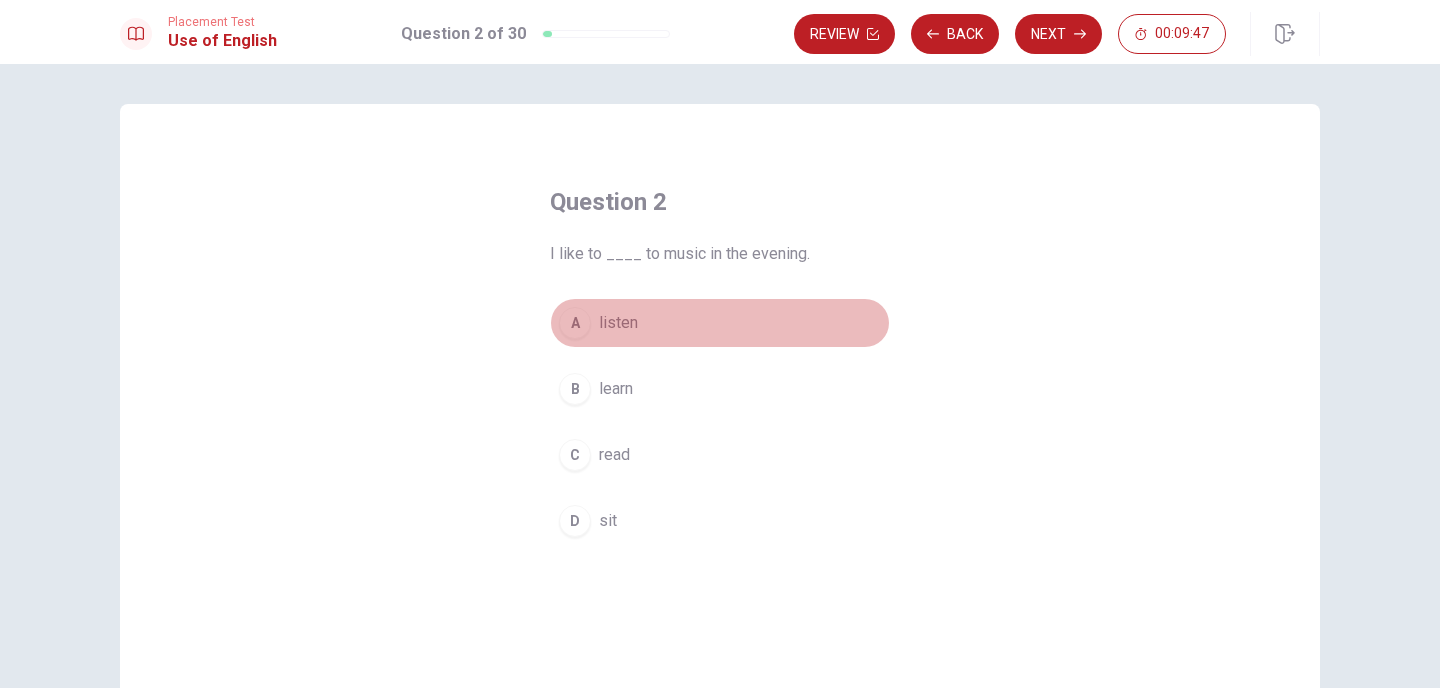 click on "A" at bounding box center [575, 323] 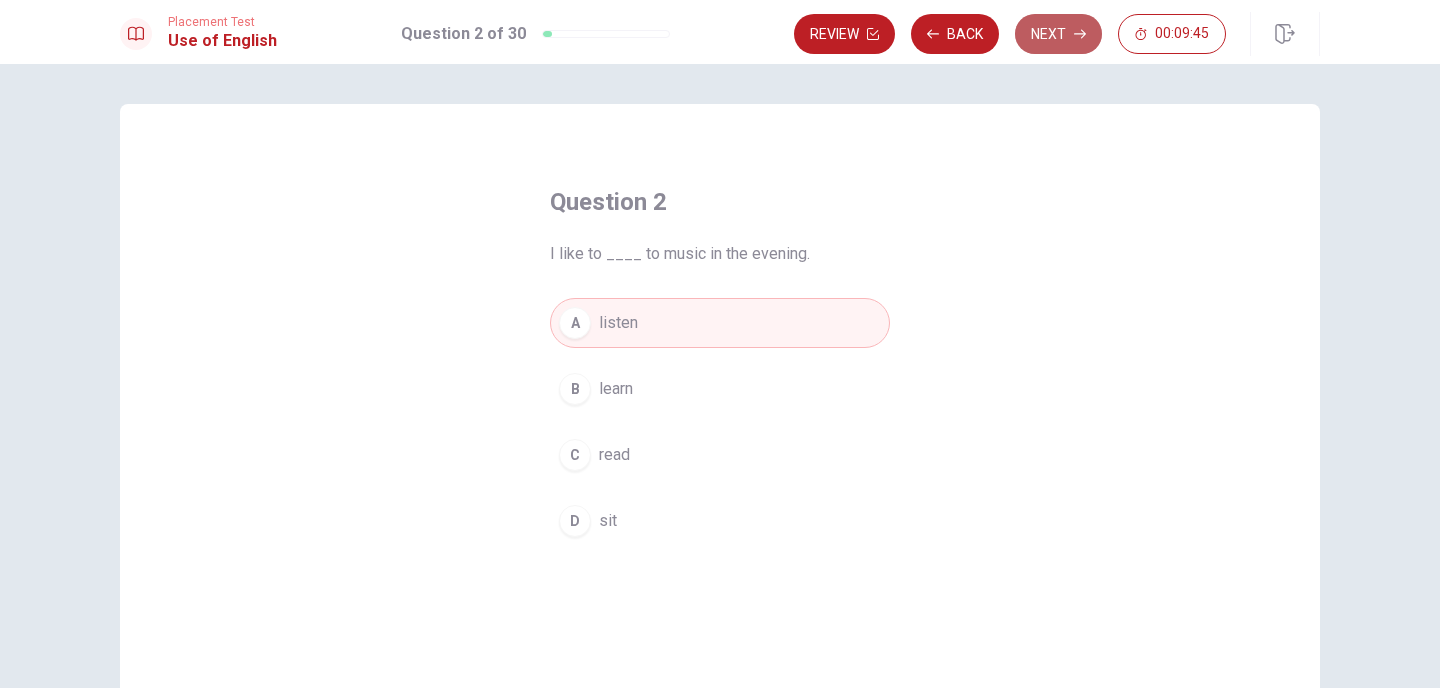 click 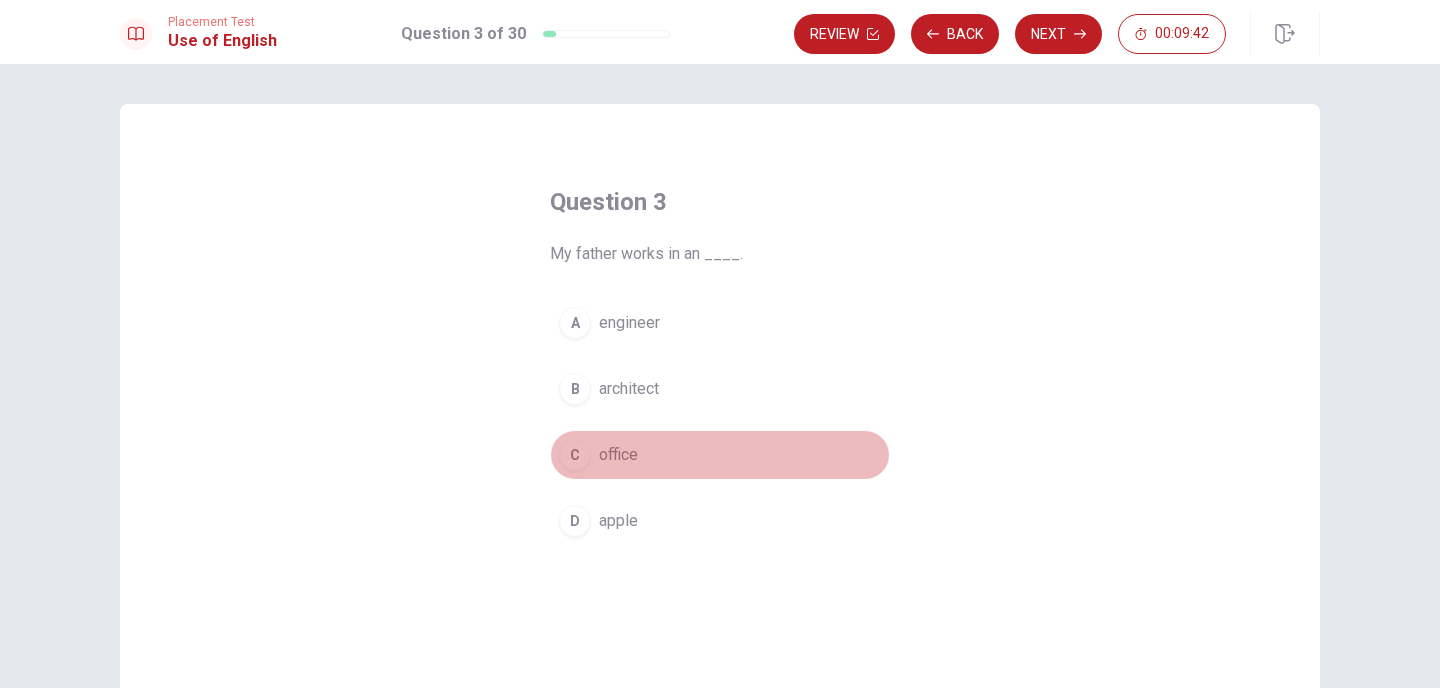 click on "C" at bounding box center (575, 455) 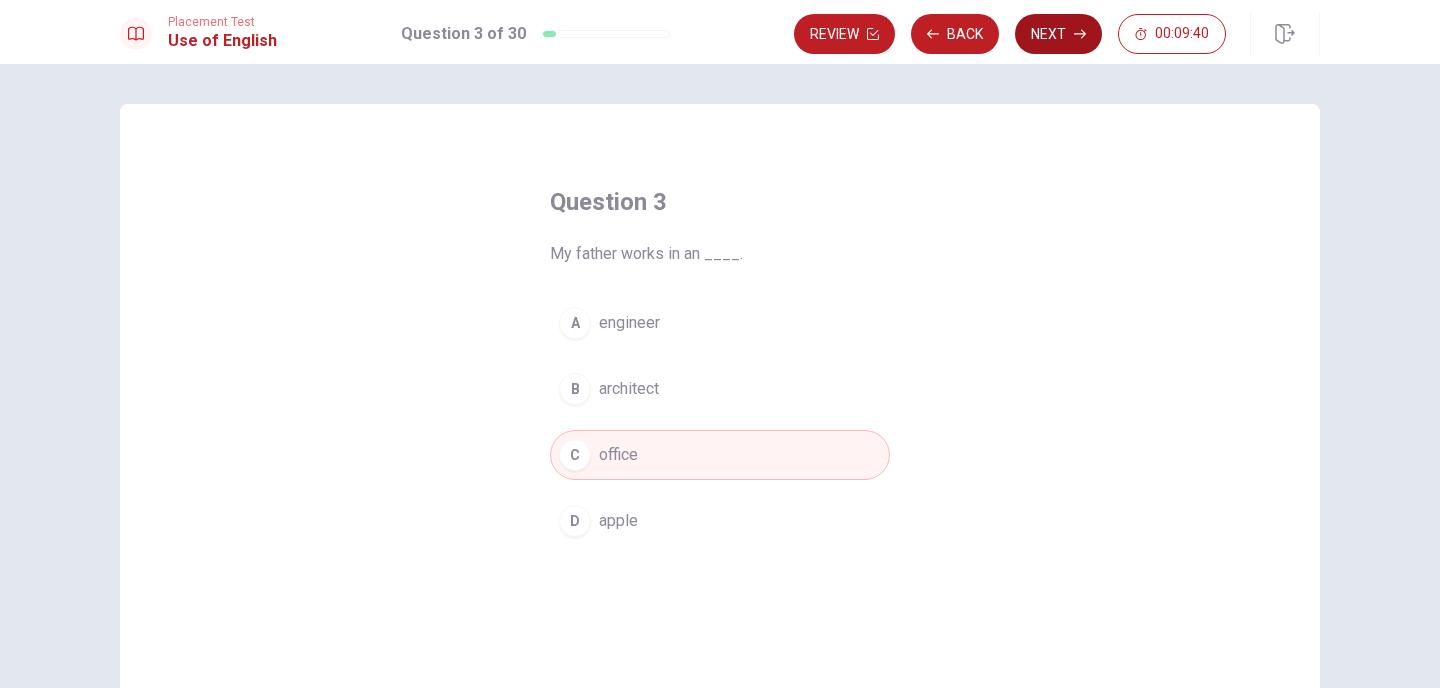 click on "Next" at bounding box center [1058, 34] 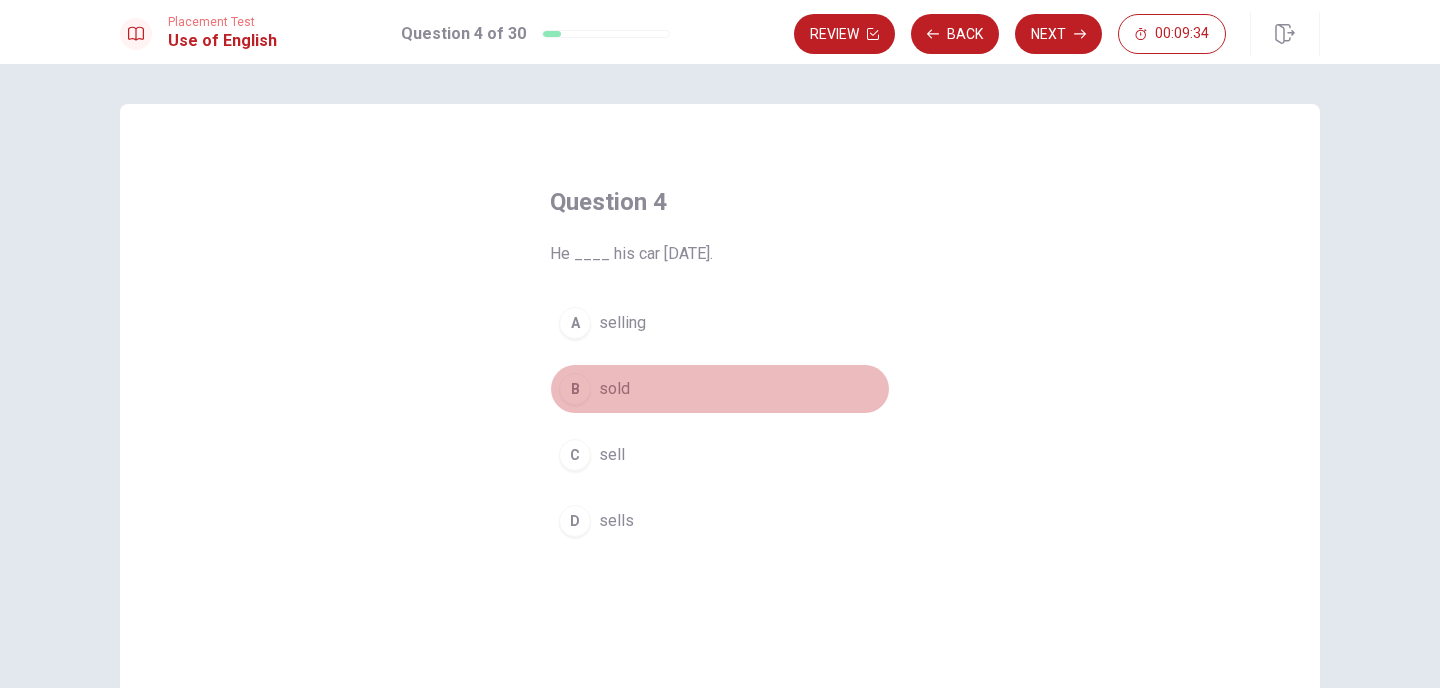 click on "B" at bounding box center [575, 389] 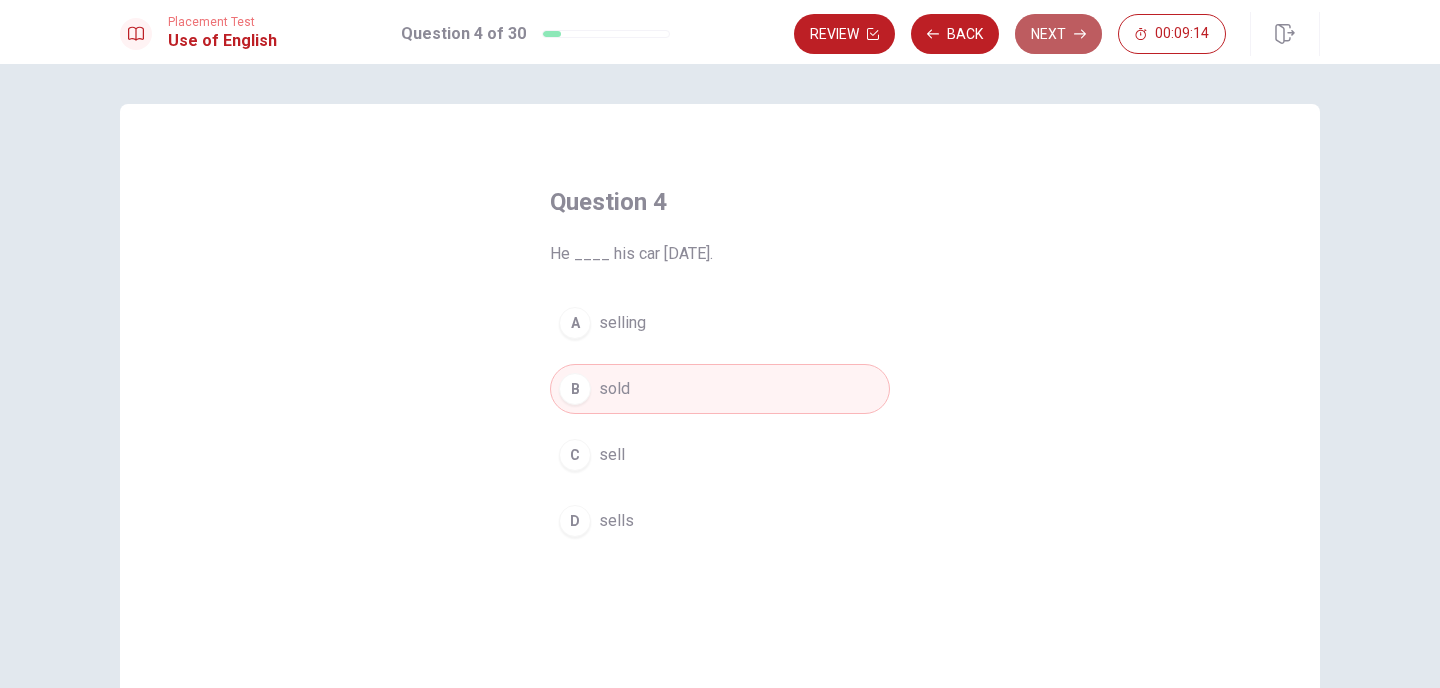 click on "Next" at bounding box center (1058, 34) 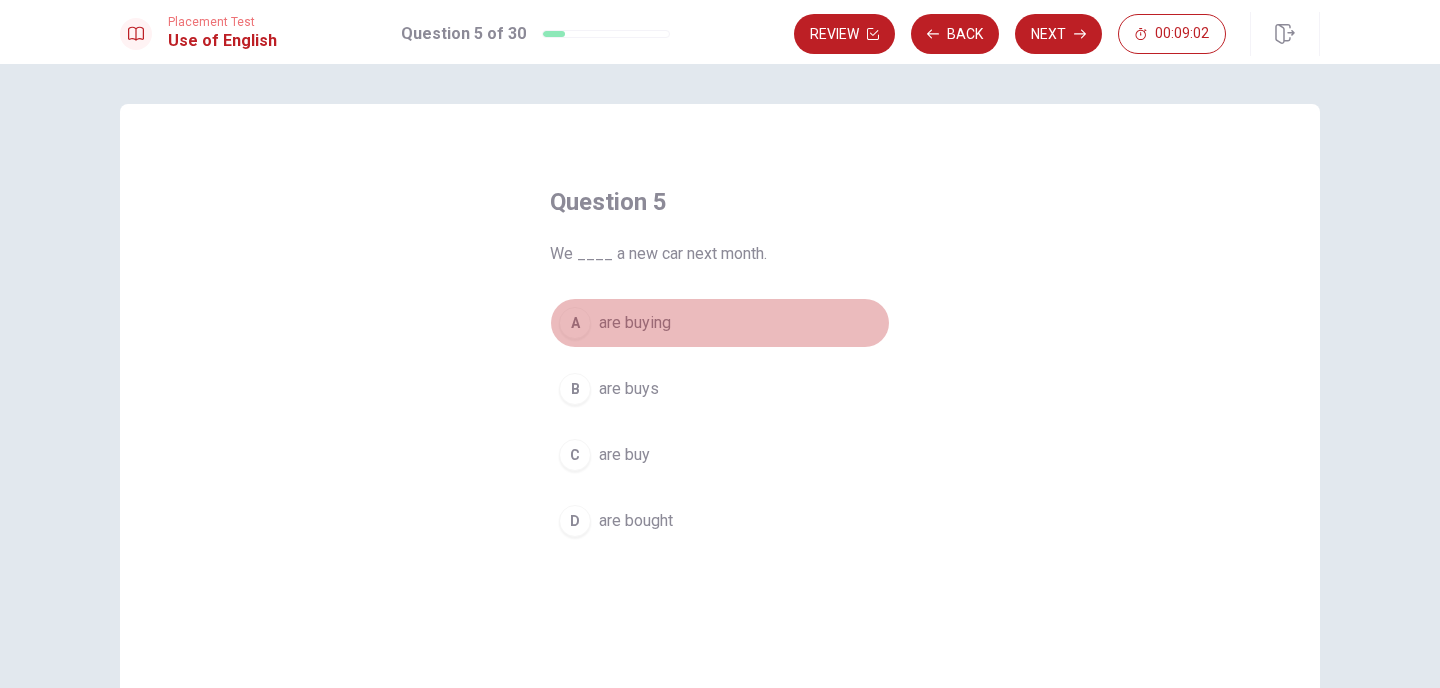 click on "A" at bounding box center [575, 323] 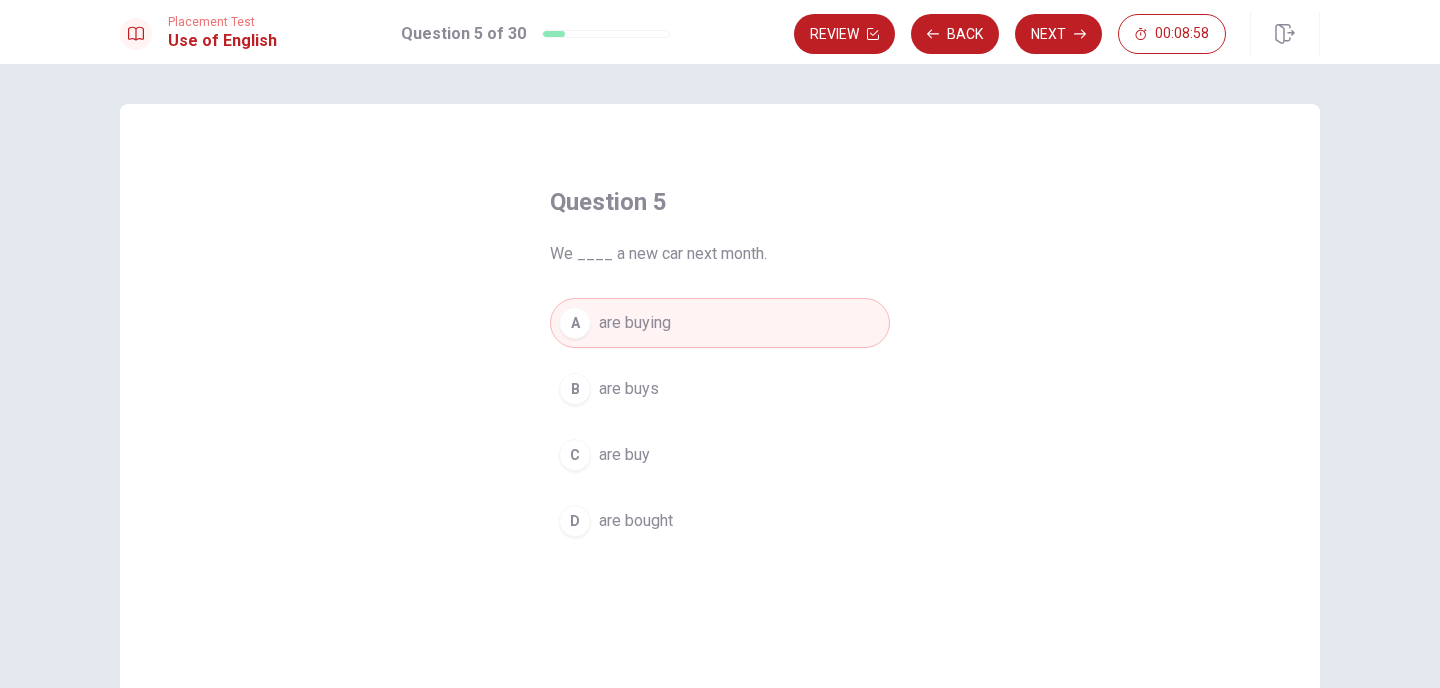 click on "C" at bounding box center (575, 455) 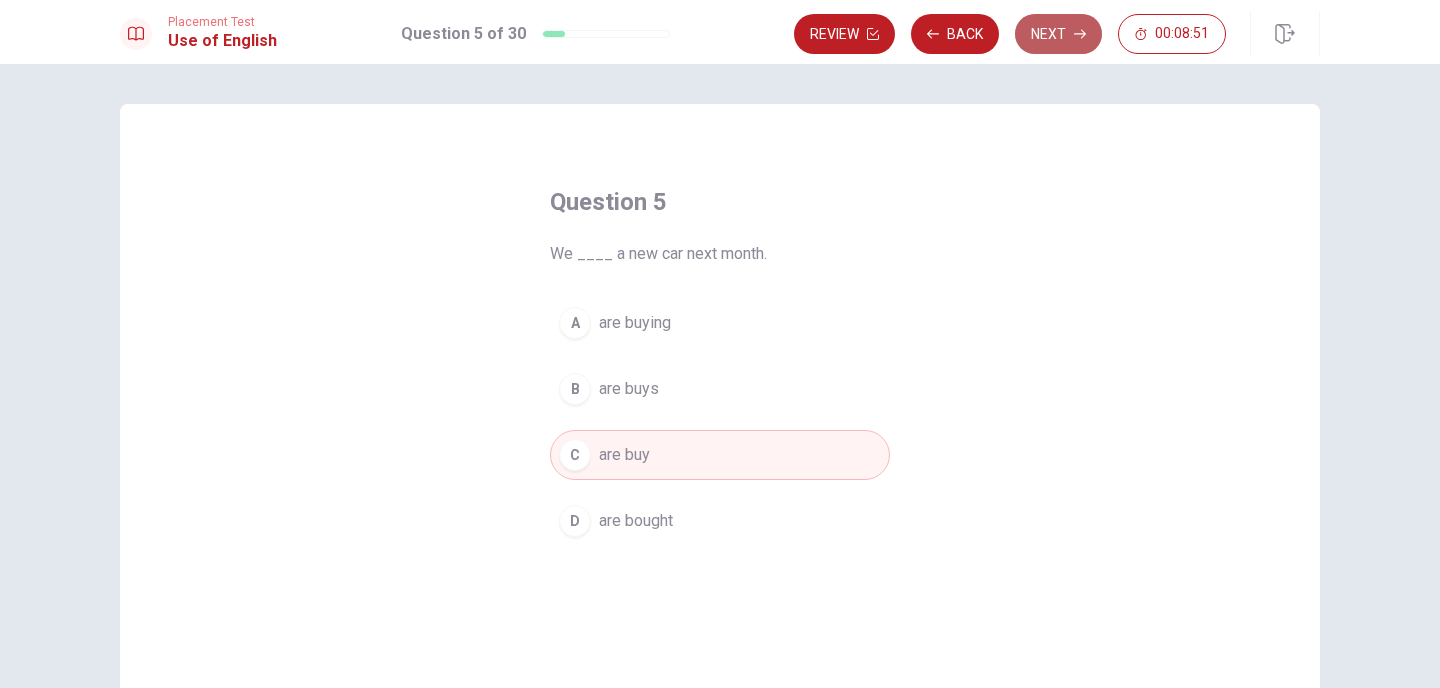 click on "Next" at bounding box center (1058, 34) 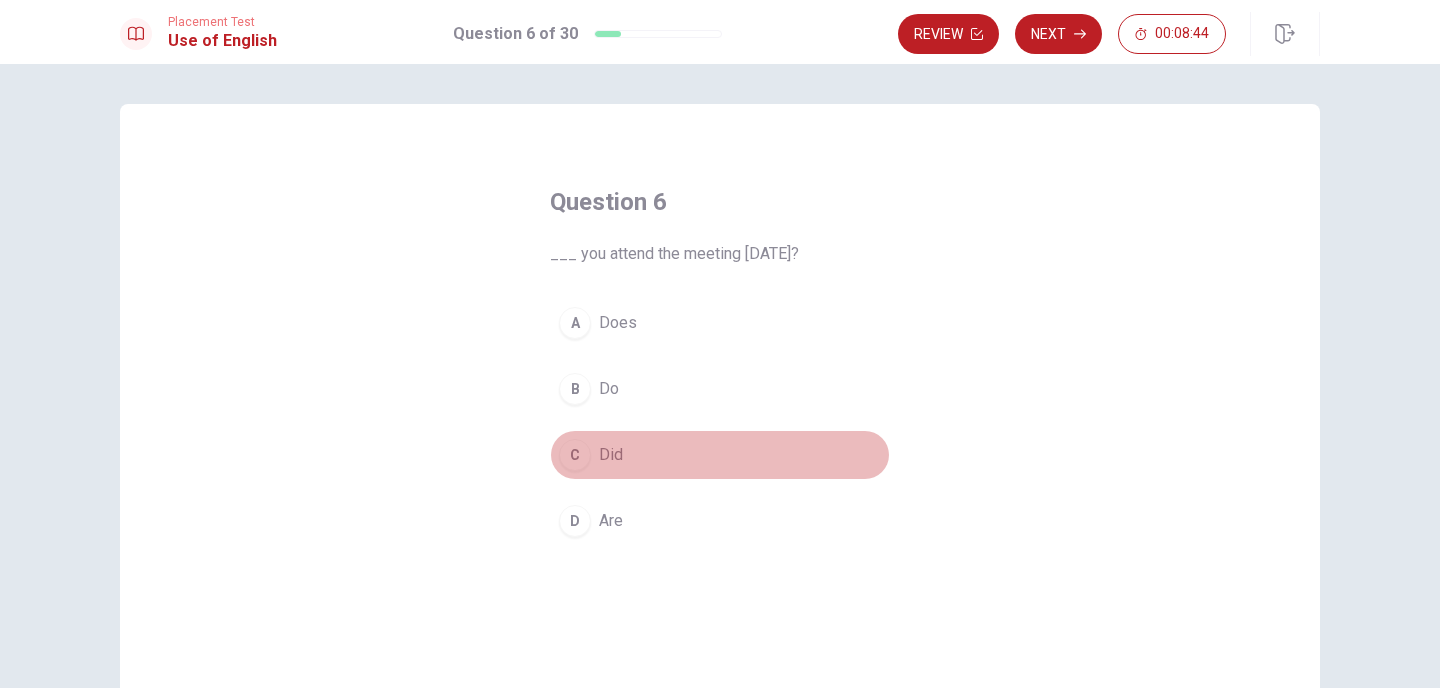 click on "C" at bounding box center [575, 455] 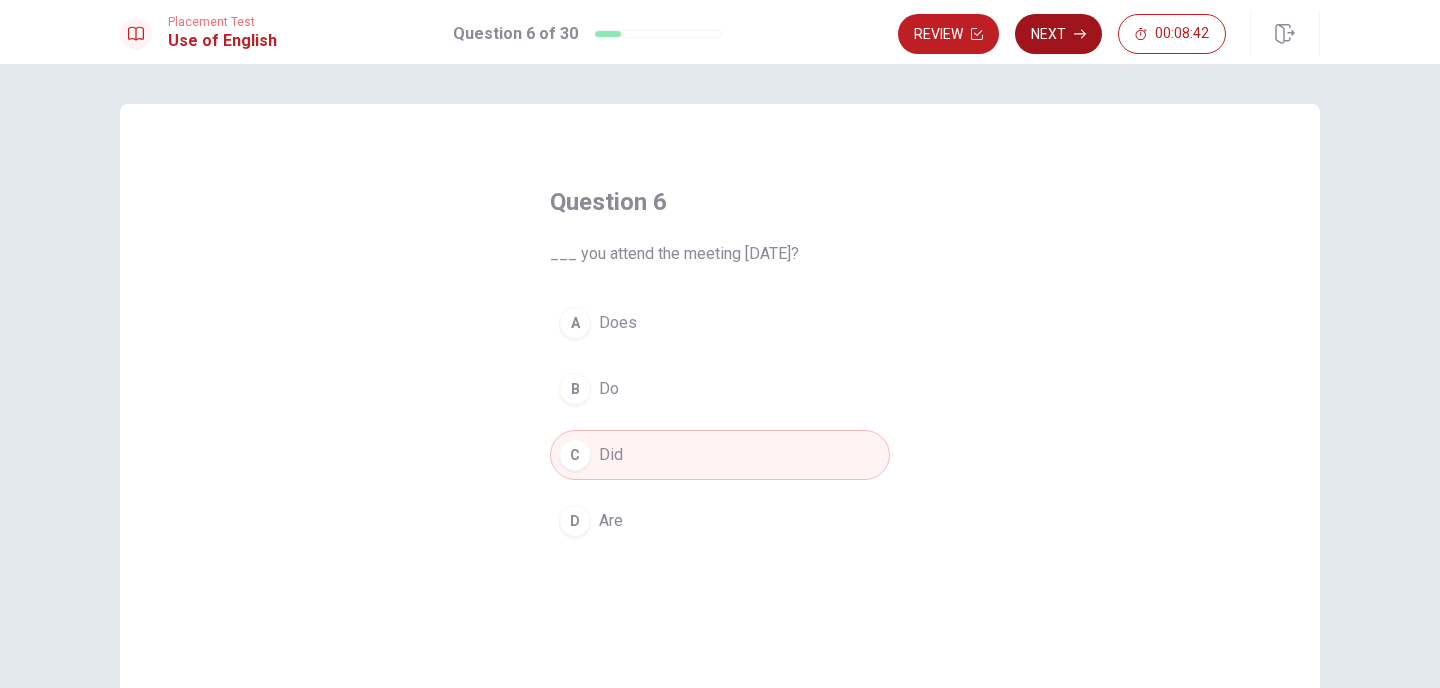 click on "Next" at bounding box center [1058, 34] 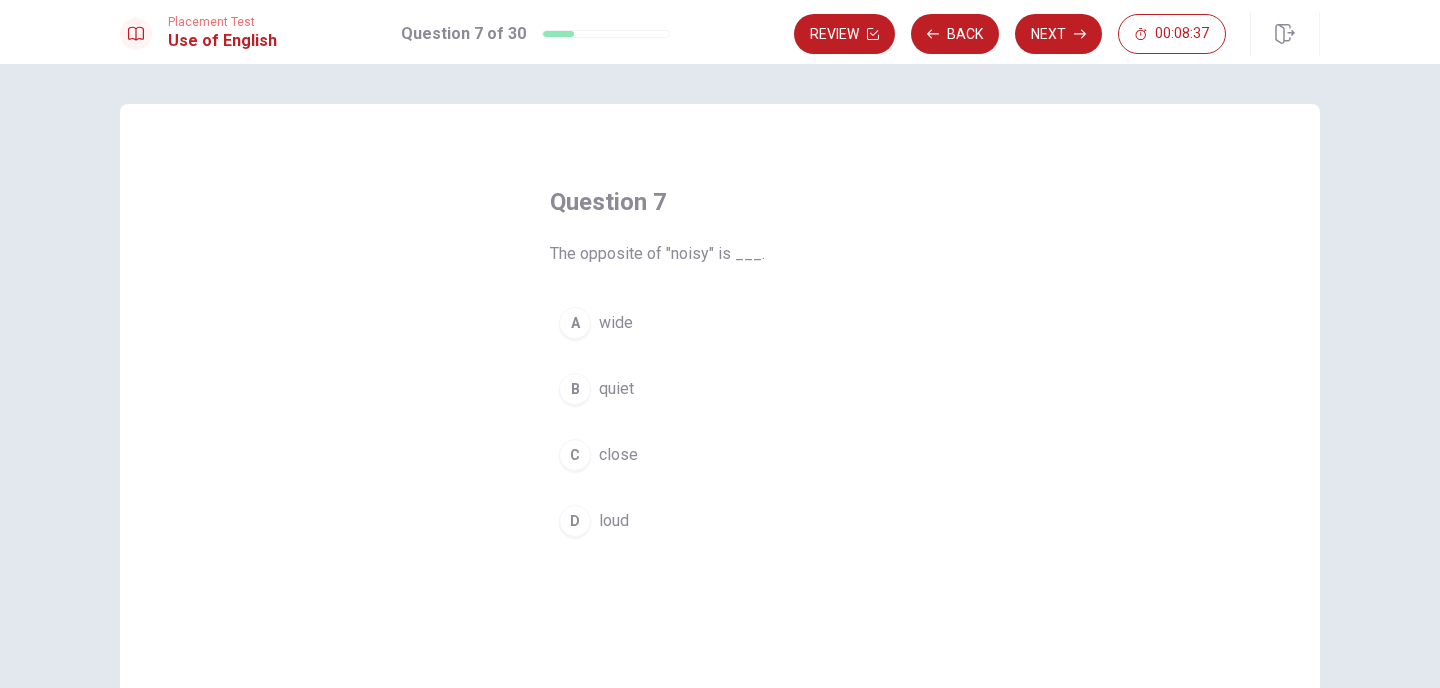 click on "D" at bounding box center [575, 521] 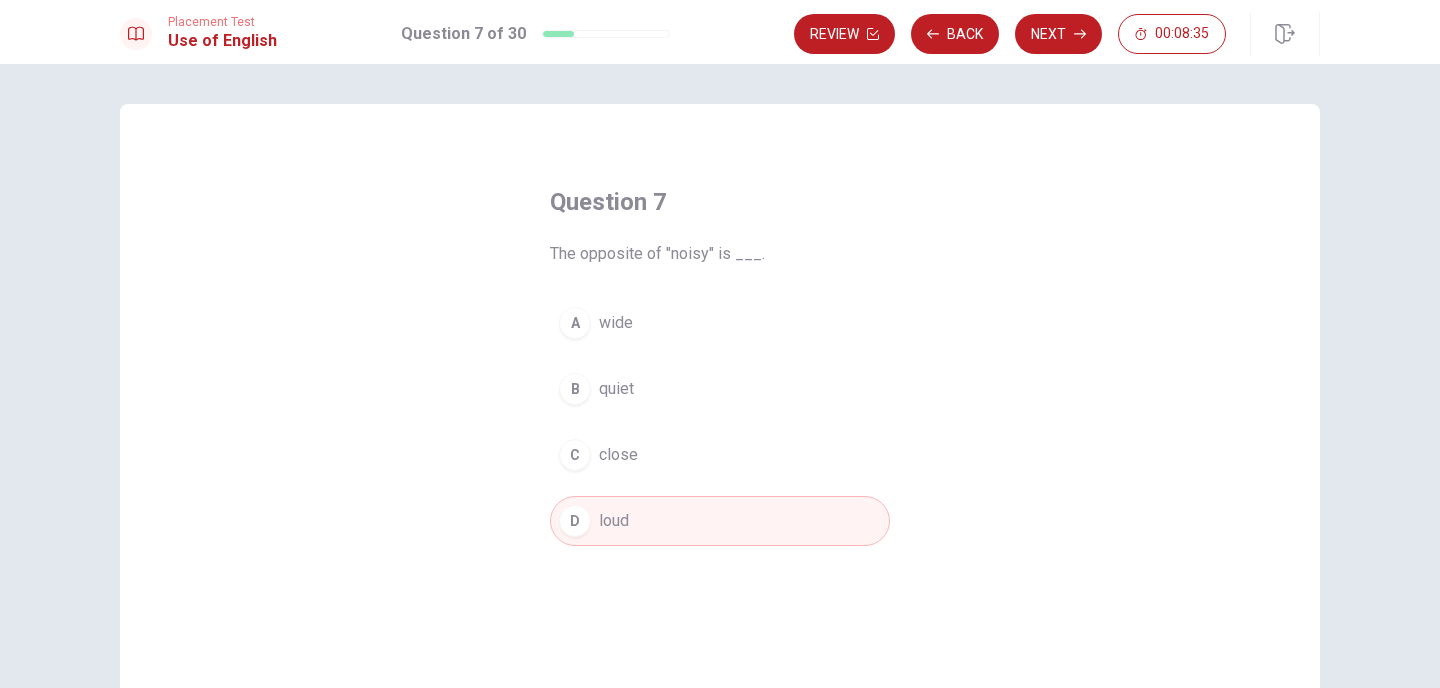 click on "B" at bounding box center (575, 389) 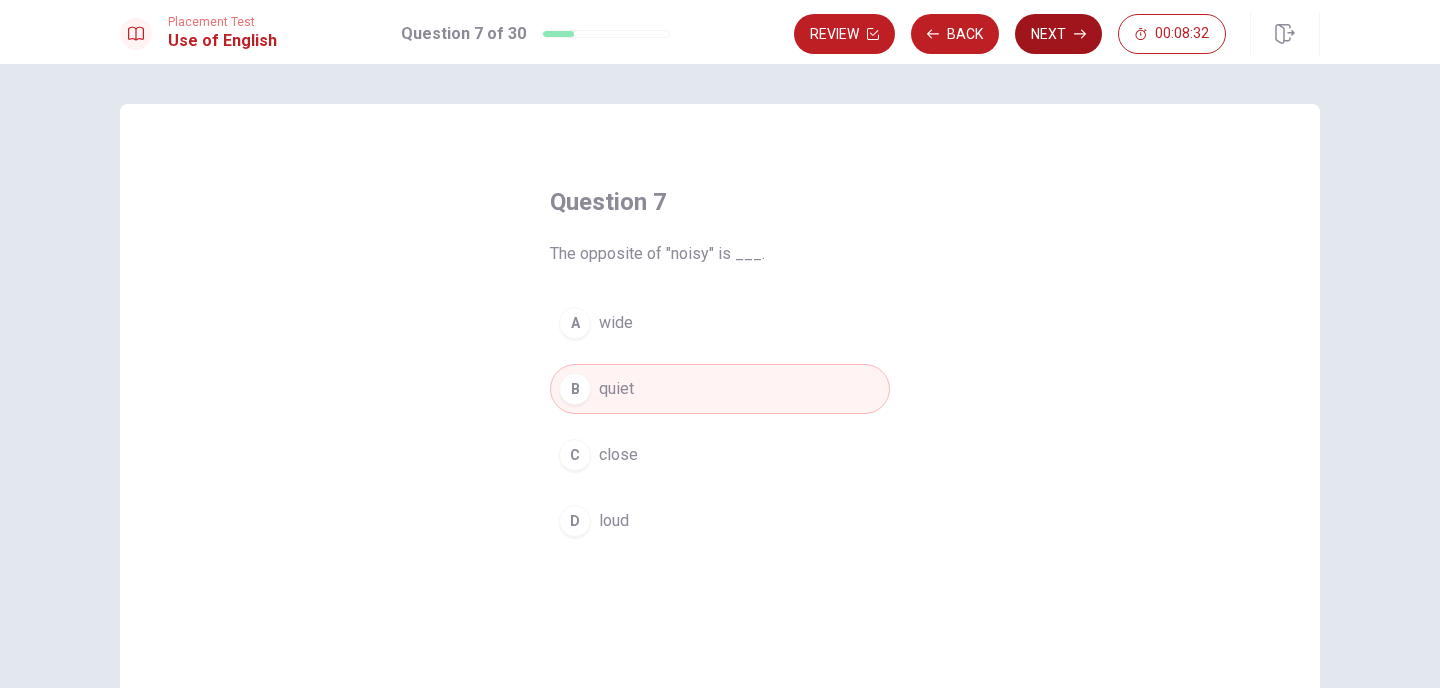 click on "Next" at bounding box center [1058, 34] 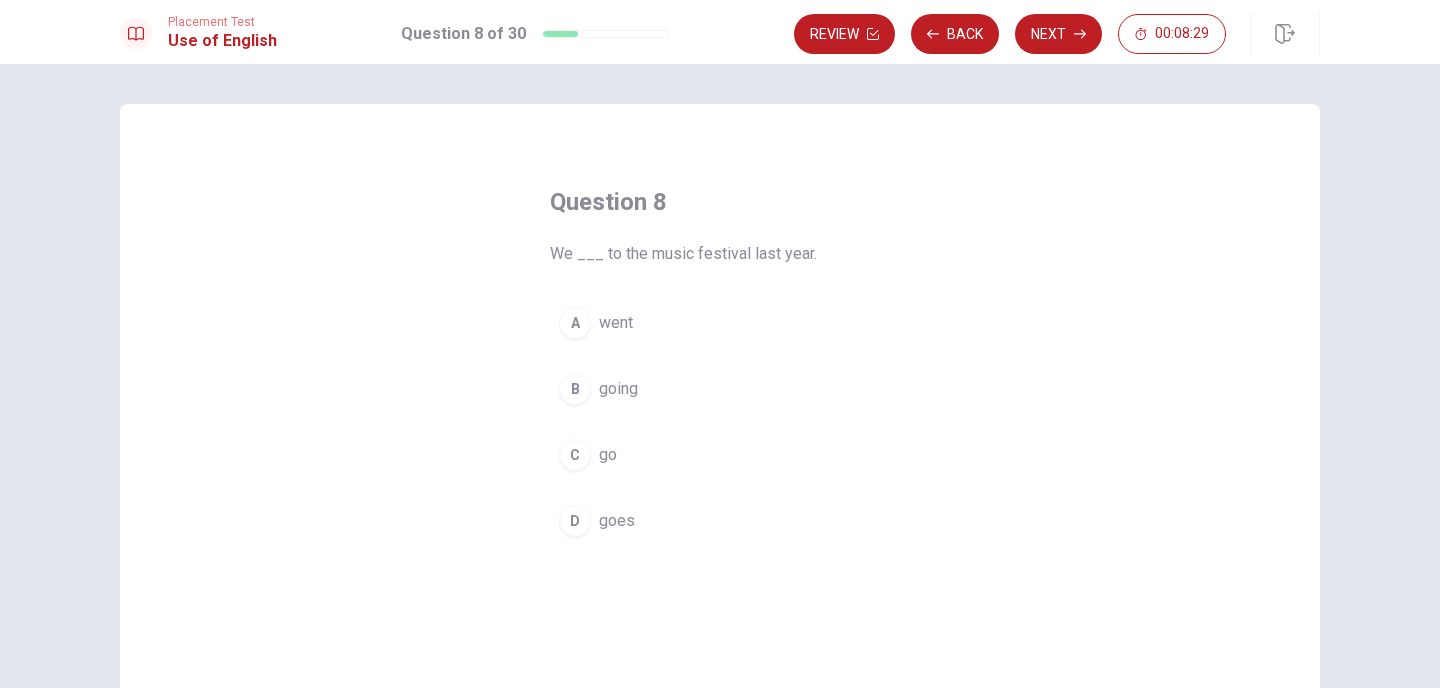click on "A went" at bounding box center [720, 323] 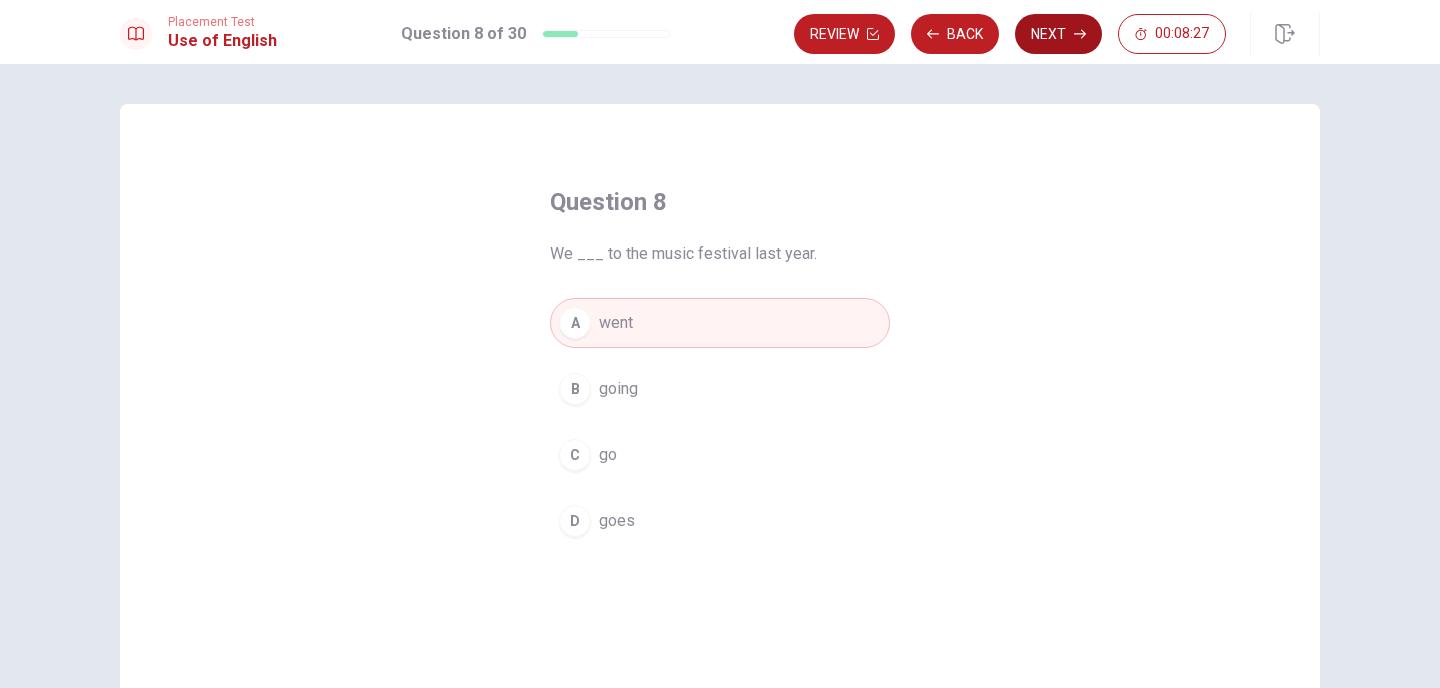 click on "Next" at bounding box center (1058, 34) 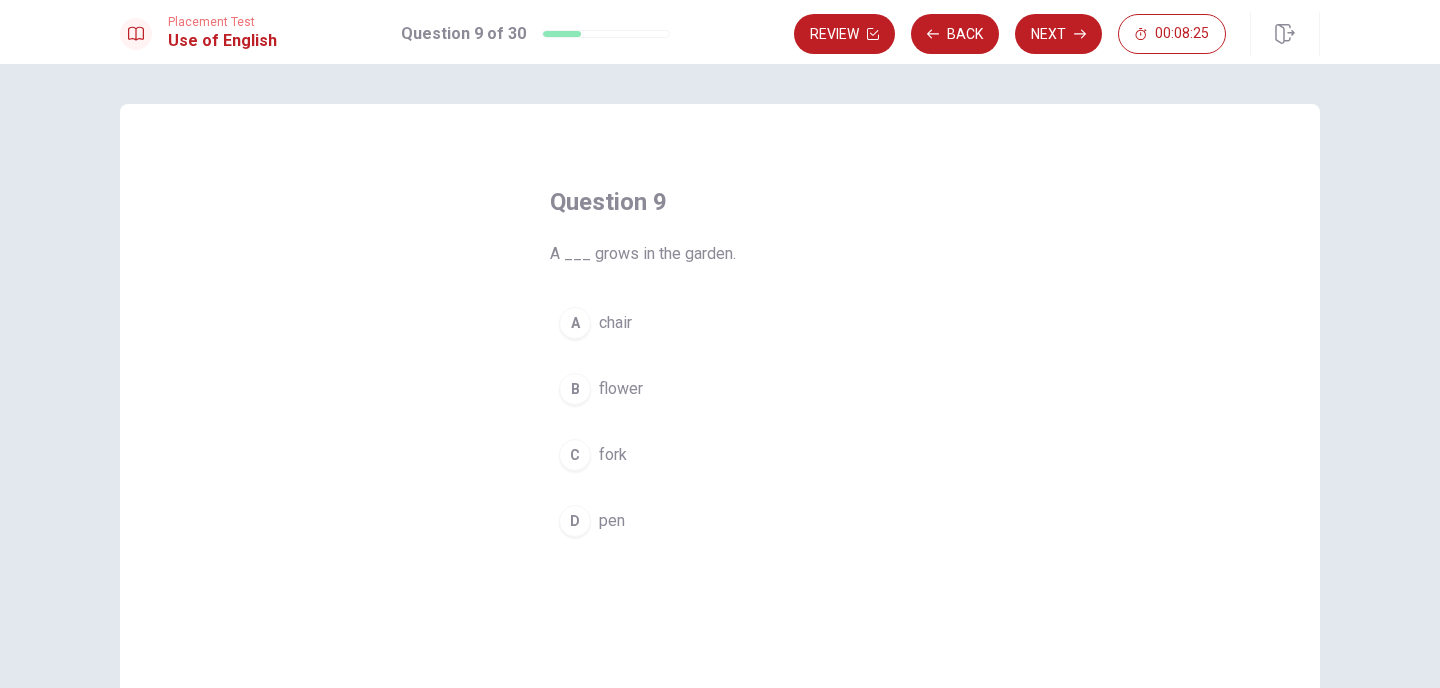click on "B flower" at bounding box center [720, 389] 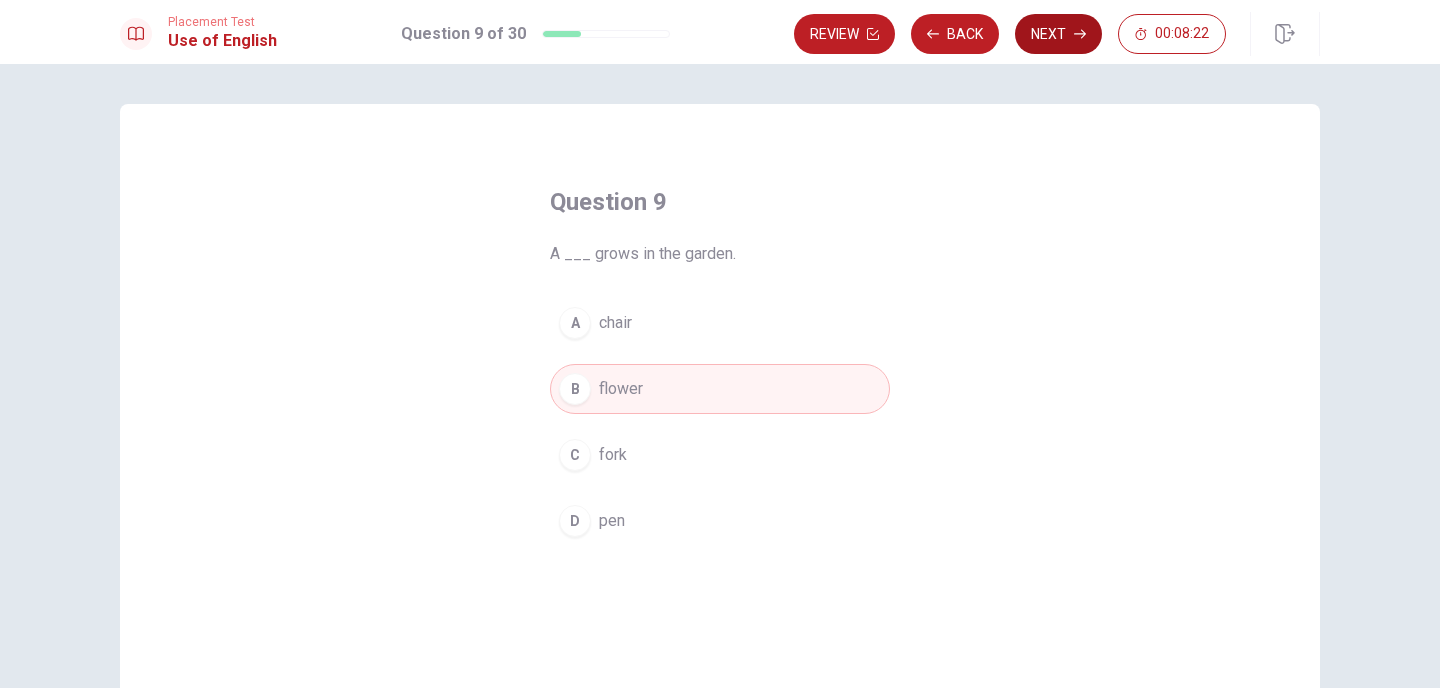 click on "Next" at bounding box center (1058, 34) 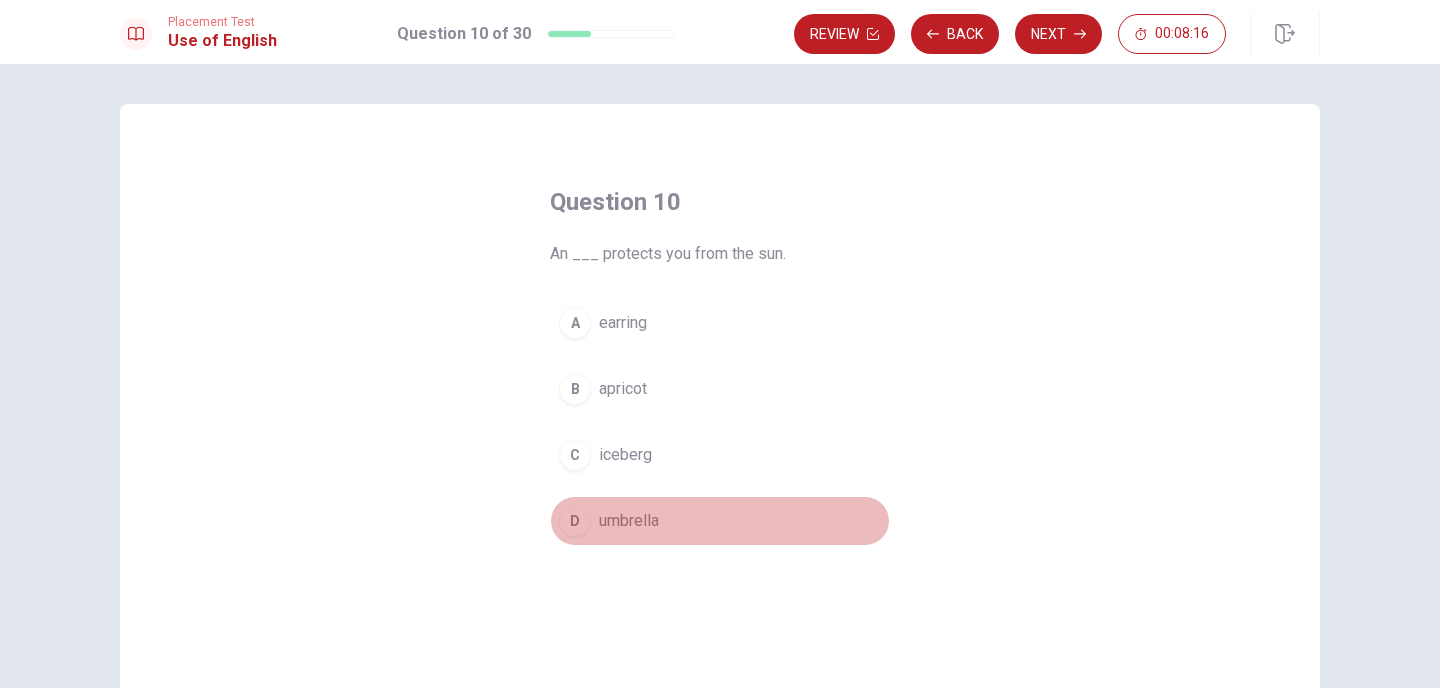 click on "D" at bounding box center (575, 521) 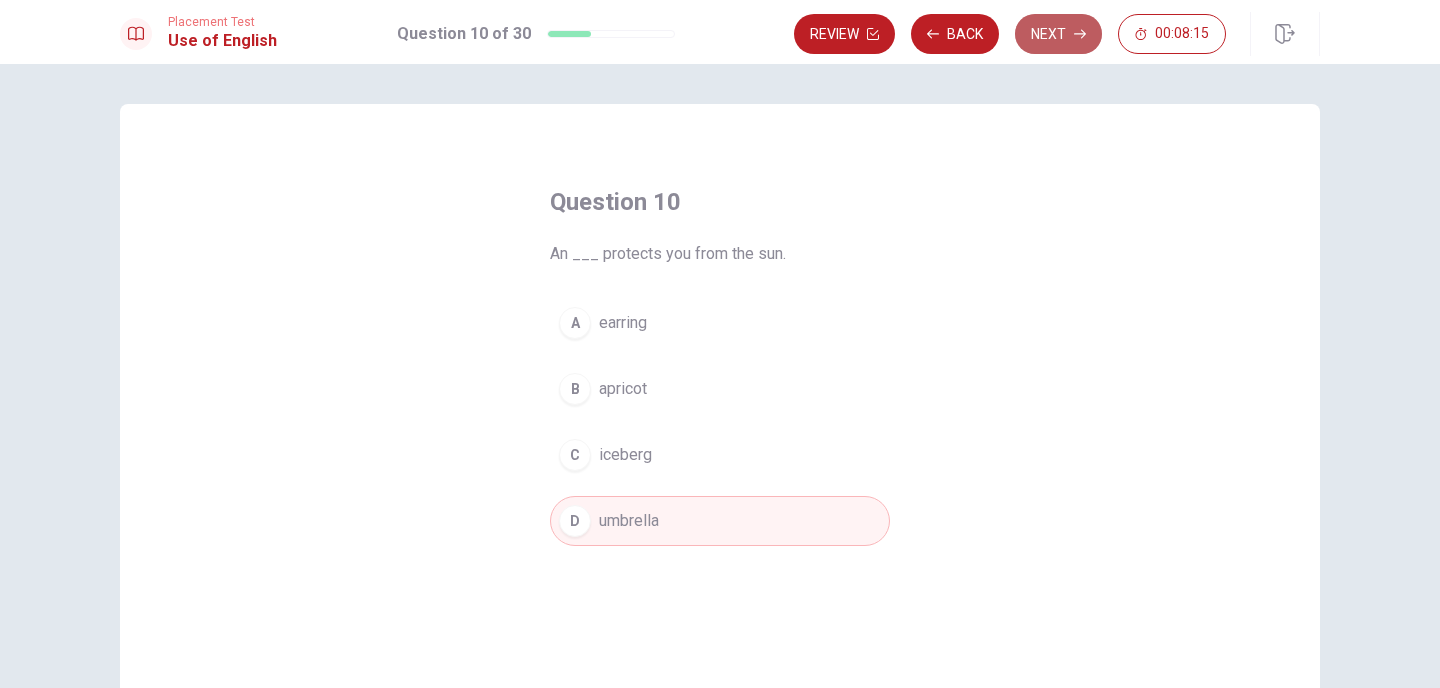 click on "Next" at bounding box center (1058, 34) 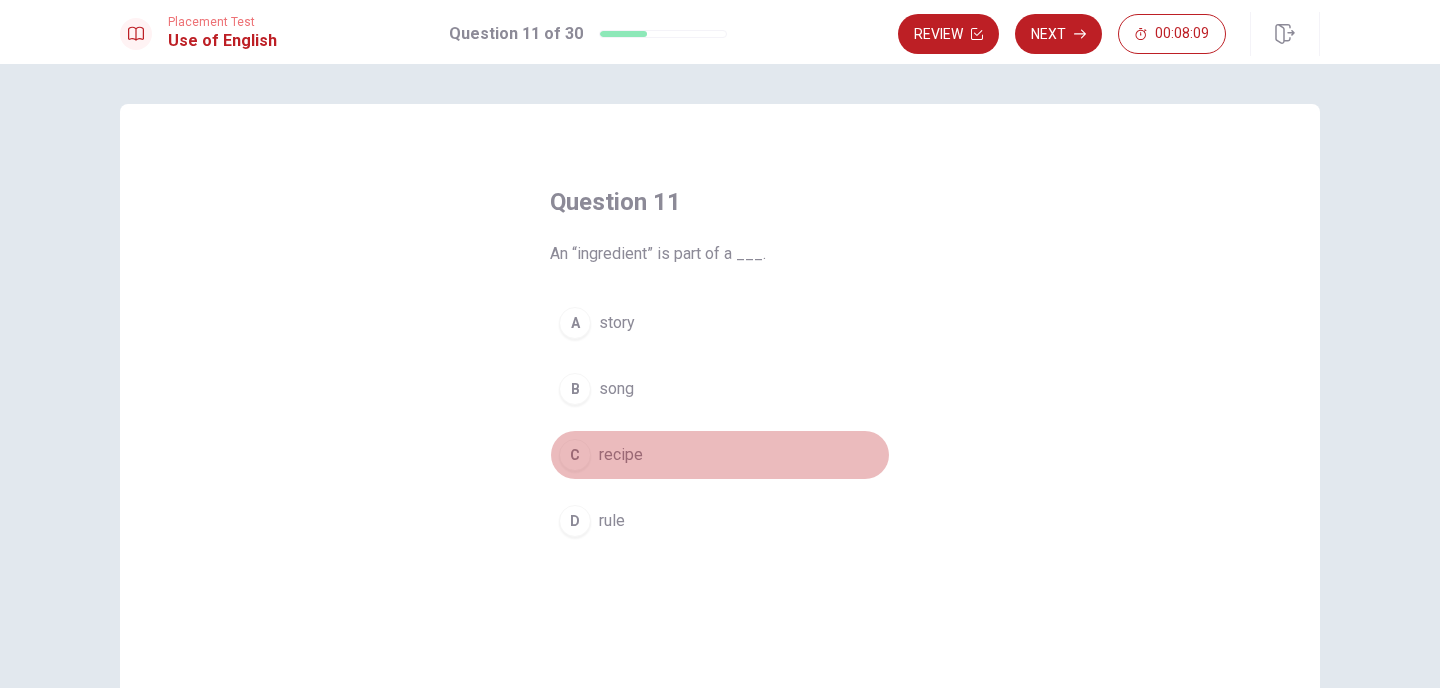 click on "C recipe" at bounding box center [720, 455] 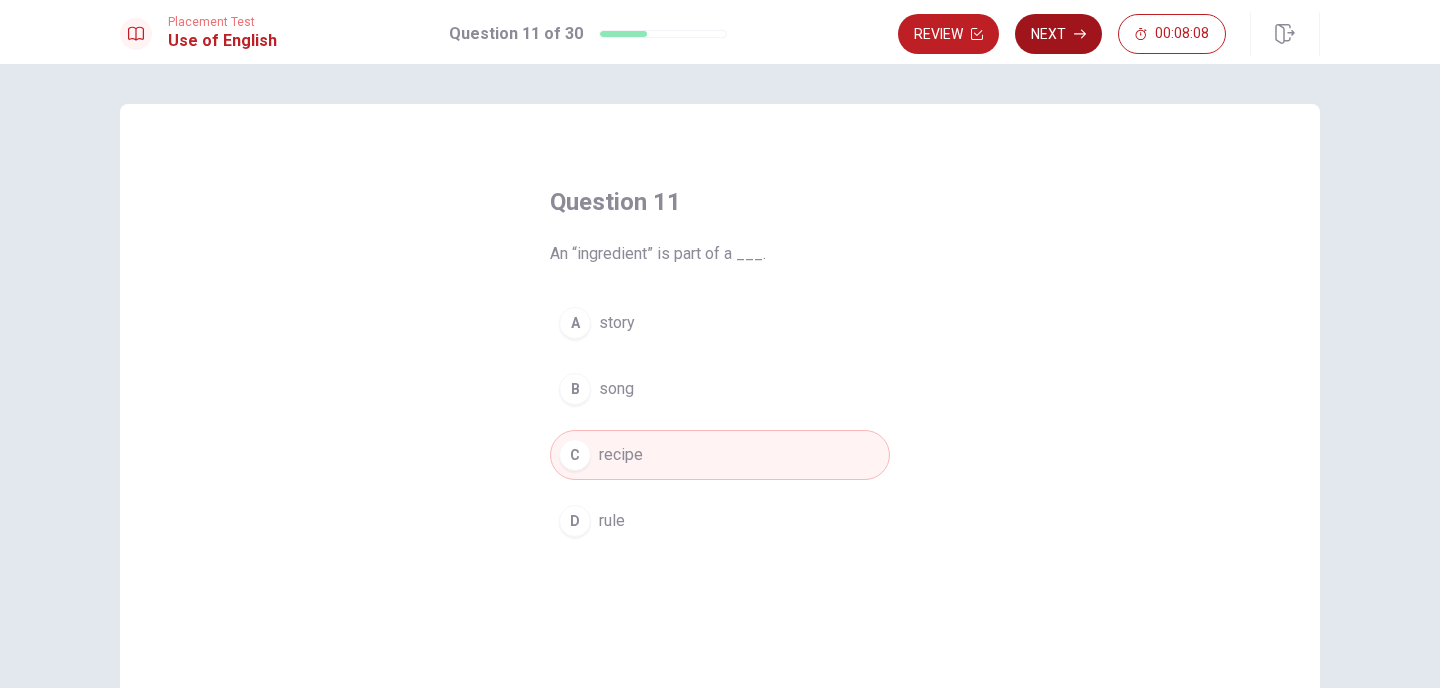 click on "Next" at bounding box center [1058, 34] 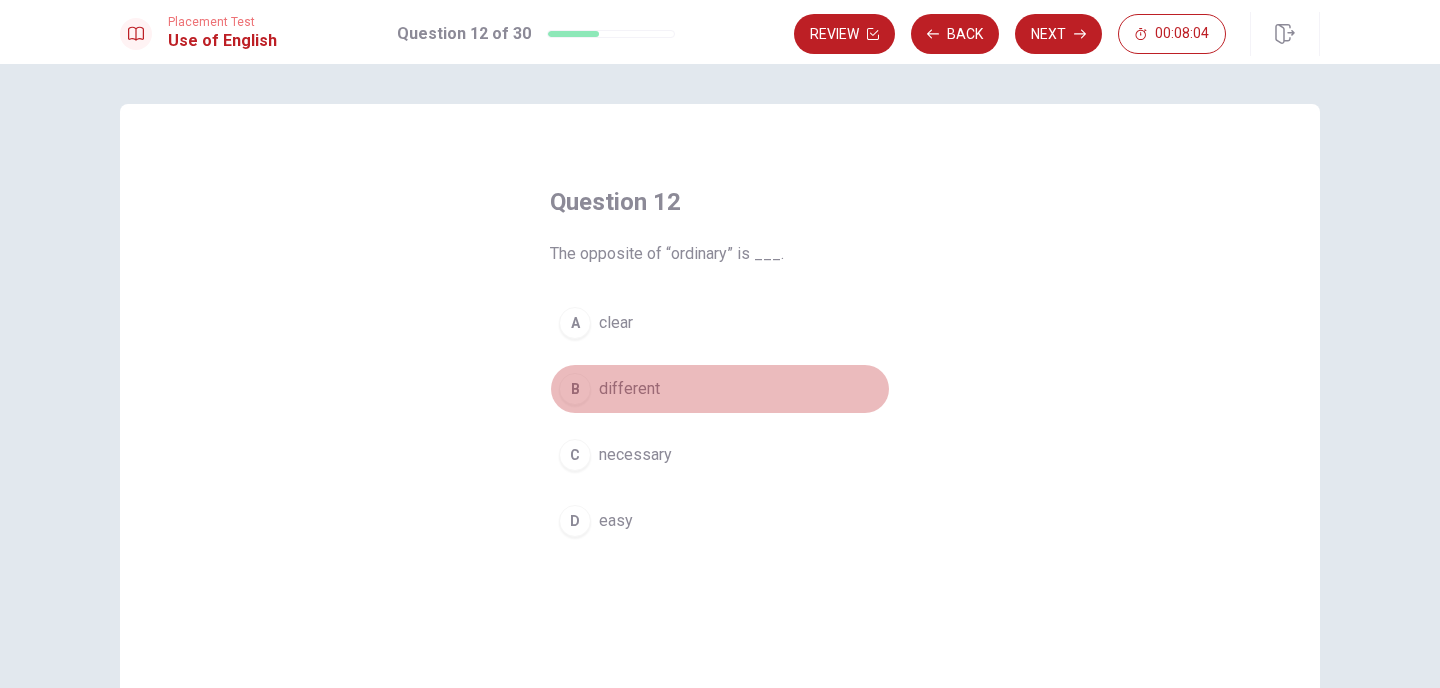 click on "B different" at bounding box center (720, 389) 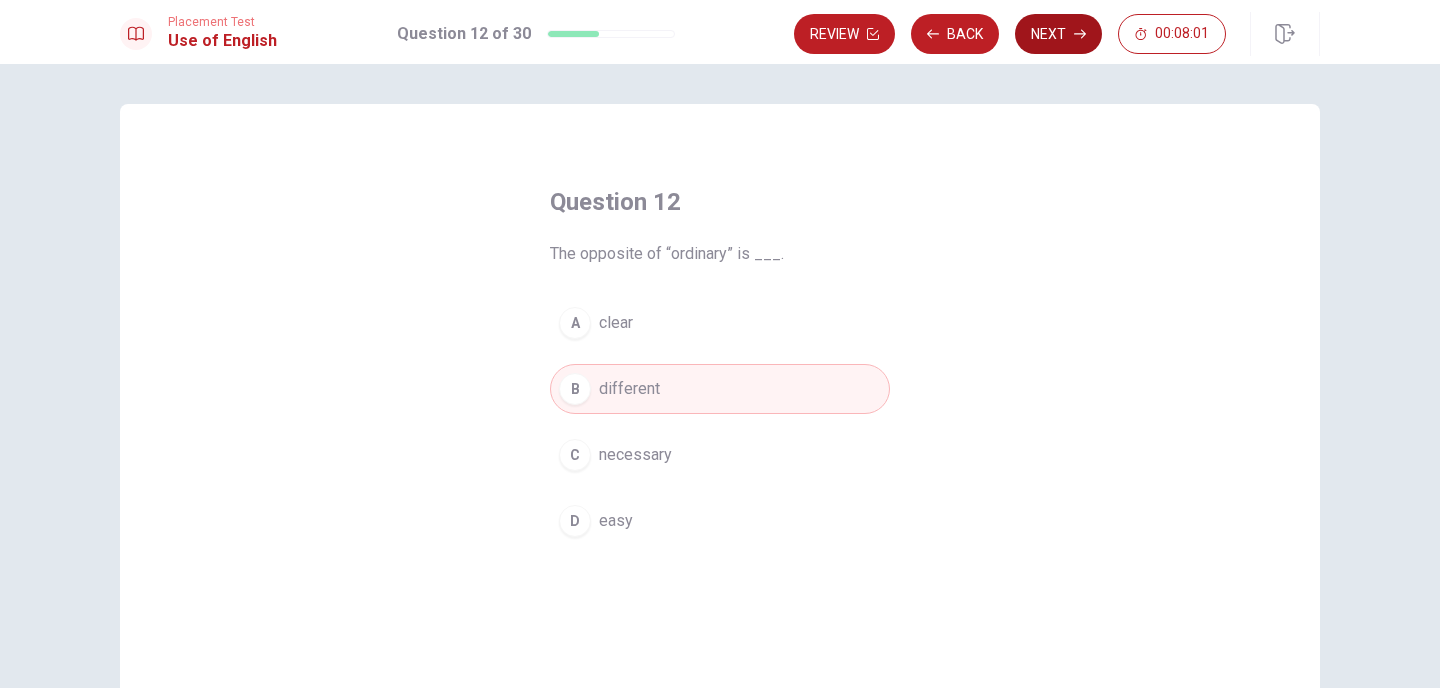 click on "Next" at bounding box center (1058, 34) 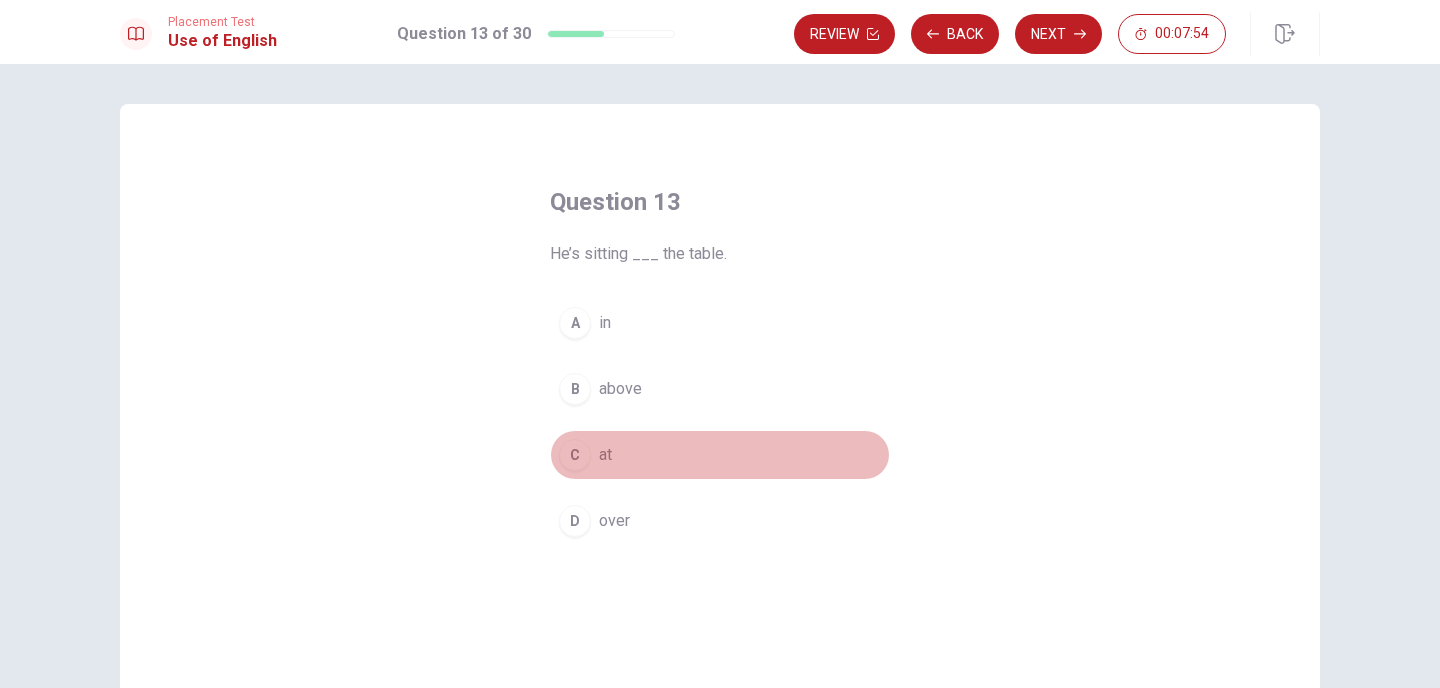 click on "C" at bounding box center [575, 455] 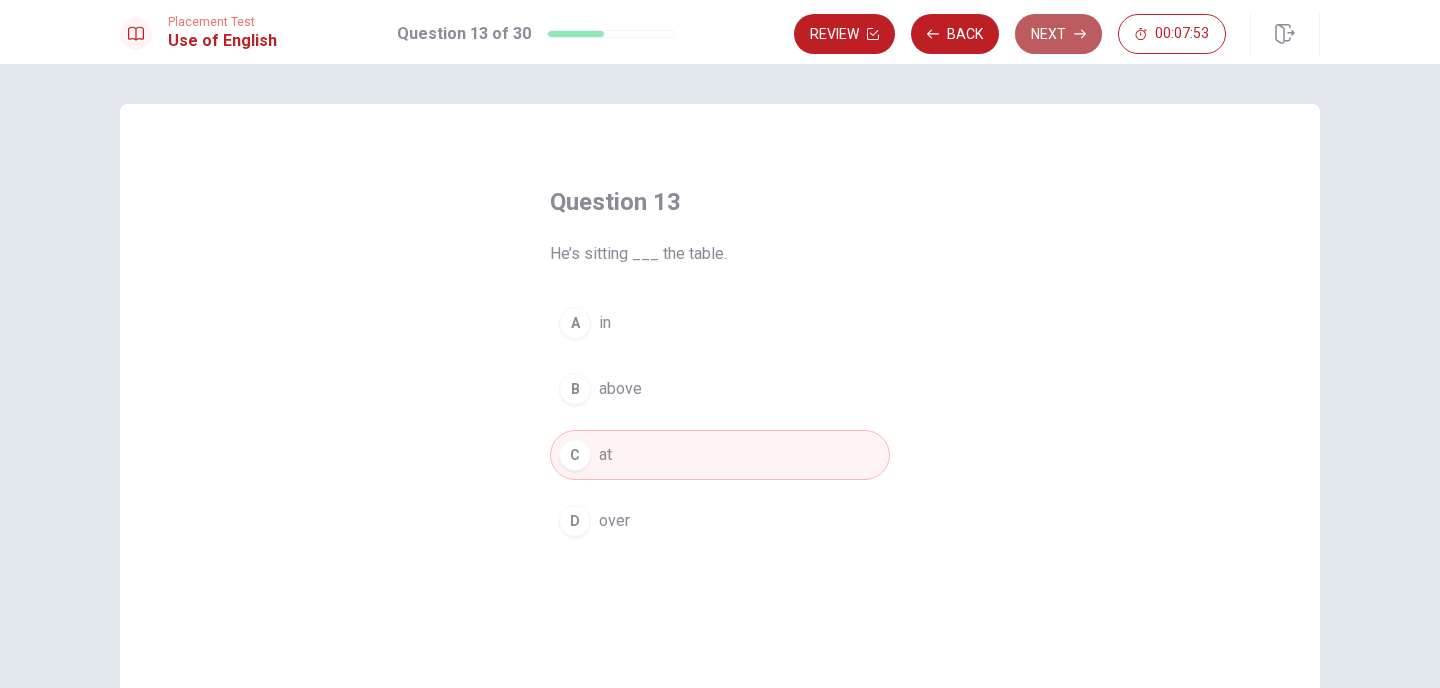 click on "Next" at bounding box center (1058, 34) 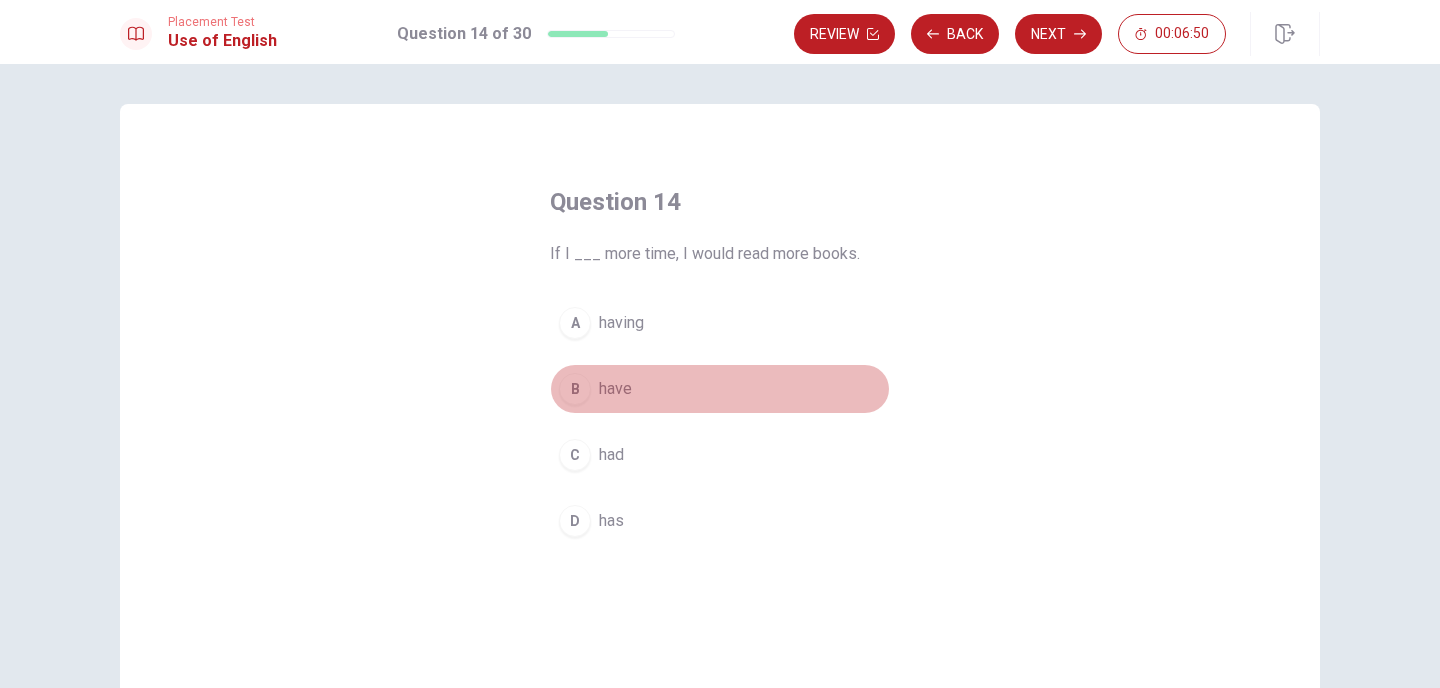 click on "B" at bounding box center [575, 389] 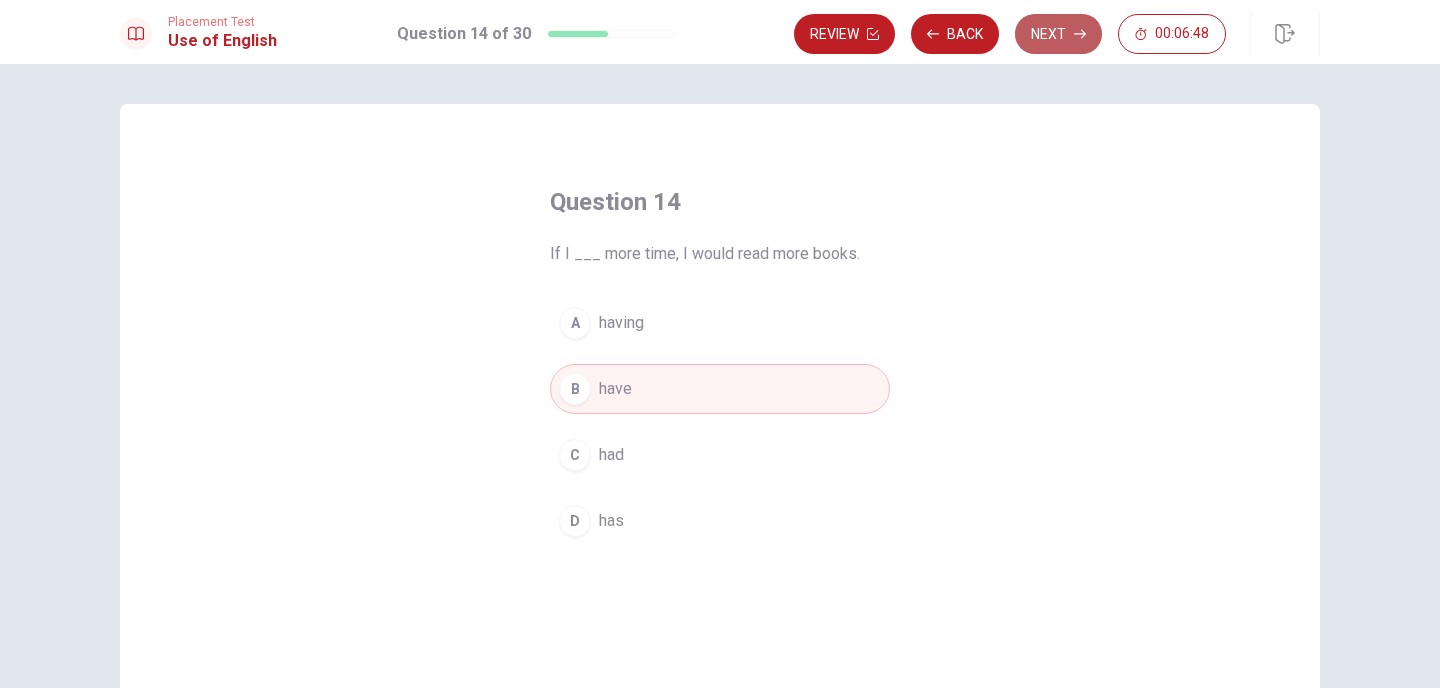 click 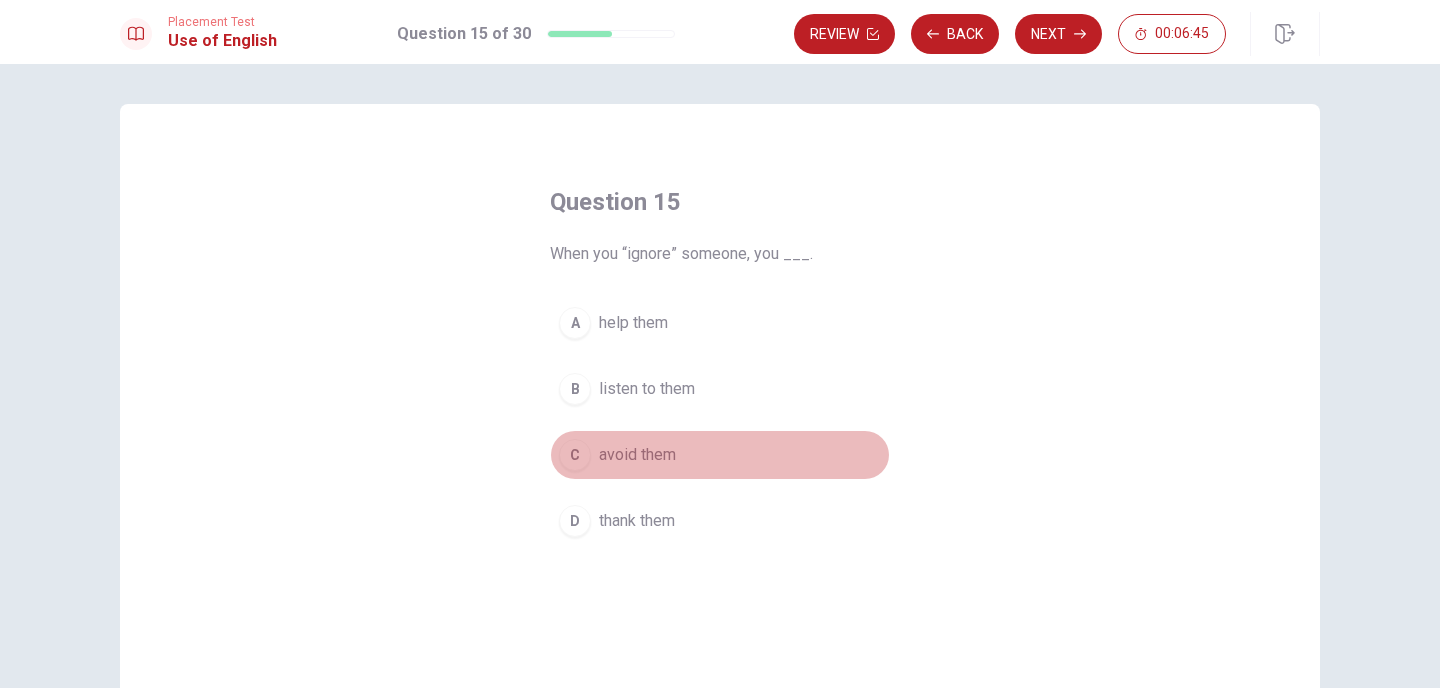 click on "avoid them" at bounding box center (637, 455) 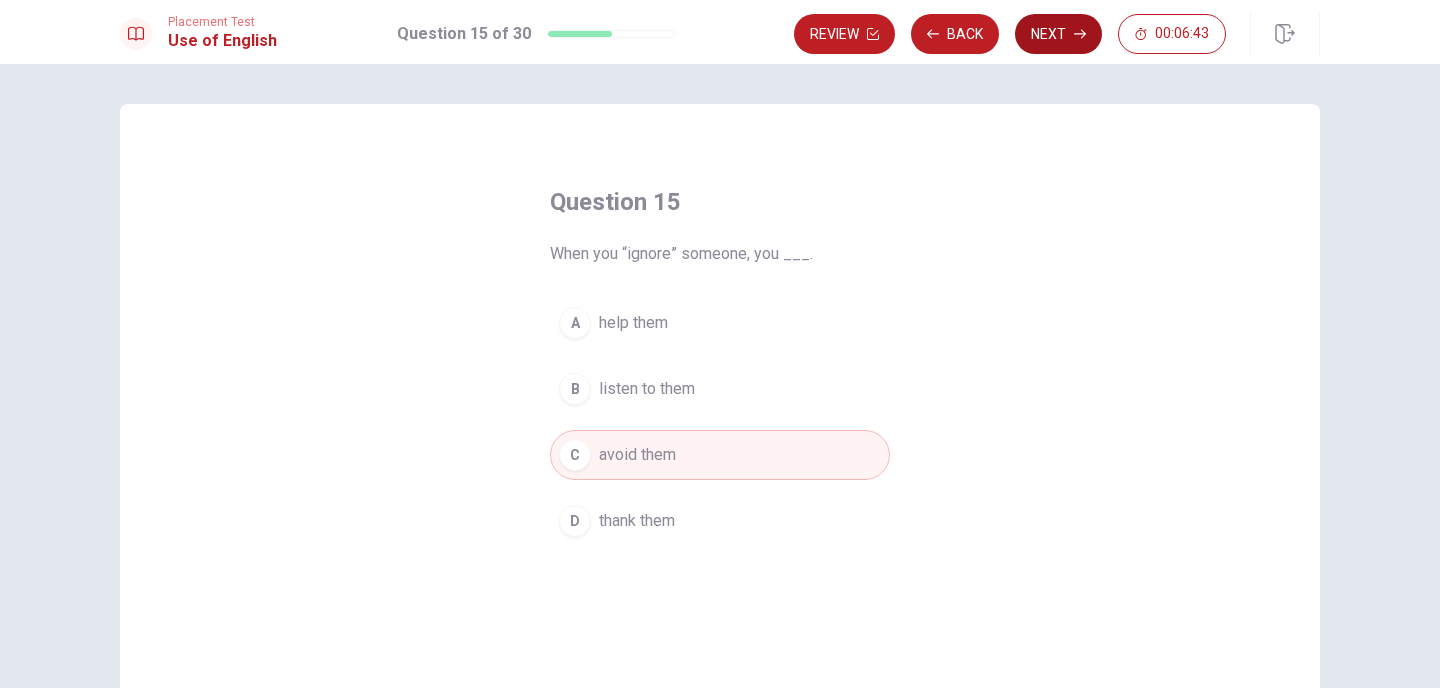 click on "Next" at bounding box center [1058, 34] 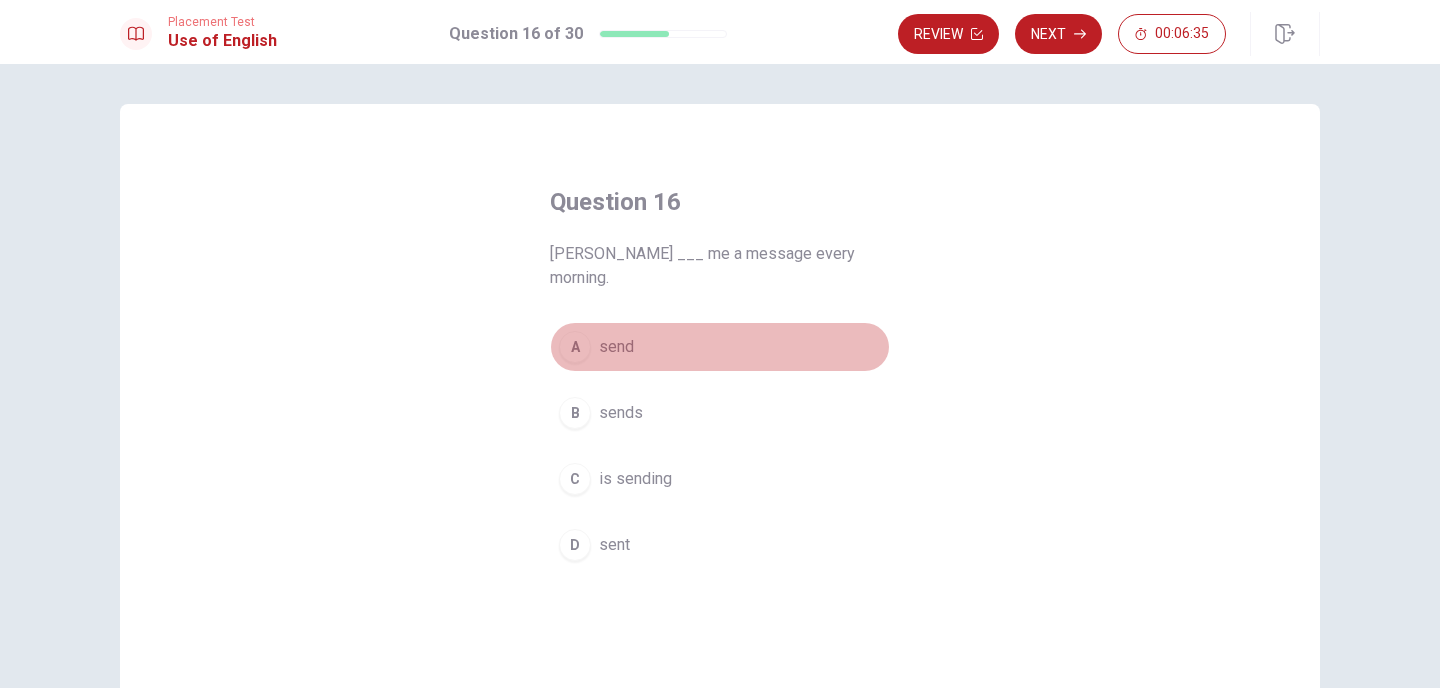 click on "A" at bounding box center (575, 347) 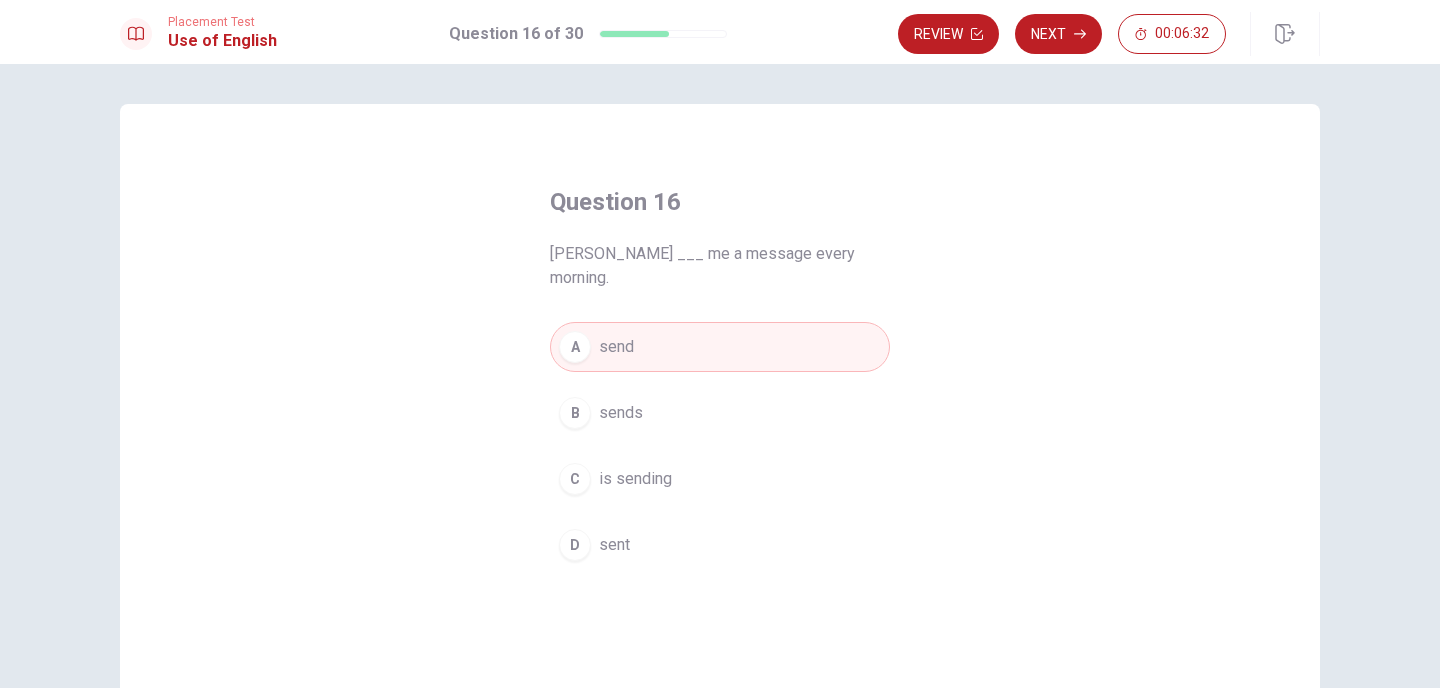 click on "B" at bounding box center (575, 413) 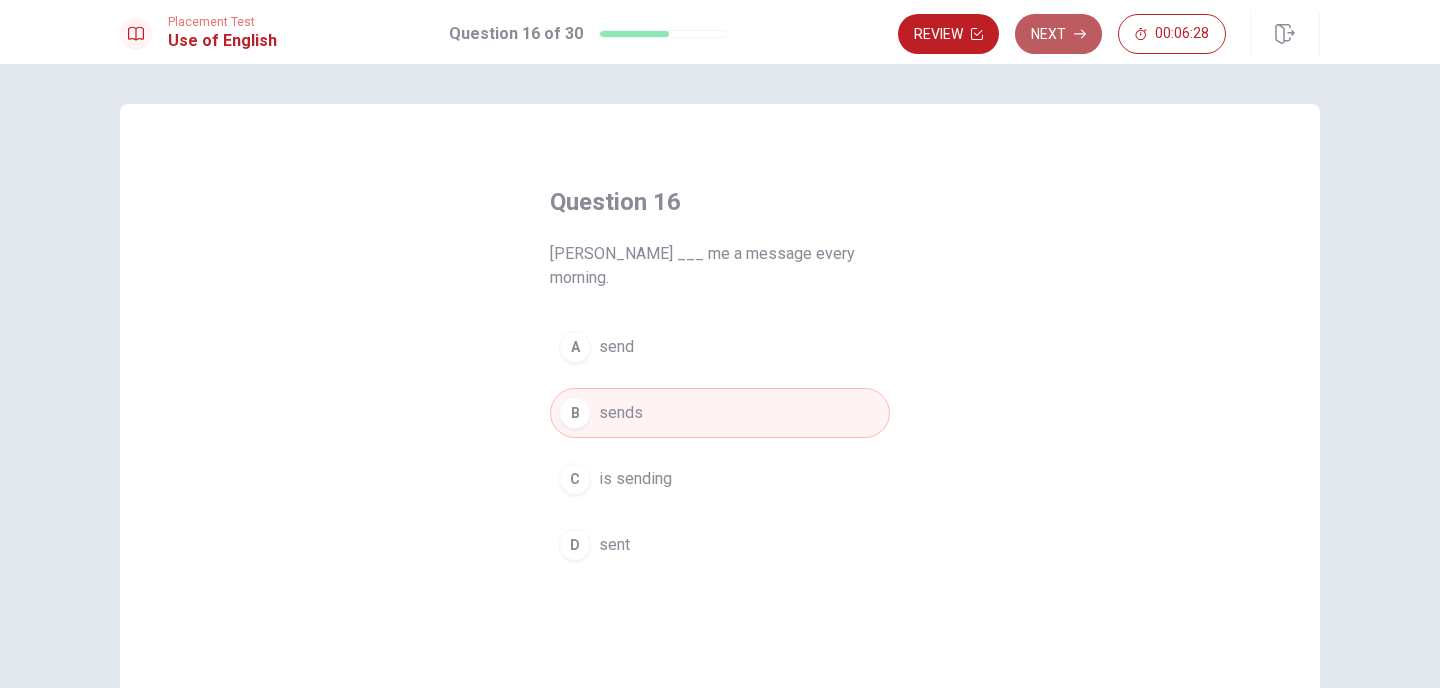 click on "Next" at bounding box center [1058, 34] 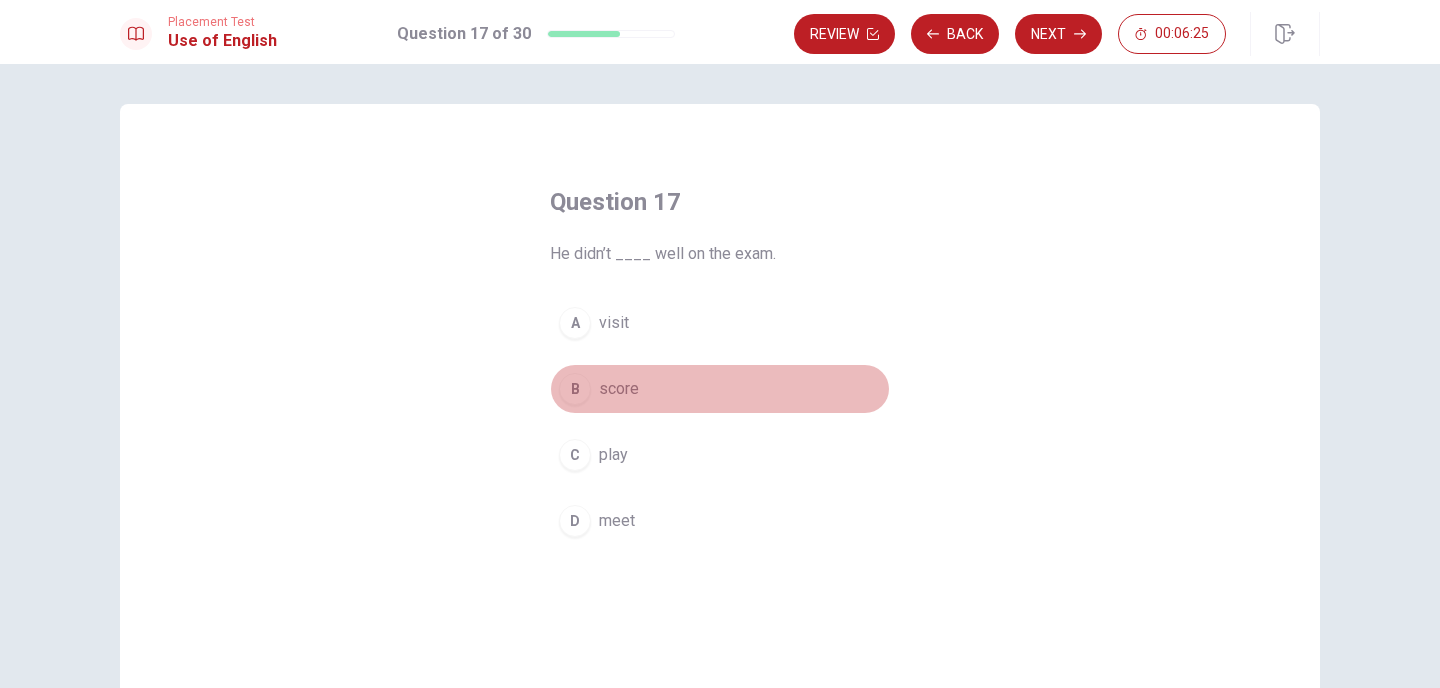click on "B" at bounding box center (575, 389) 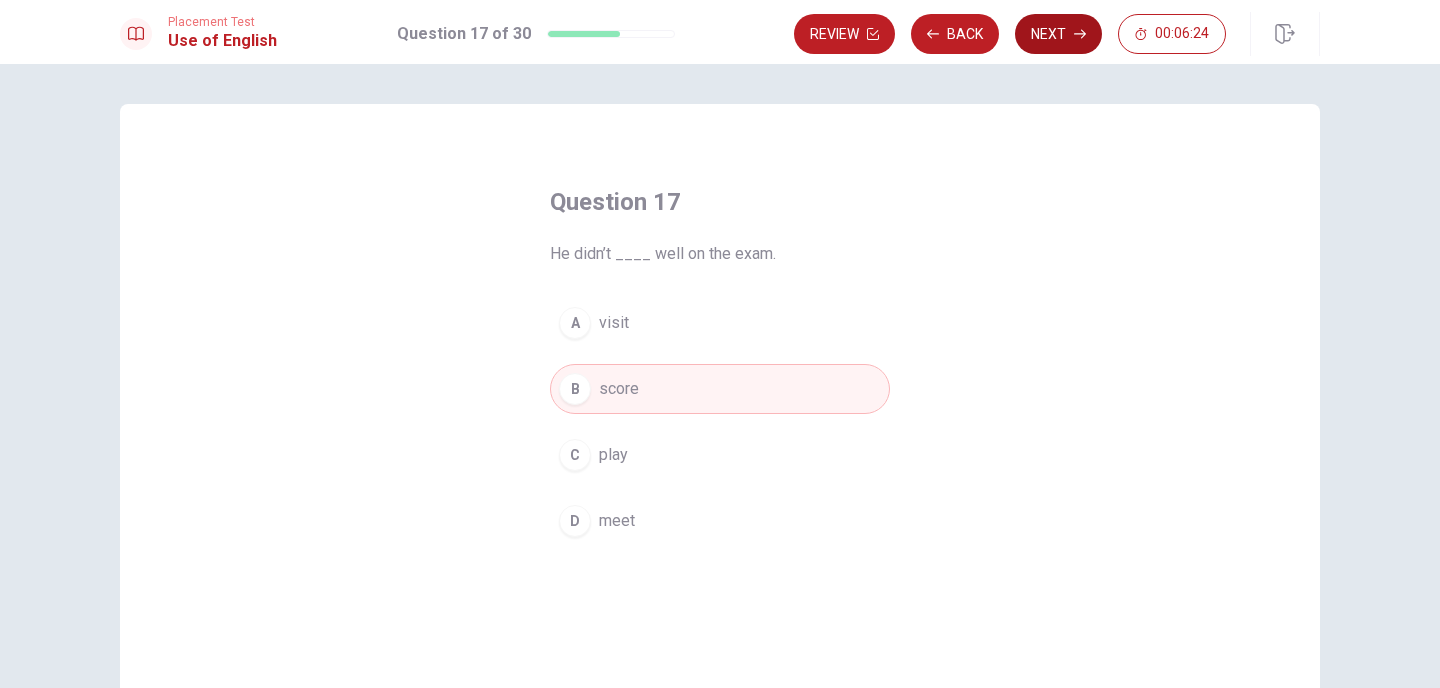 click on "Next" at bounding box center [1058, 34] 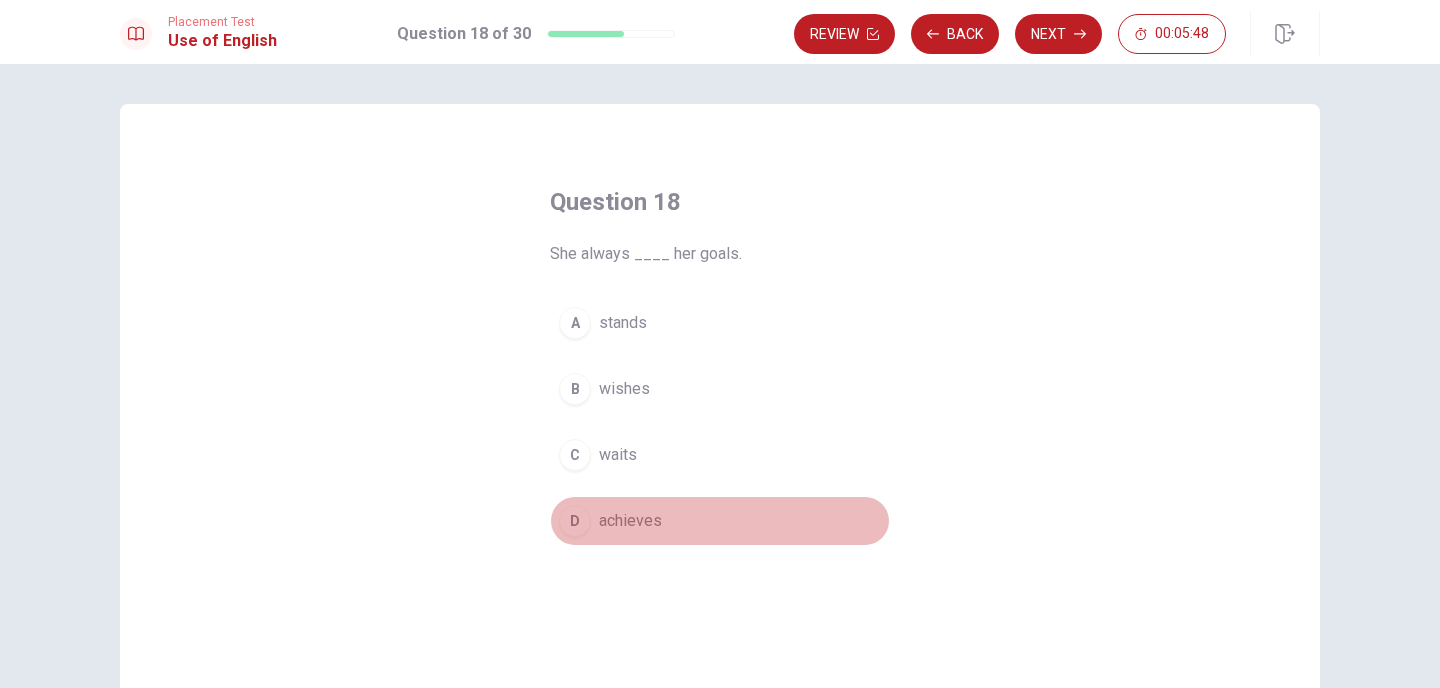 click on "achieves" at bounding box center [630, 521] 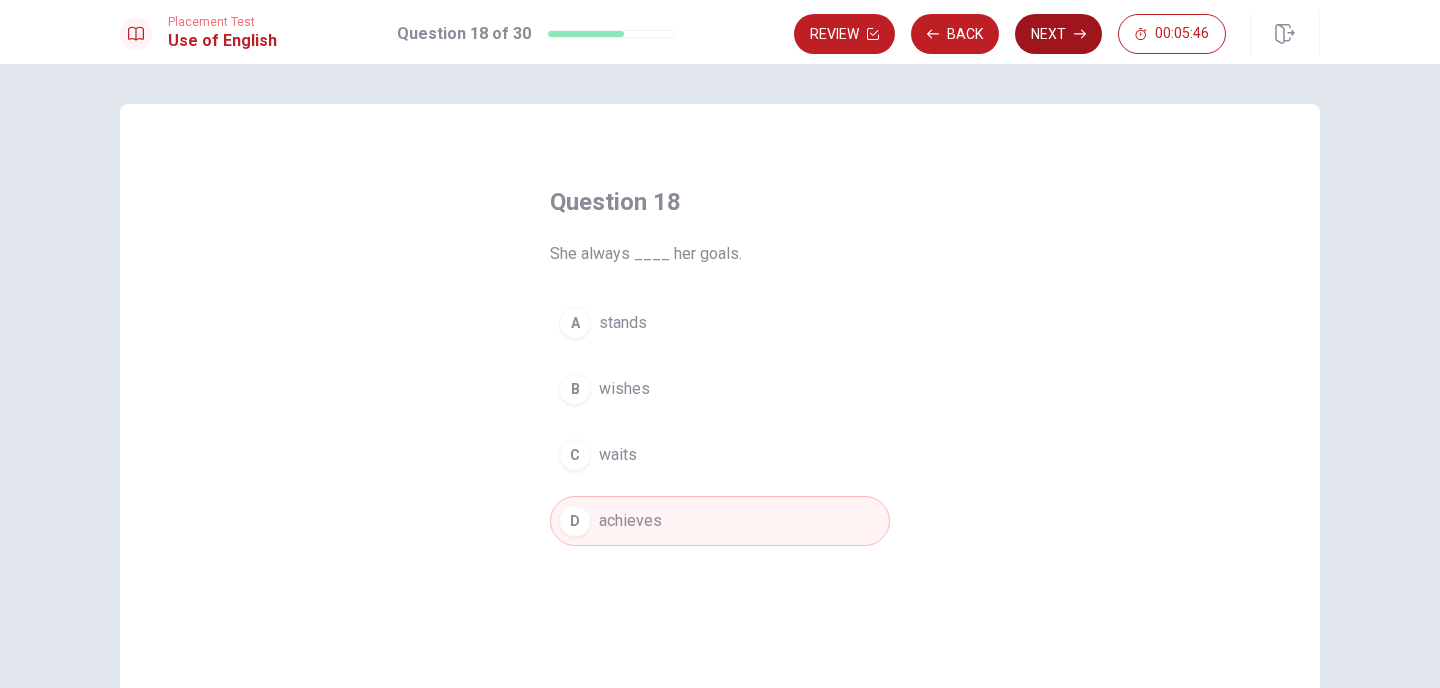 click on "Next" at bounding box center (1058, 34) 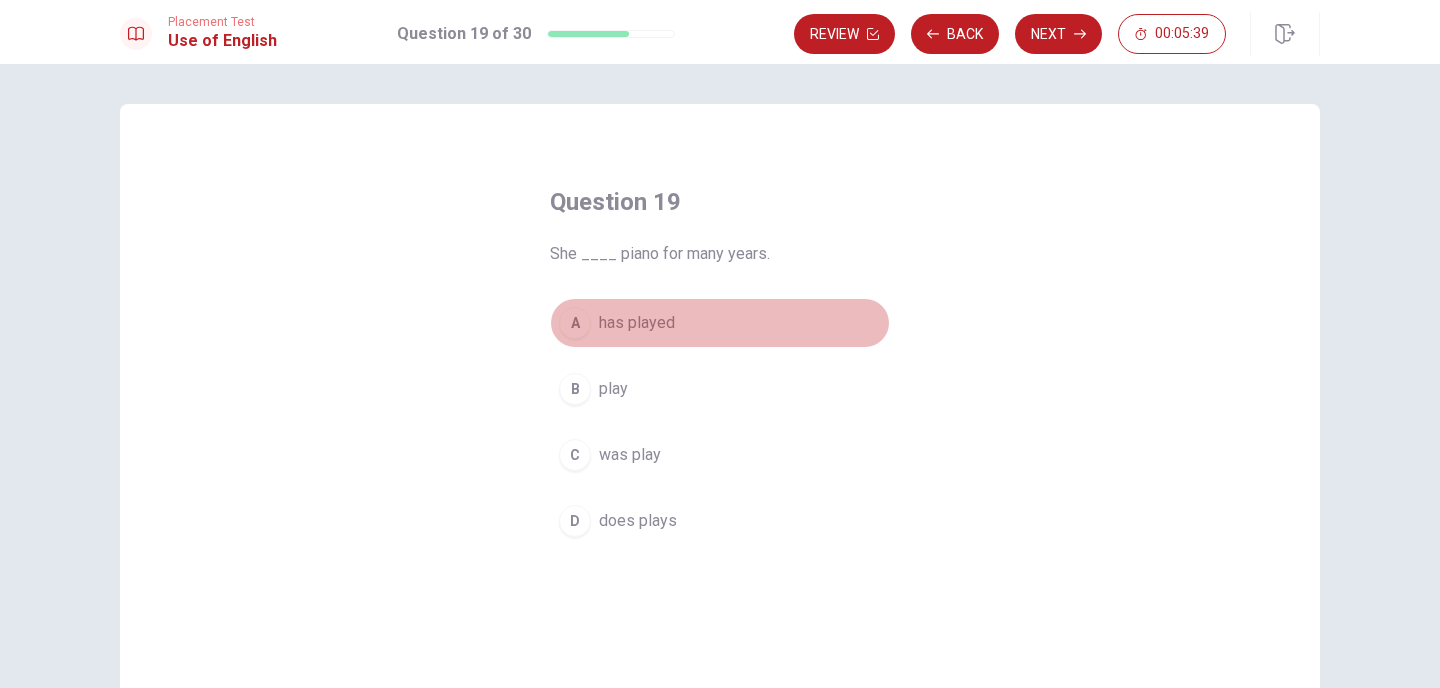 click on "A" at bounding box center [575, 323] 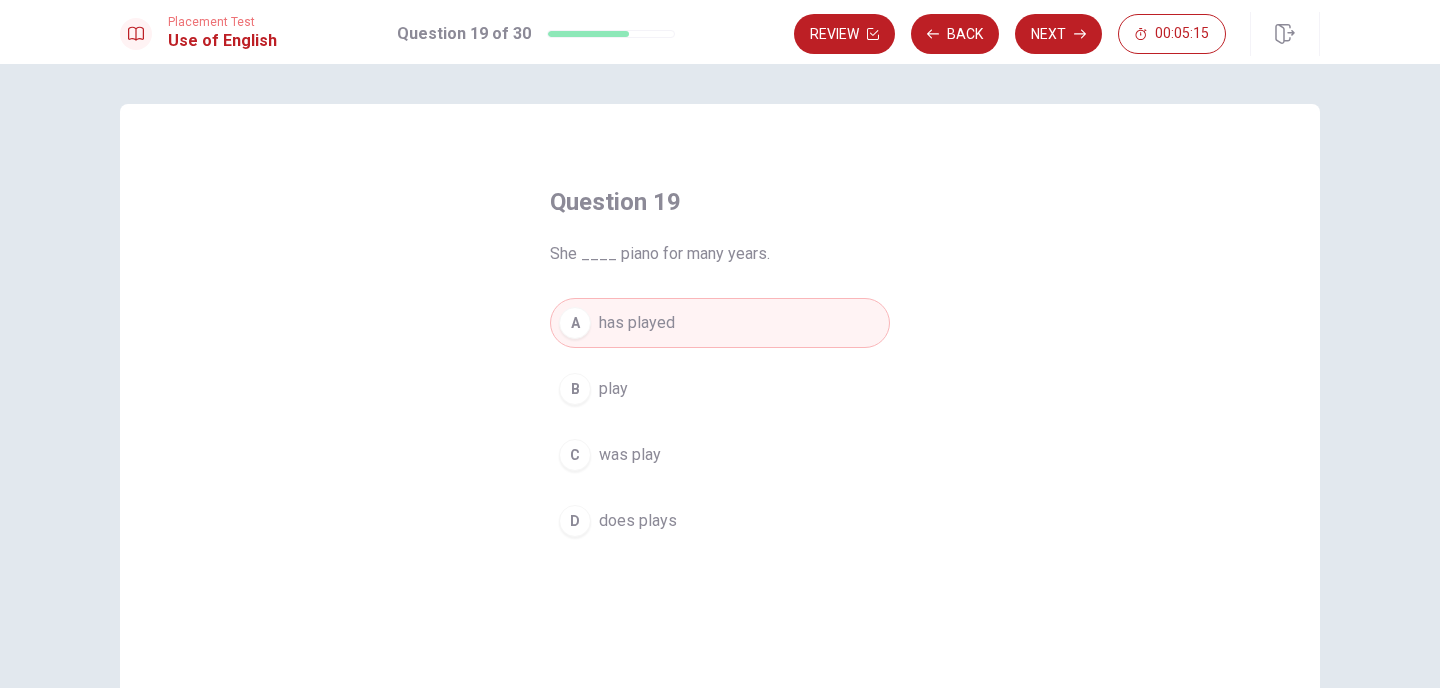 click on "D" at bounding box center (575, 521) 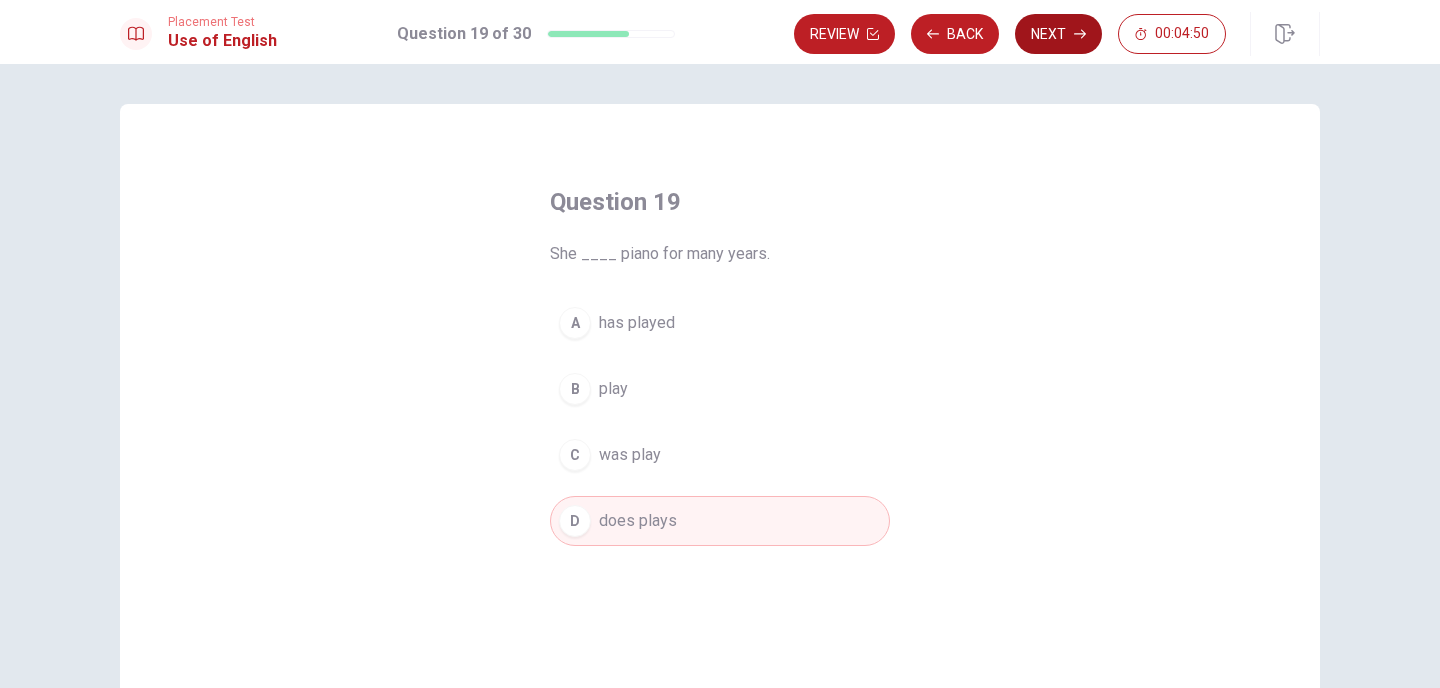 click on "Next" at bounding box center (1058, 34) 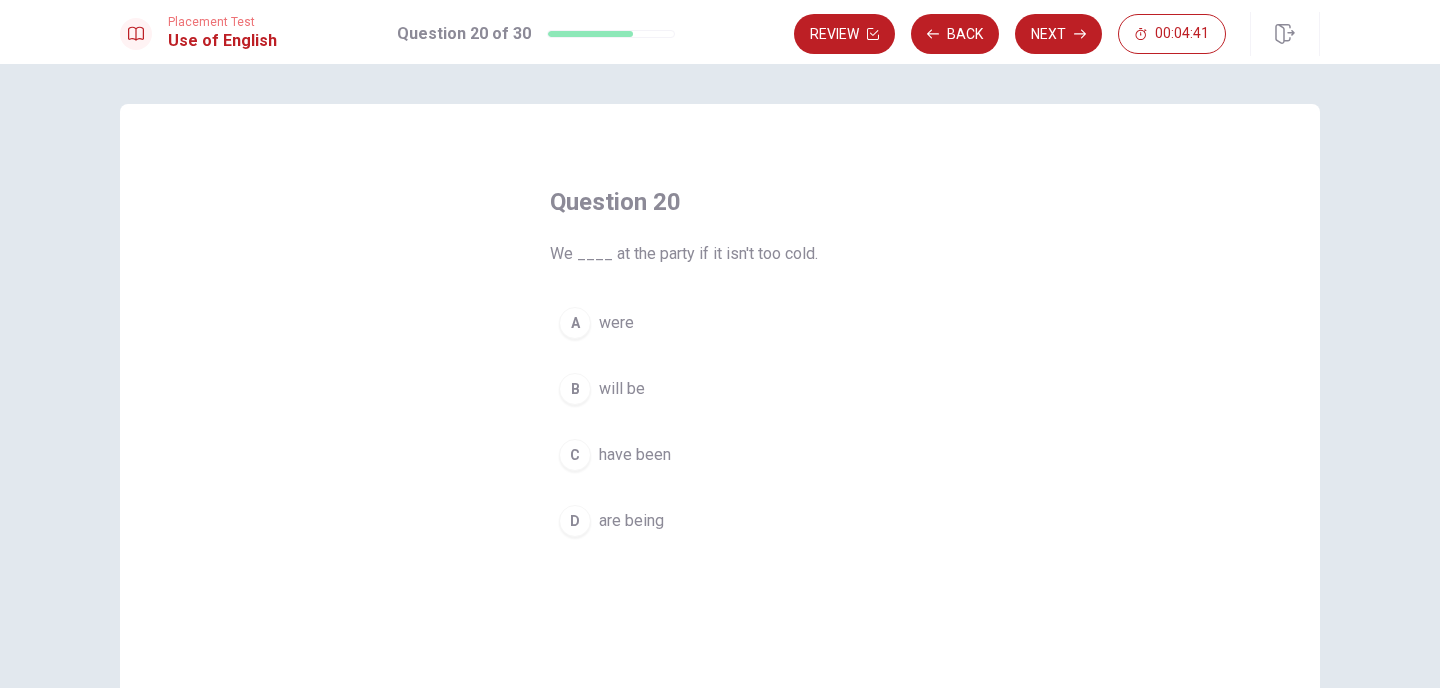 click on "C" at bounding box center [575, 455] 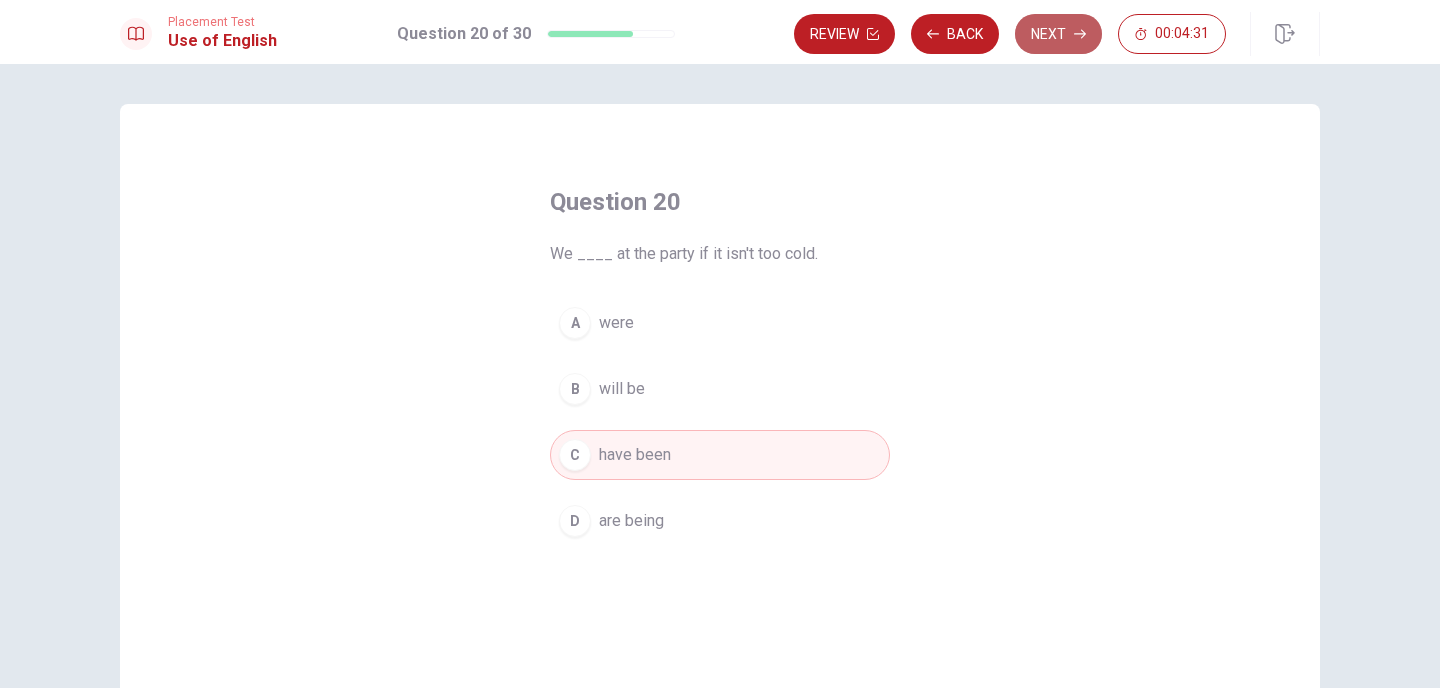 click on "Next" at bounding box center [1058, 34] 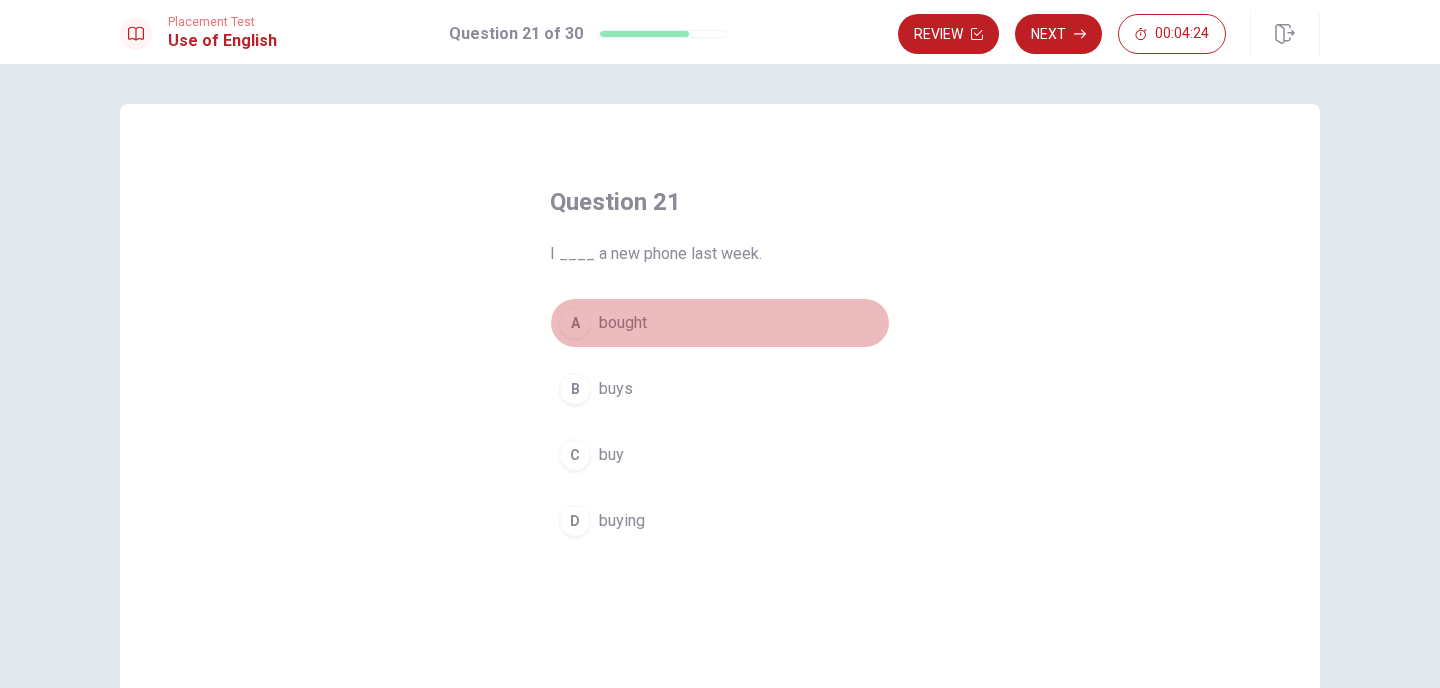 click on "bought" at bounding box center (623, 323) 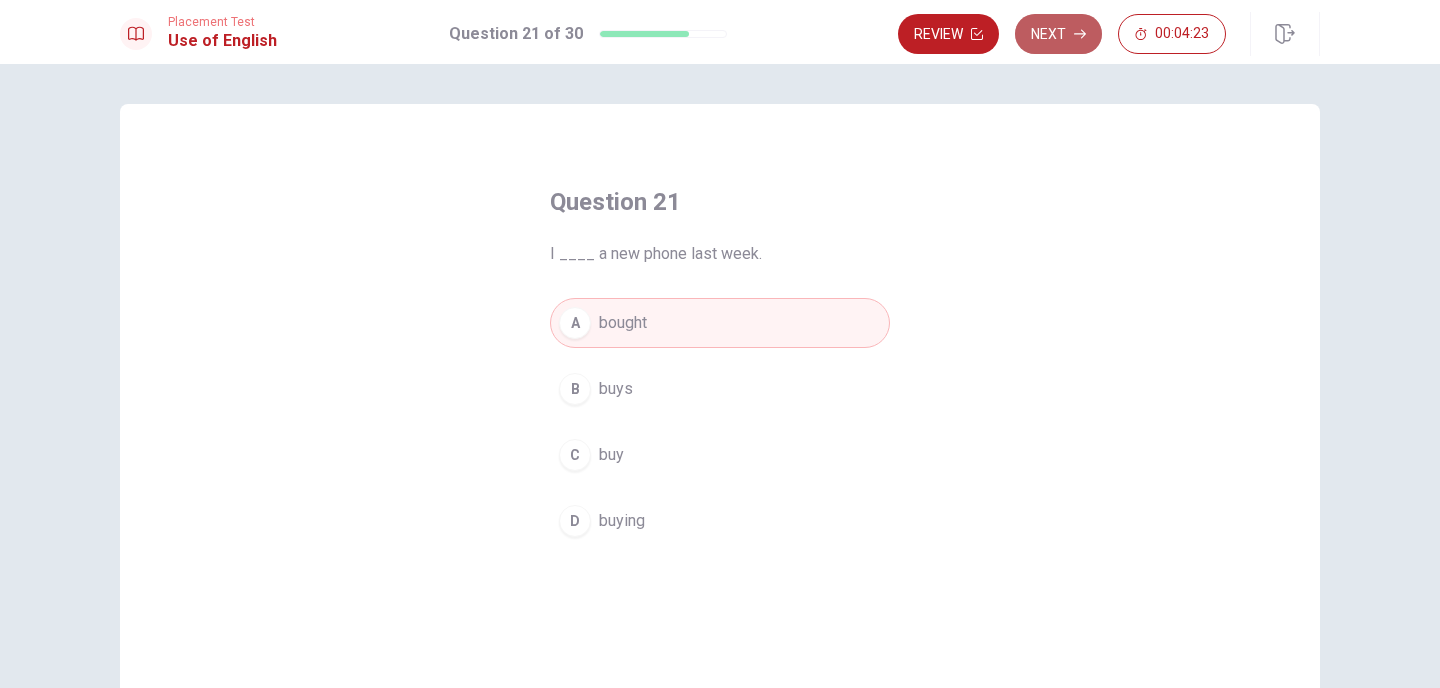 click on "Next" at bounding box center [1058, 34] 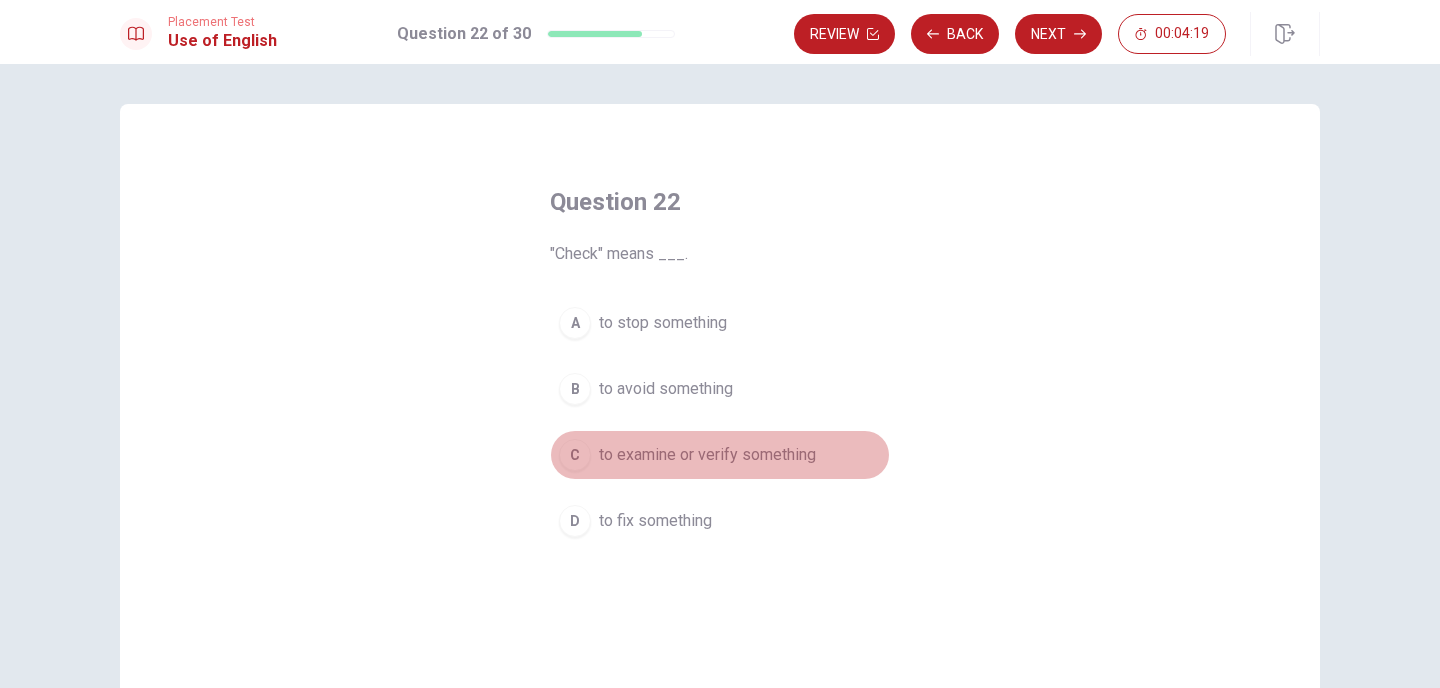 click on "C to examine or verify something" at bounding box center [720, 455] 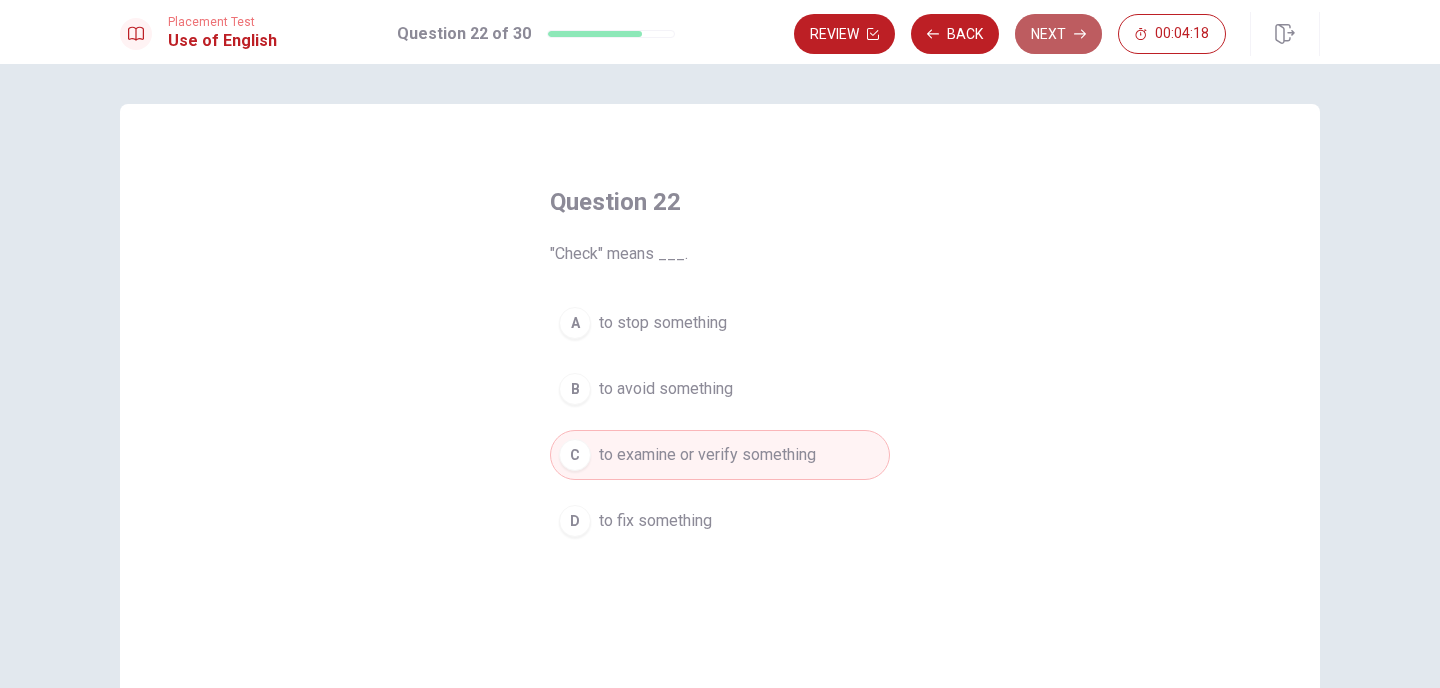 click on "Next" at bounding box center [1058, 34] 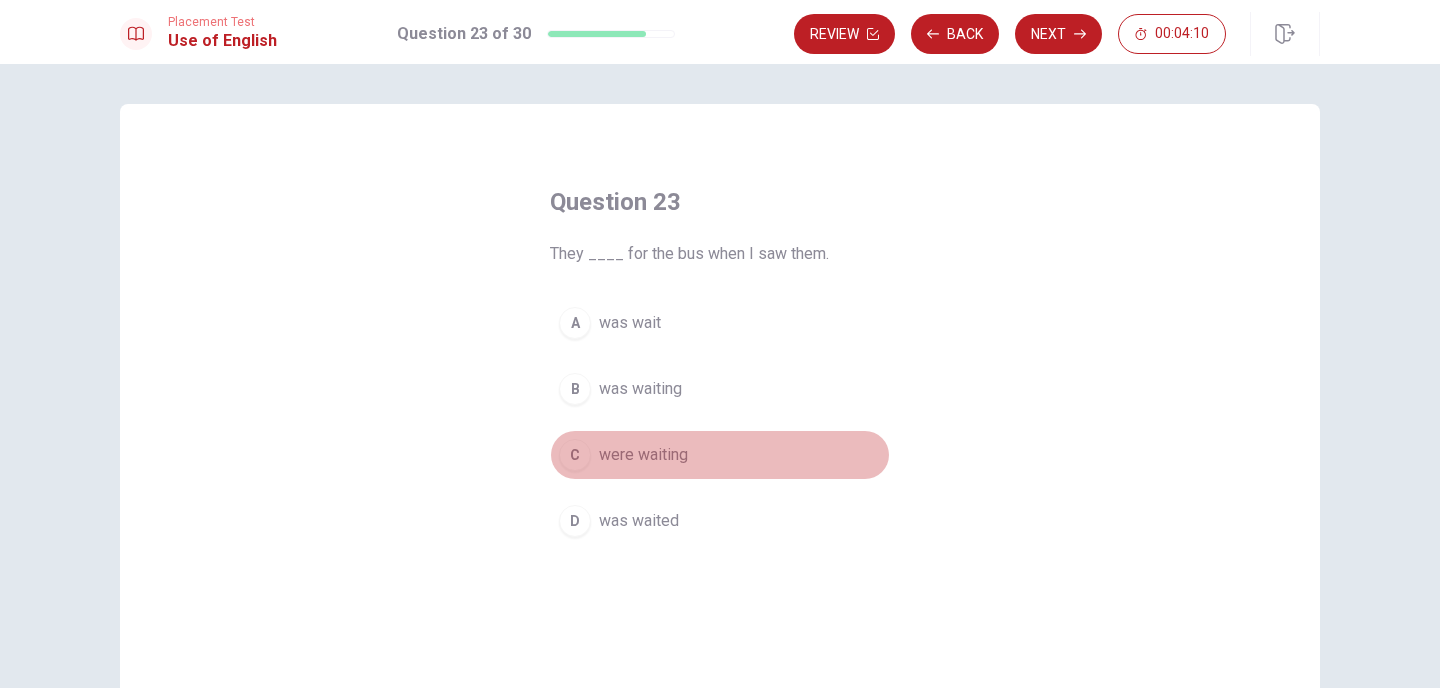 click on "were waiting" at bounding box center (643, 455) 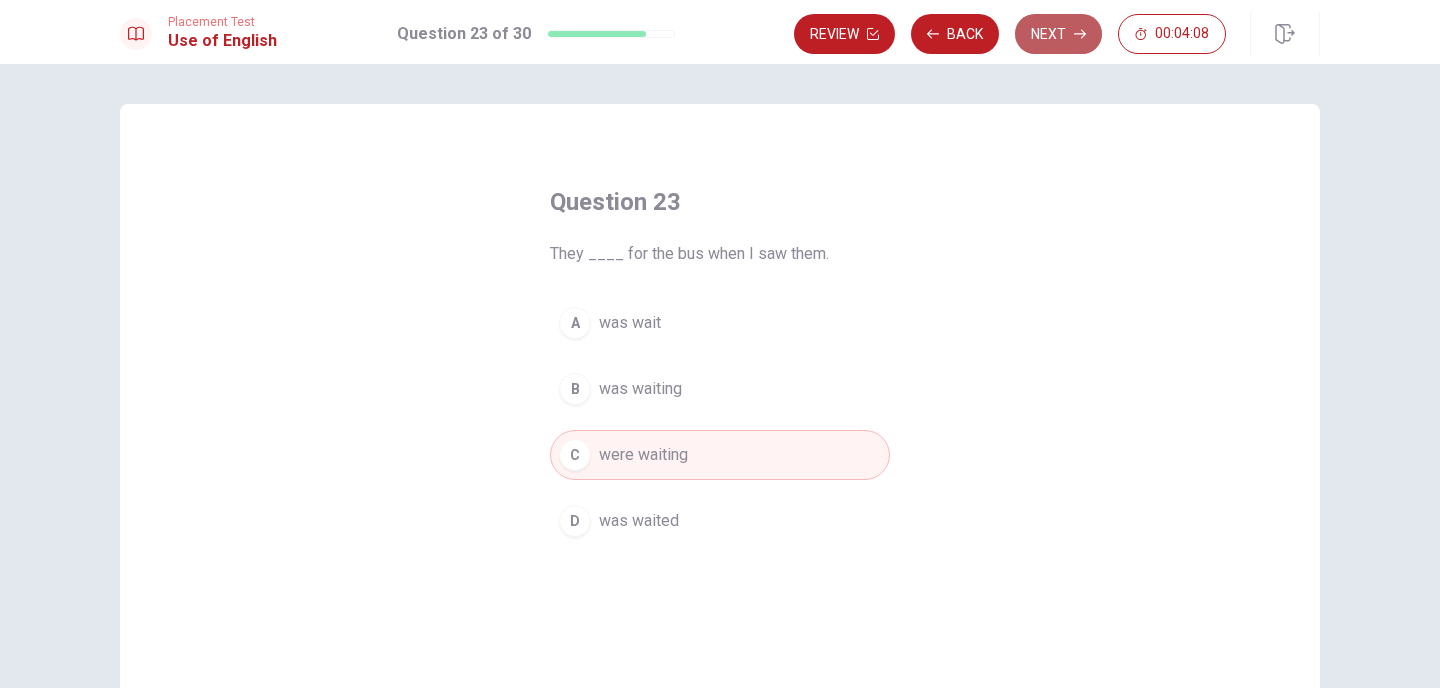 click on "Next" at bounding box center [1058, 34] 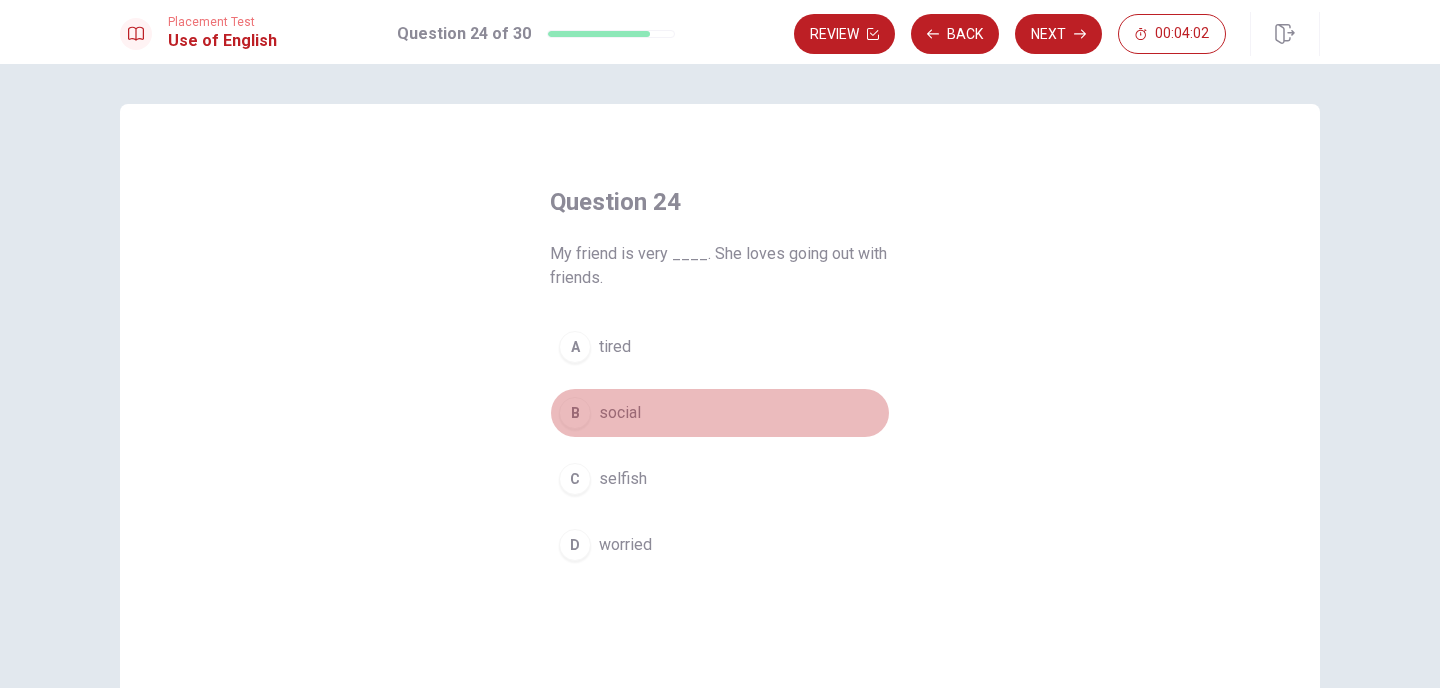 click on "social" at bounding box center (620, 413) 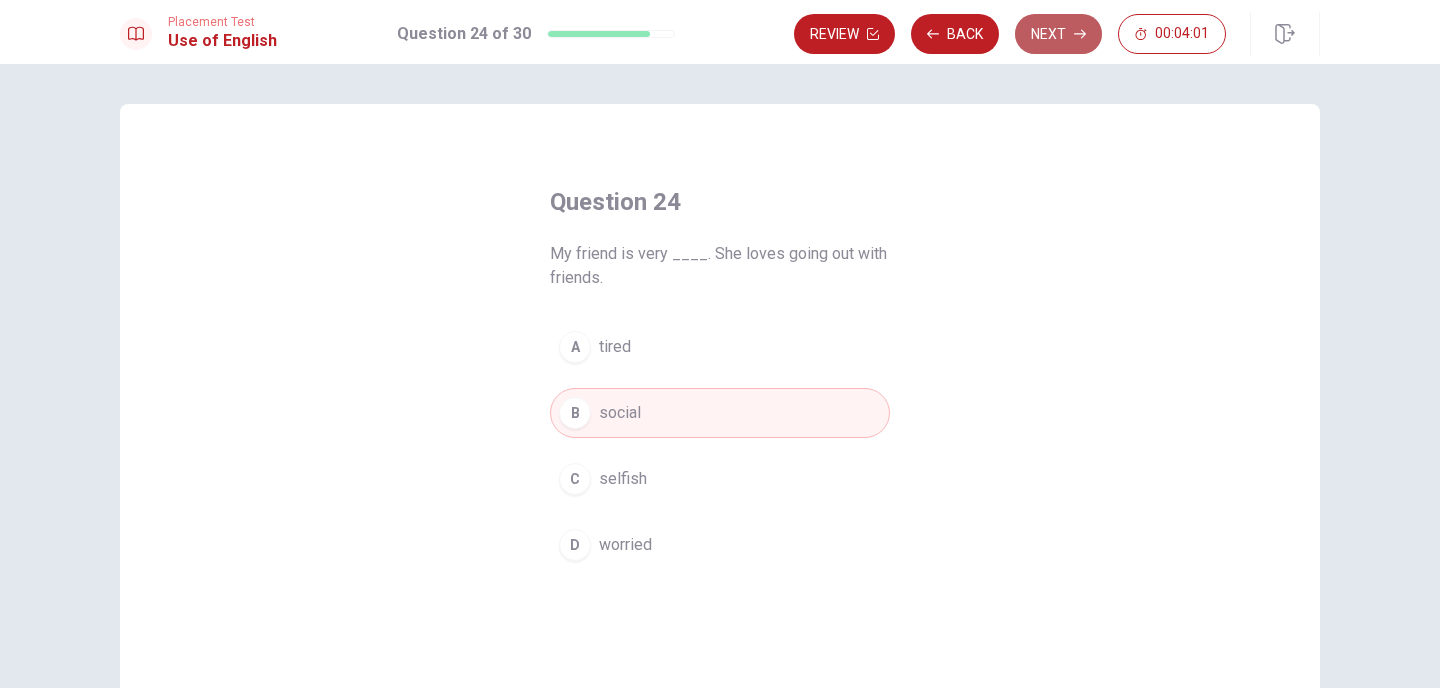 click on "Next" at bounding box center (1058, 34) 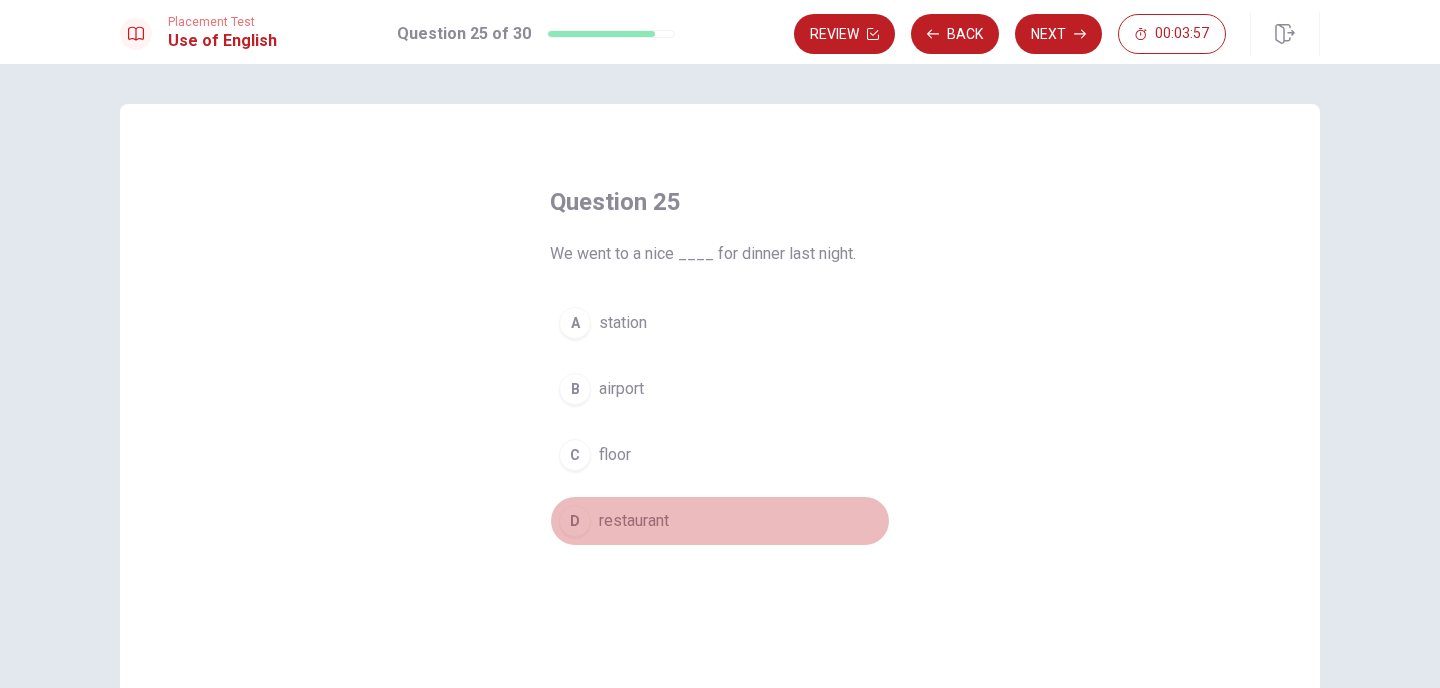 click on "D restaurant" at bounding box center [720, 521] 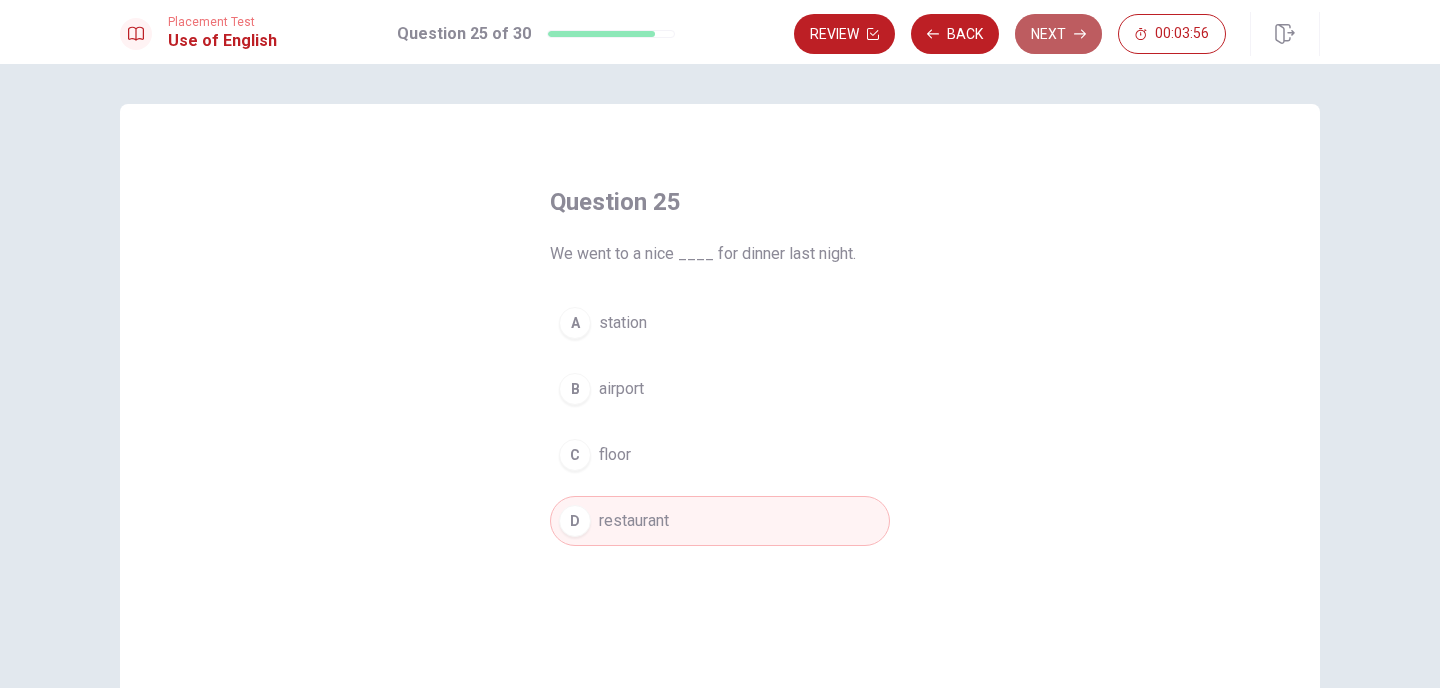 click on "Next" at bounding box center (1058, 34) 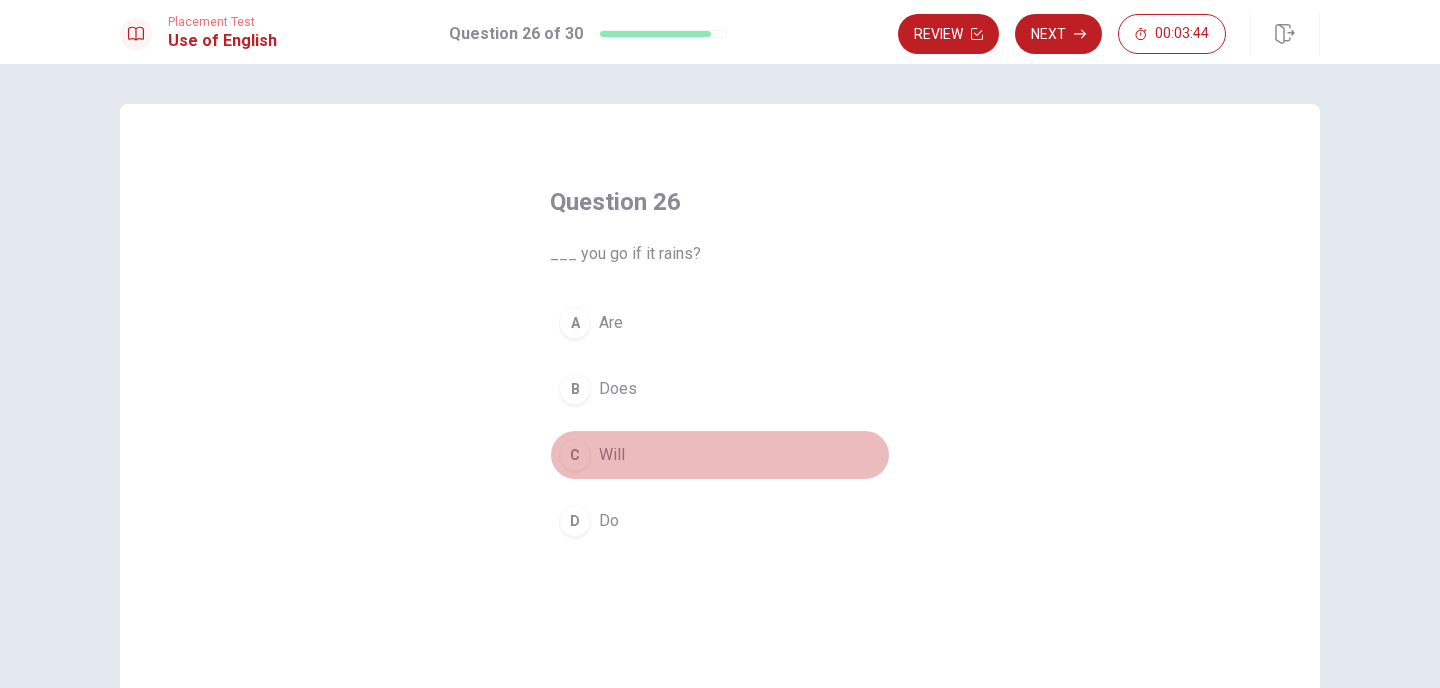 click on "C" at bounding box center [575, 455] 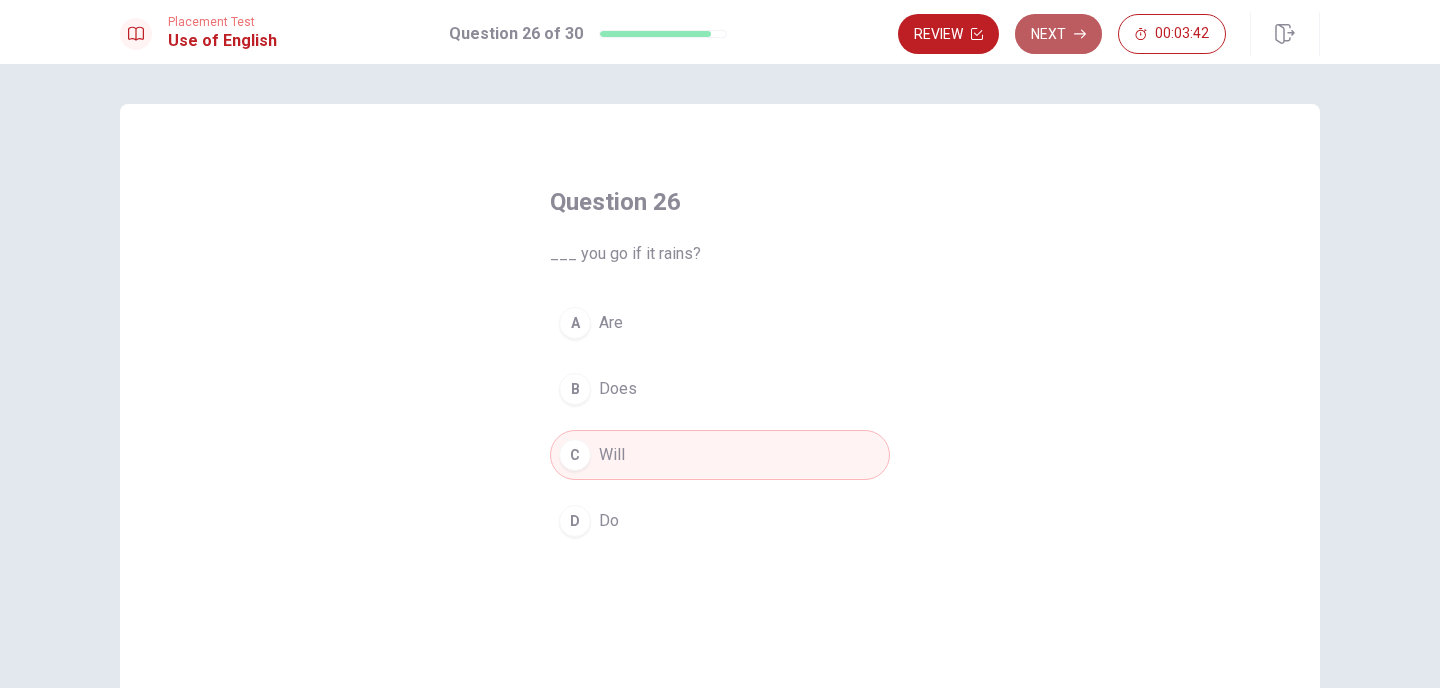 click on "Next" at bounding box center (1058, 34) 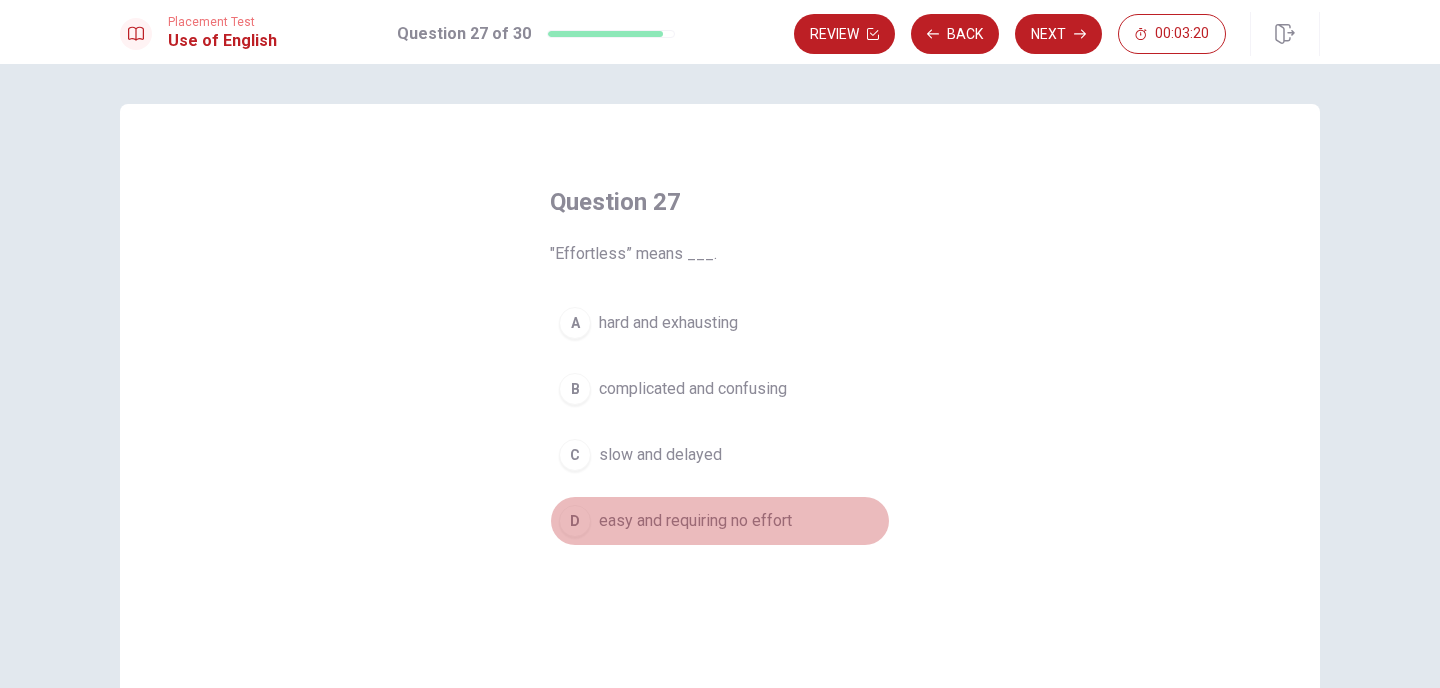 click on "easy and requiring no effort" at bounding box center (695, 521) 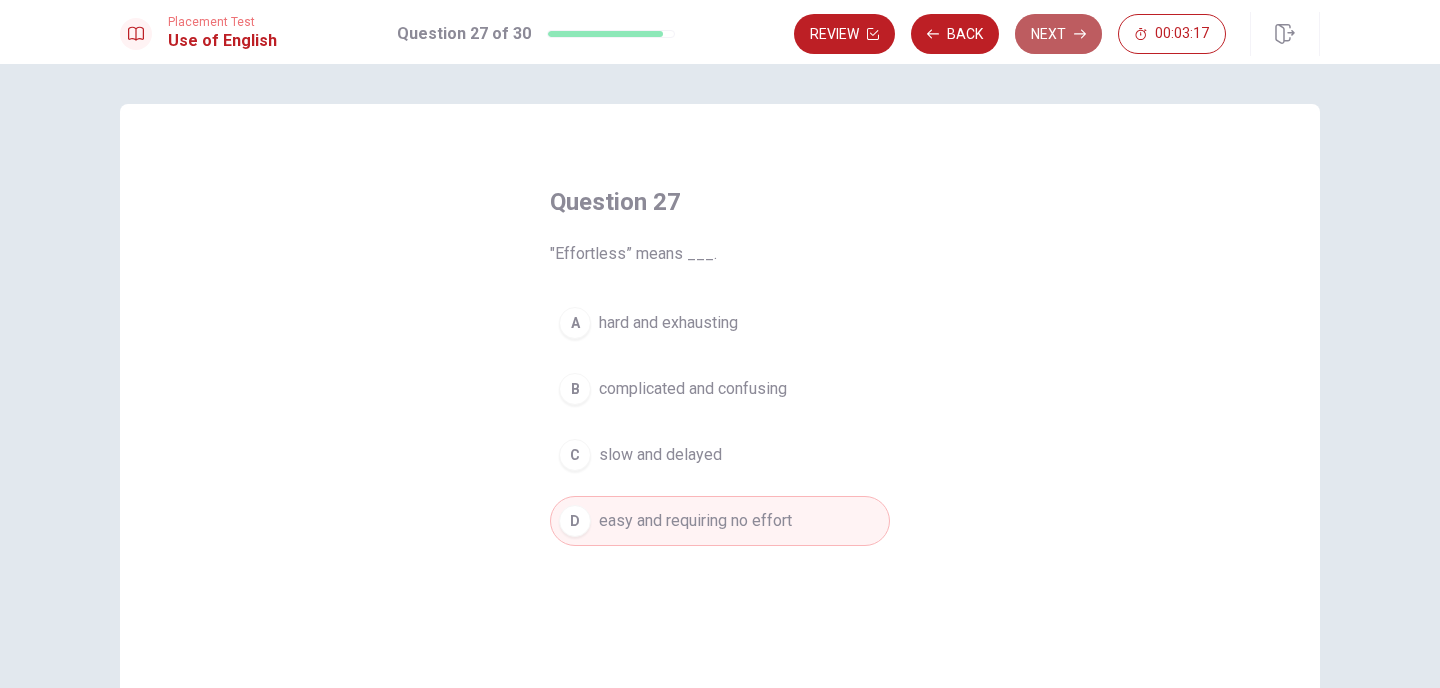 click 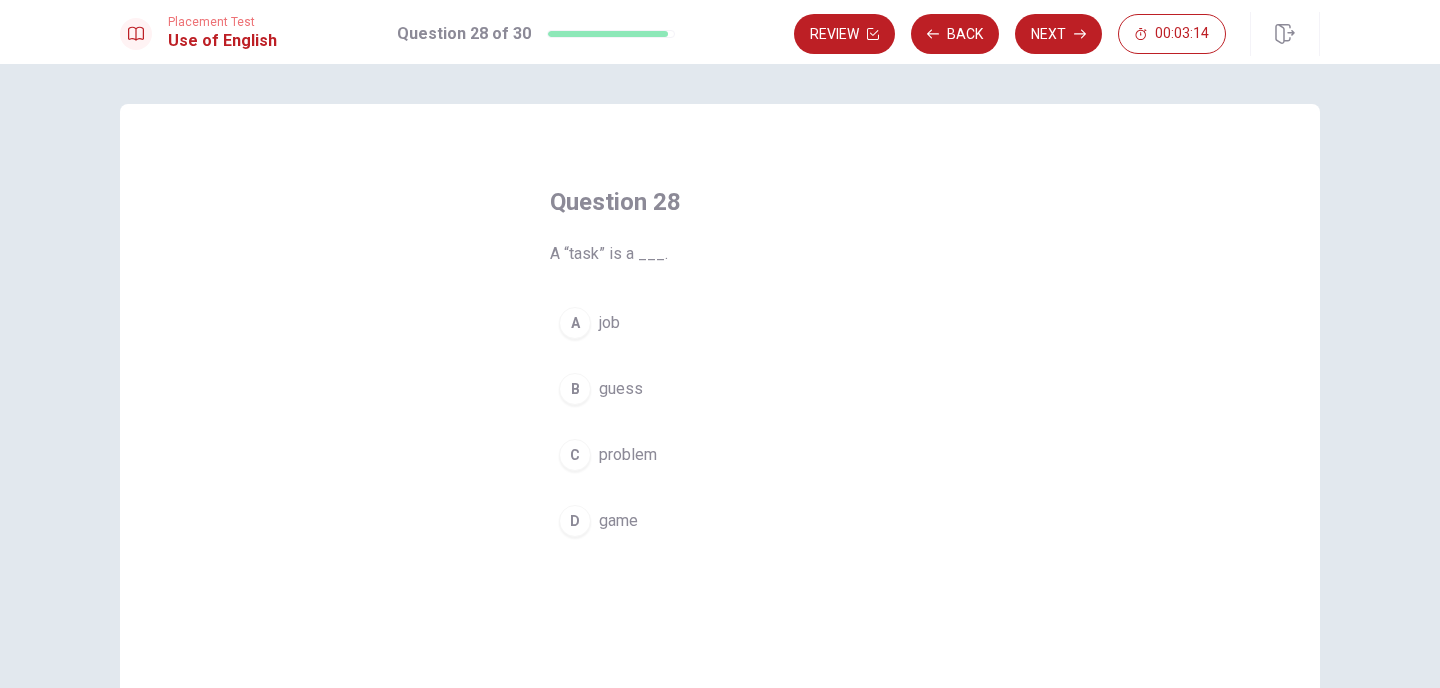 click on "A job" at bounding box center (720, 323) 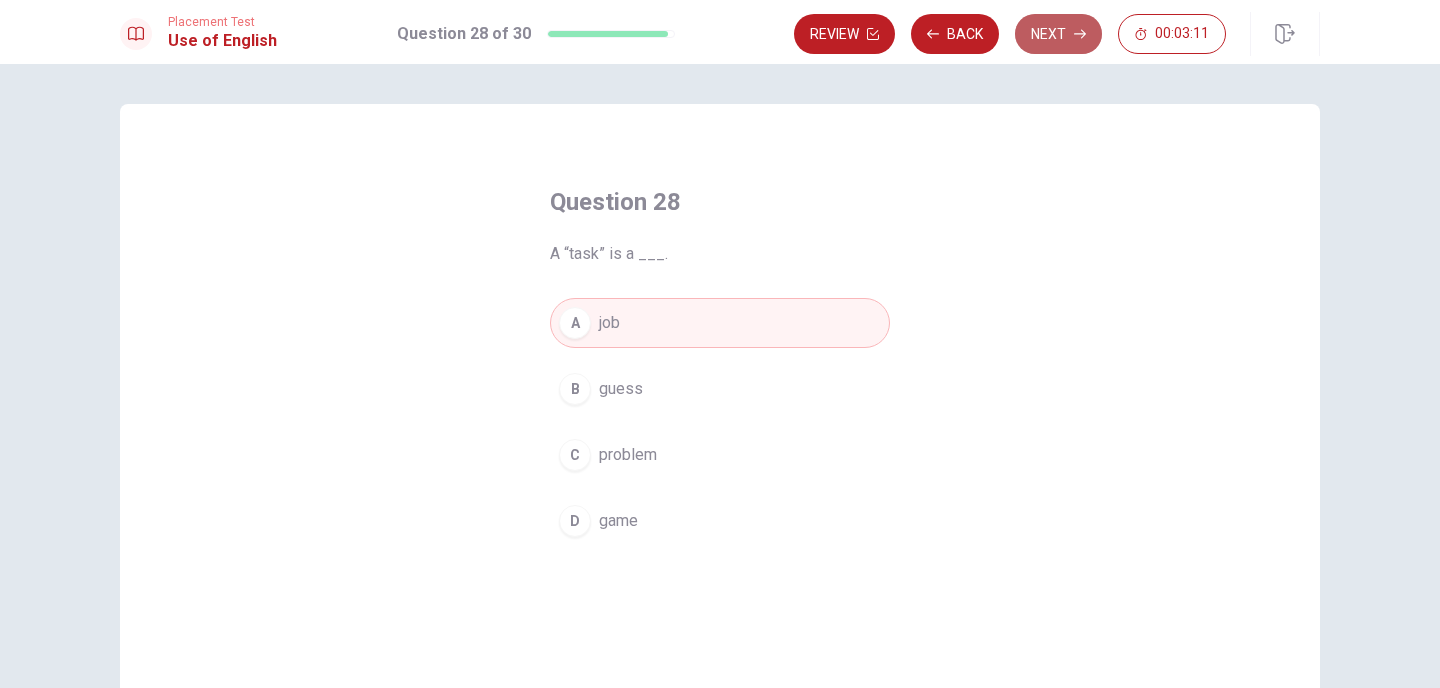 click on "Next" at bounding box center [1058, 34] 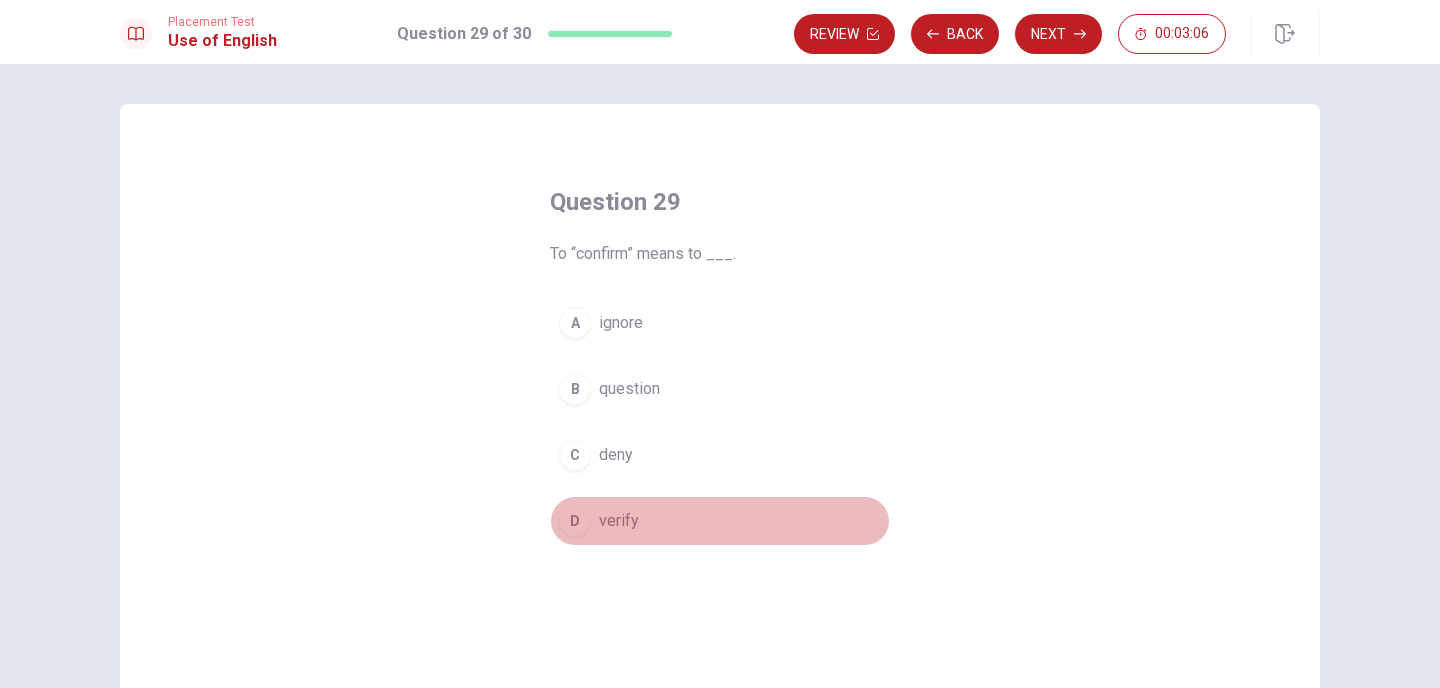 click on "D" at bounding box center [575, 521] 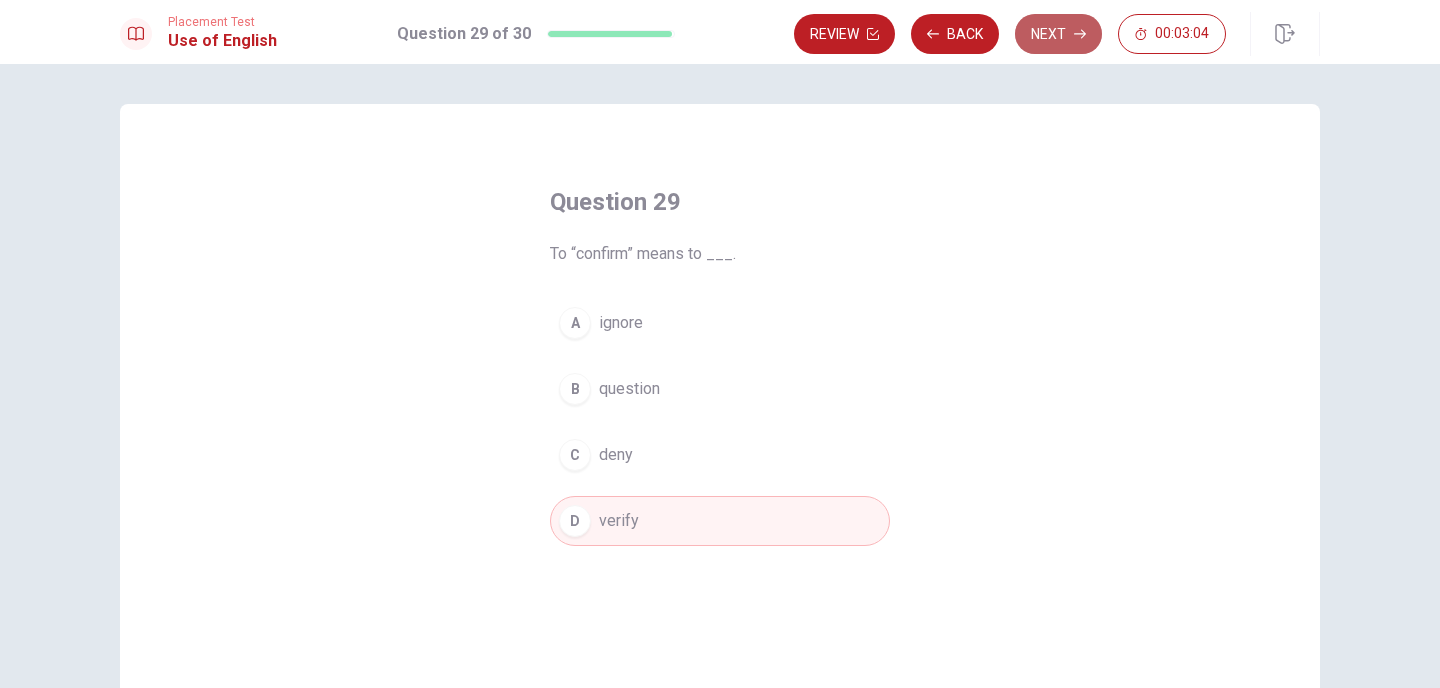 click on "Next" at bounding box center (1058, 34) 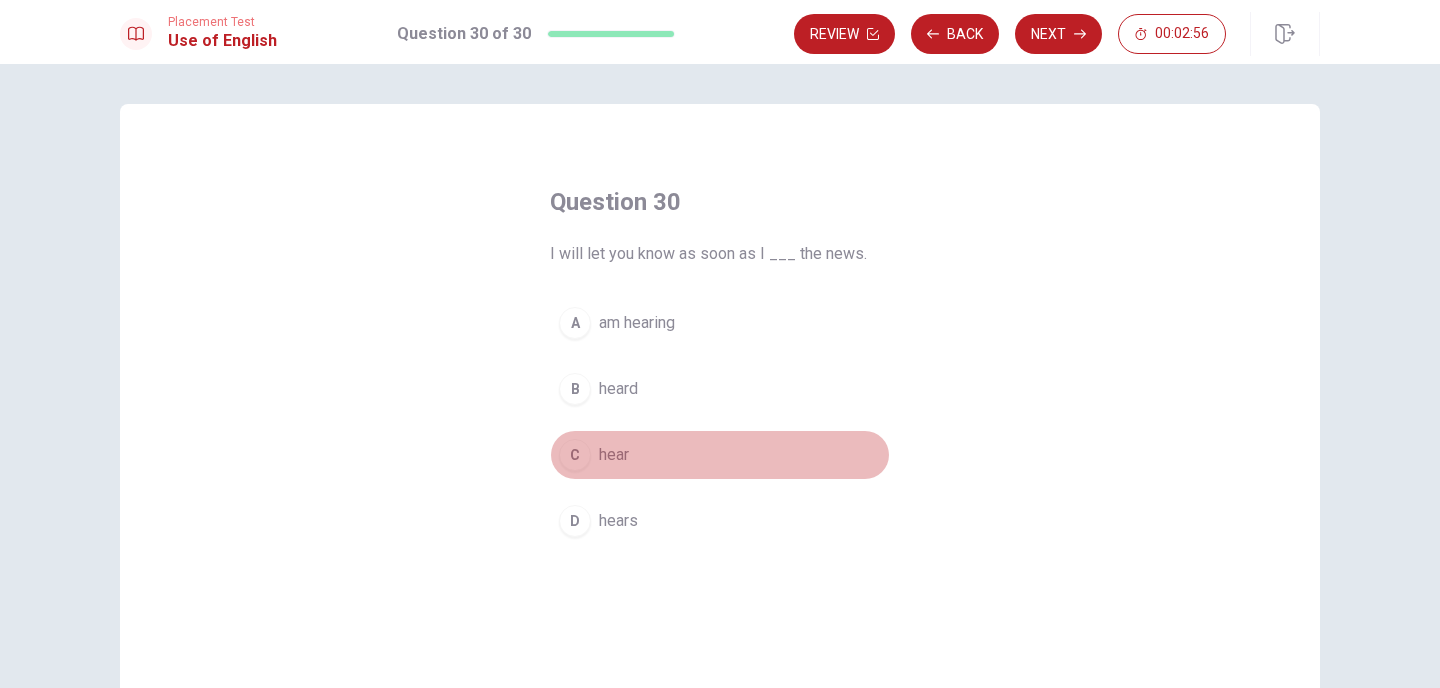 click on "C" at bounding box center (575, 455) 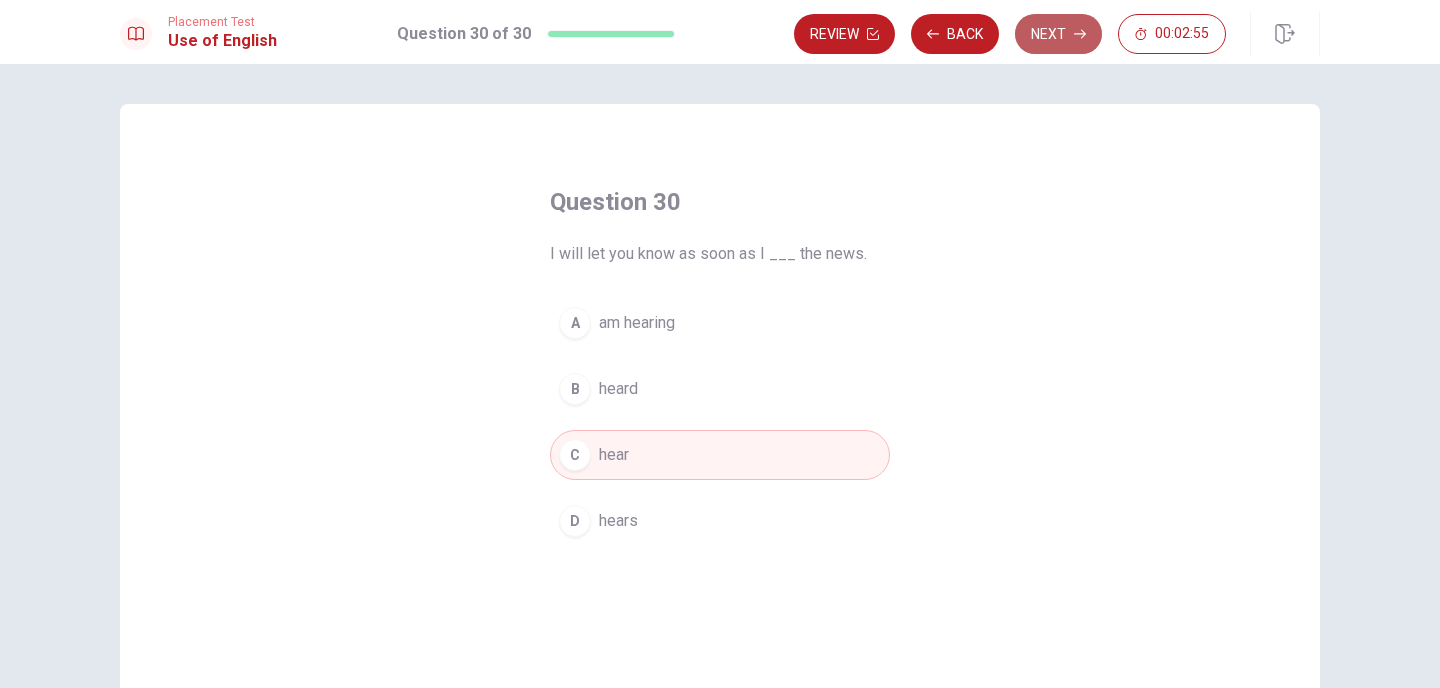 click on "Next" at bounding box center (1058, 34) 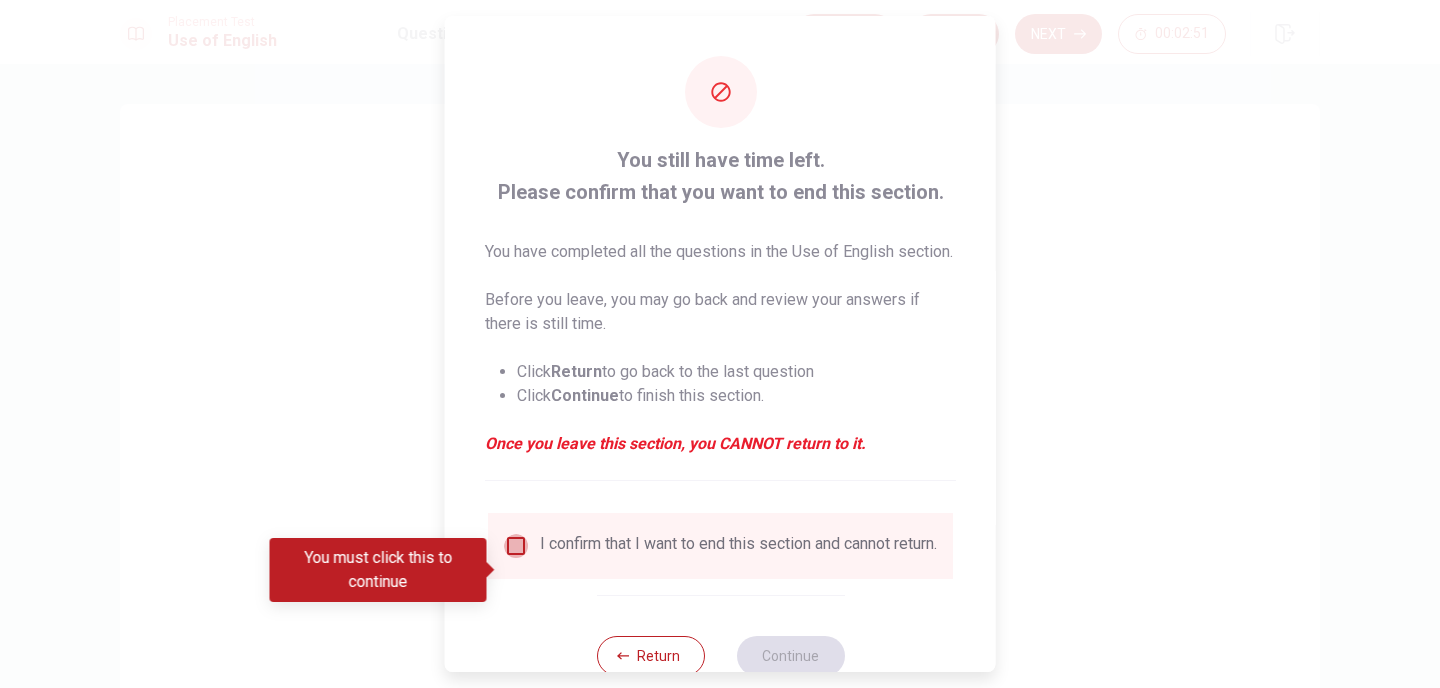 click at bounding box center [516, 546] 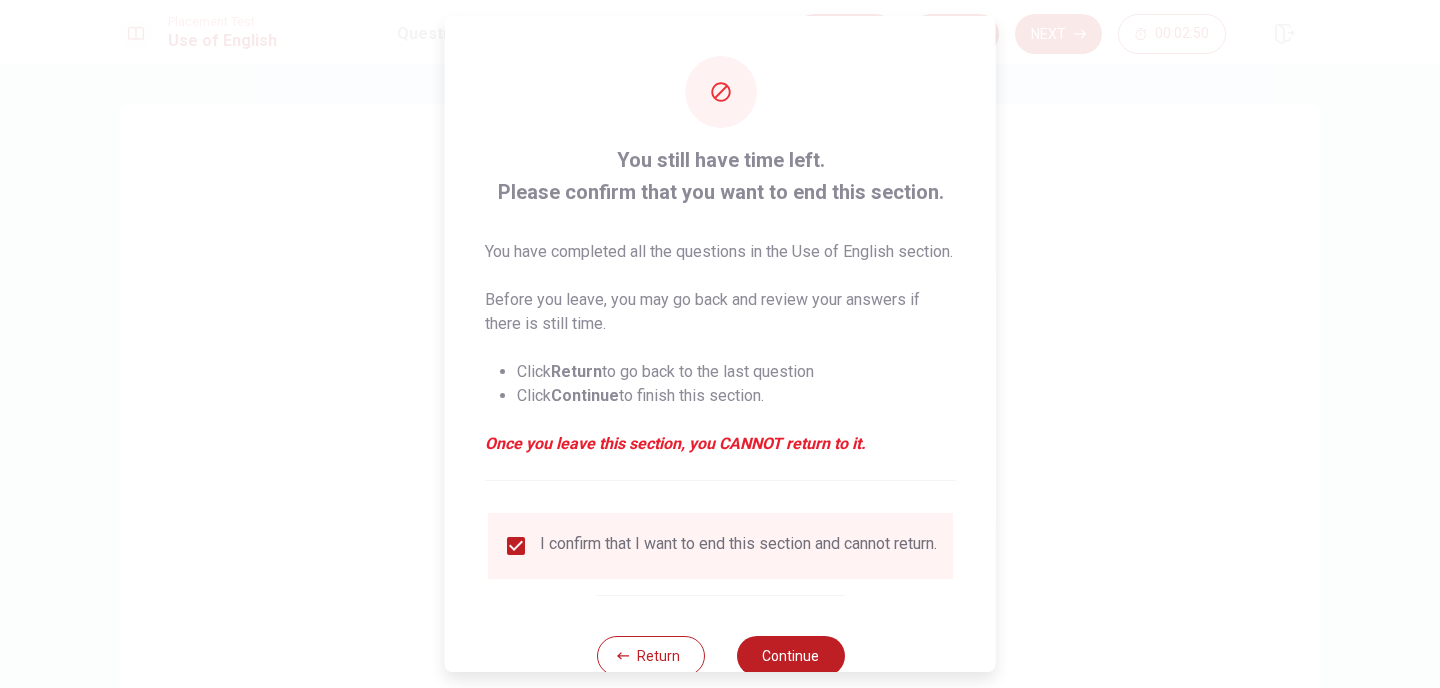 click on "You still have time left.   Please confirm that you want to end this section. You have completed all the questions in the Use of English section. Before you leave, you may go back and review your answers if there is still time. Click  Return  to go back to the last question Click  Continue  to finish this section. Once you leave this section, you CANNOT return to it." at bounding box center (720, 312) 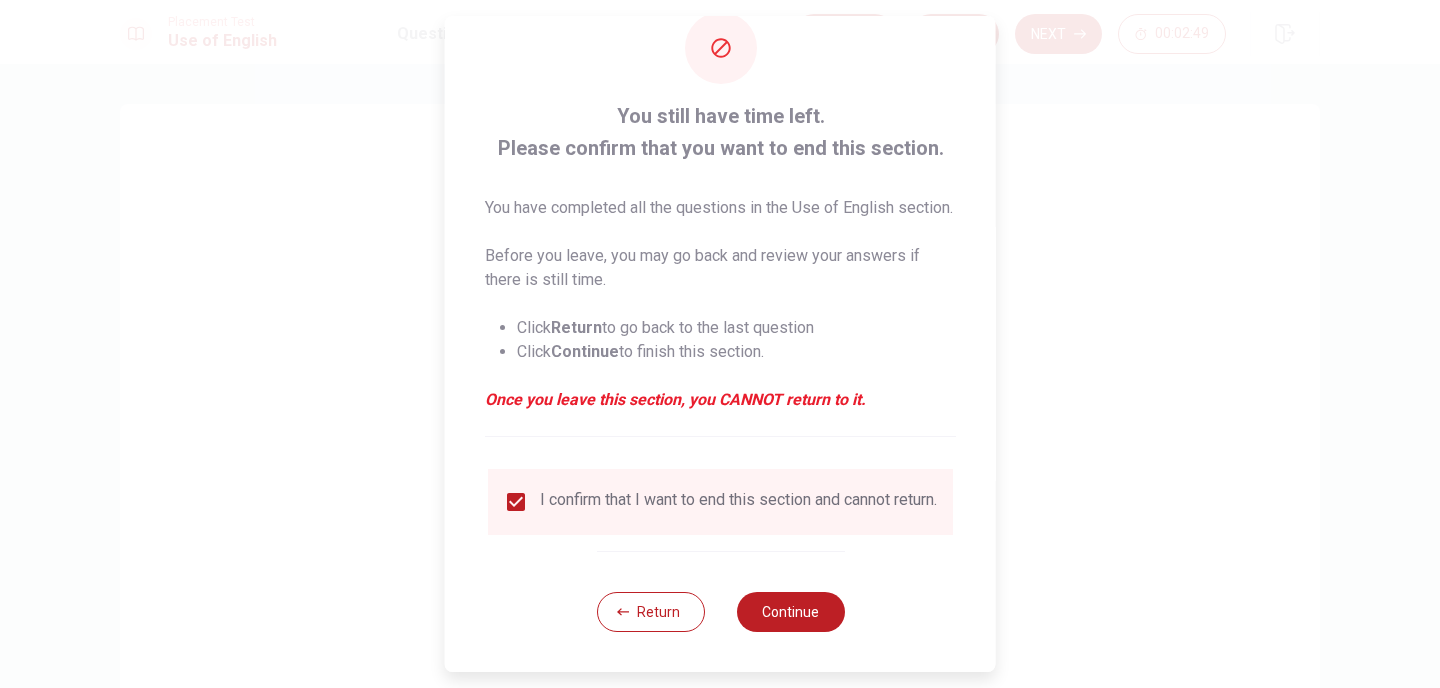 scroll, scrollTop: 80, scrollLeft: 0, axis: vertical 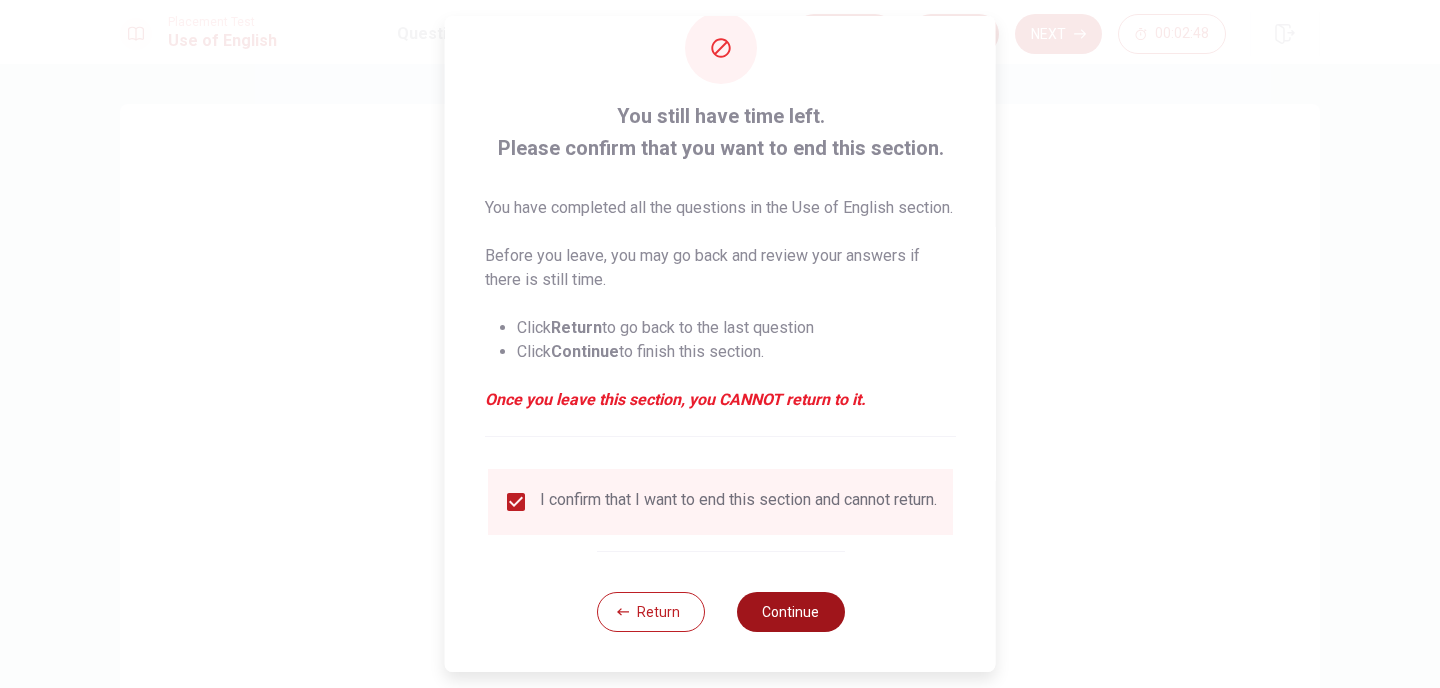 click on "Continue" at bounding box center [790, 612] 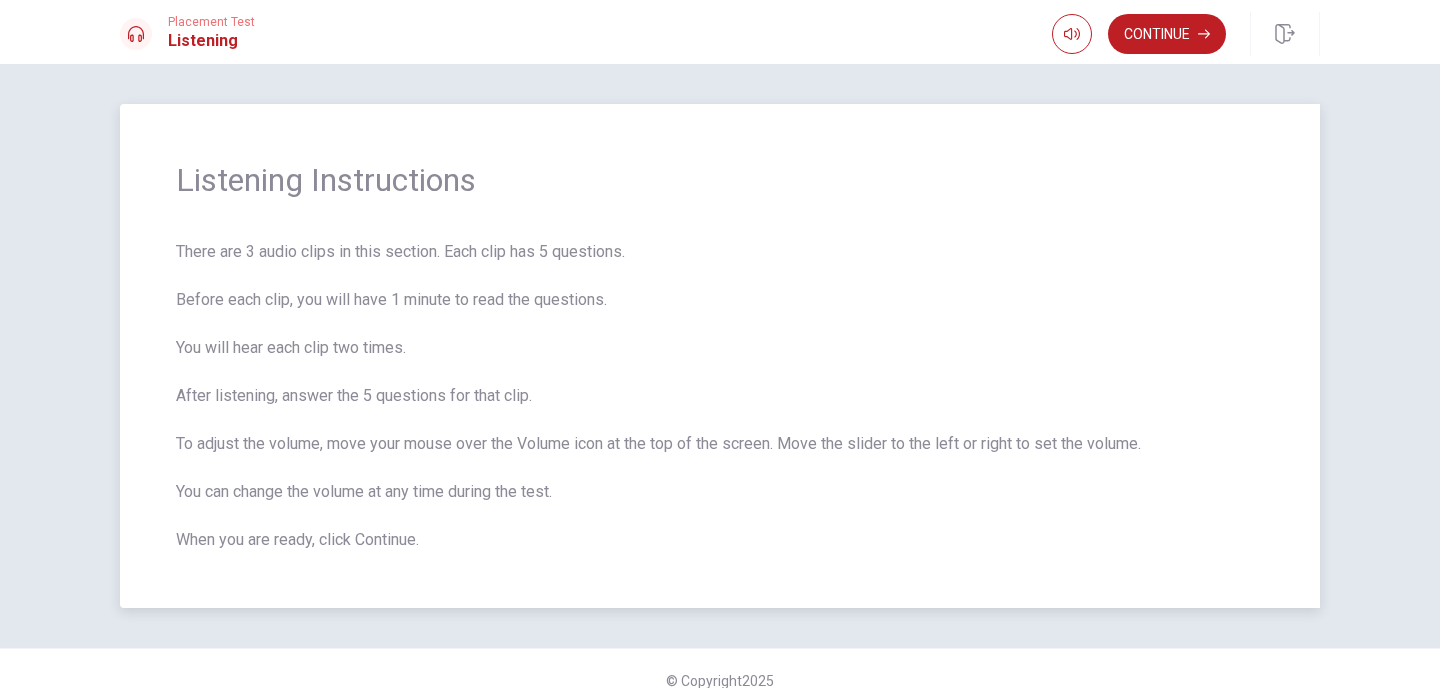 click on "There are 3 audio clips in this section. Each clip has 5 questions.
Before each clip, you will have 1 minute to read the questions.
You will hear each clip two times.
After listening, answer the 5 questions for that clip.
To adjust the volume, move your mouse over the Volume icon at the top of the screen. Move the slider to the left or right to set the volume.
You can change the volume at any time during the test.
When you are ready, click Continue." at bounding box center [720, 396] 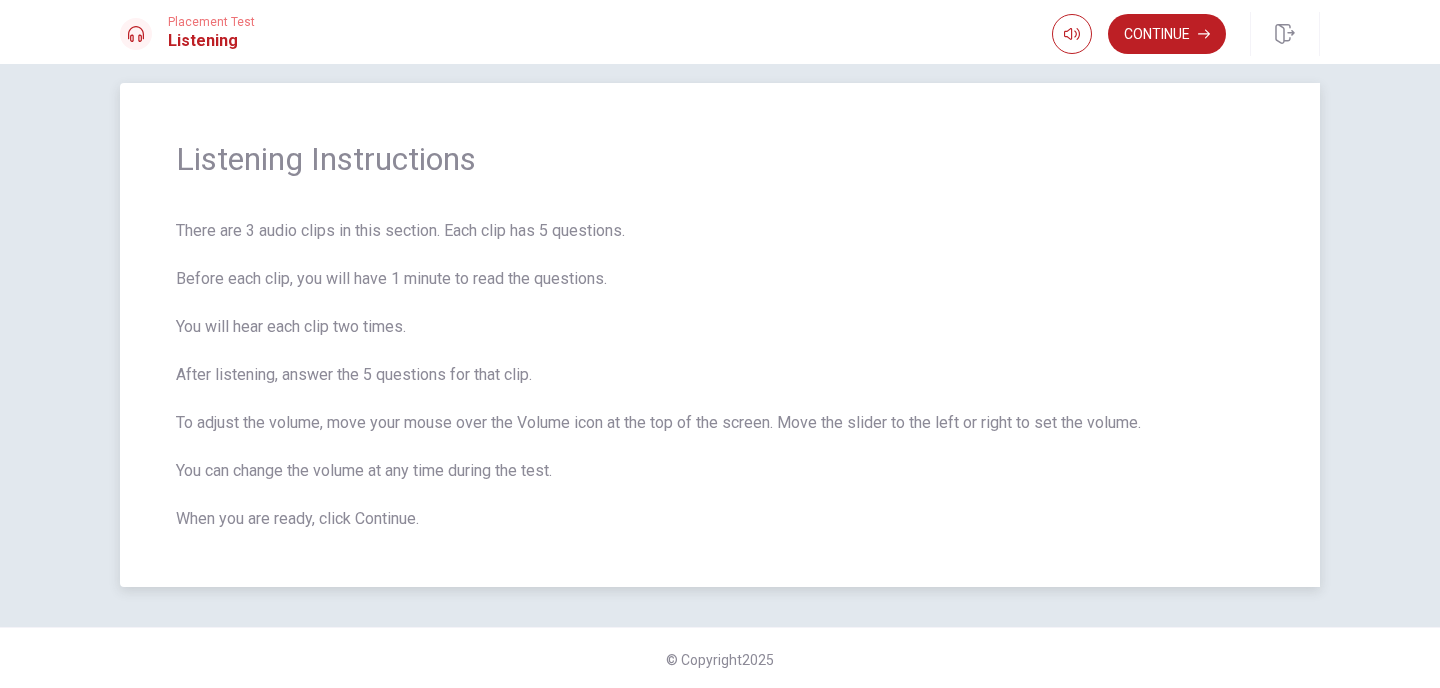 scroll, scrollTop: 24, scrollLeft: 0, axis: vertical 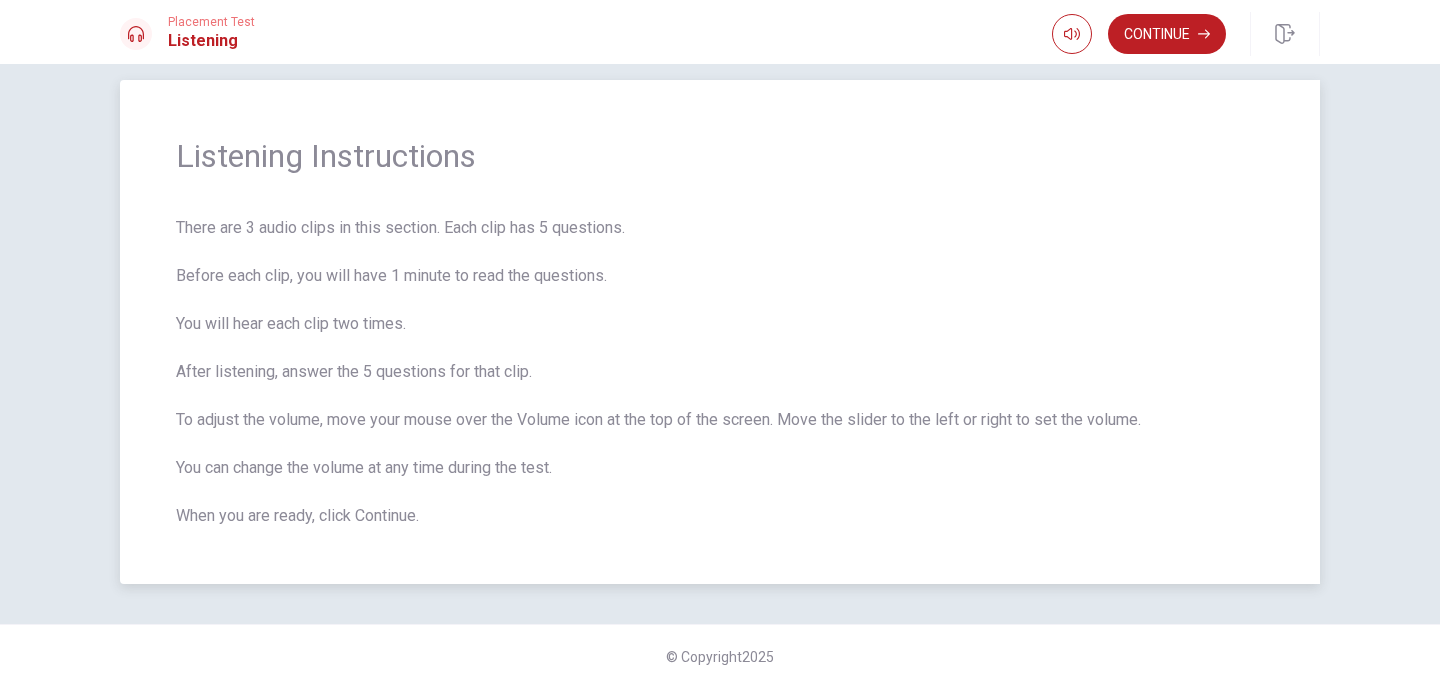click on "There are 3 audio clips in this section. Each clip has 5 questions.
Before each clip, you will have 1 minute to read the questions.
You will hear each clip two times.
After listening, answer the 5 questions for that clip.
To adjust the volume, move your mouse over the Volume icon at the top of the screen. Move the slider to the left or right to set the volume.
You can change the volume at any time during the test.
When you are ready, click Continue." at bounding box center [720, 372] 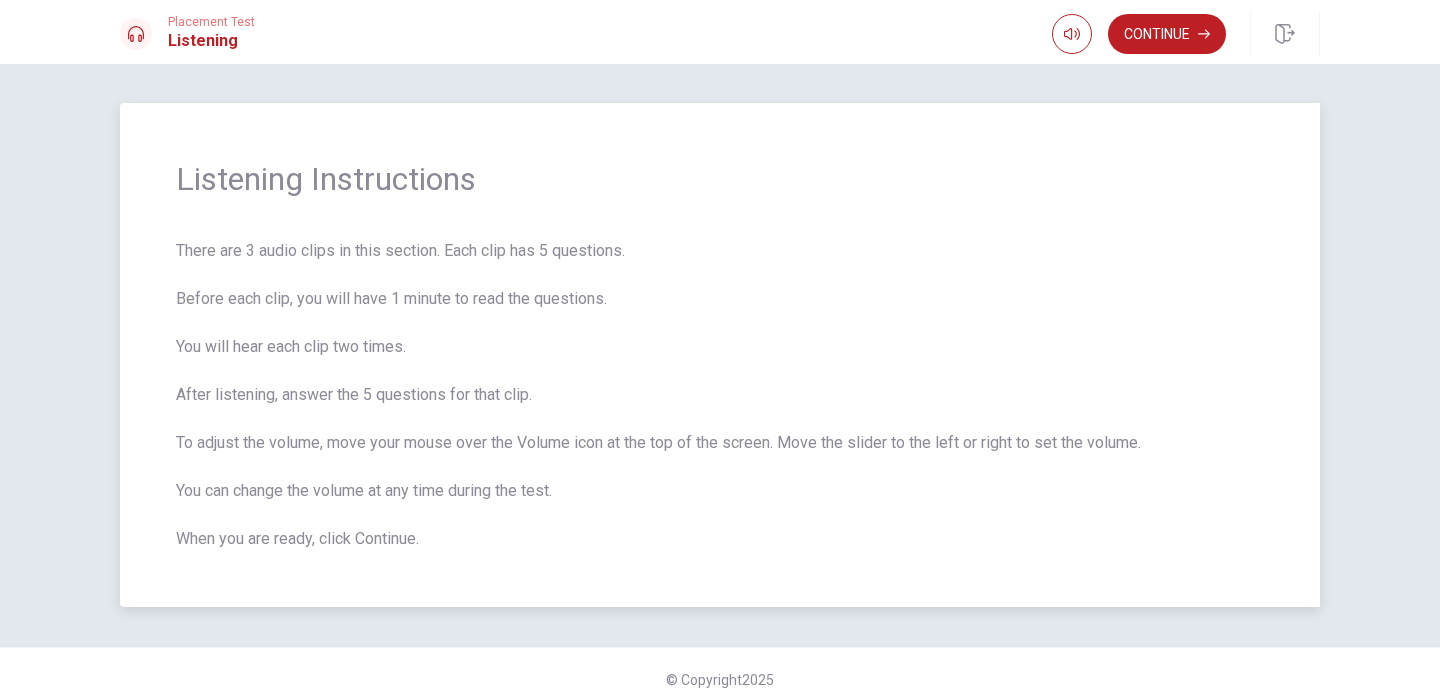 scroll, scrollTop: 0, scrollLeft: 0, axis: both 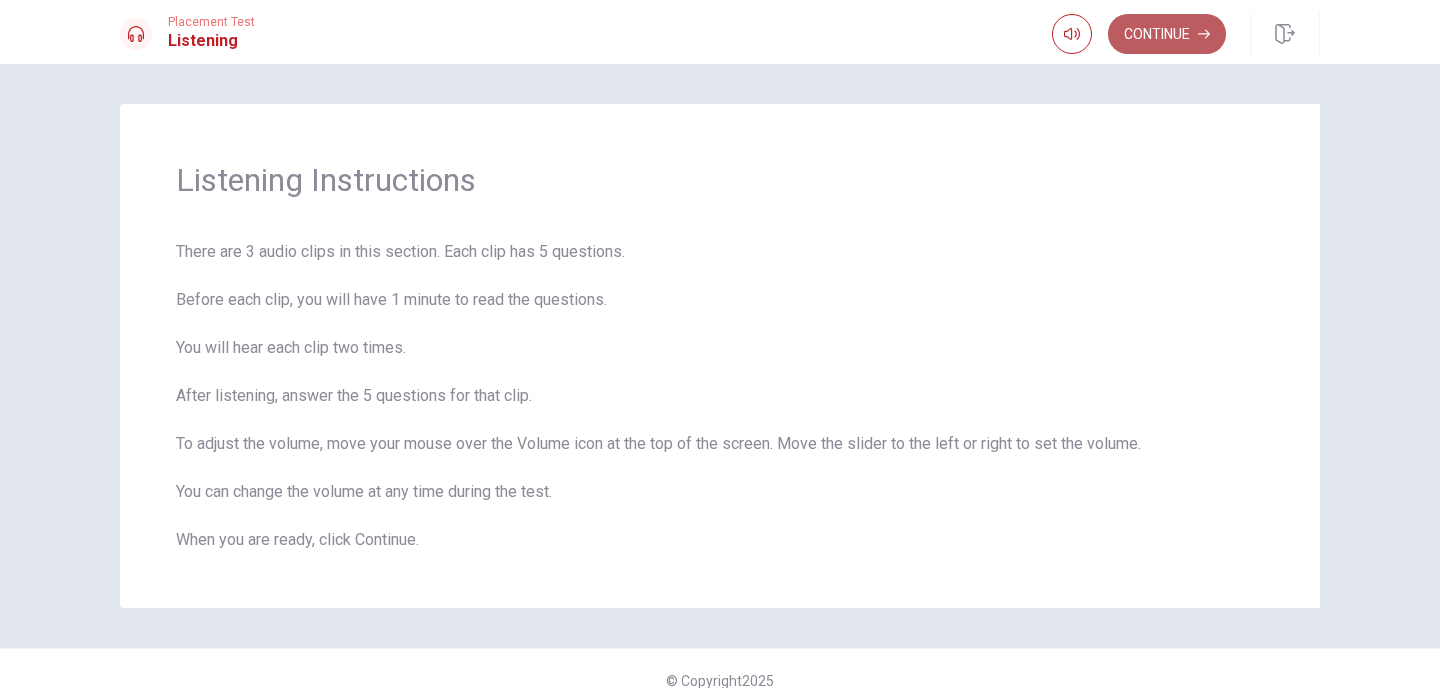 click on "Continue" at bounding box center [1167, 34] 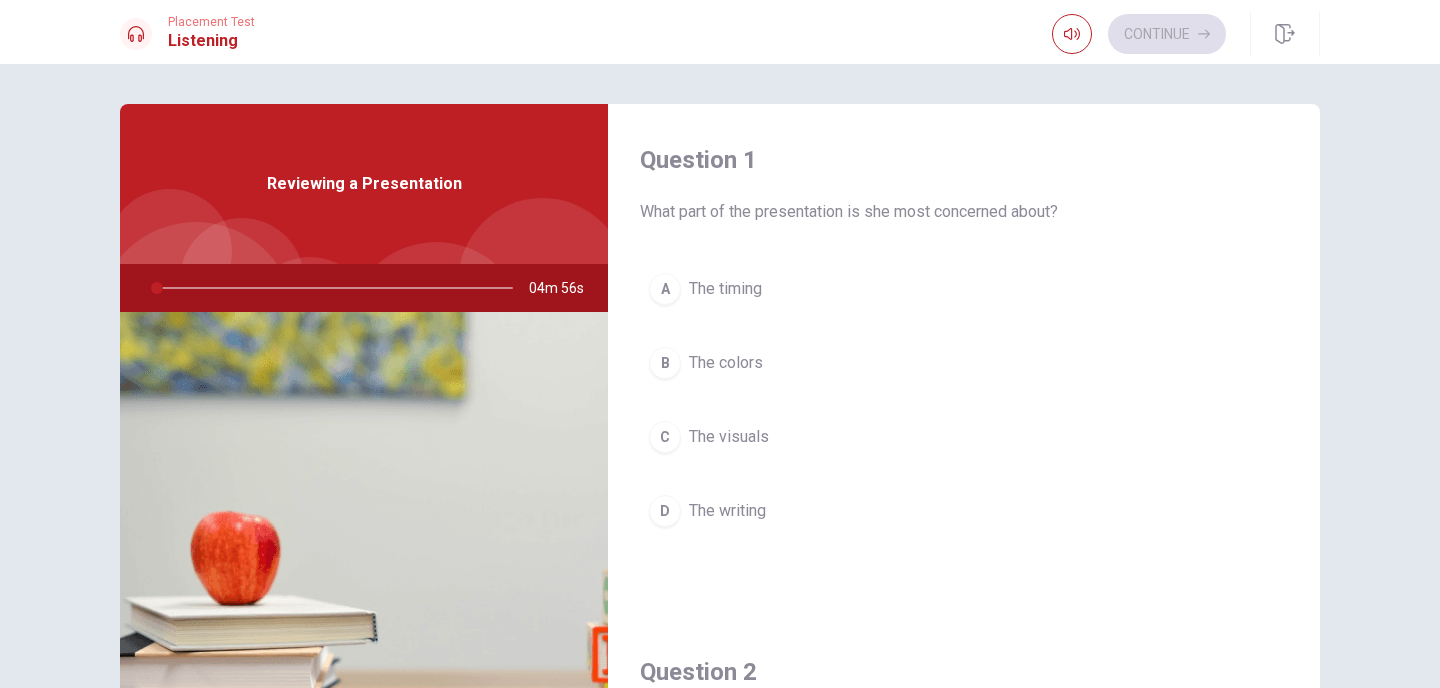click on "What part of the presentation is she most concerned about?" at bounding box center [964, 212] 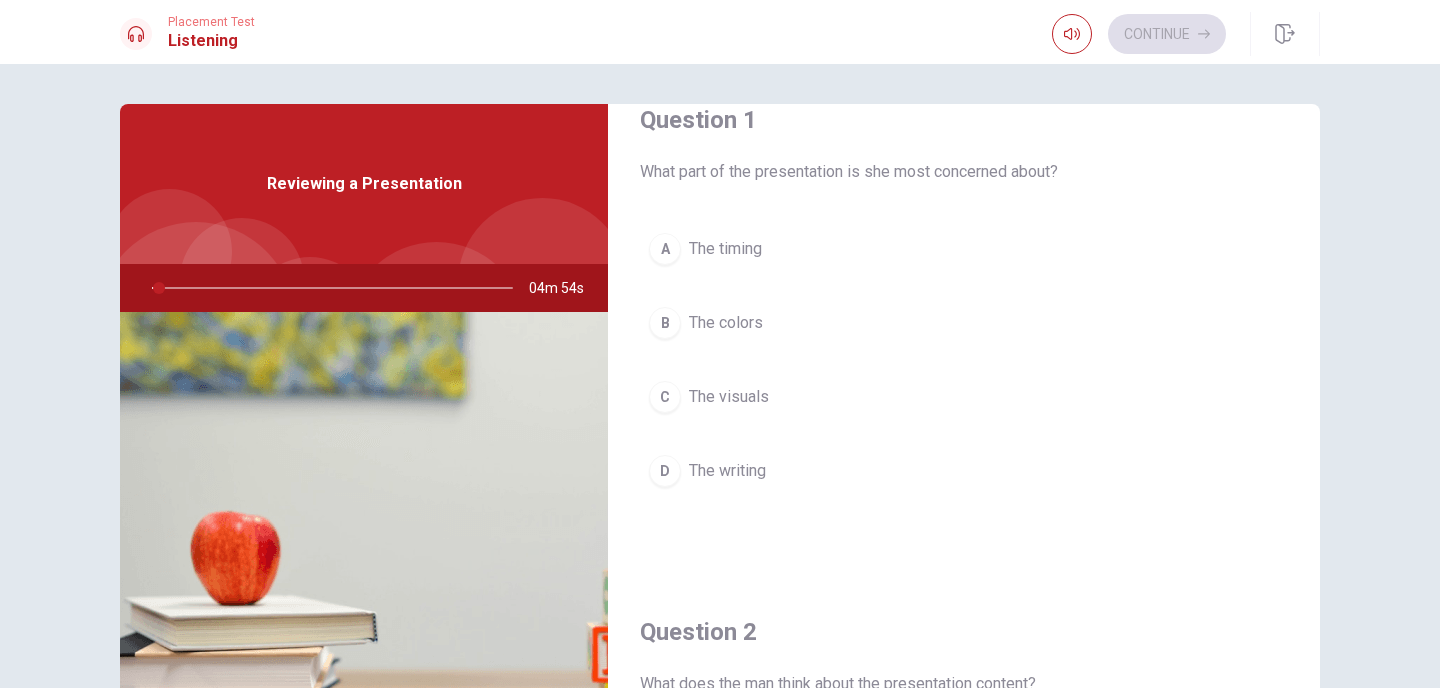 scroll, scrollTop: 0, scrollLeft: 0, axis: both 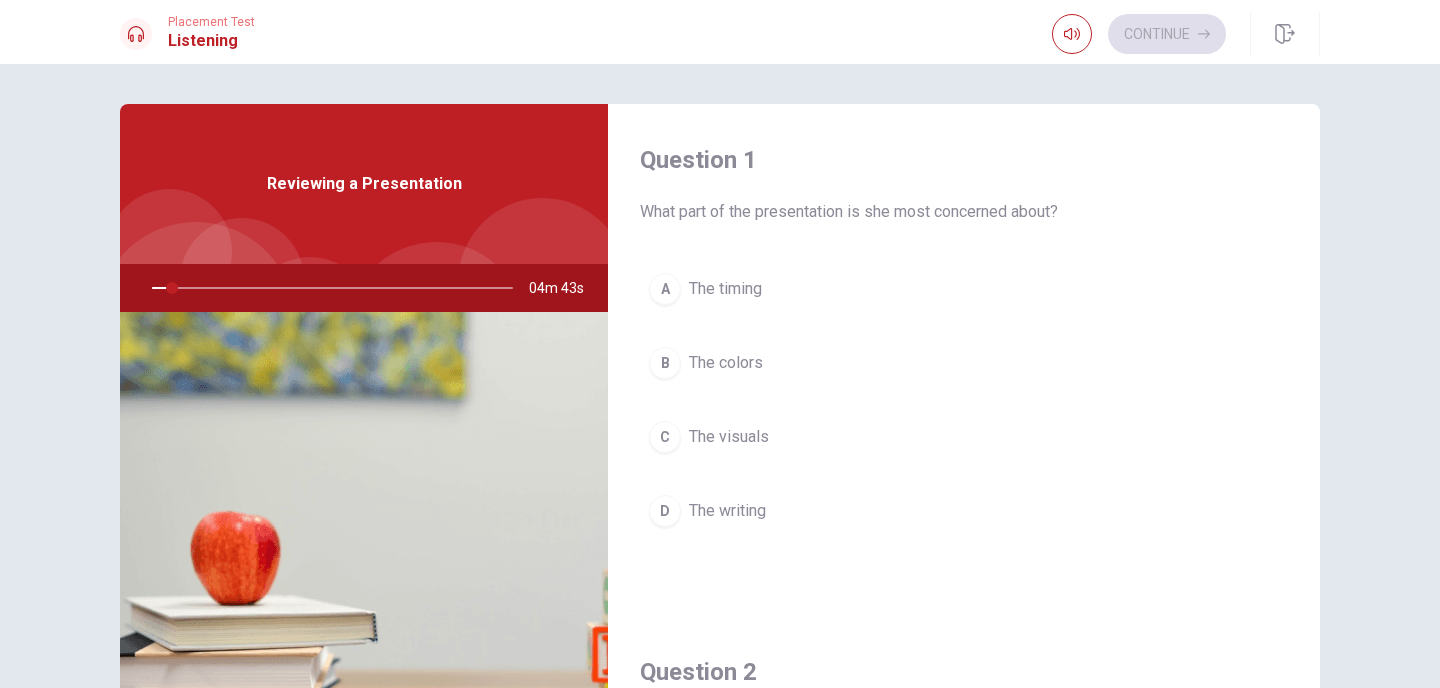 click on "What part of the presentation is she most concerned about?" at bounding box center (964, 212) 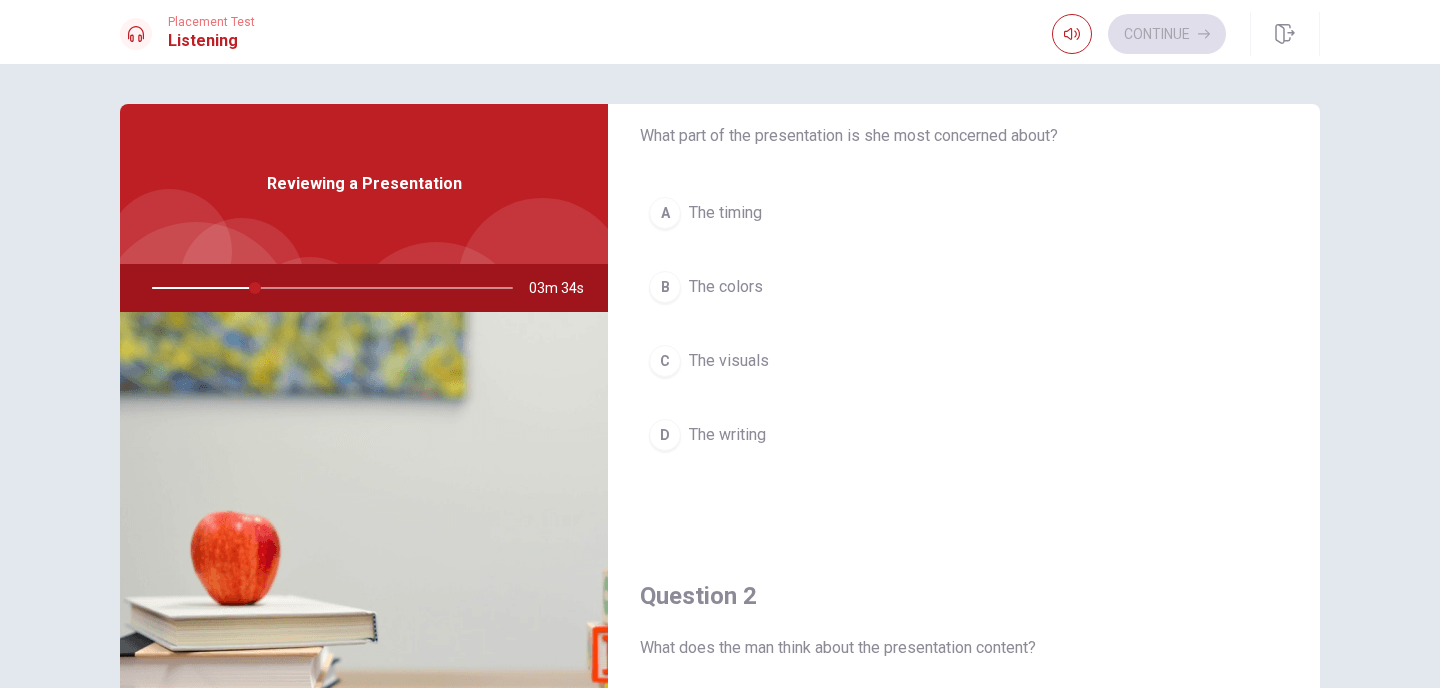 scroll, scrollTop: 80, scrollLeft: 0, axis: vertical 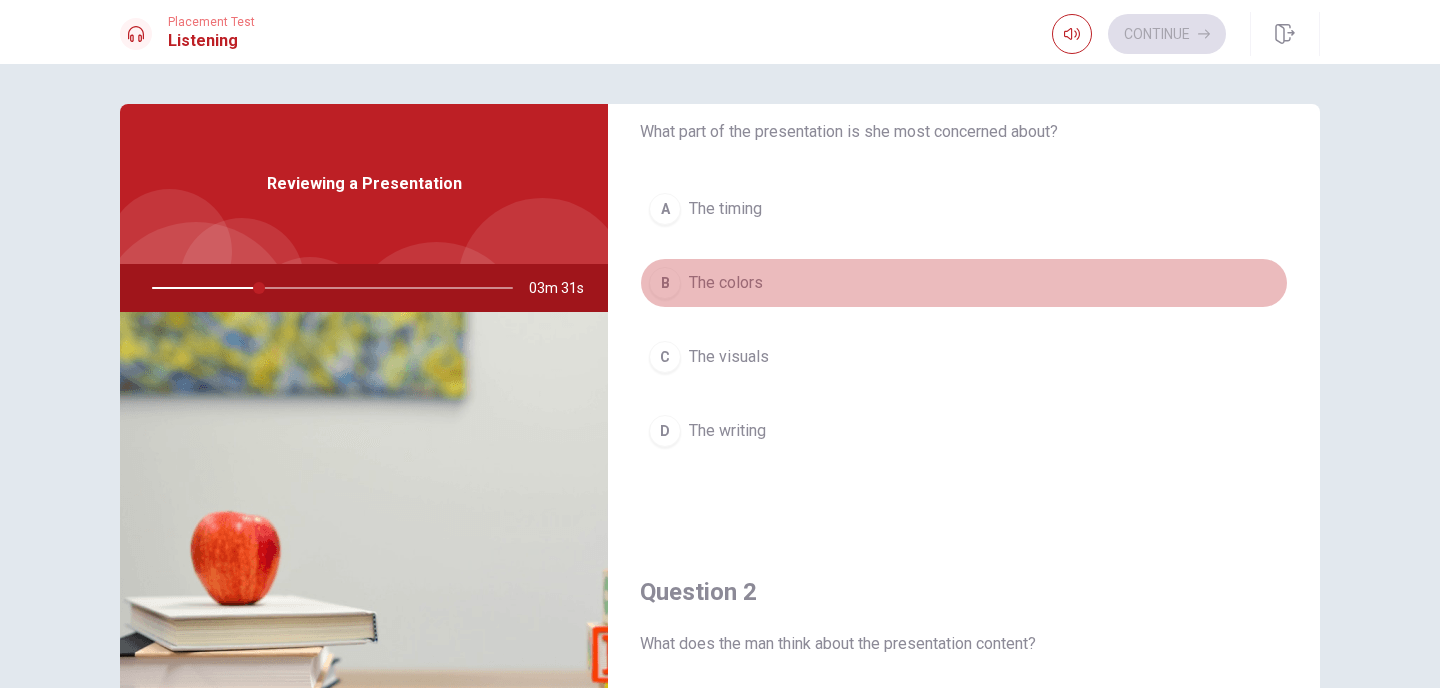 drag, startPoint x: 1099, startPoint y: 293, endPoint x: 1016, endPoint y: 293, distance: 83 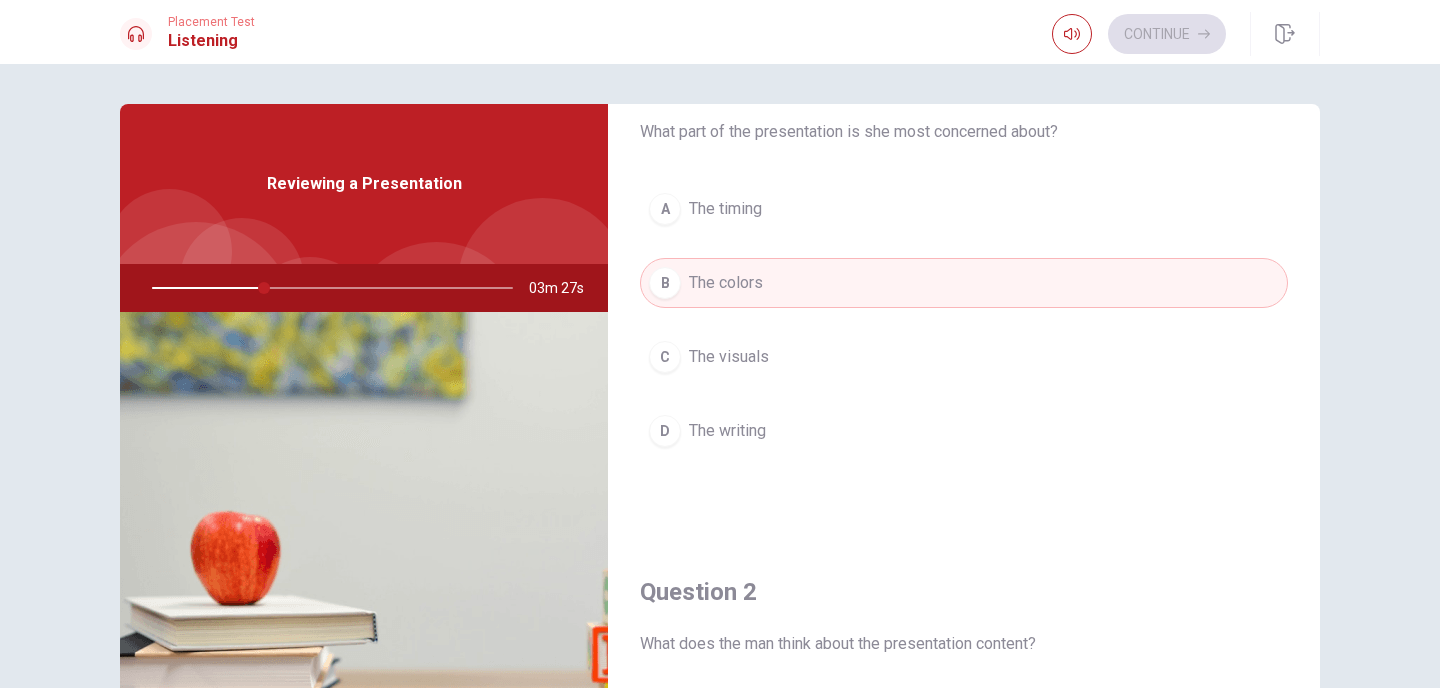 type on "31" 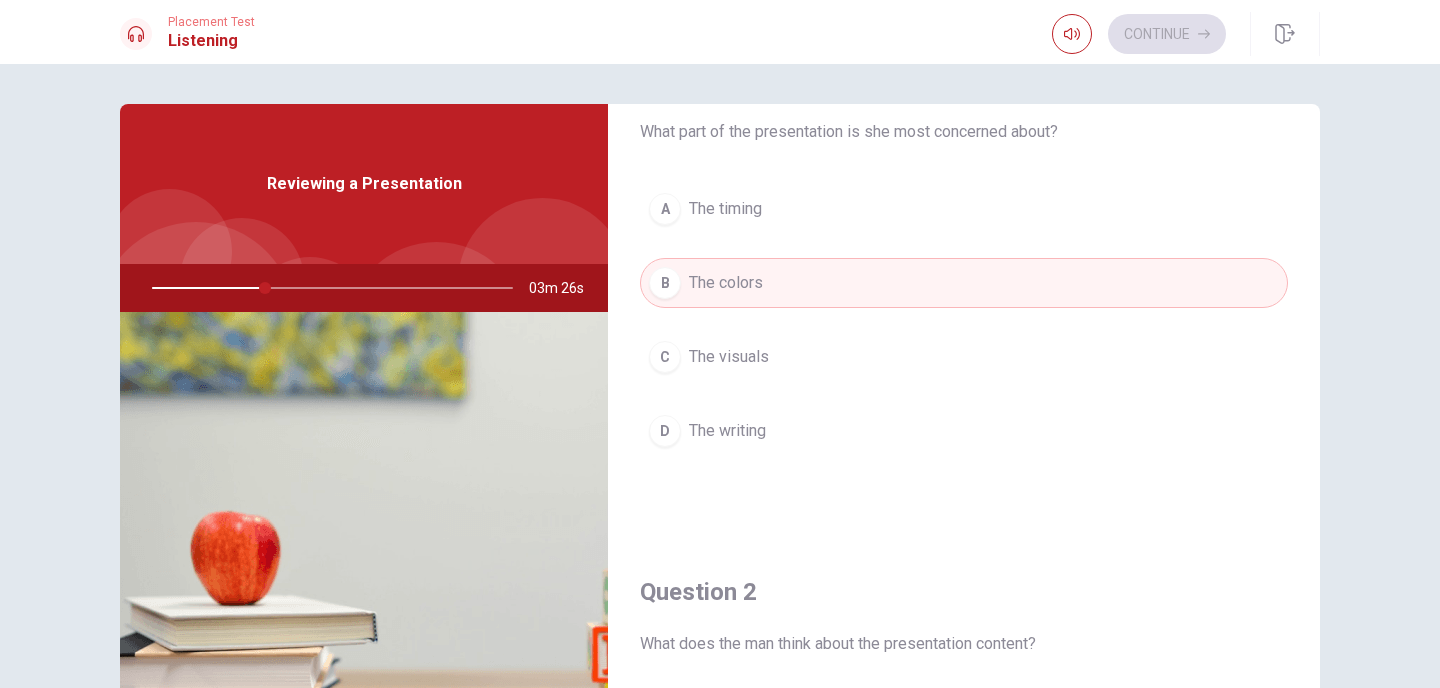 type 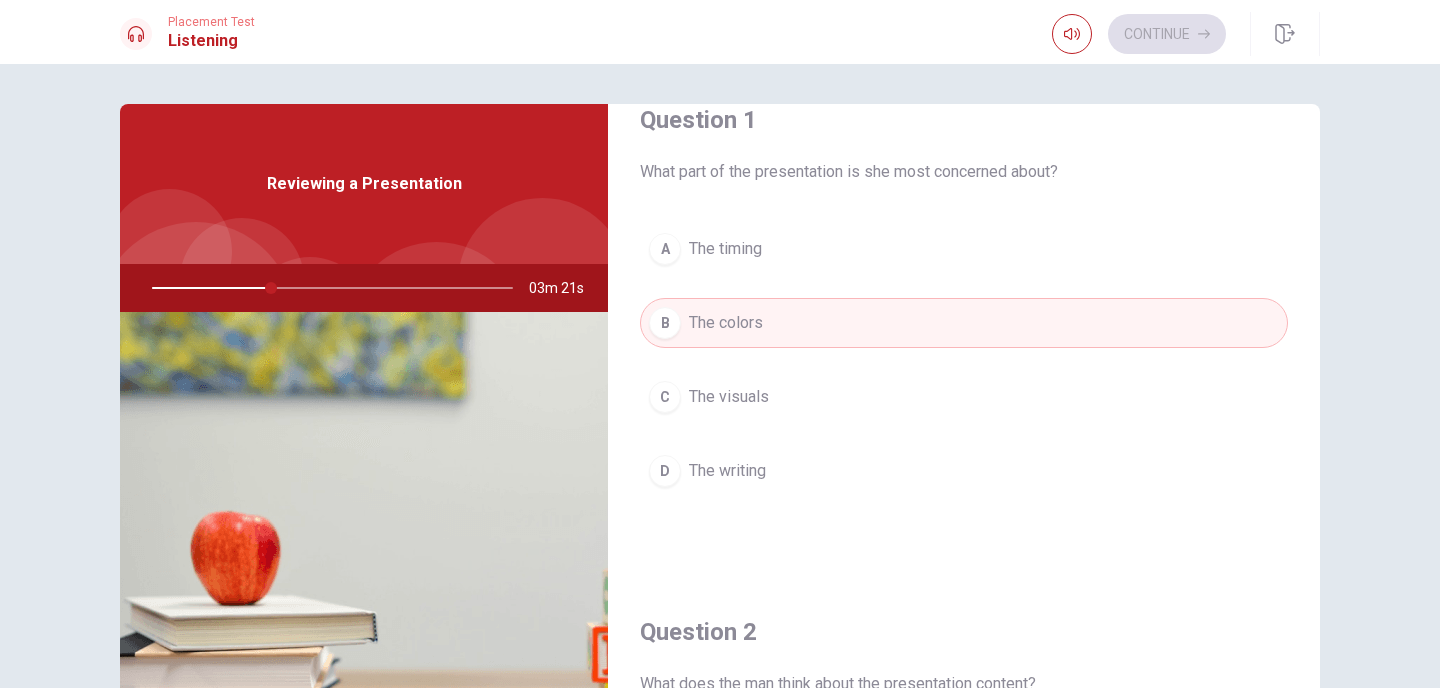 scroll, scrollTop: 80, scrollLeft: 0, axis: vertical 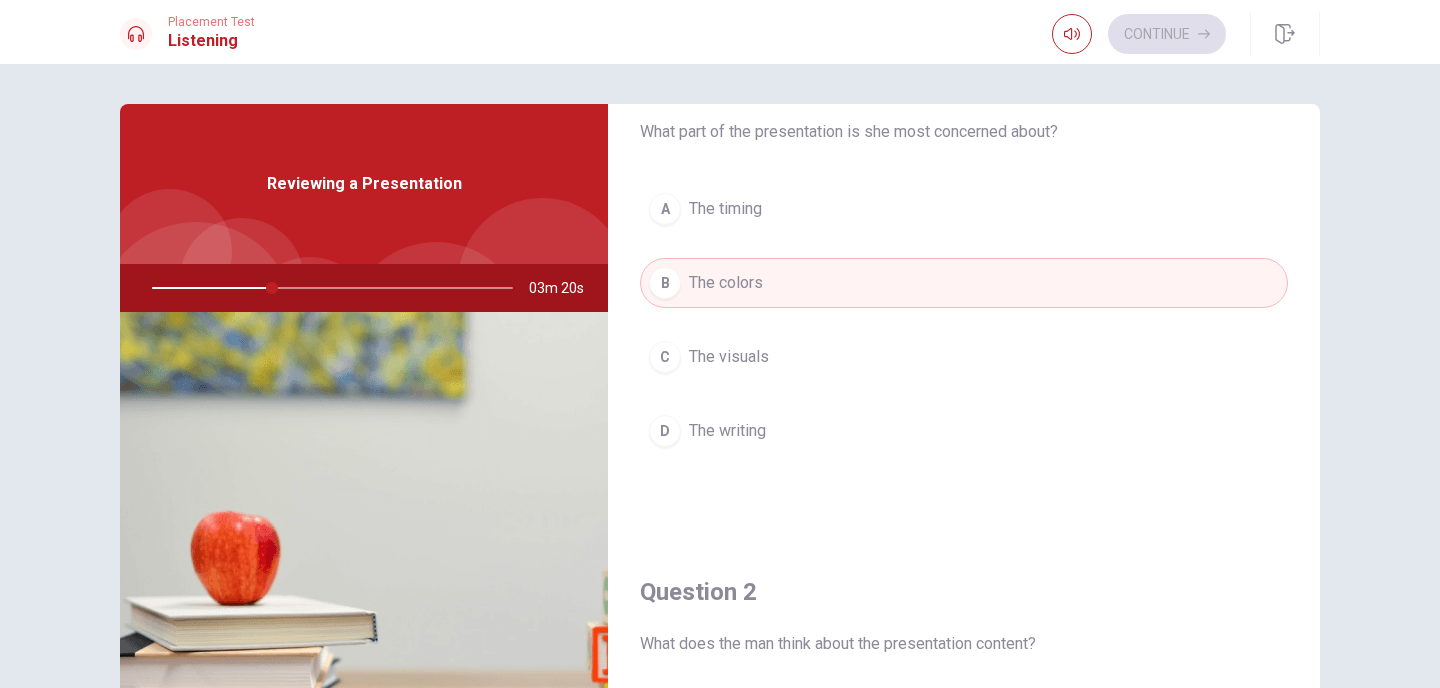 click on "C The visuals" at bounding box center (964, 357) 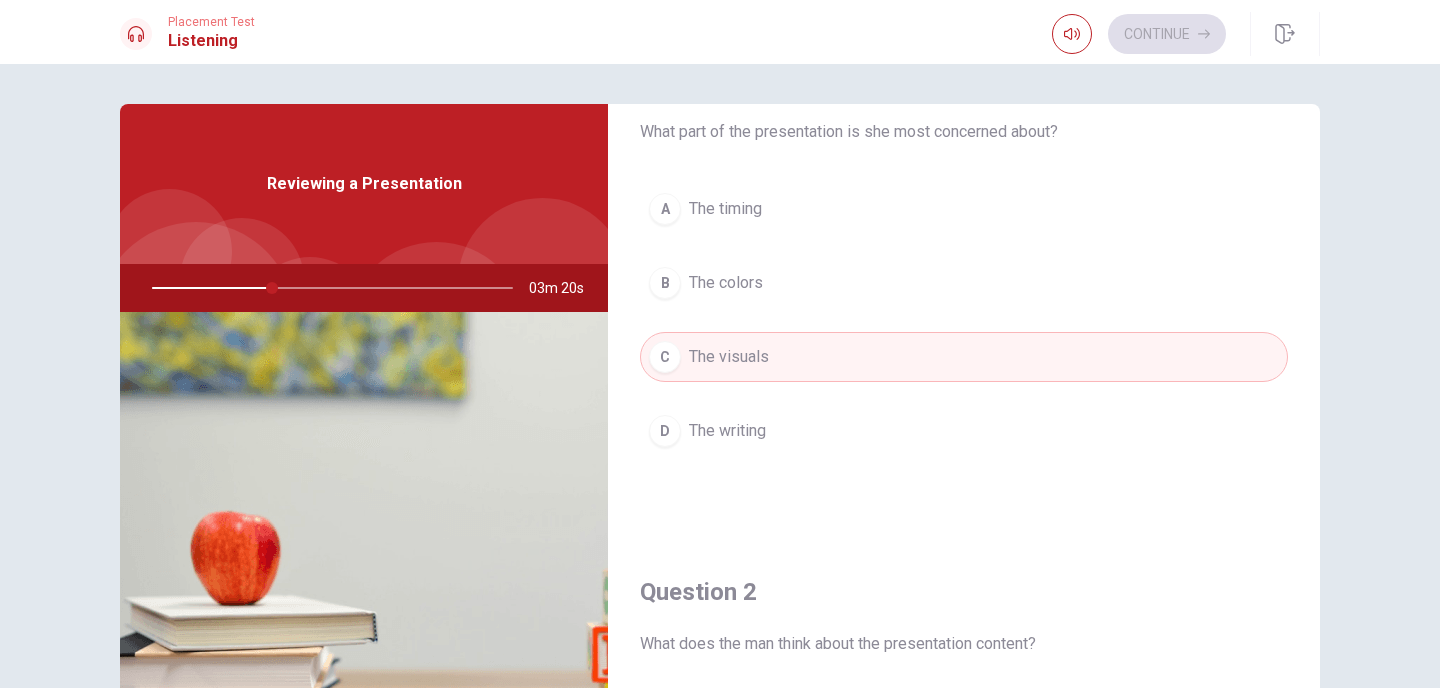 type on "34" 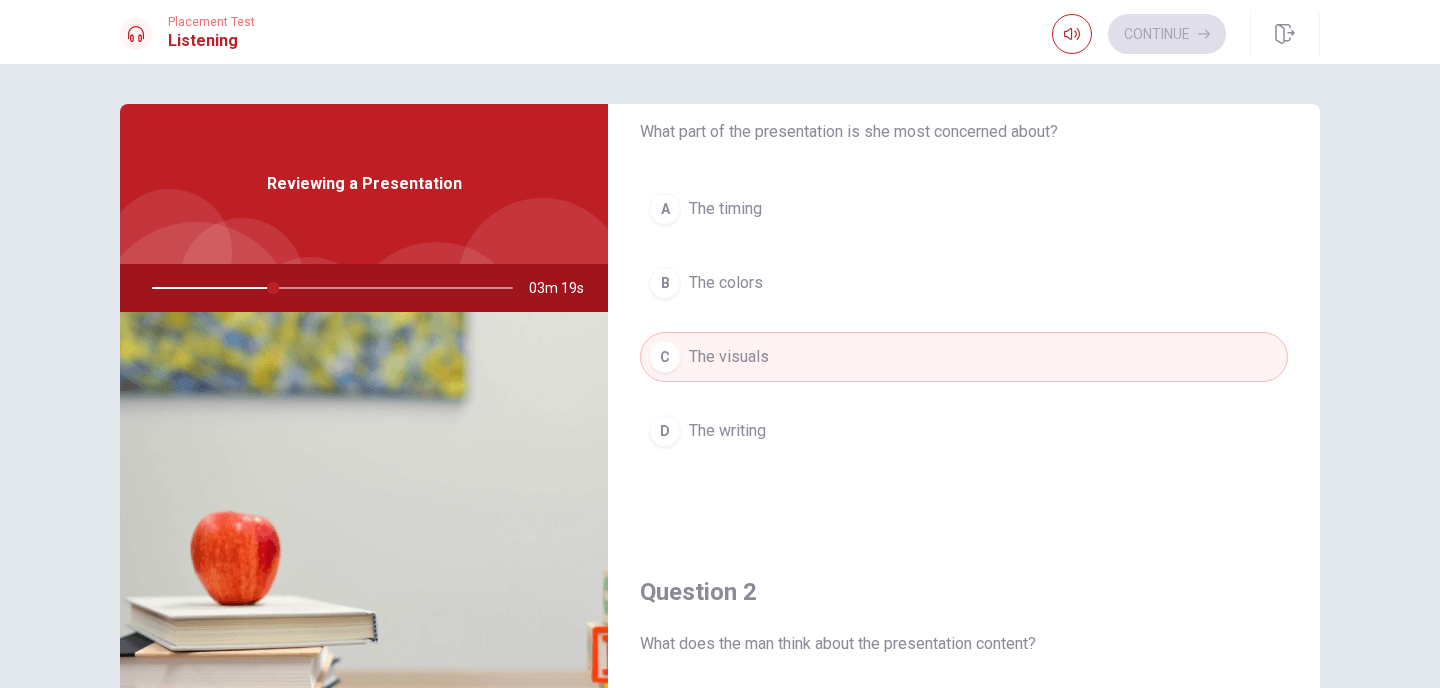 type 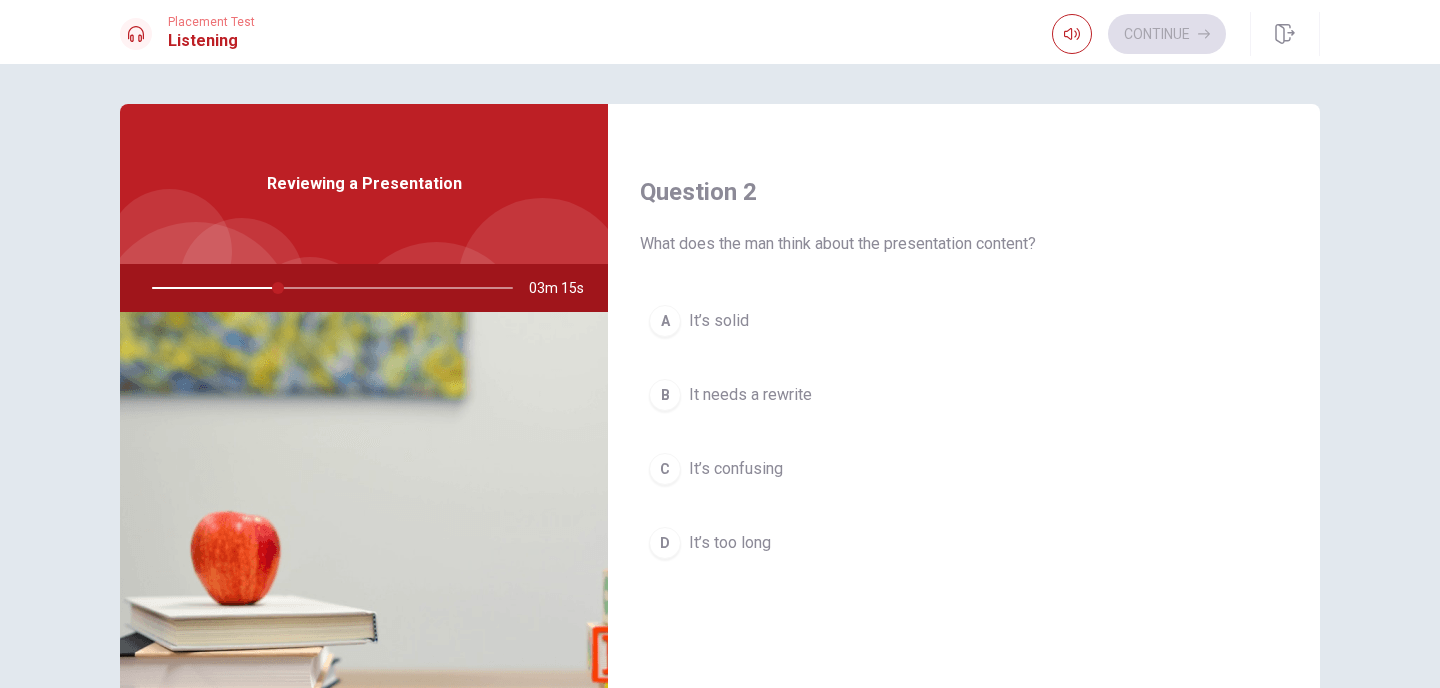 scroll, scrollTop: 520, scrollLeft: 0, axis: vertical 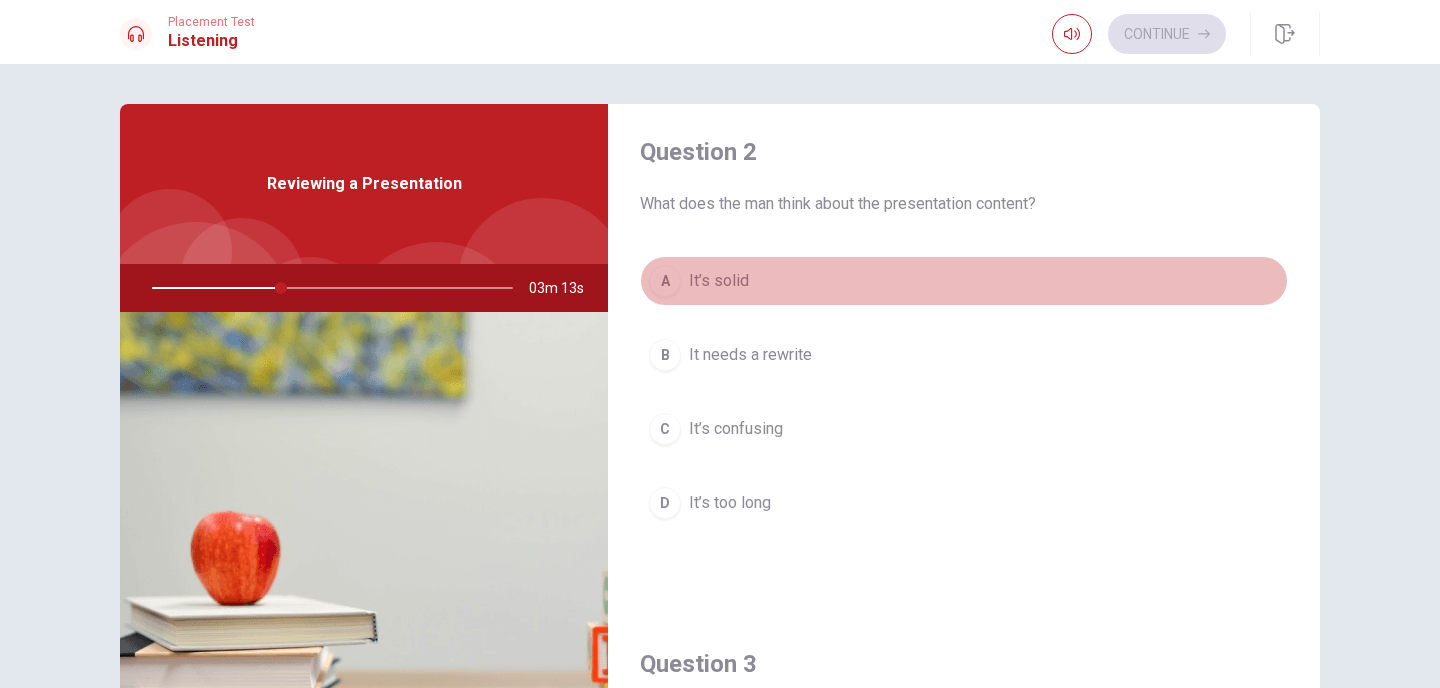 click on "A It’s solid" at bounding box center (964, 281) 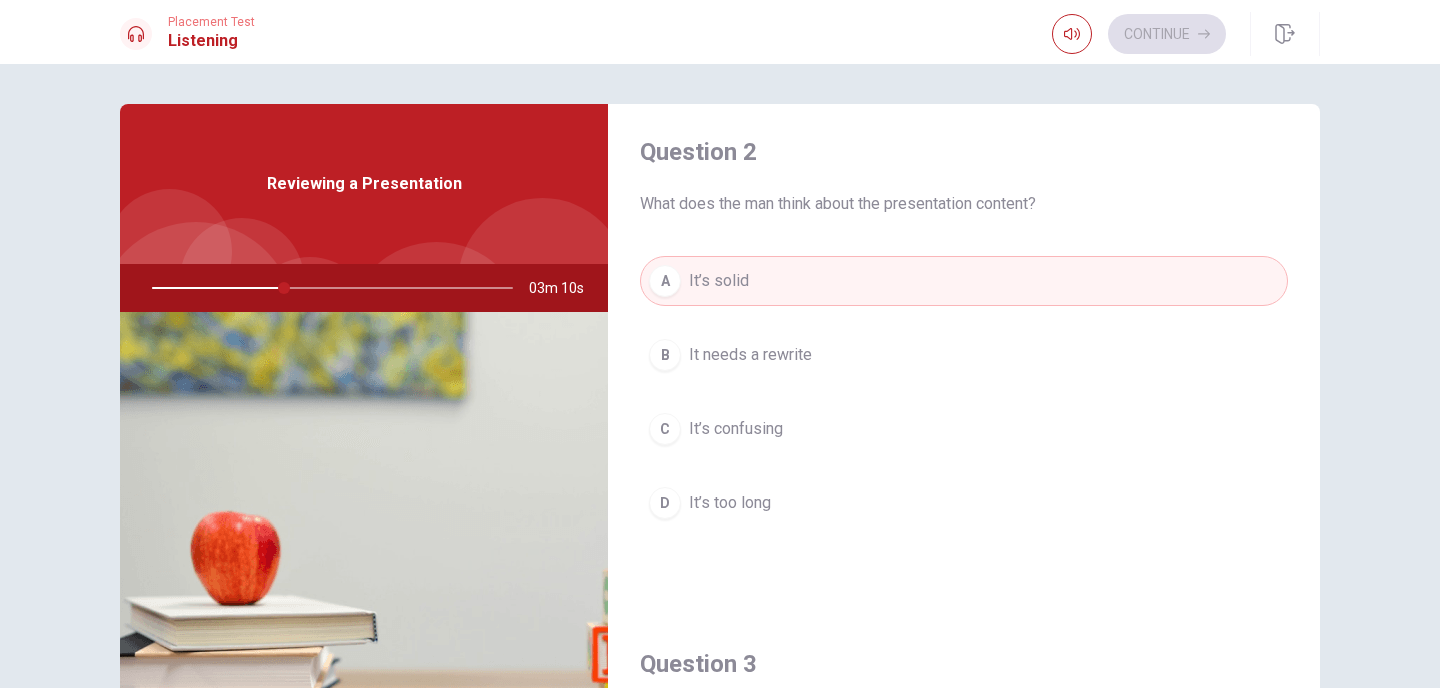 type on "37" 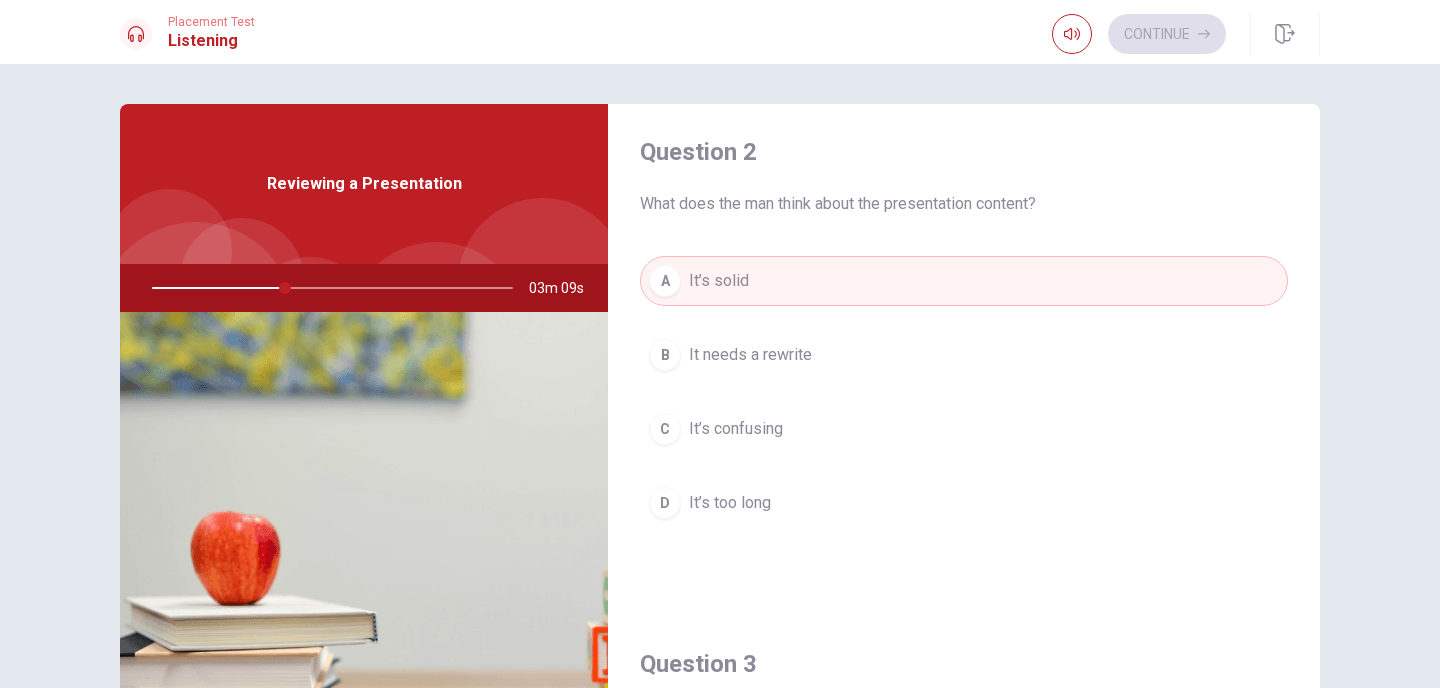 type 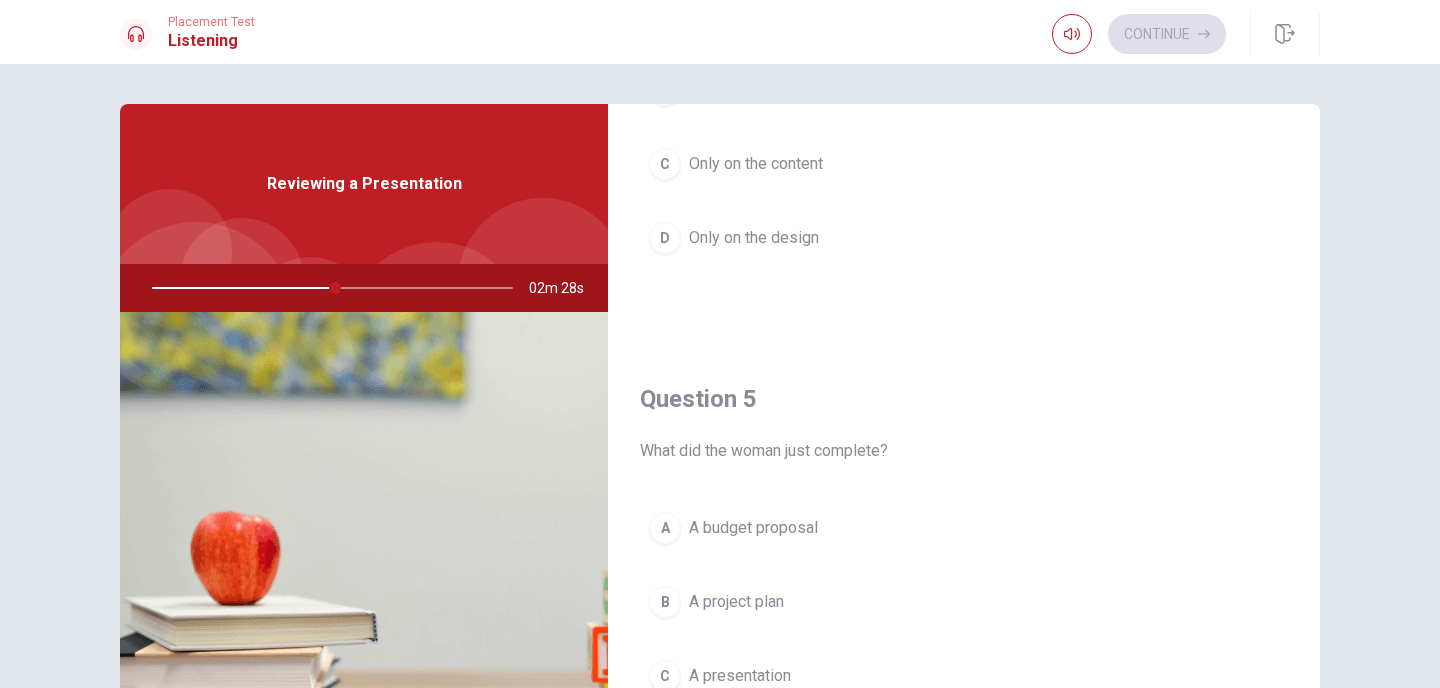 scroll, scrollTop: 1865, scrollLeft: 0, axis: vertical 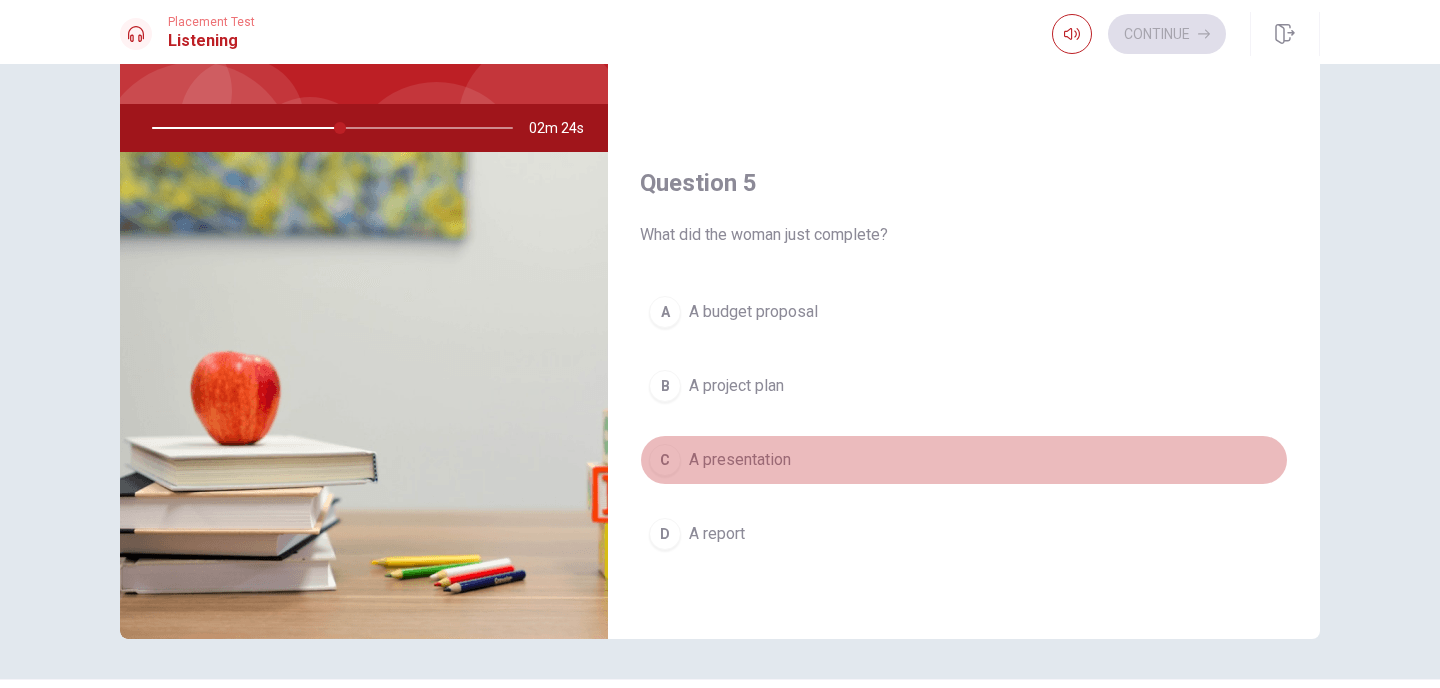 click on "A presentation" at bounding box center [740, 460] 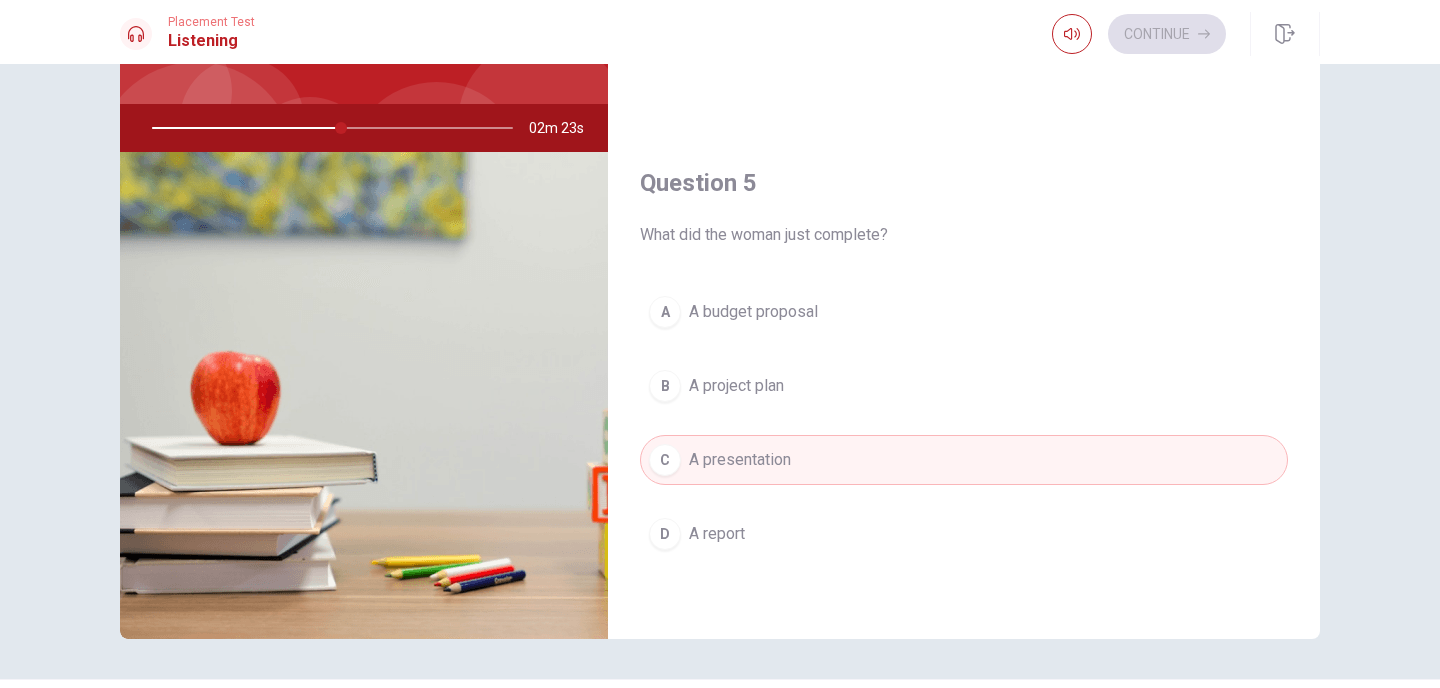type on "53" 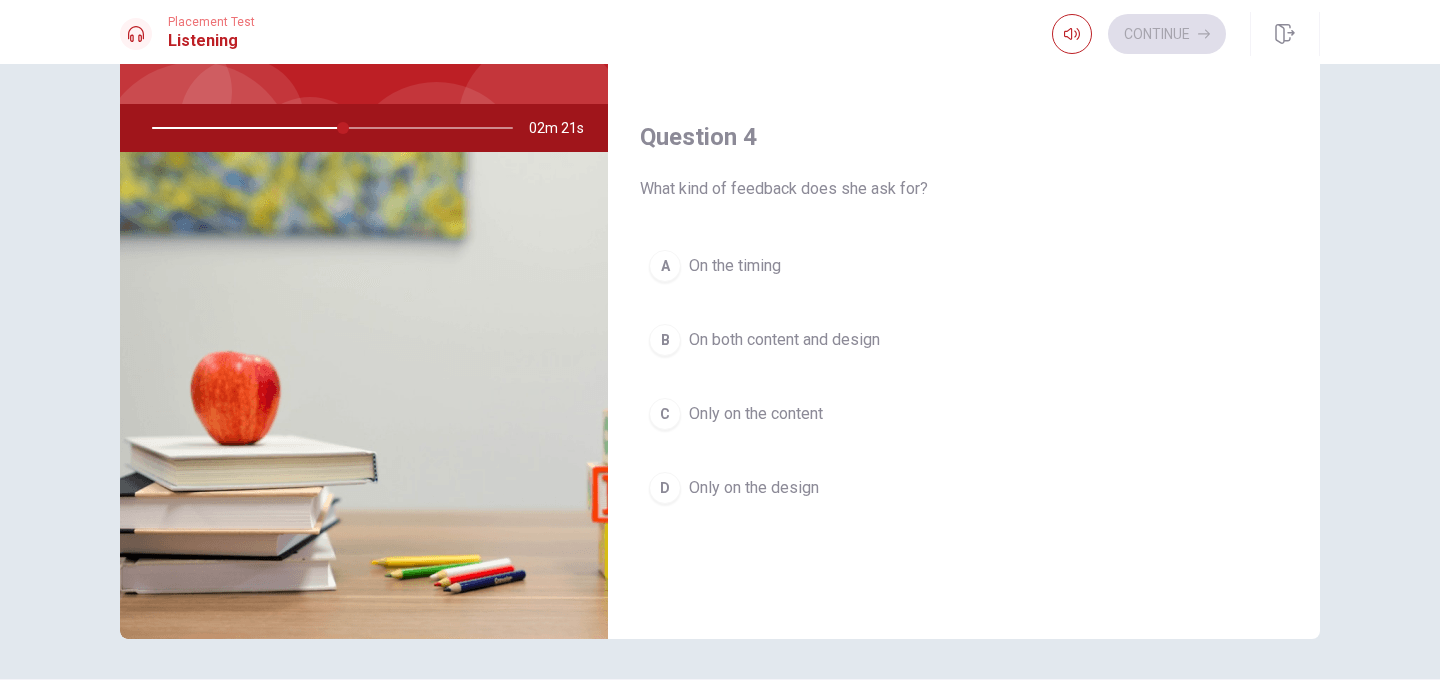 scroll, scrollTop: 1385, scrollLeft: 0, axis: vertical 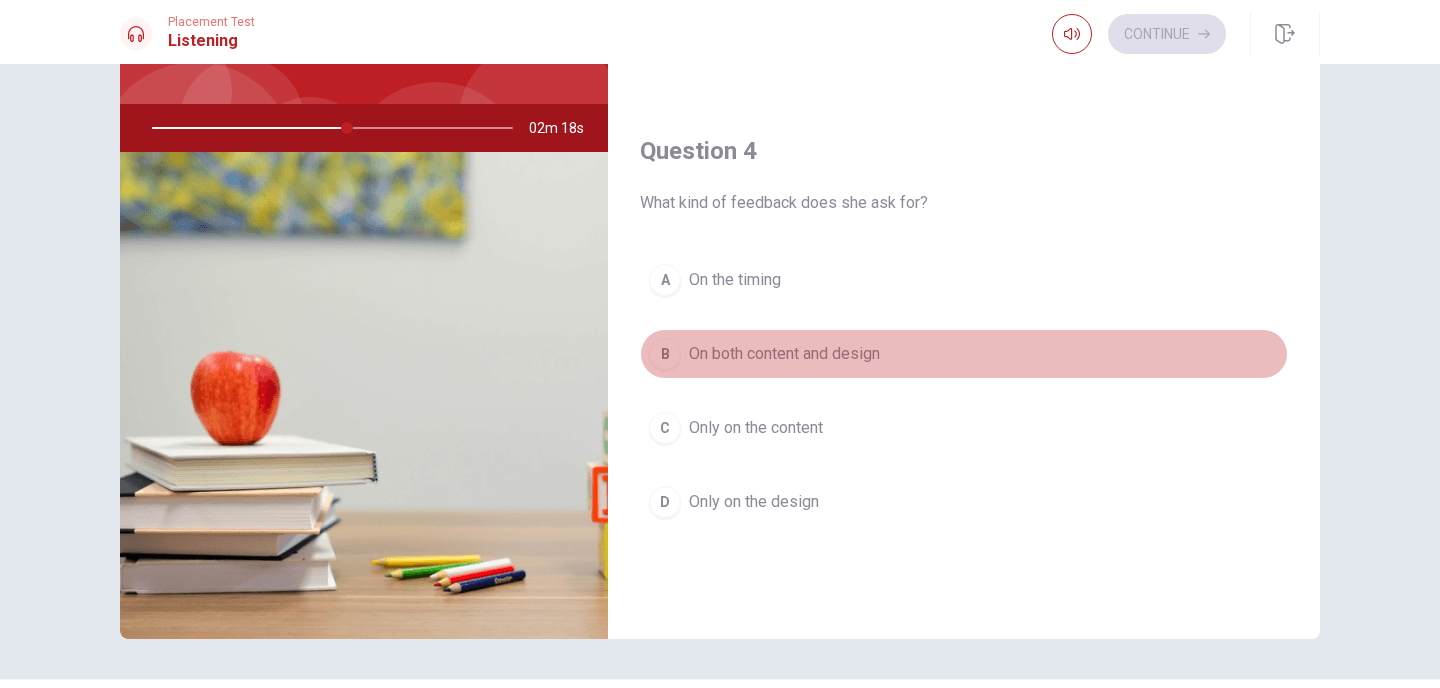 click on "On both content and design" at bounding box center (784, 354) 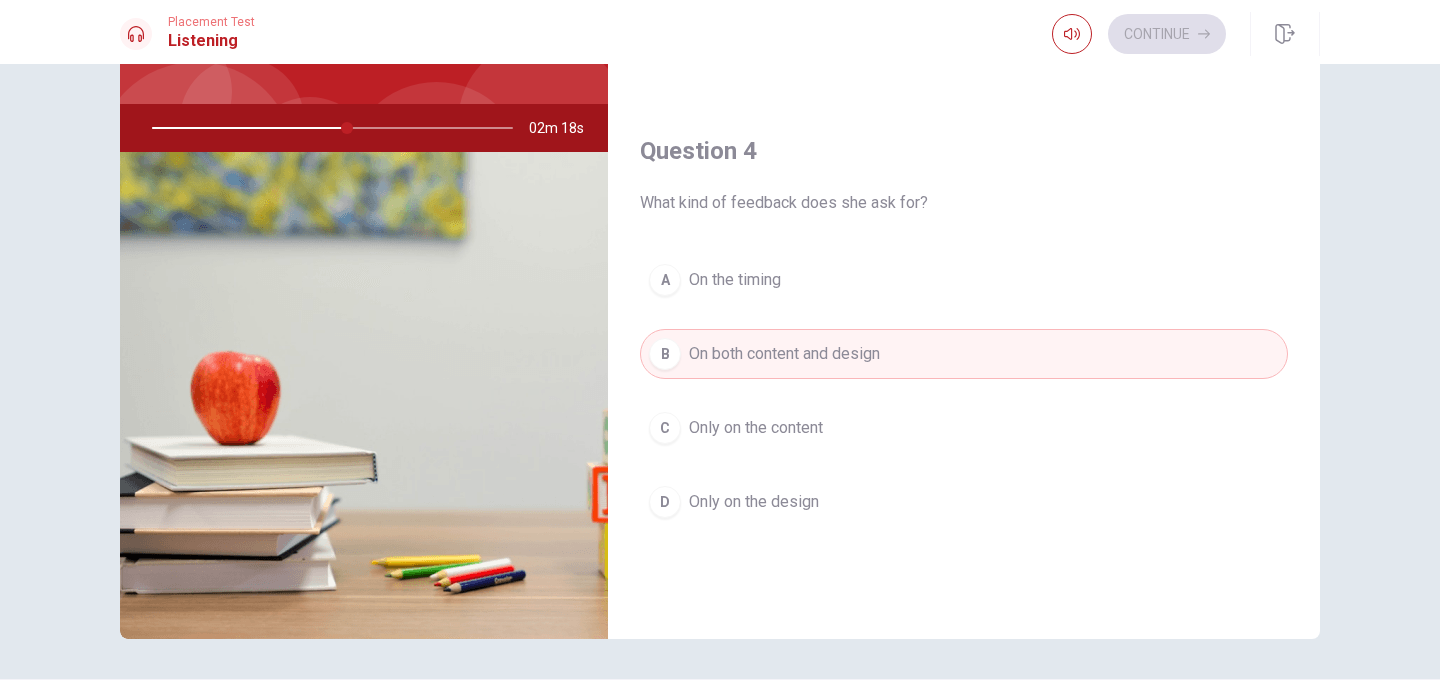 type on "54" 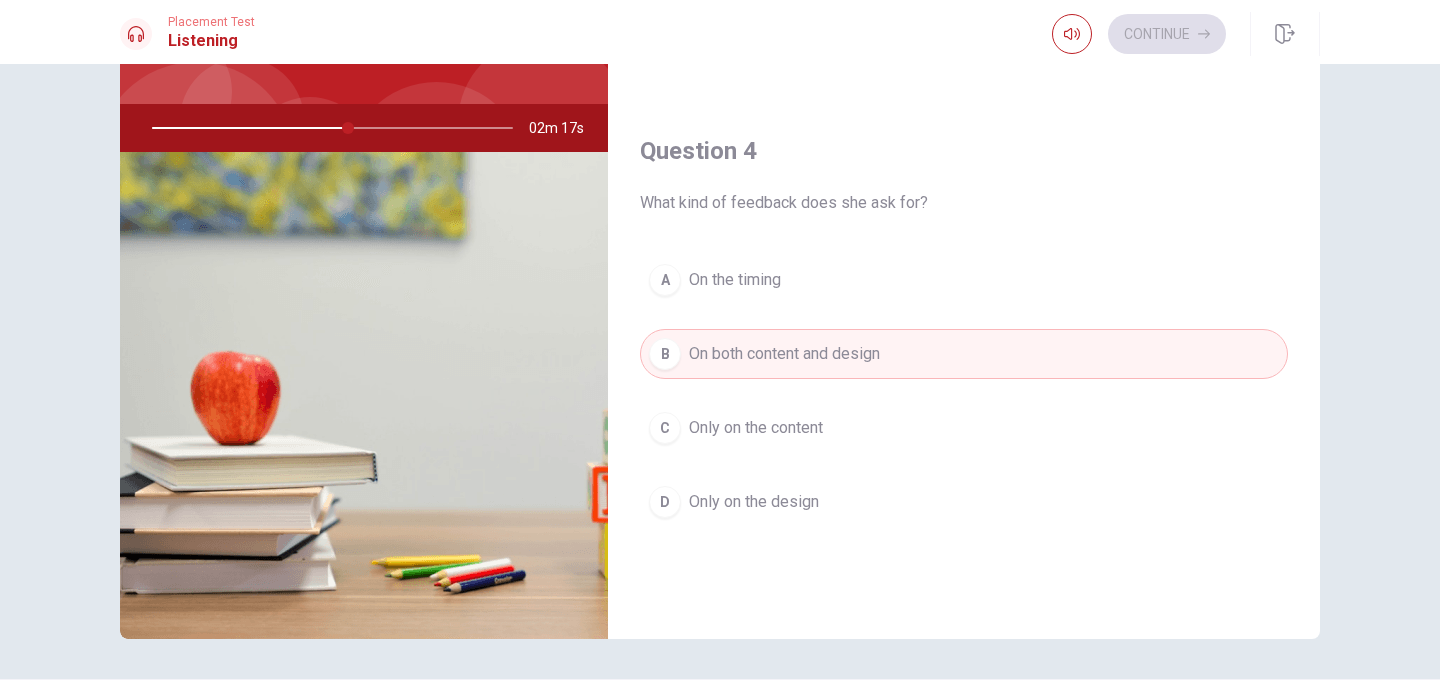 type 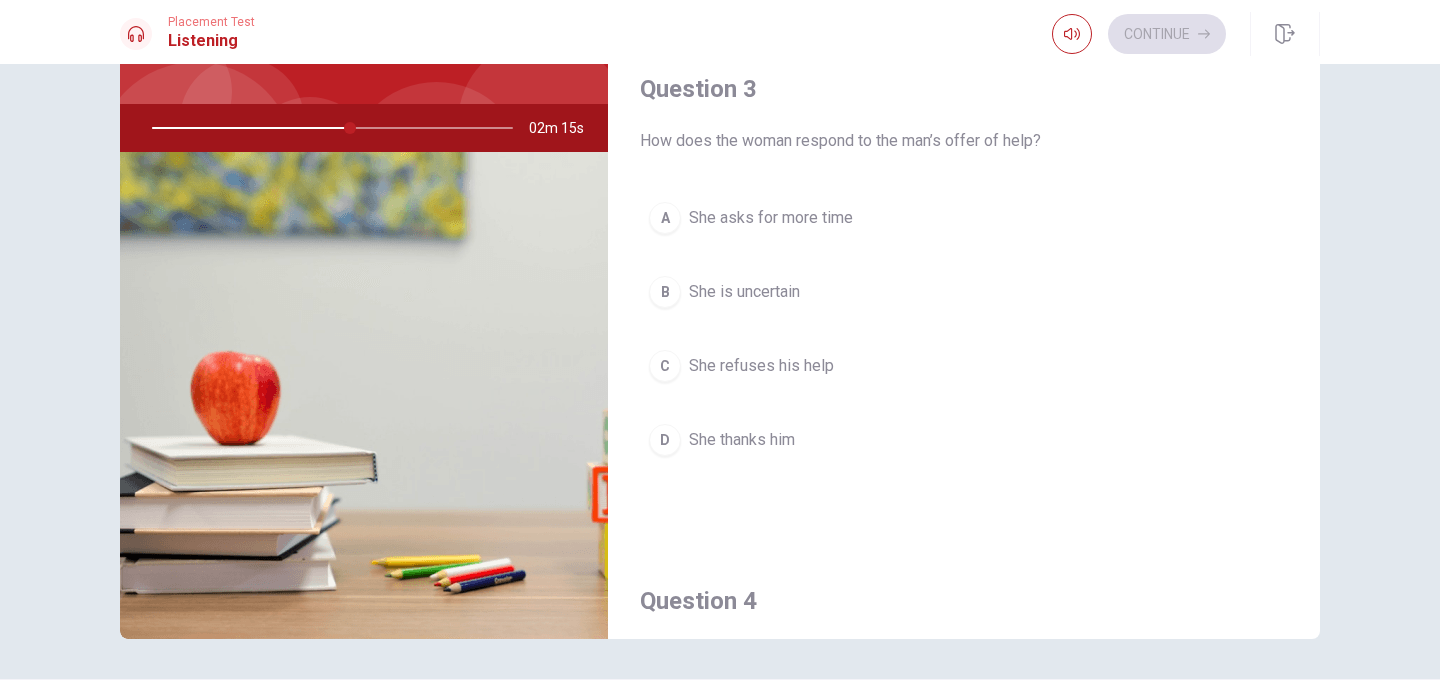 scroll, scrollTop: 865, scrollLeft: 0, axis: vertical 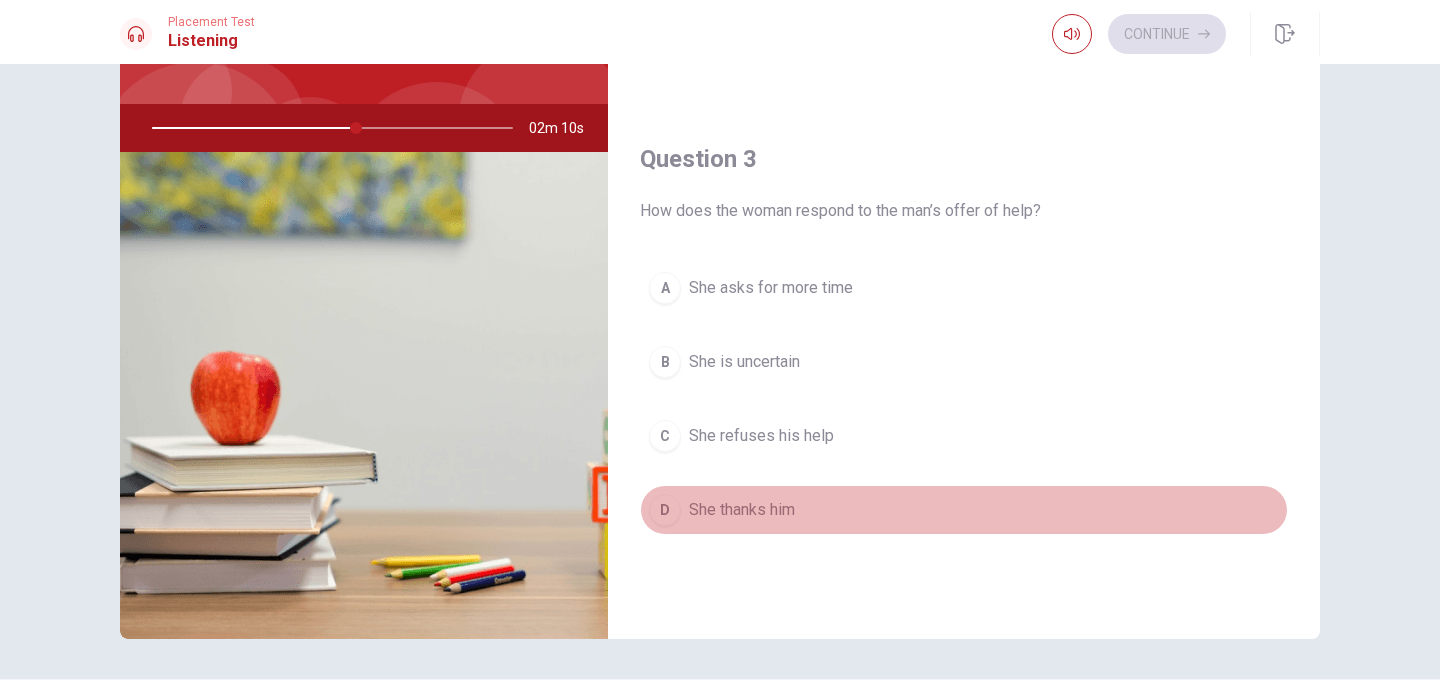 click on "D She thanks him" at bounding box center (964, 510) 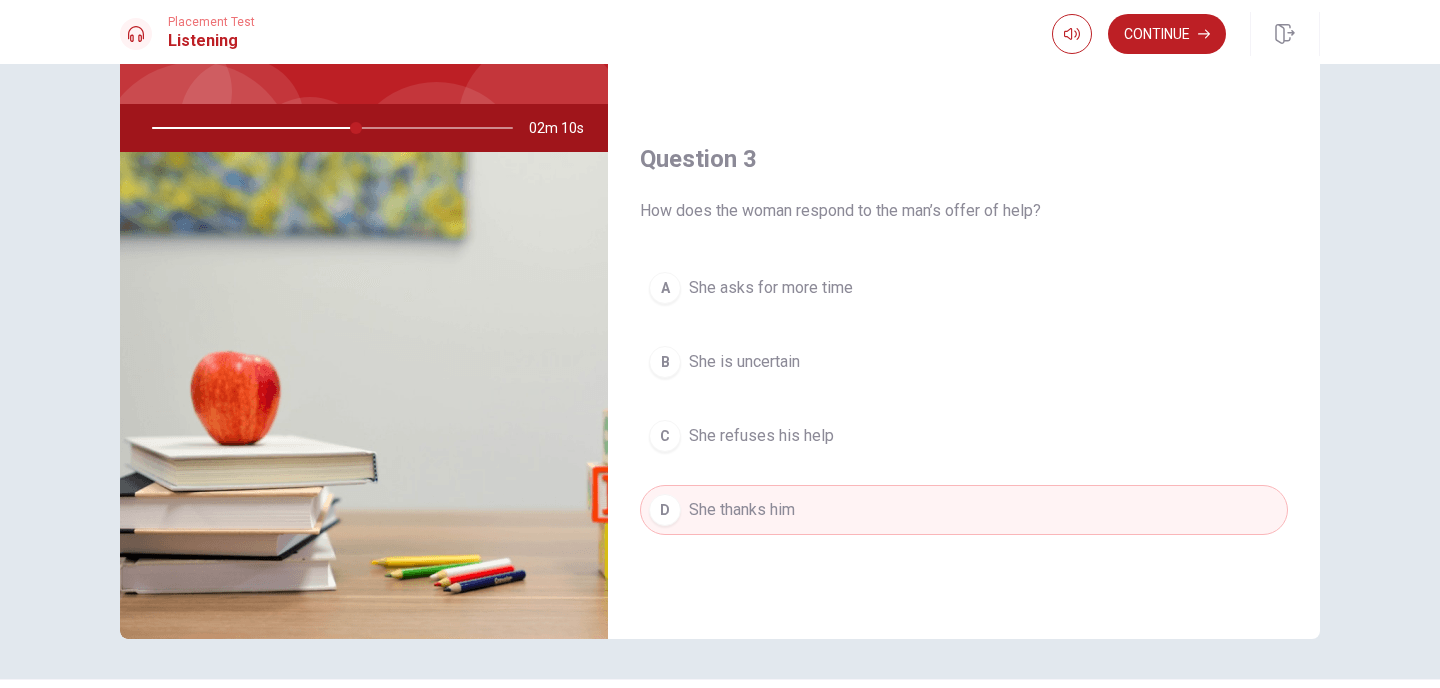 type on "57" 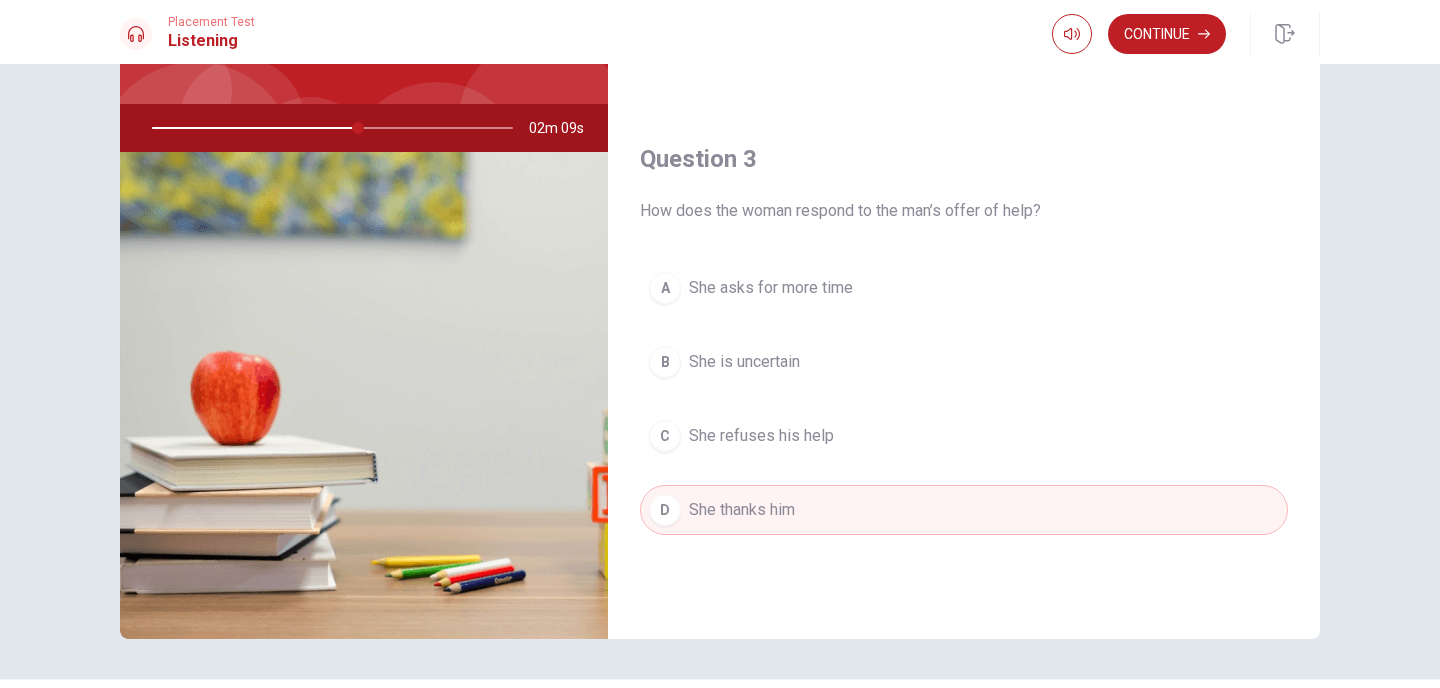type 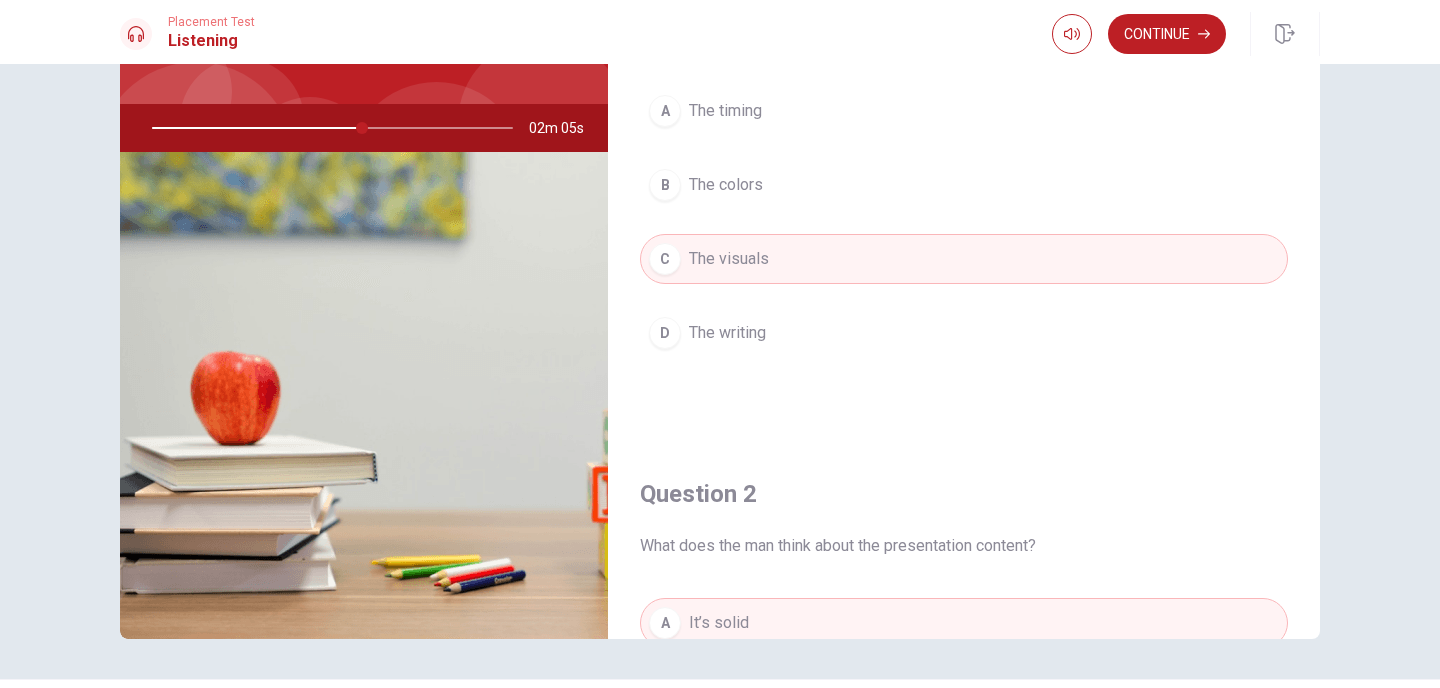 scroll, scrollTop: 0, scrollLeft: 0, axis: both 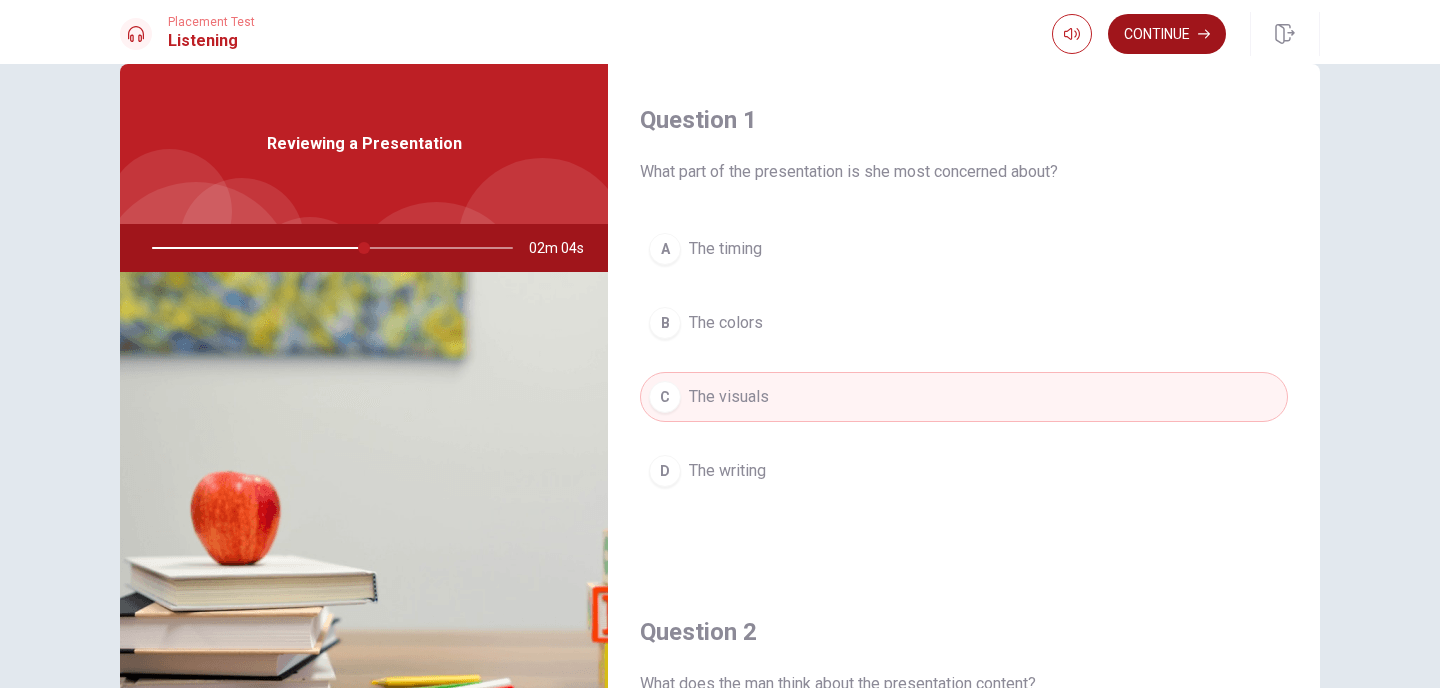 click 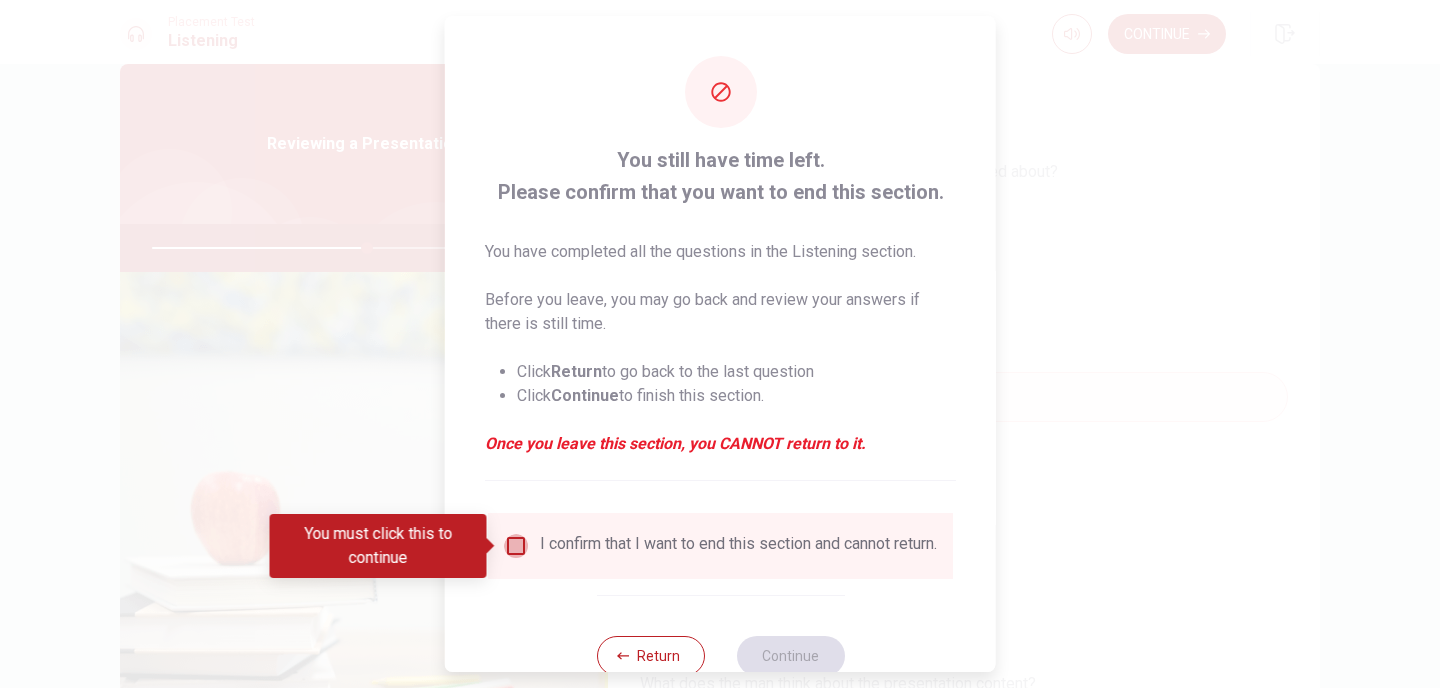 click at bounding box center (516, 546) 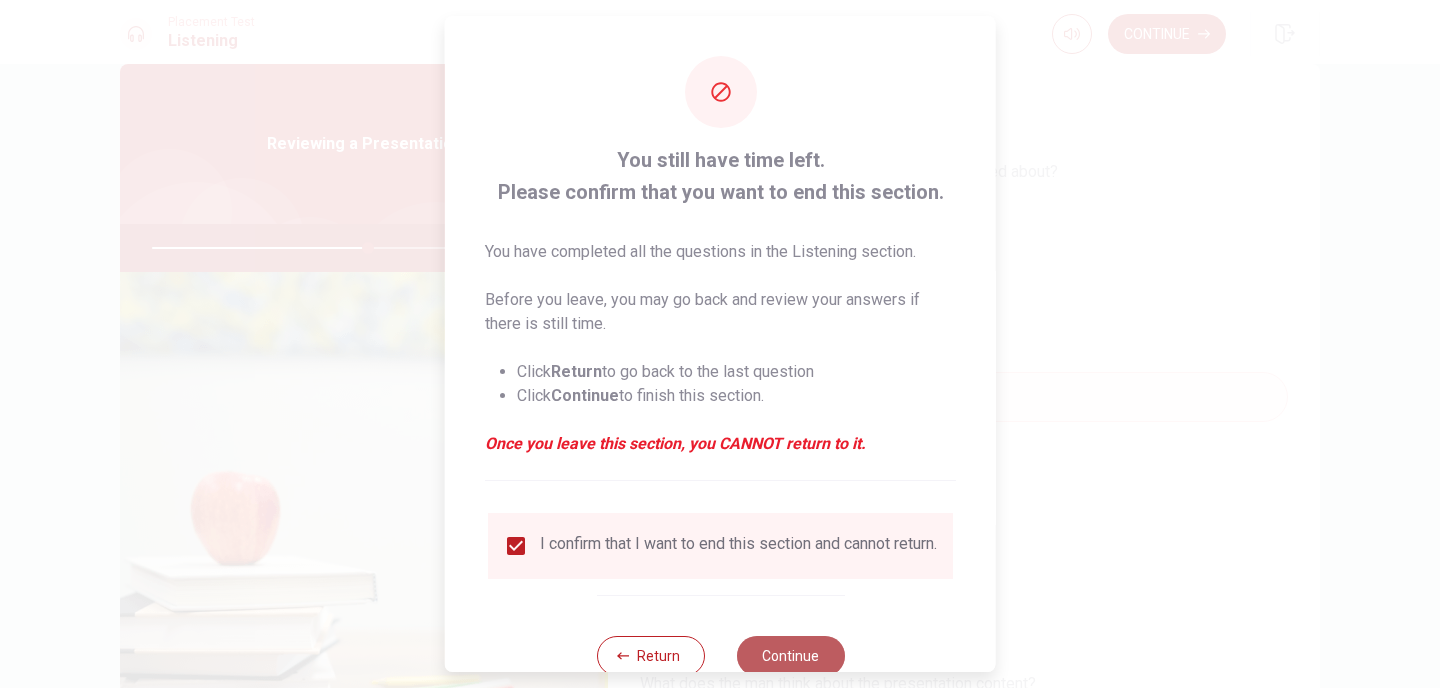 click on "Continue" at bounding box center (790, 656) 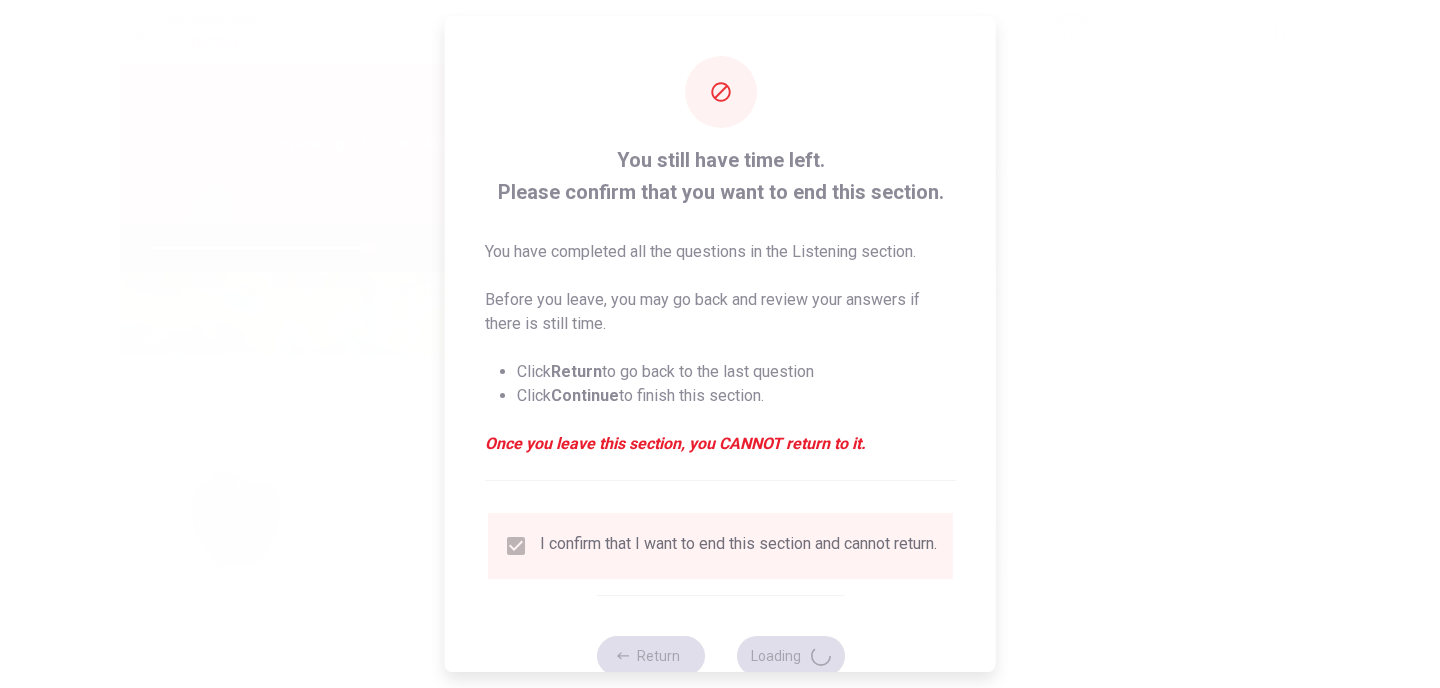 type on "61" 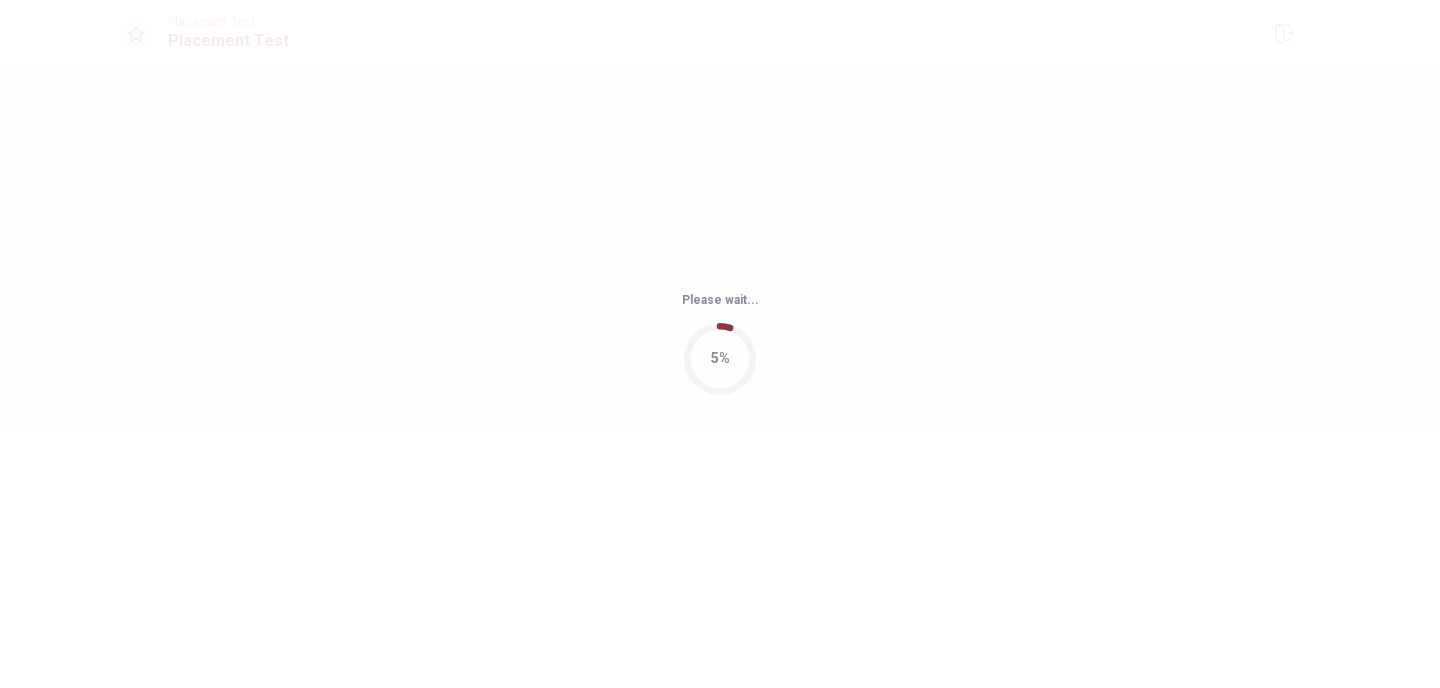 scroll, scrollTop: 0, scrollLeft: 0, axis: both 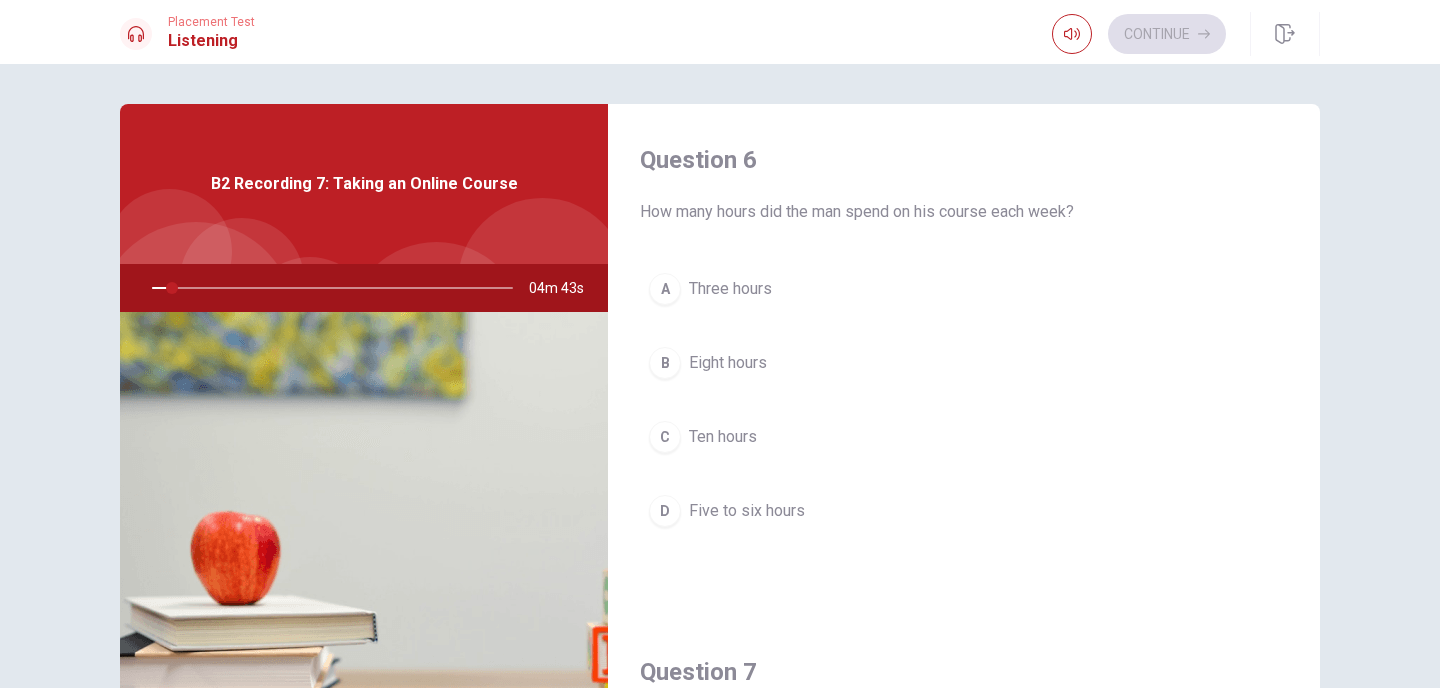 click on "Question 6 How many hours did the man spend on his course each week?" at bounding box center [964, 184] 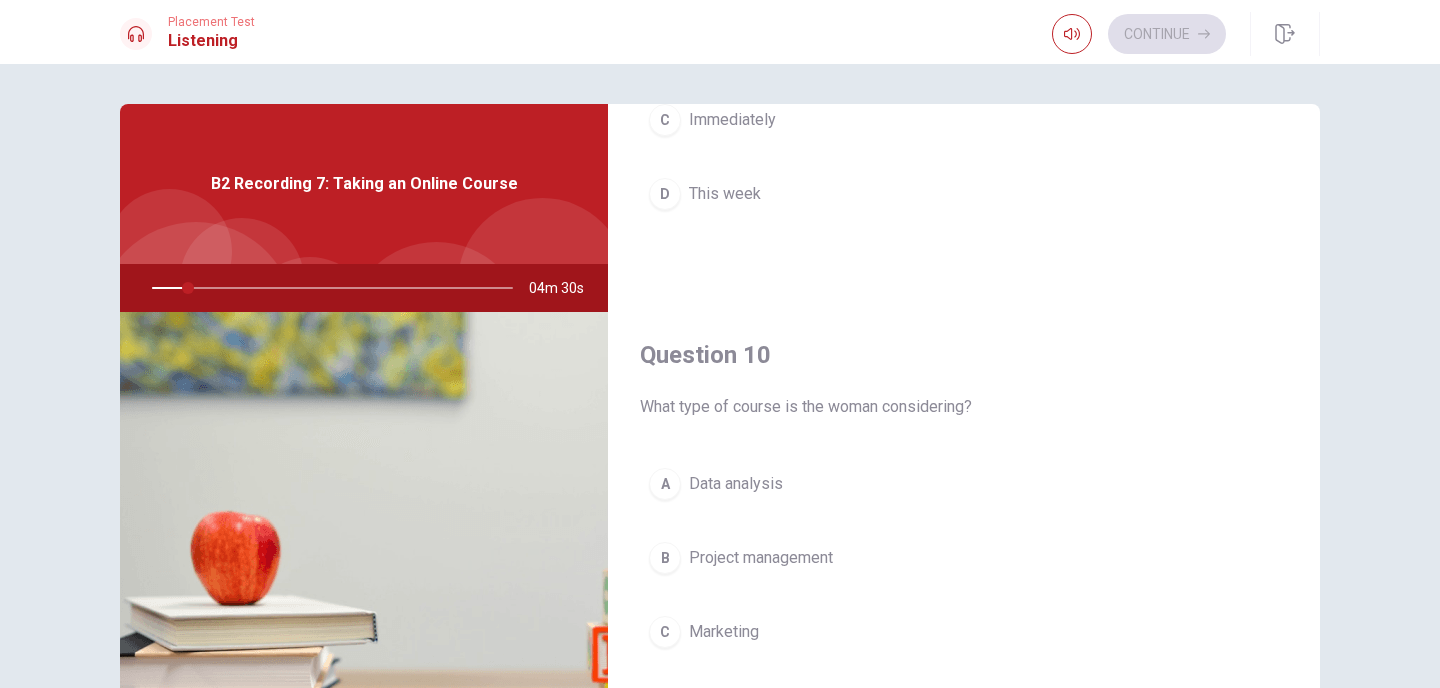 scroll, scrollTop: 1865, scrollLeft: 0, axis: vertical 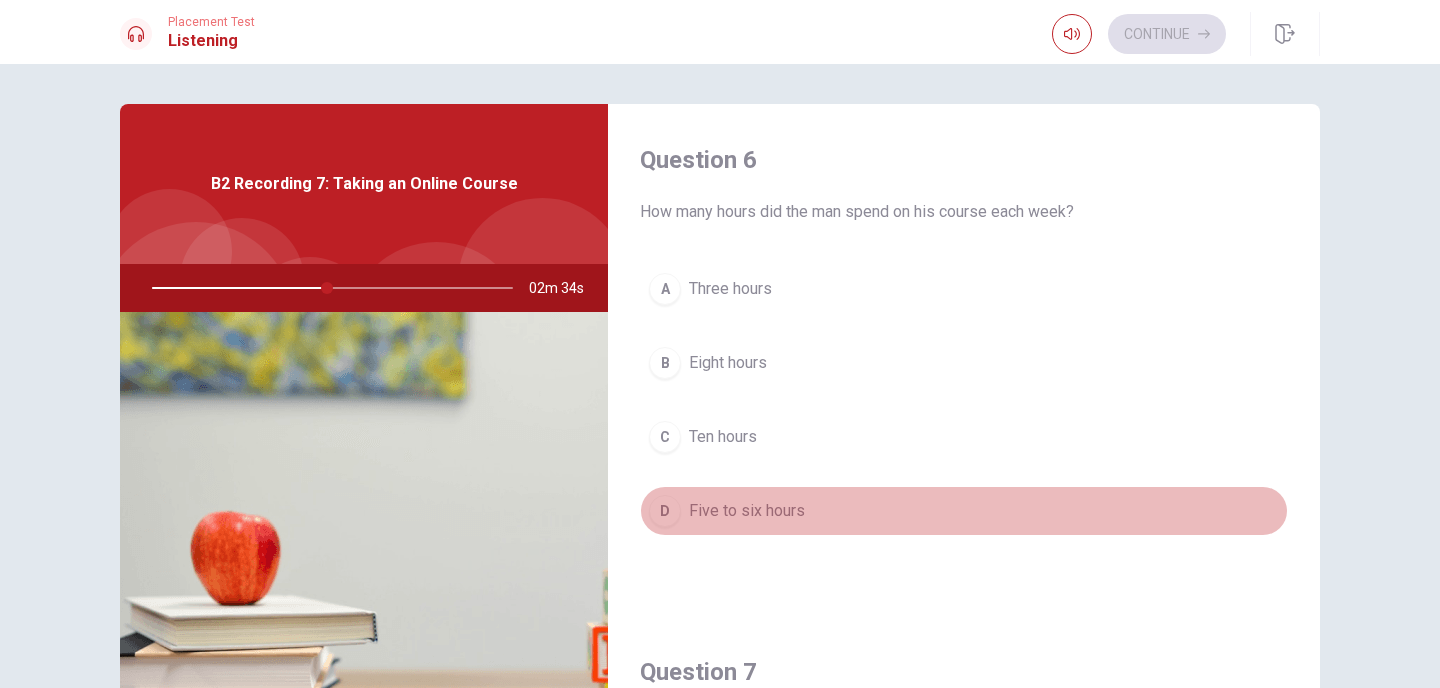 click on "Five to six hours" at bounding box center [747, 511] 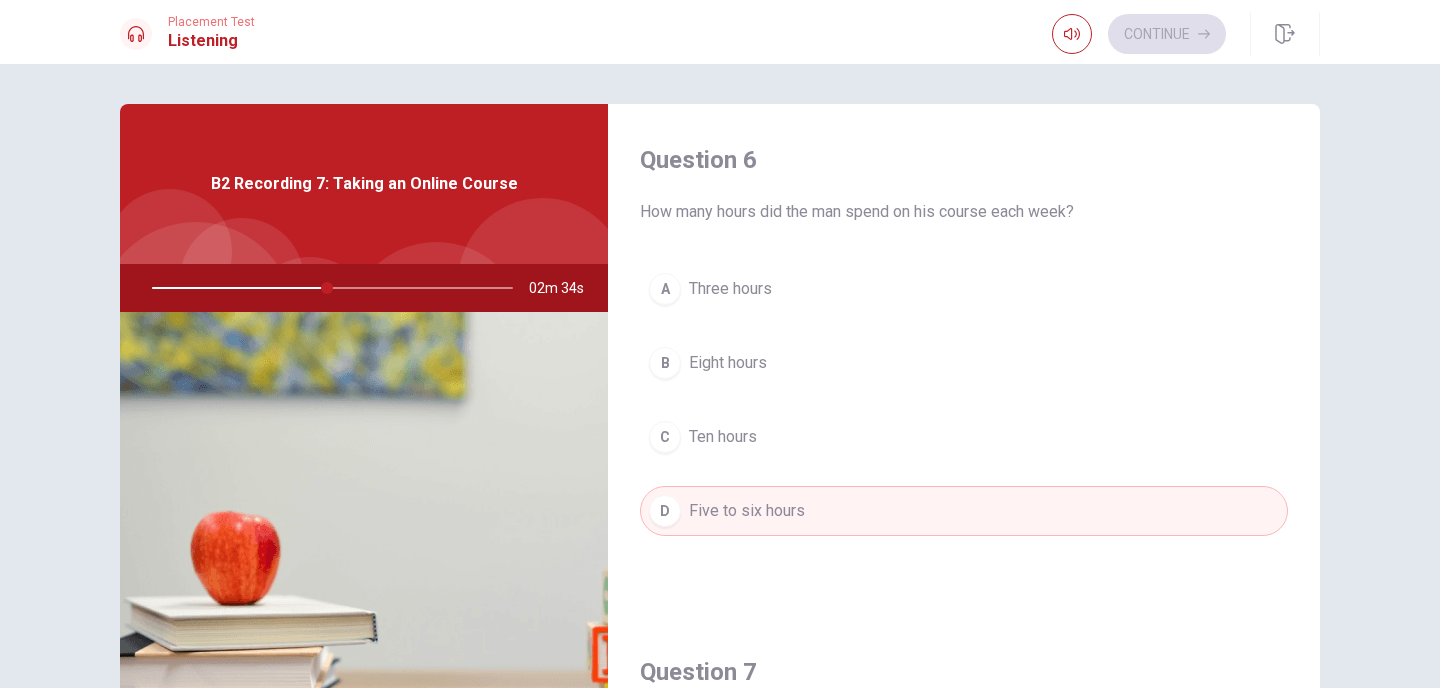 type on "49" 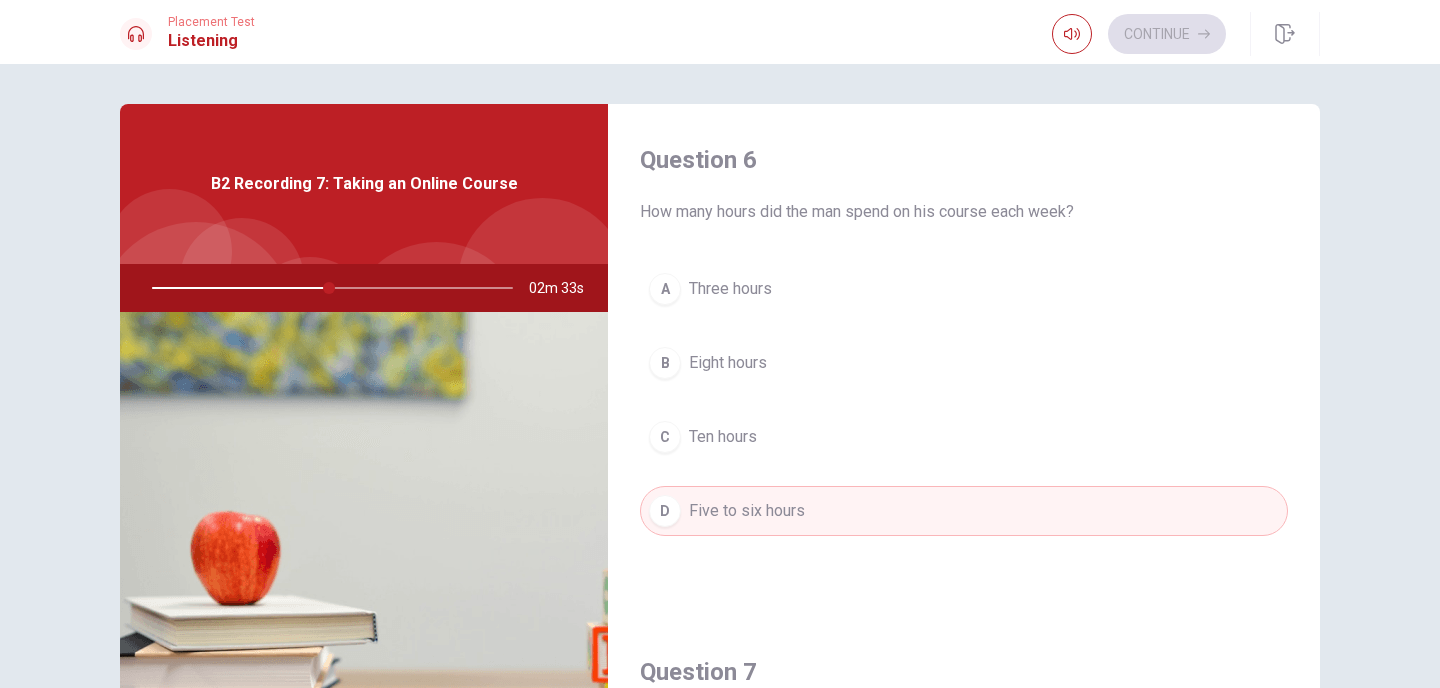 type 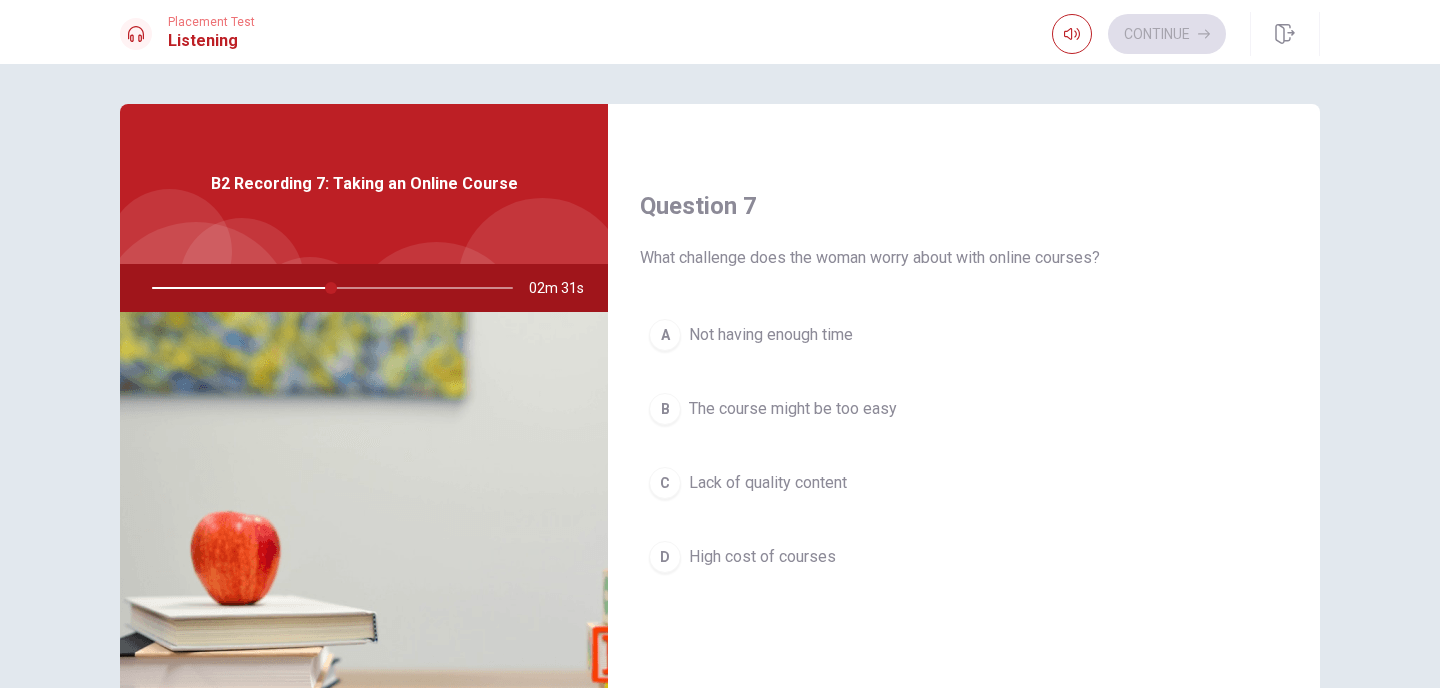 scroll, scrollTop: 560, scrollLeft: 0, axis: vertical 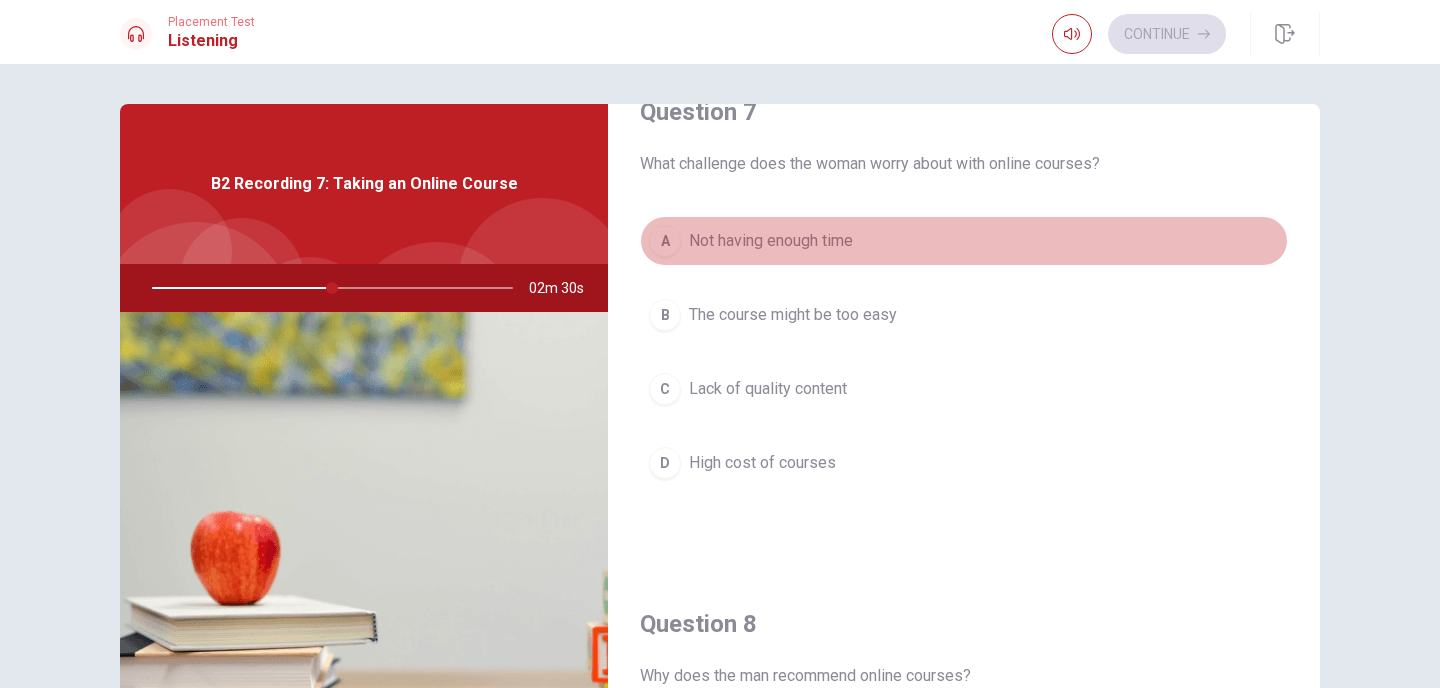 click on "Not having enough time" at bounding box center [771, 241] 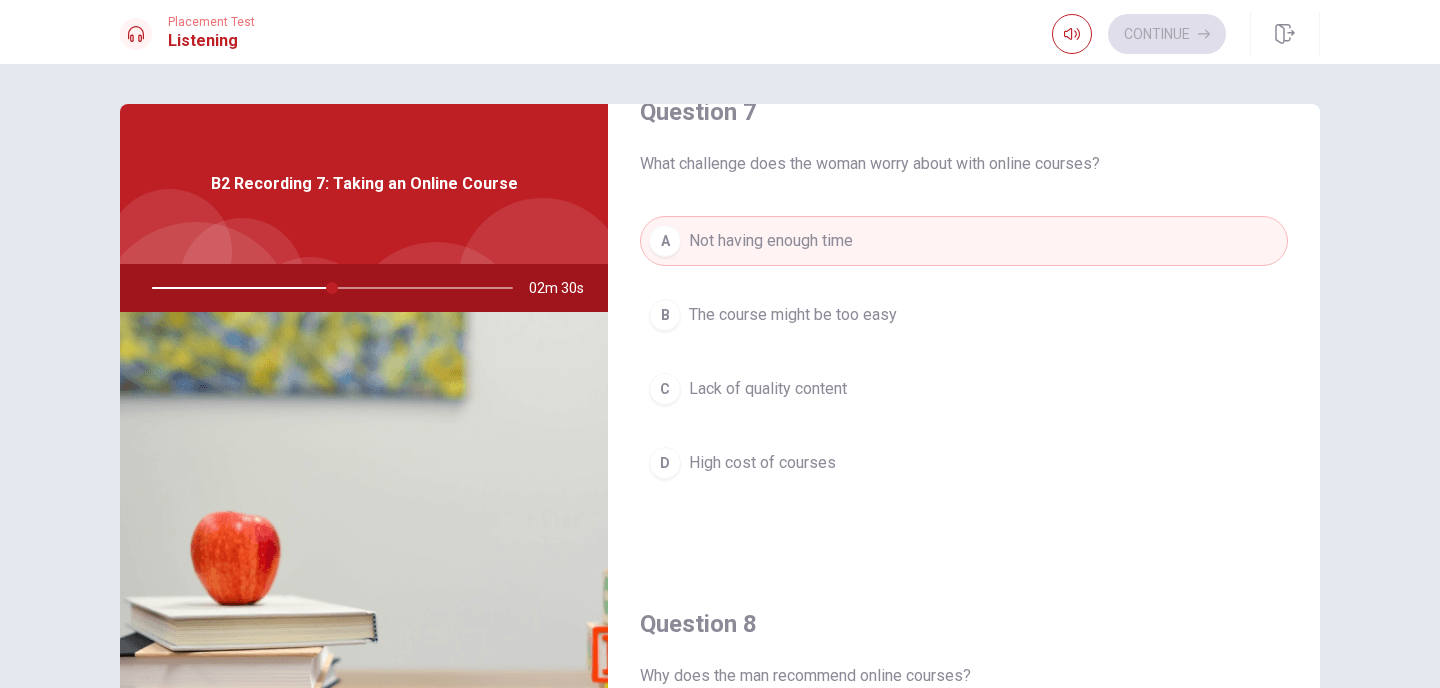 type on "50" 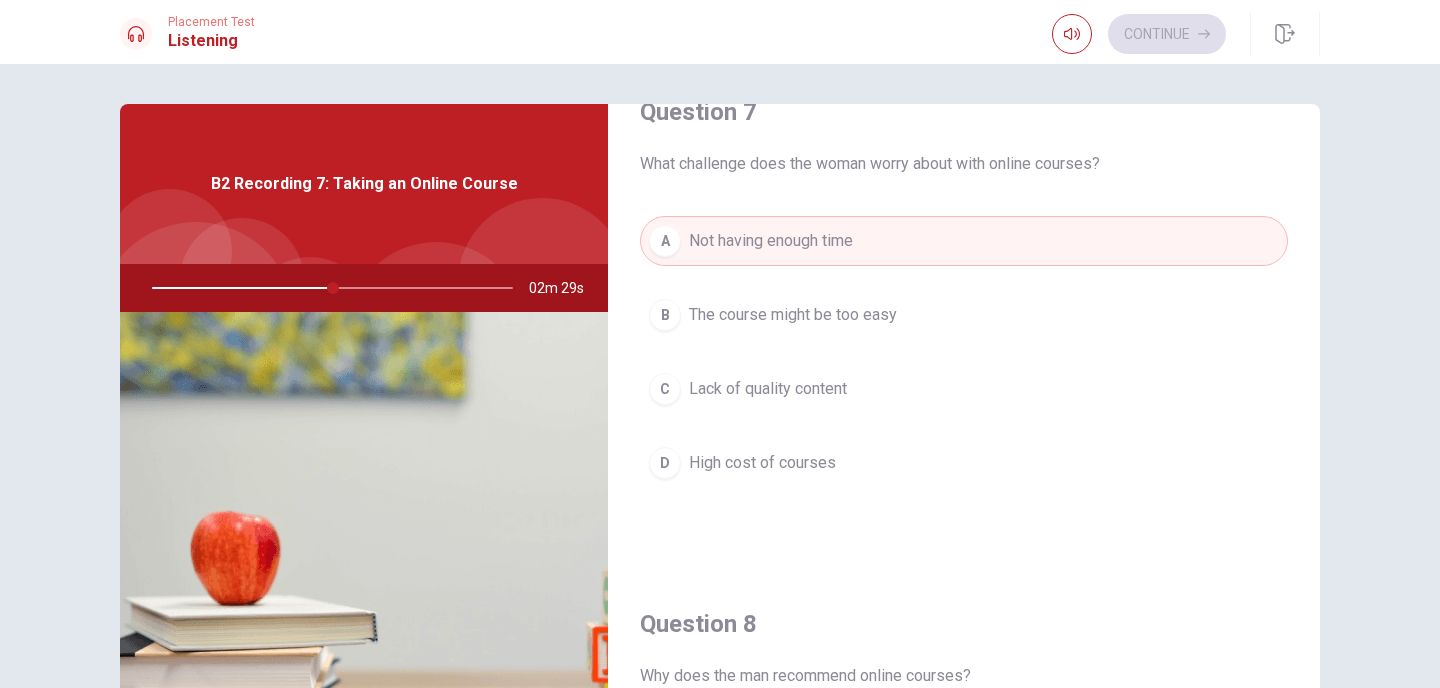 type 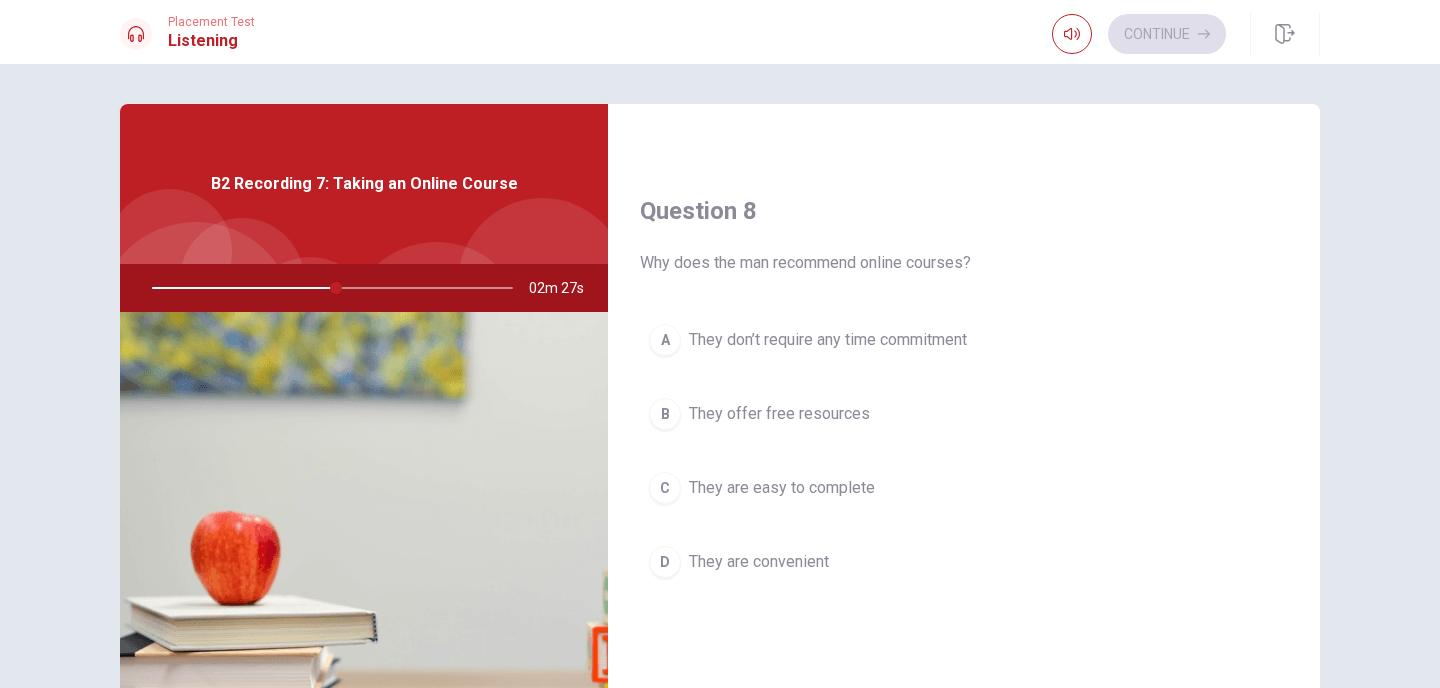 scroll, scrollTop: 1000, scrollLeft: 0, axis: vertical 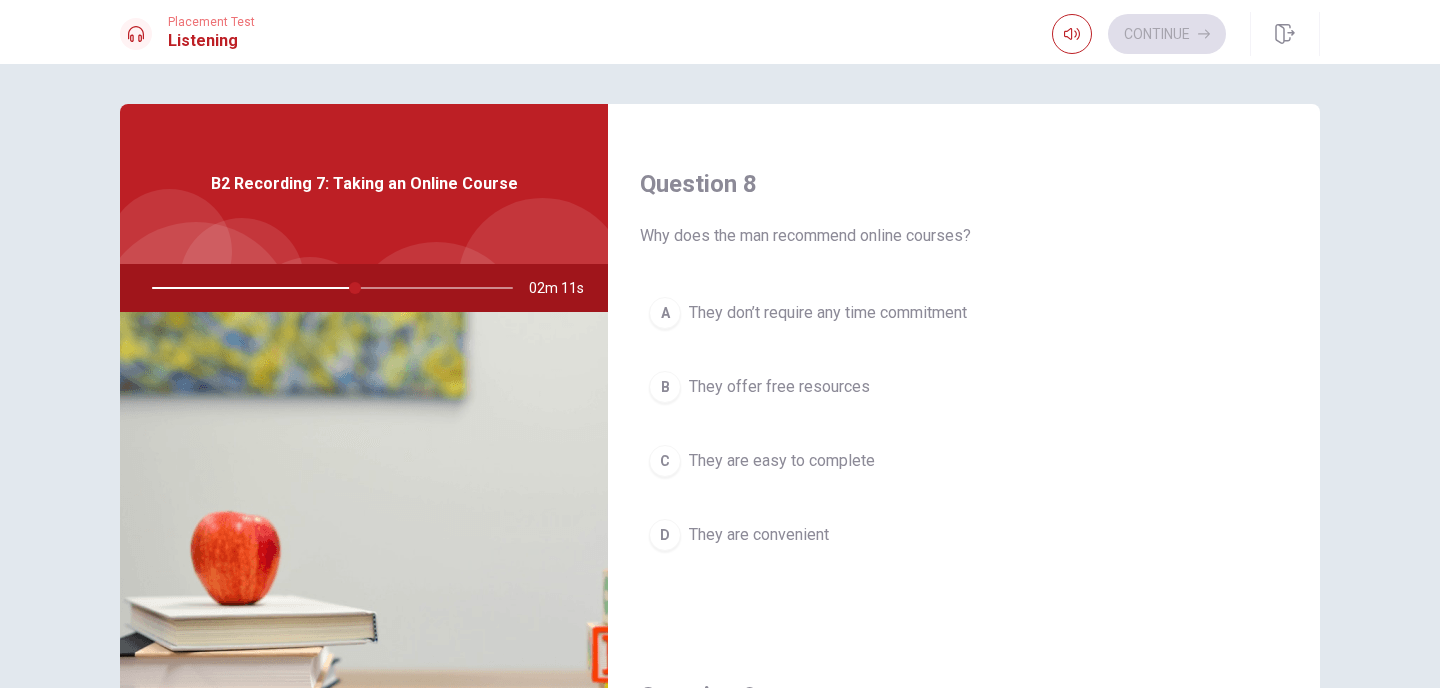 click on "They are convenient" at bounding box center [759, 535] 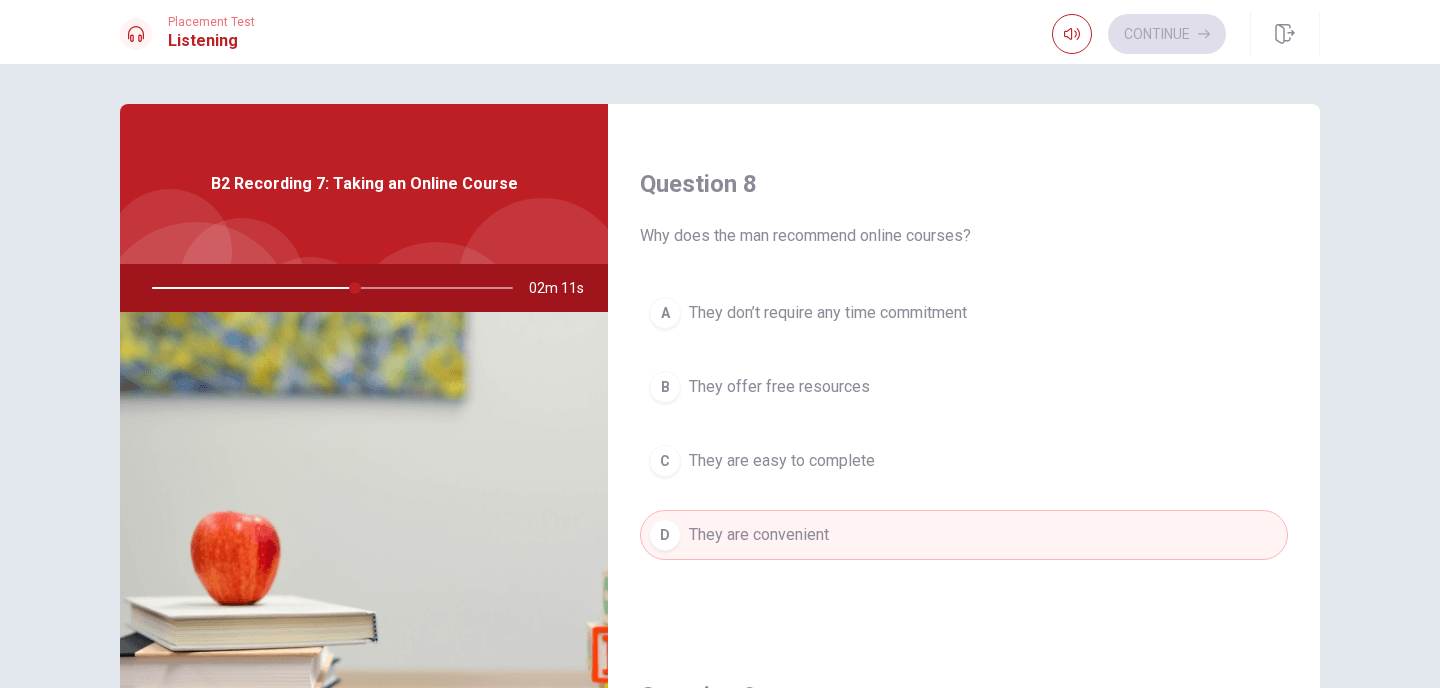 type on "57" 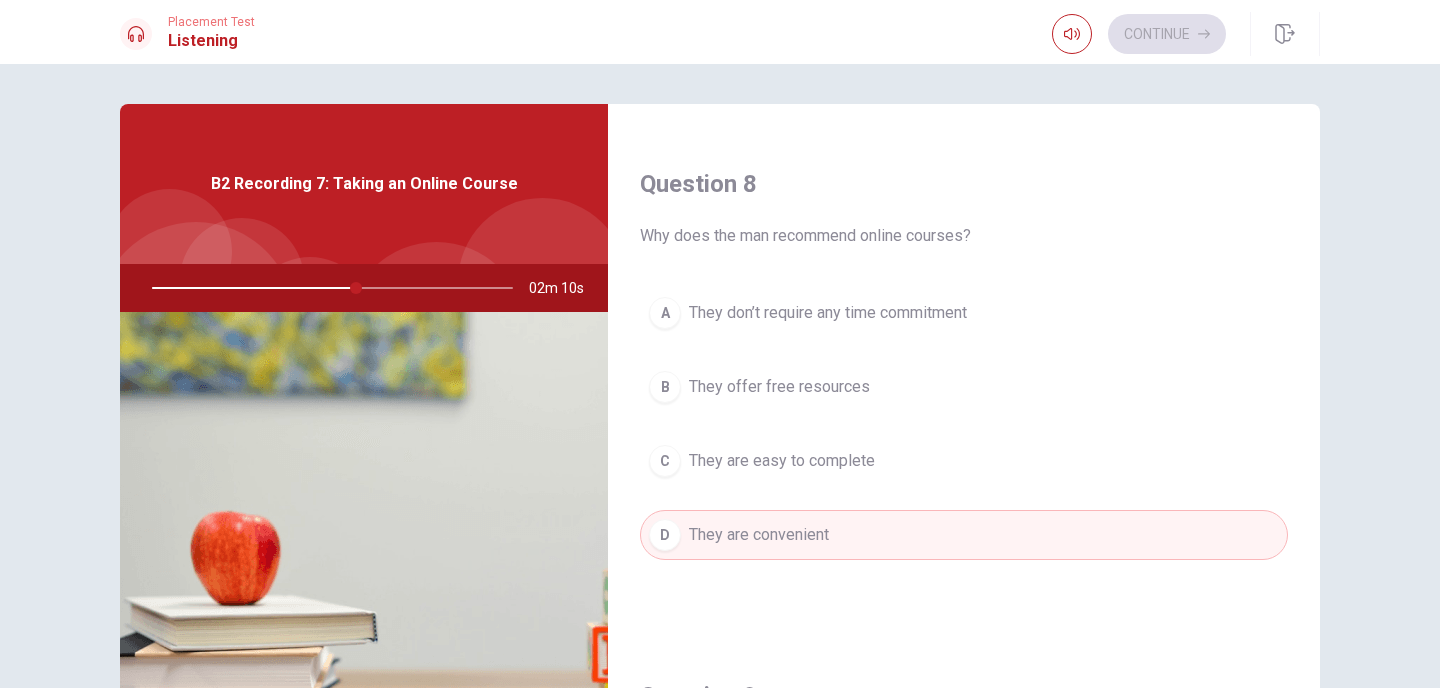 type 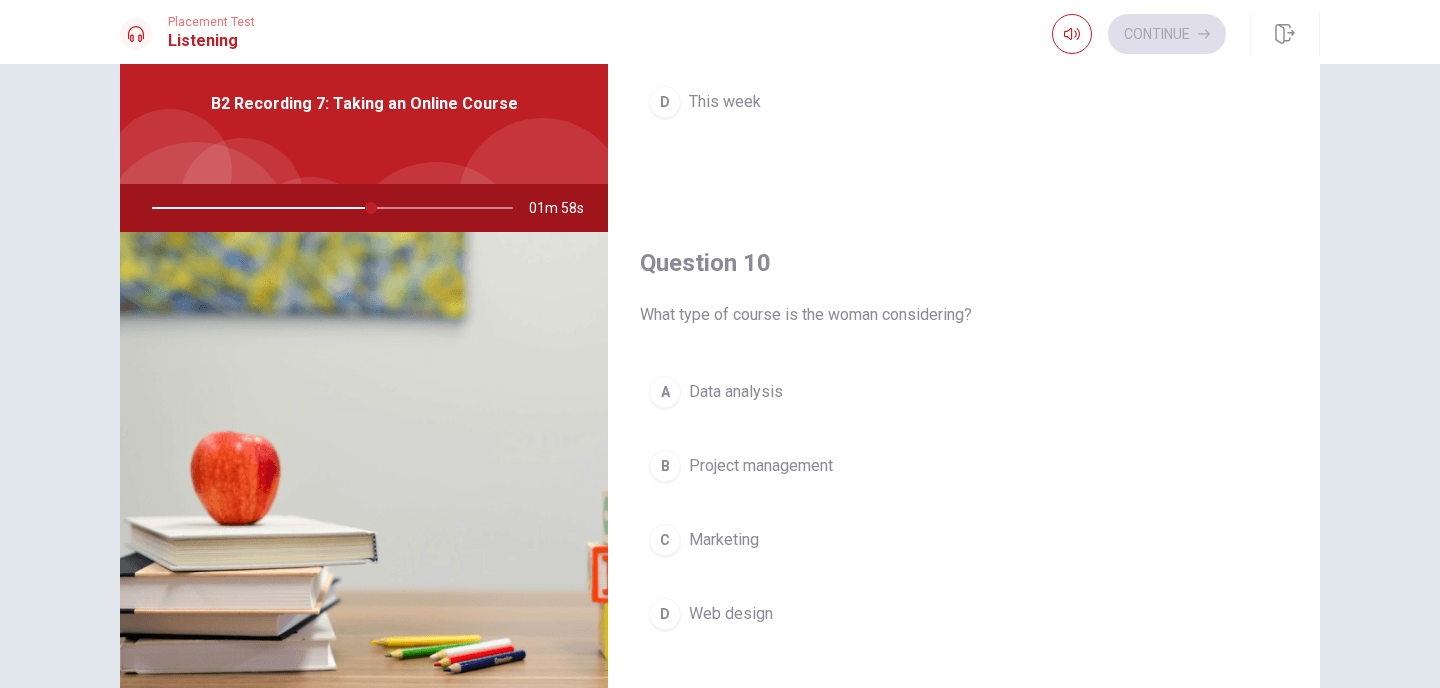 click on "Data analysis" at bounding box center [736, 392] 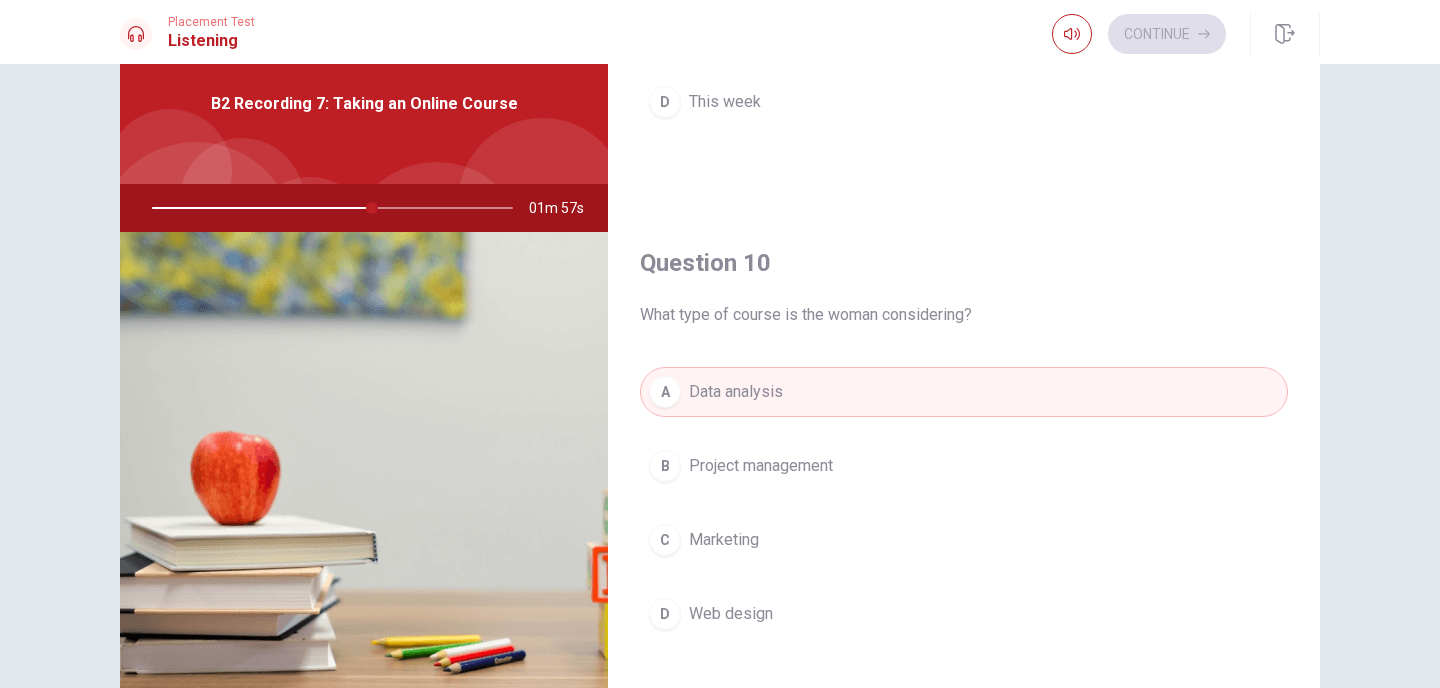 type on "61" 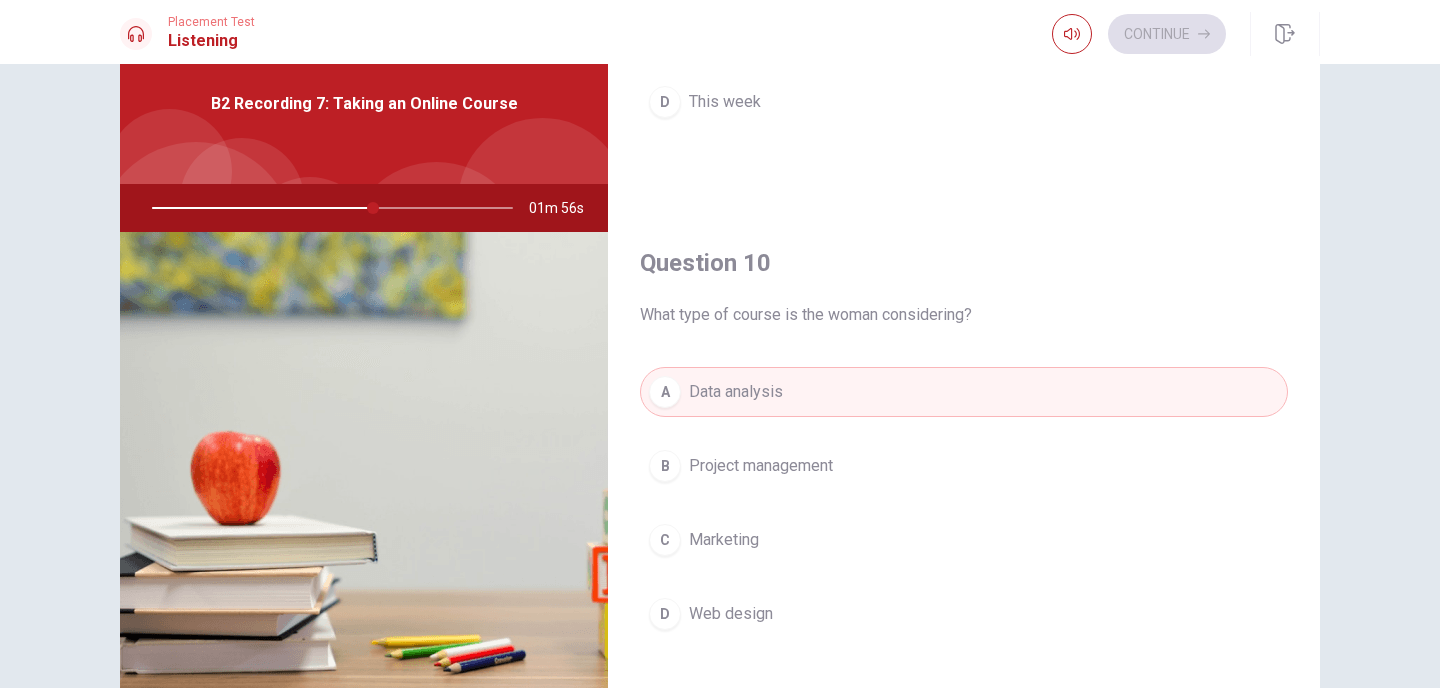 type 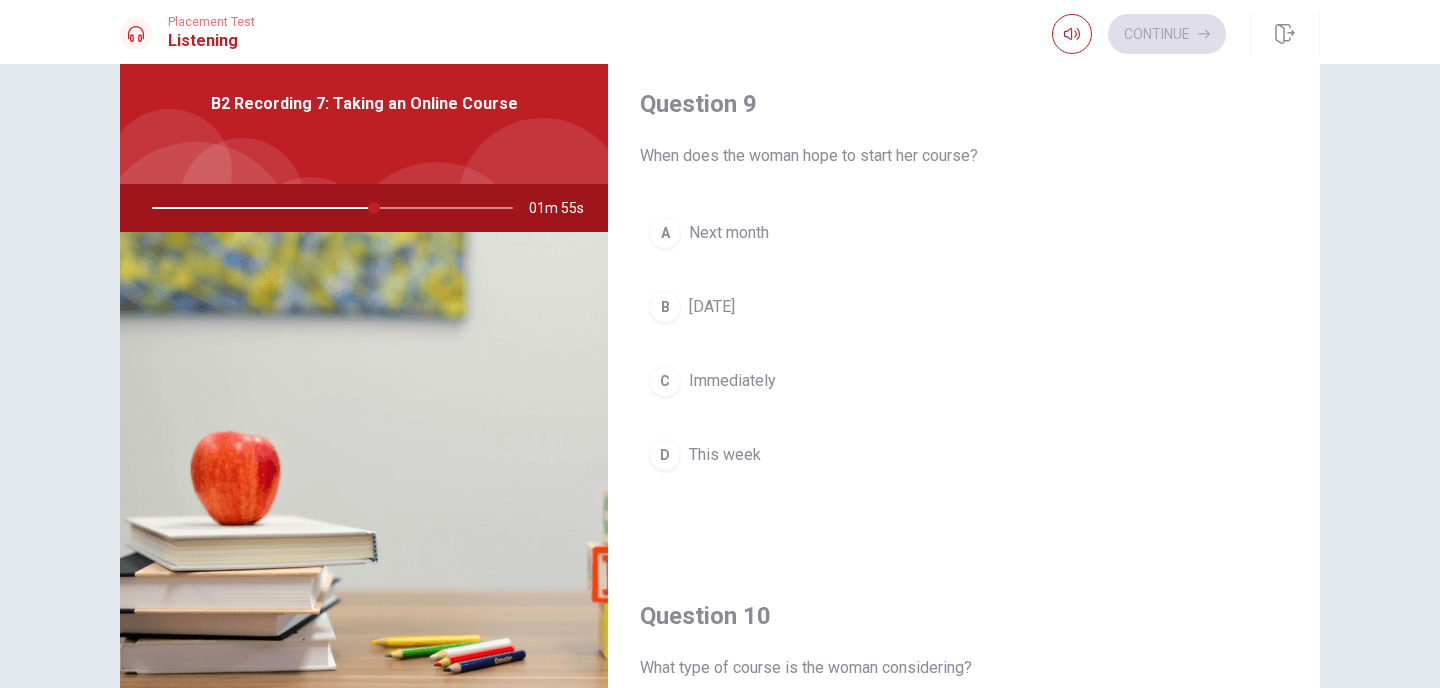 scroll, scrollTop: 1425, scrollLeft: 0, axis: vertical 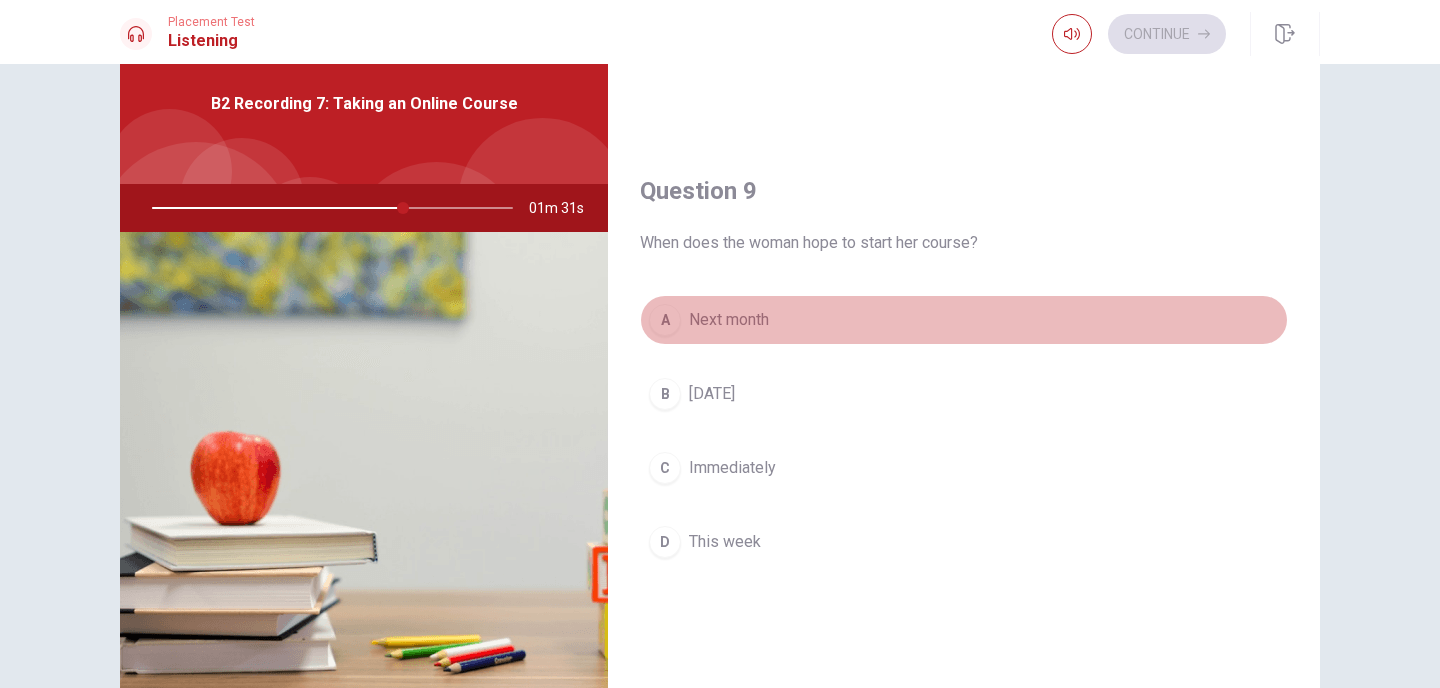 click on "Next month" at bounding box center [729, 320] 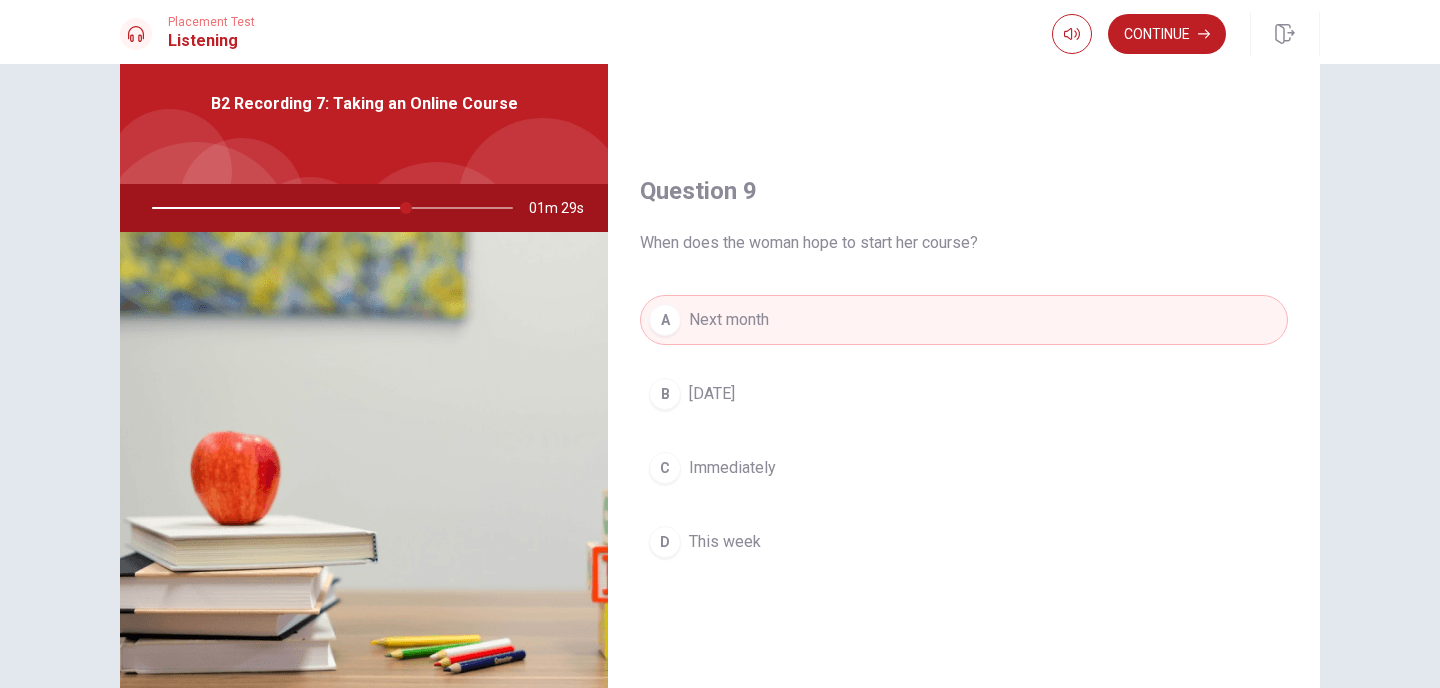 type on "71" 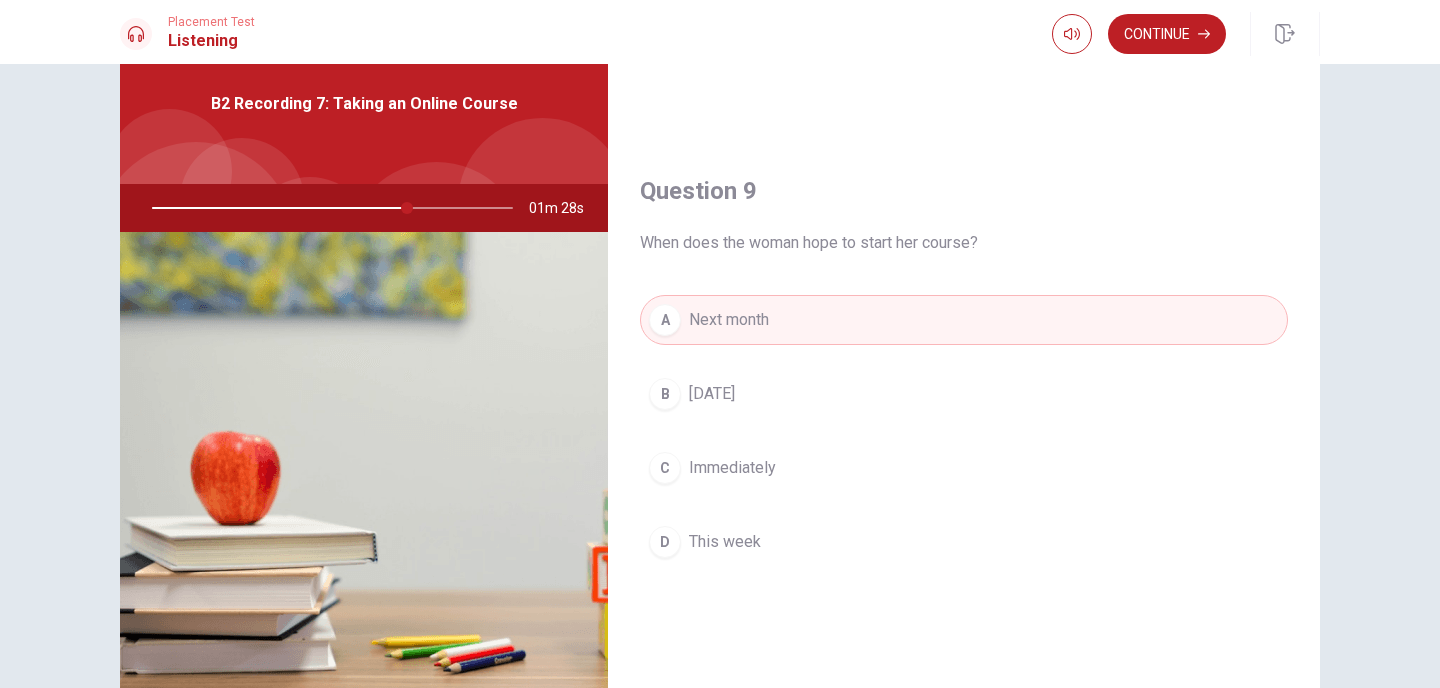 type 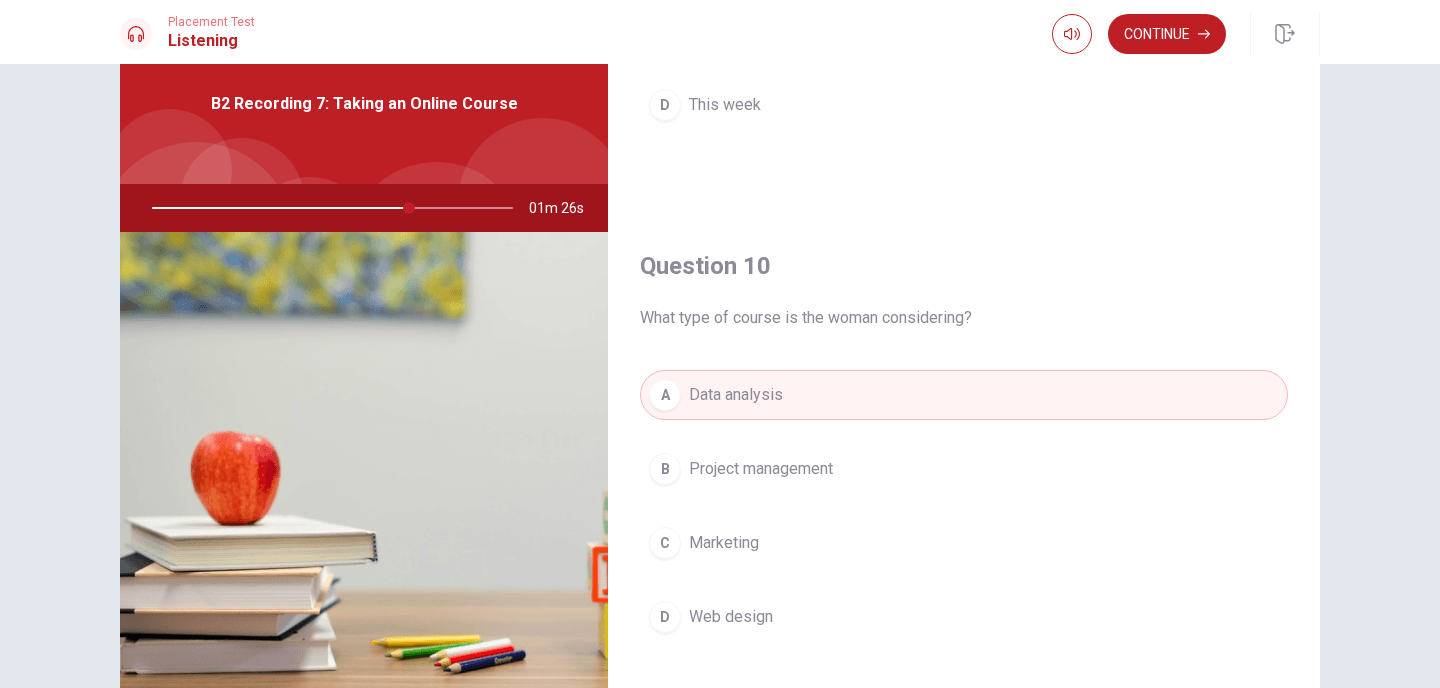 scroll, scrollTop: 1865, scrollLeft: 0, axis: vertical 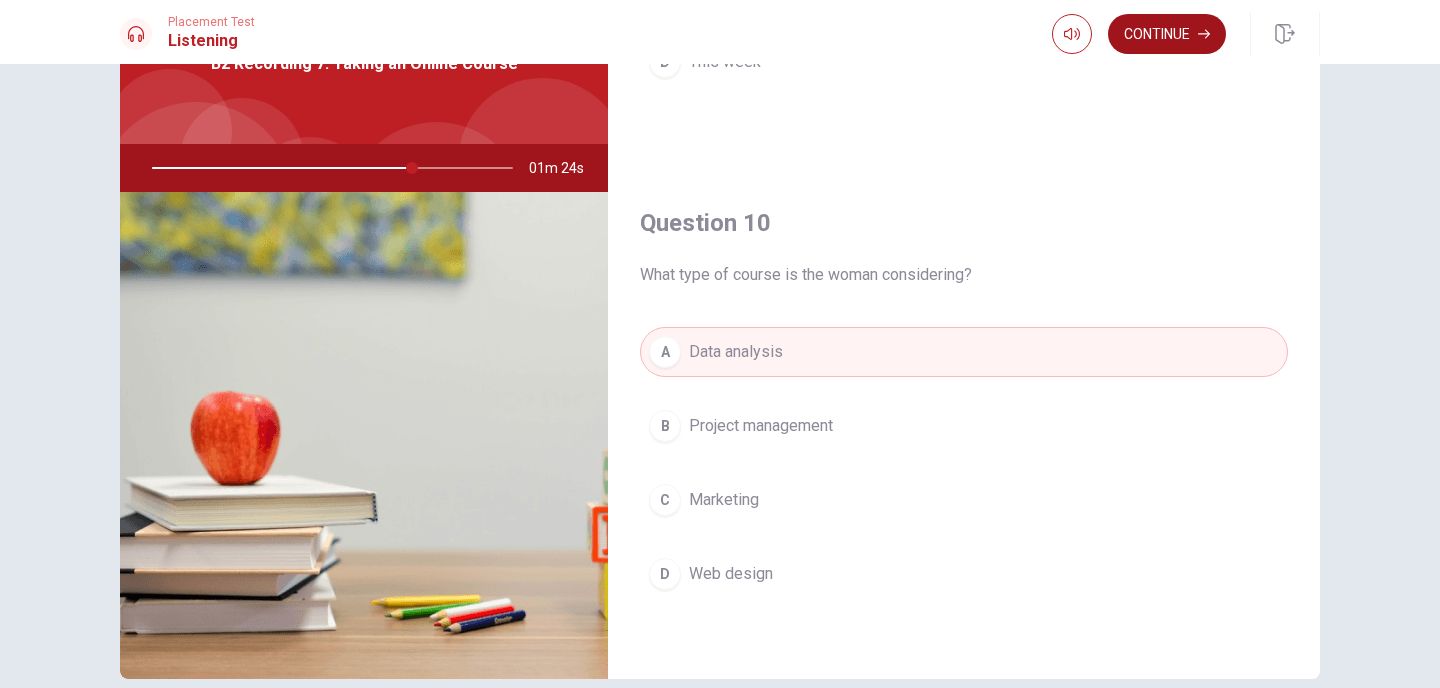 click on "Continue" at bounding box center (1167, 34) 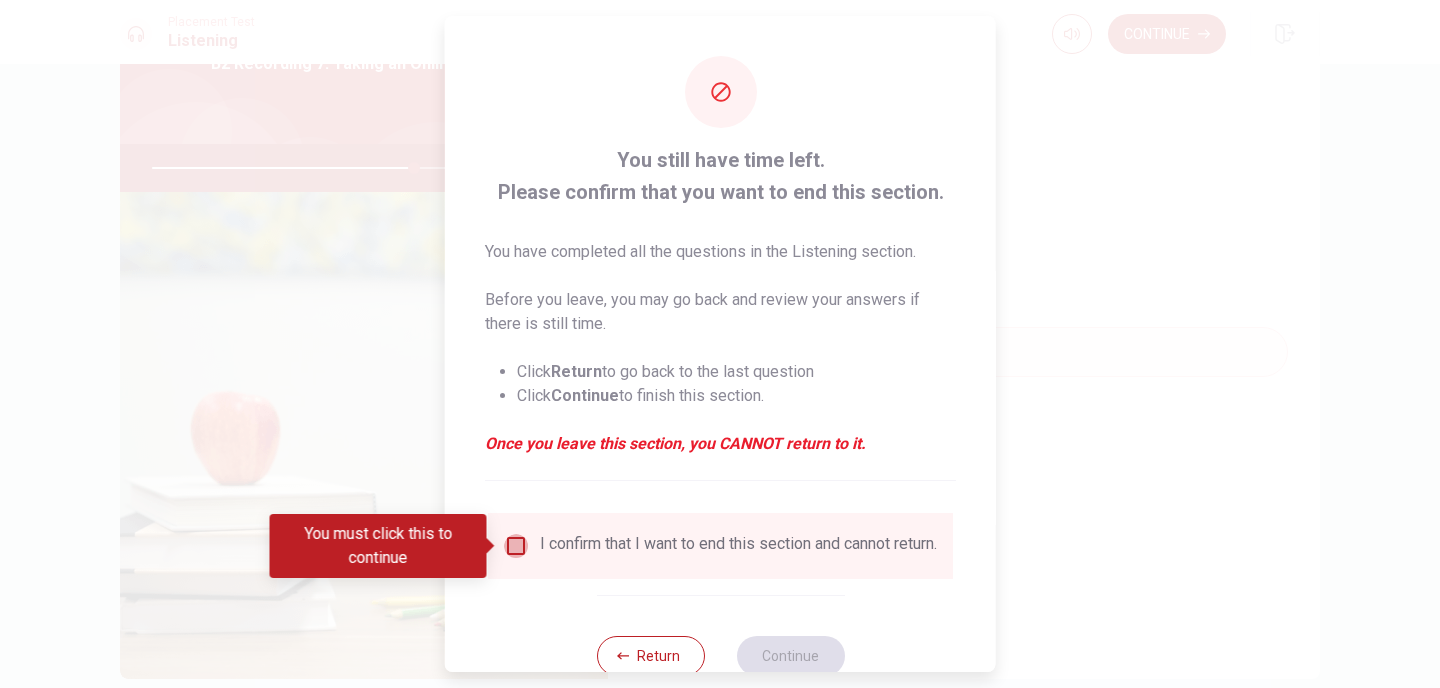 click at bounding box center [516, 546] 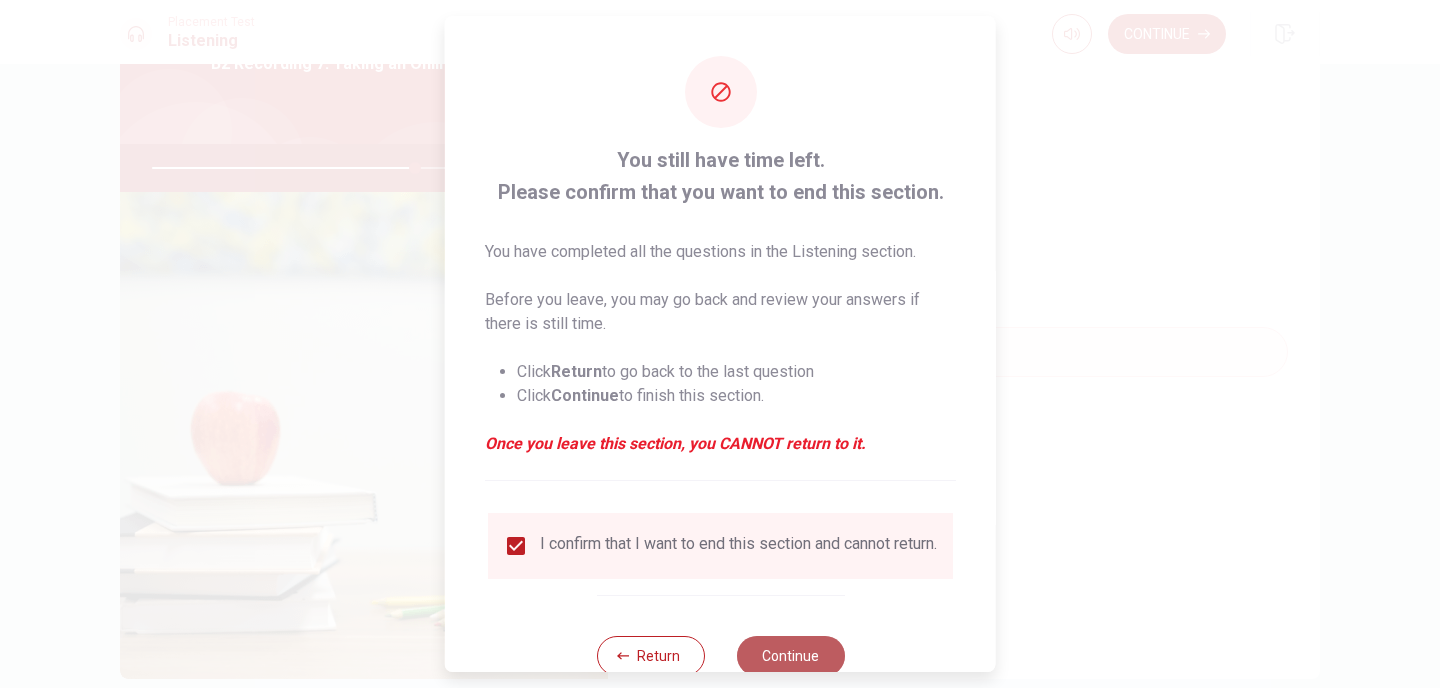 click on "Continue" at bounding box center [790, 656] 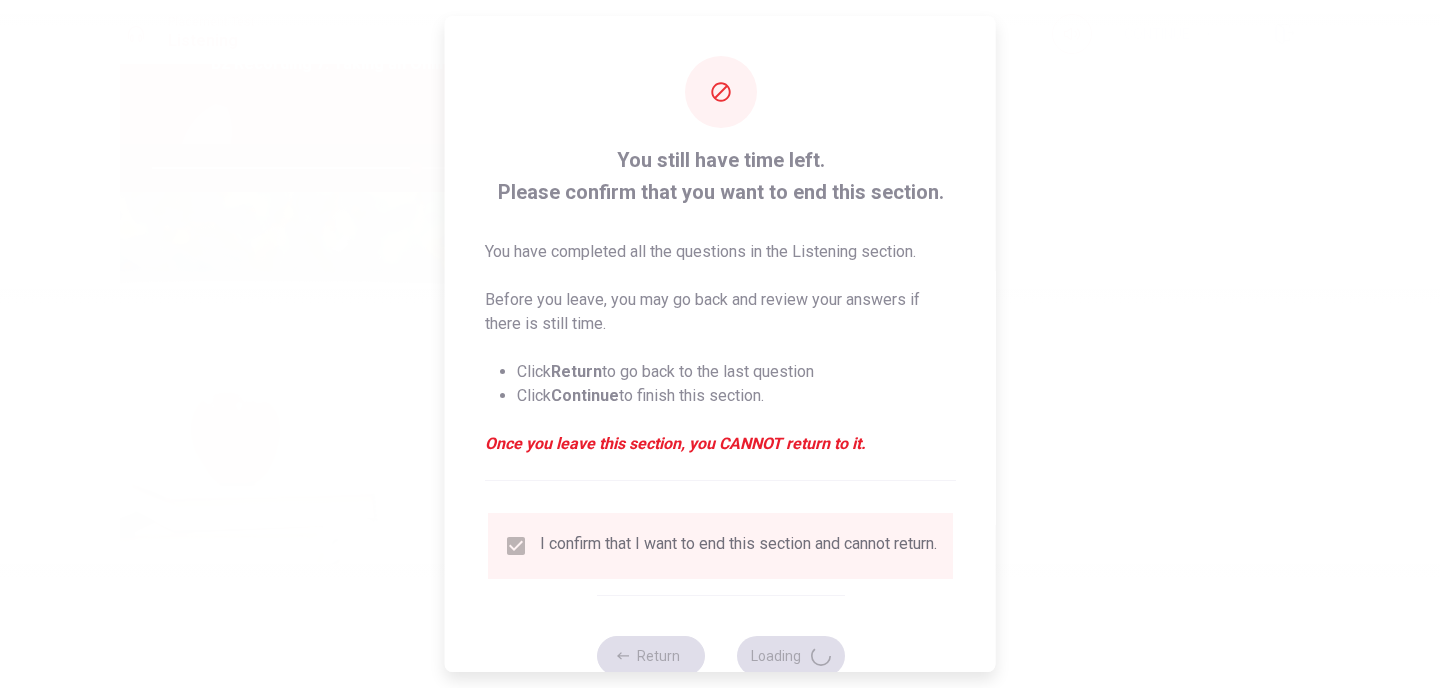 type on "74" 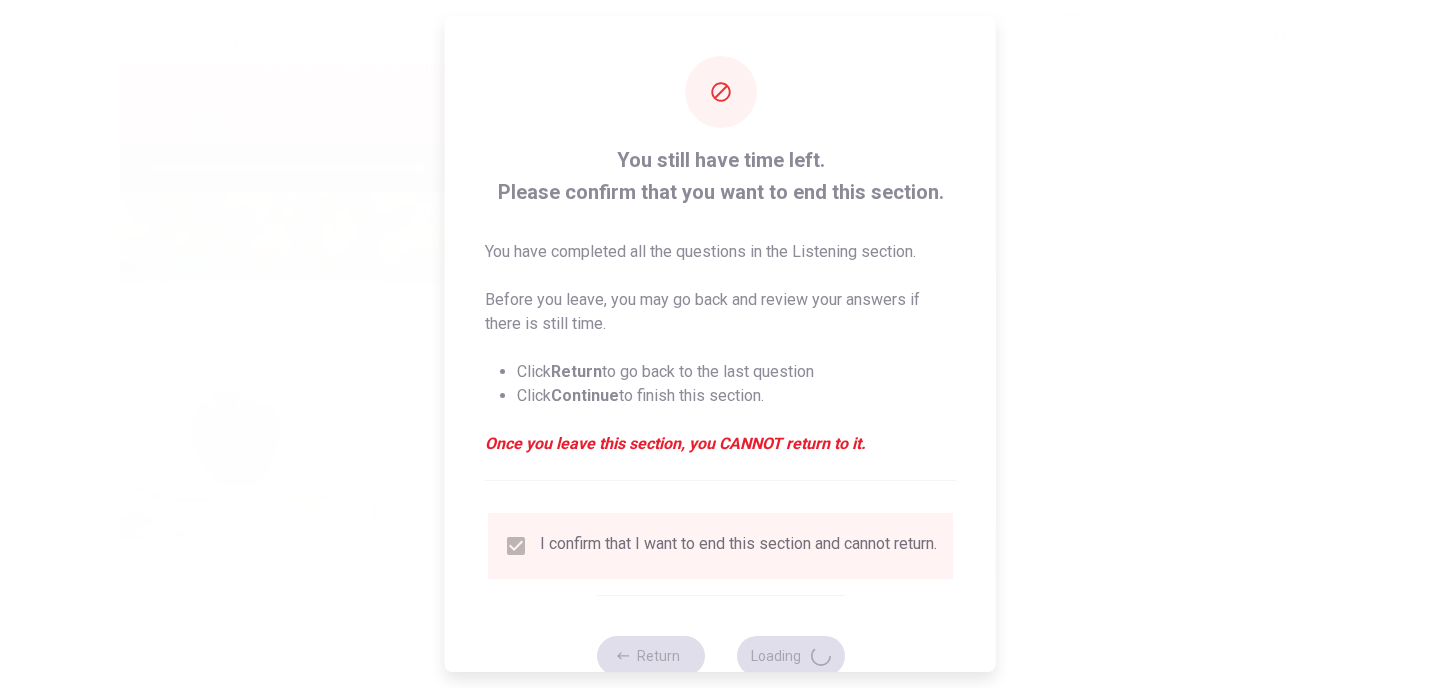 scroll, scrollTop: 0, scrollLeft: 0, axis: both 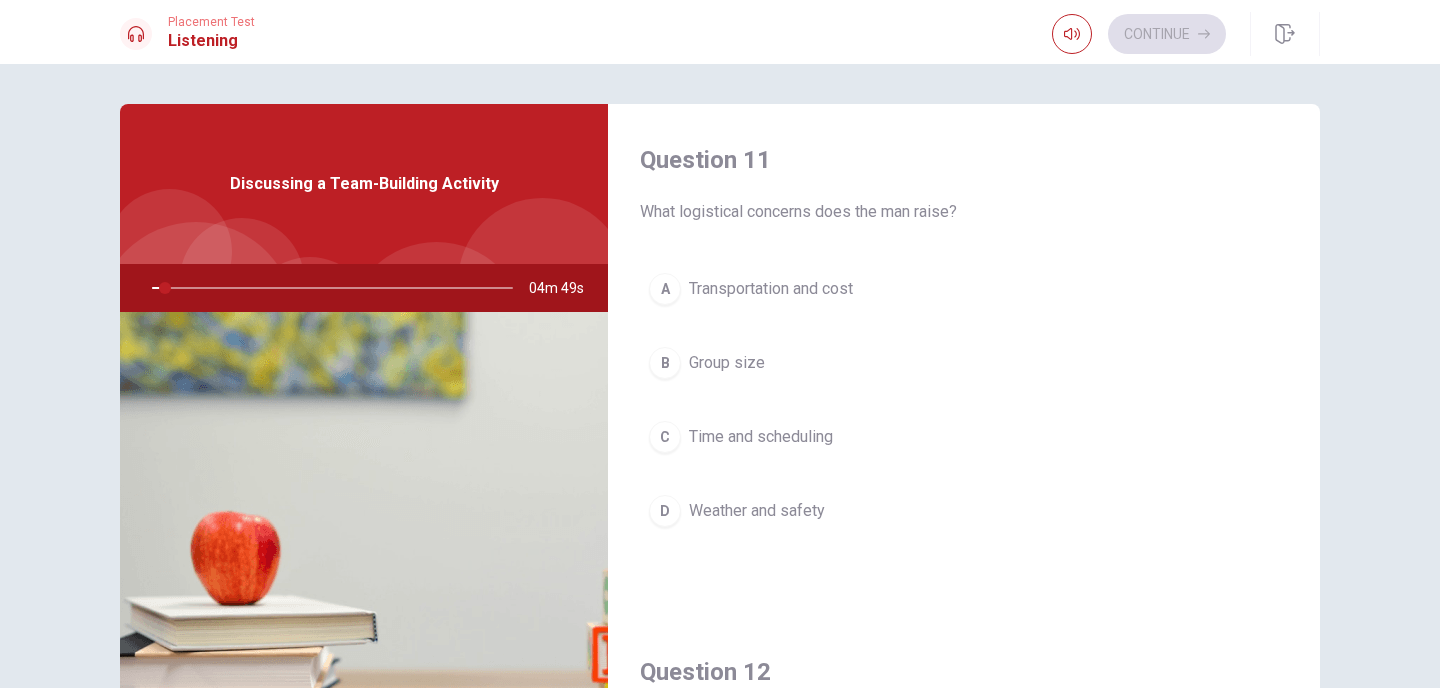 click on "Question 11 What logistical concerns does the man raise?" at bounding box center (964, 184) 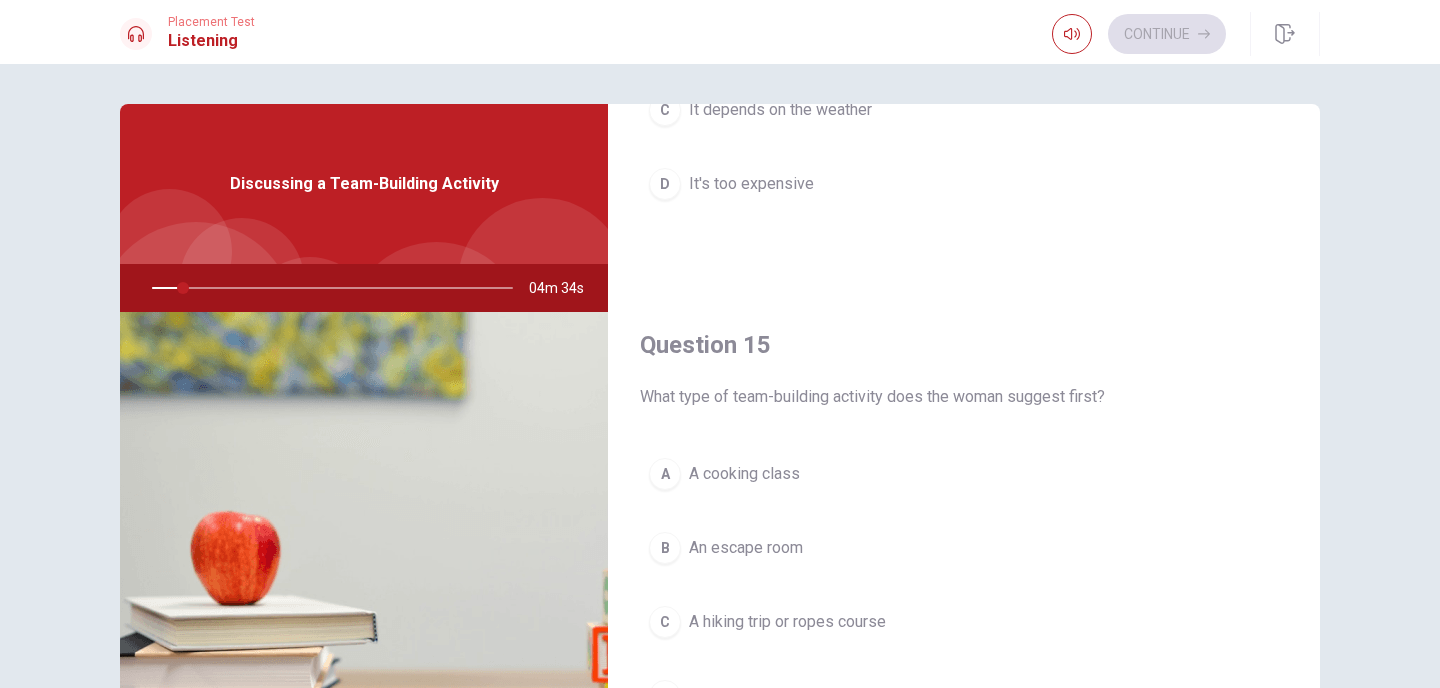 scroll, scrollTop: 1865, scrollLeft: 0, axis: vertical 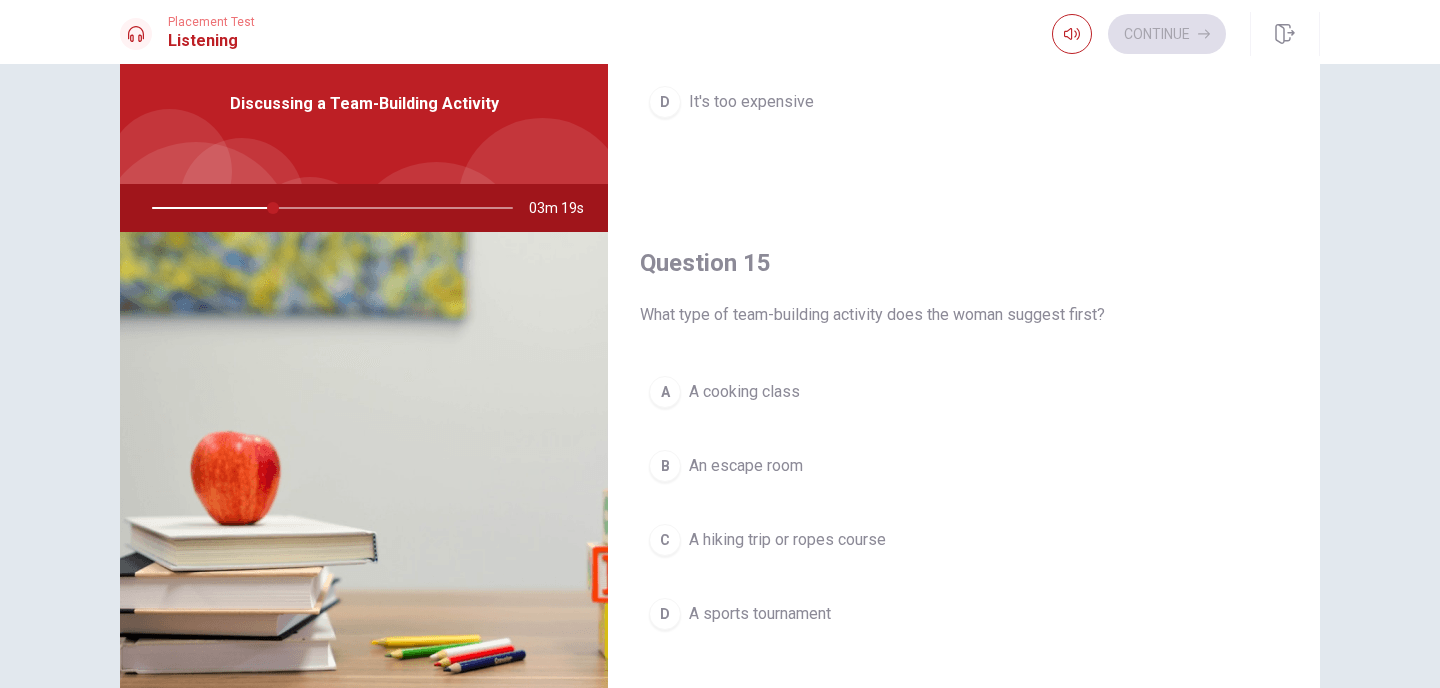 click on "C A hiking trip or ropes course" at bounding box center (964, 540) 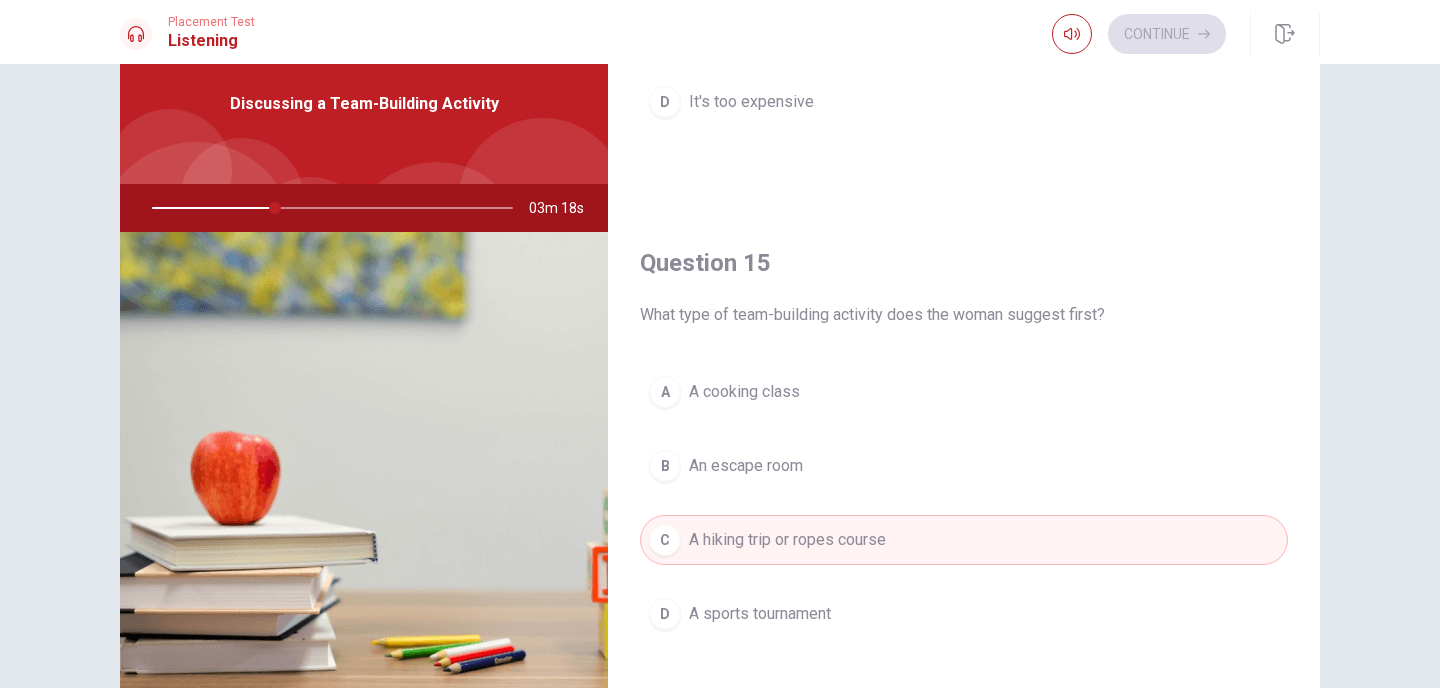 type on "34" 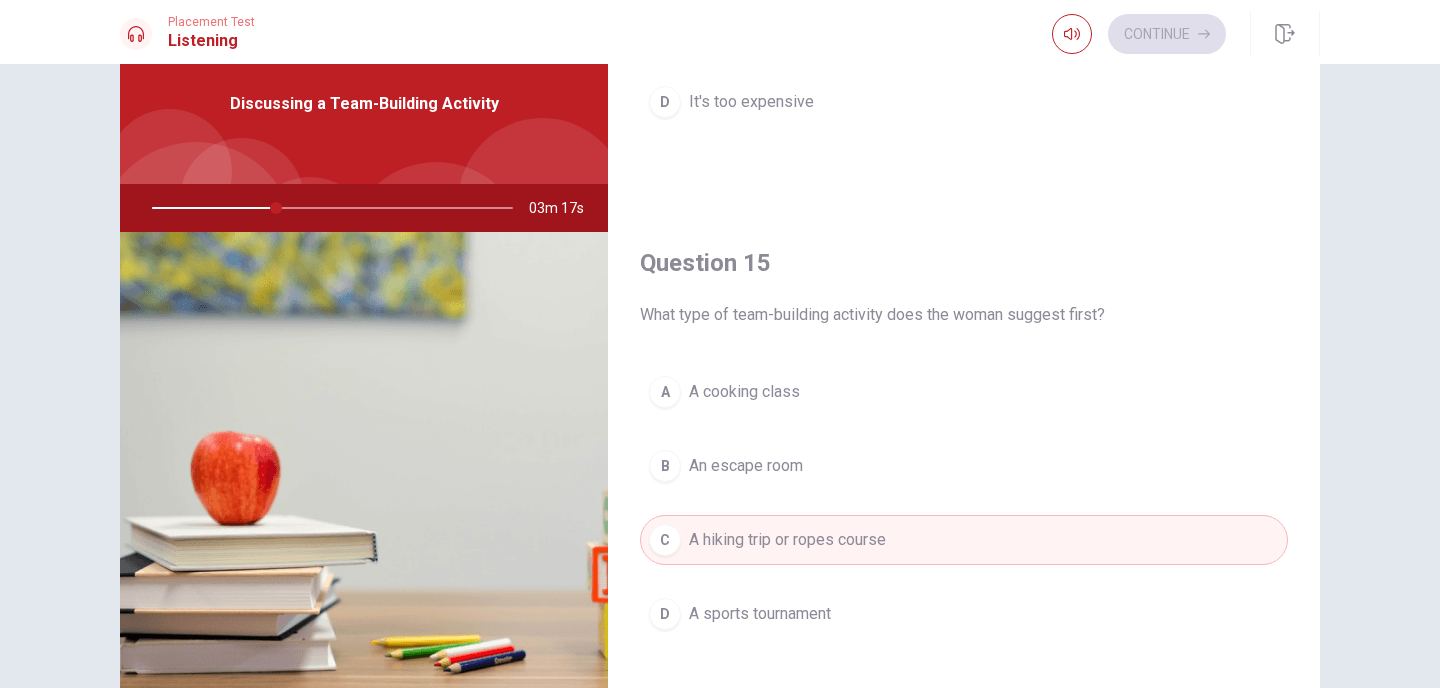 type 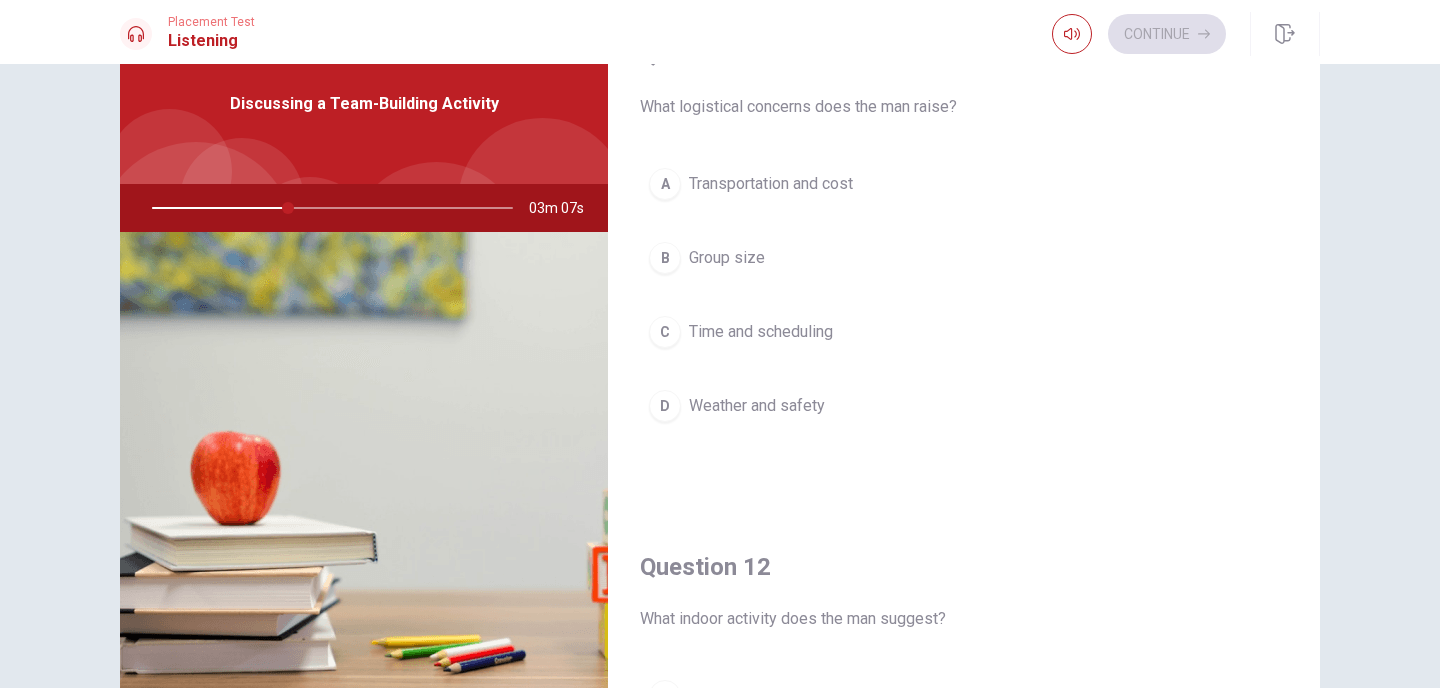 scroll, scrollTop: 0, scrollLeft: 0, axis: both 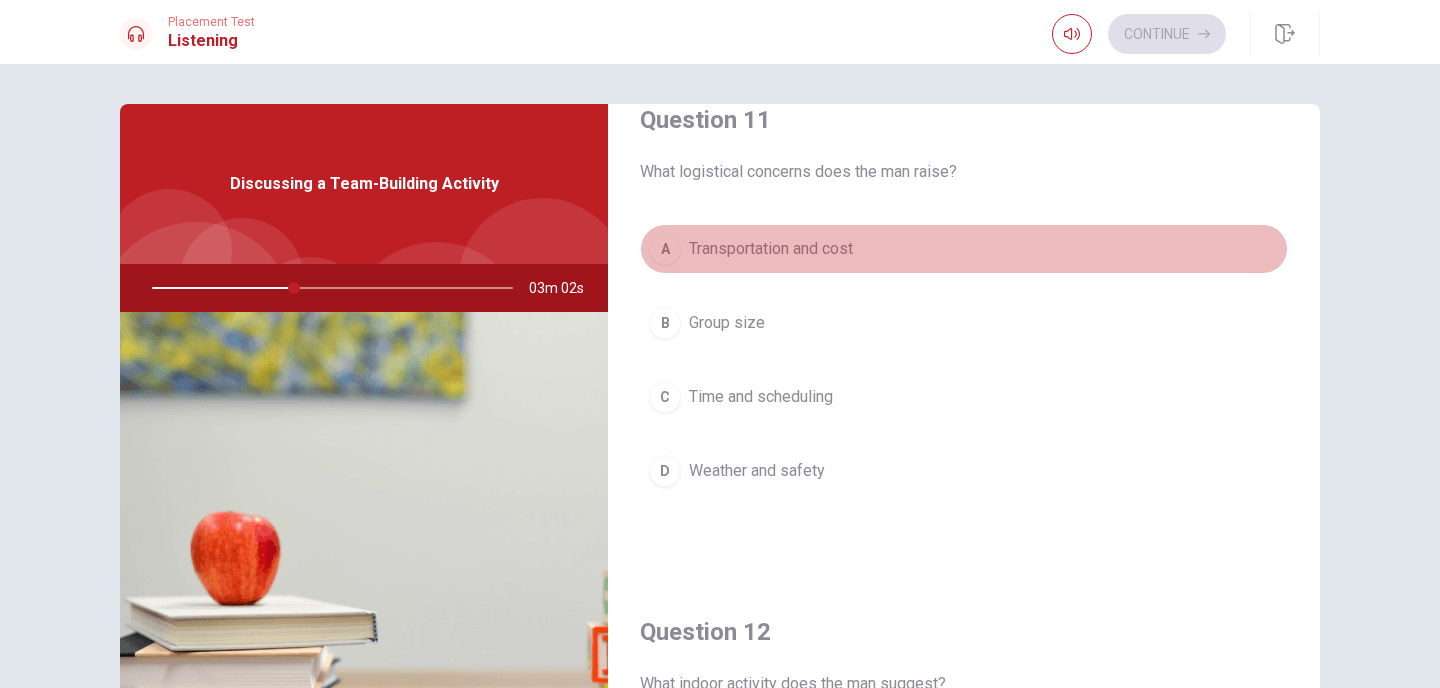 click on "A Transportation and cost" at bounding box center [964, 249] 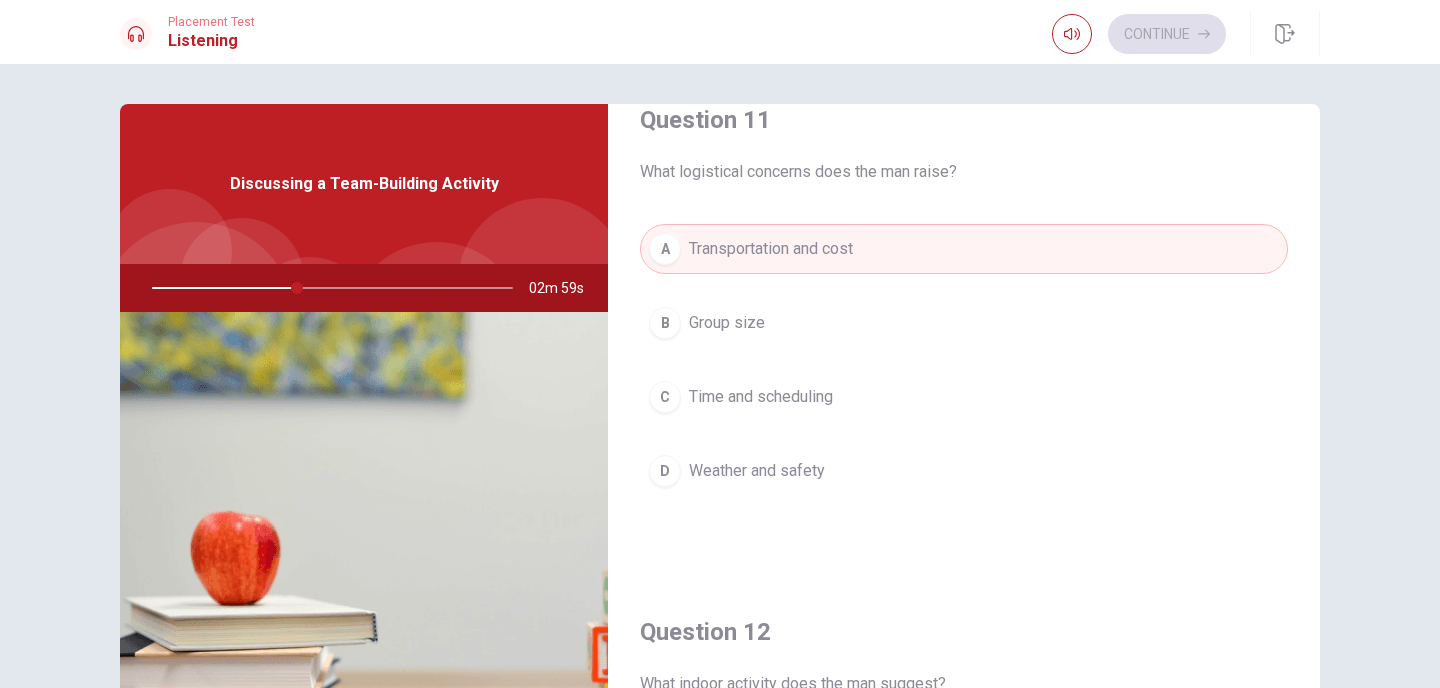 type on "41" 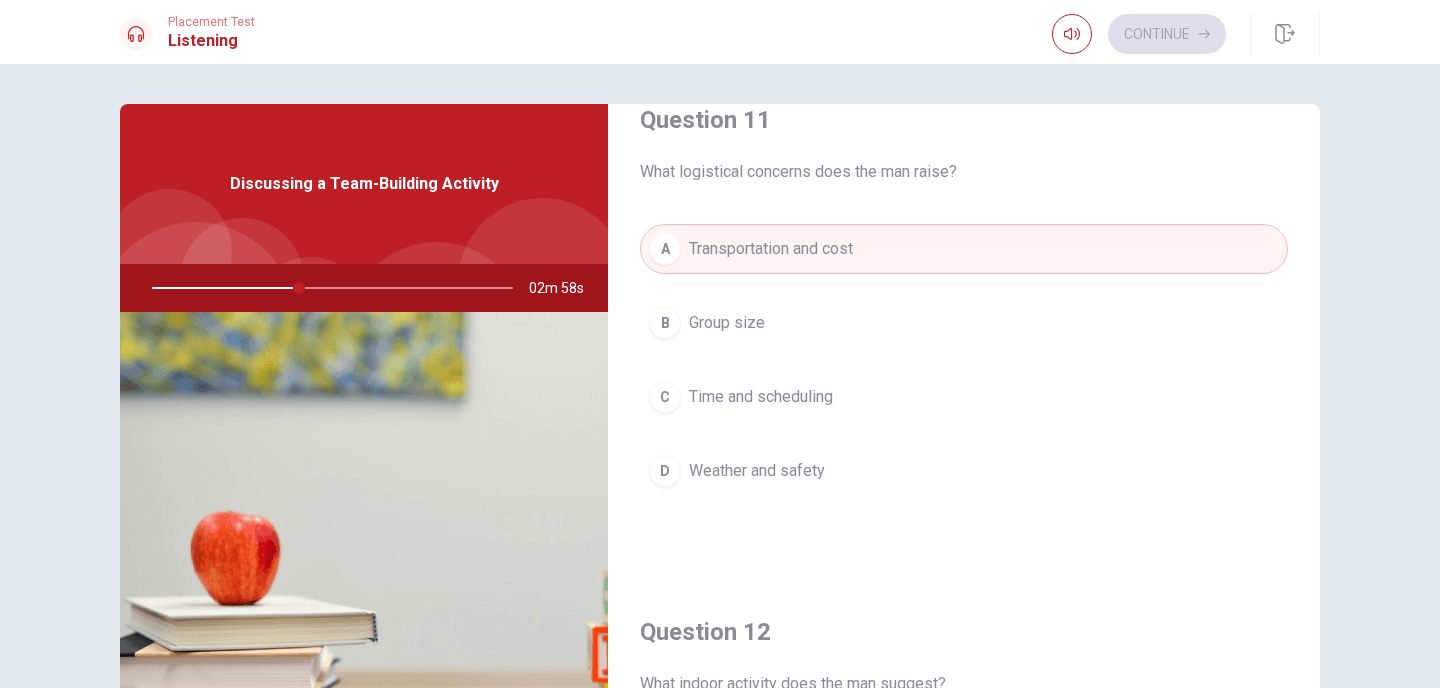 type 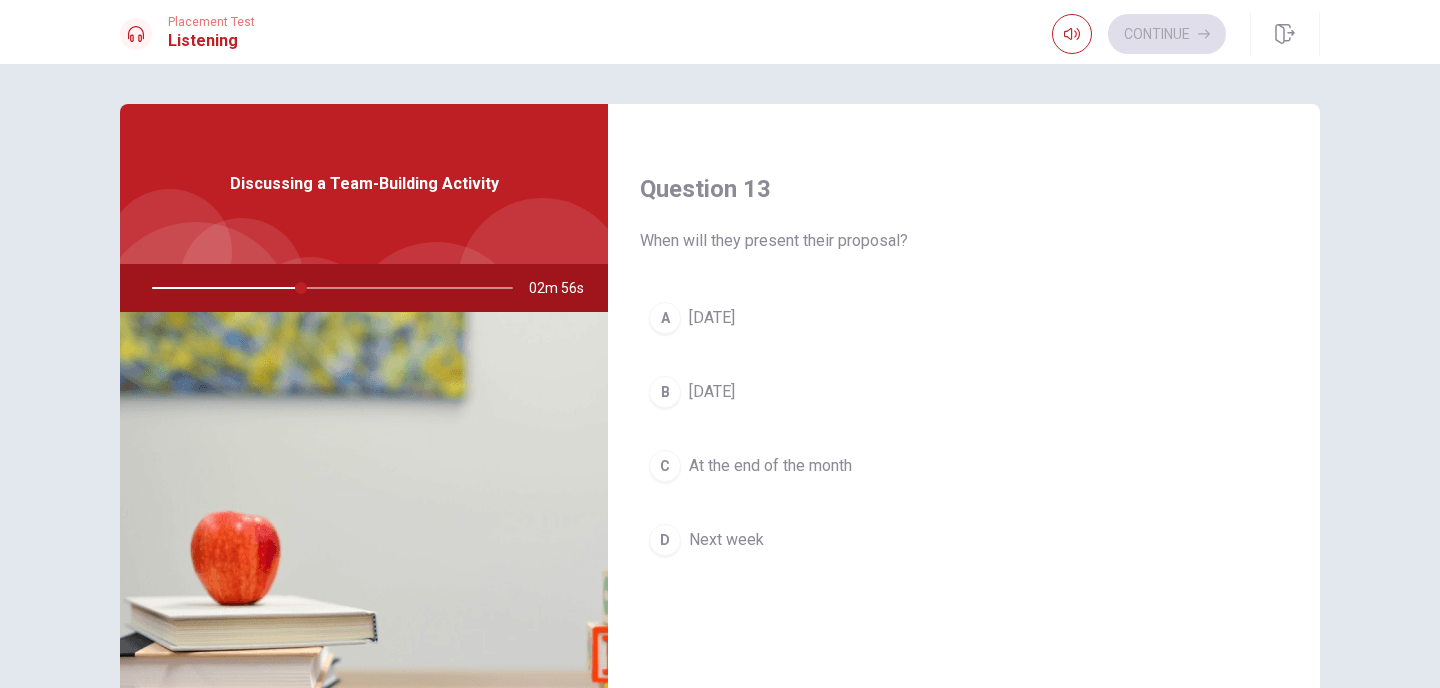 scroll, scrollTop: 1040, scrollLeft: 0, axis: vertical 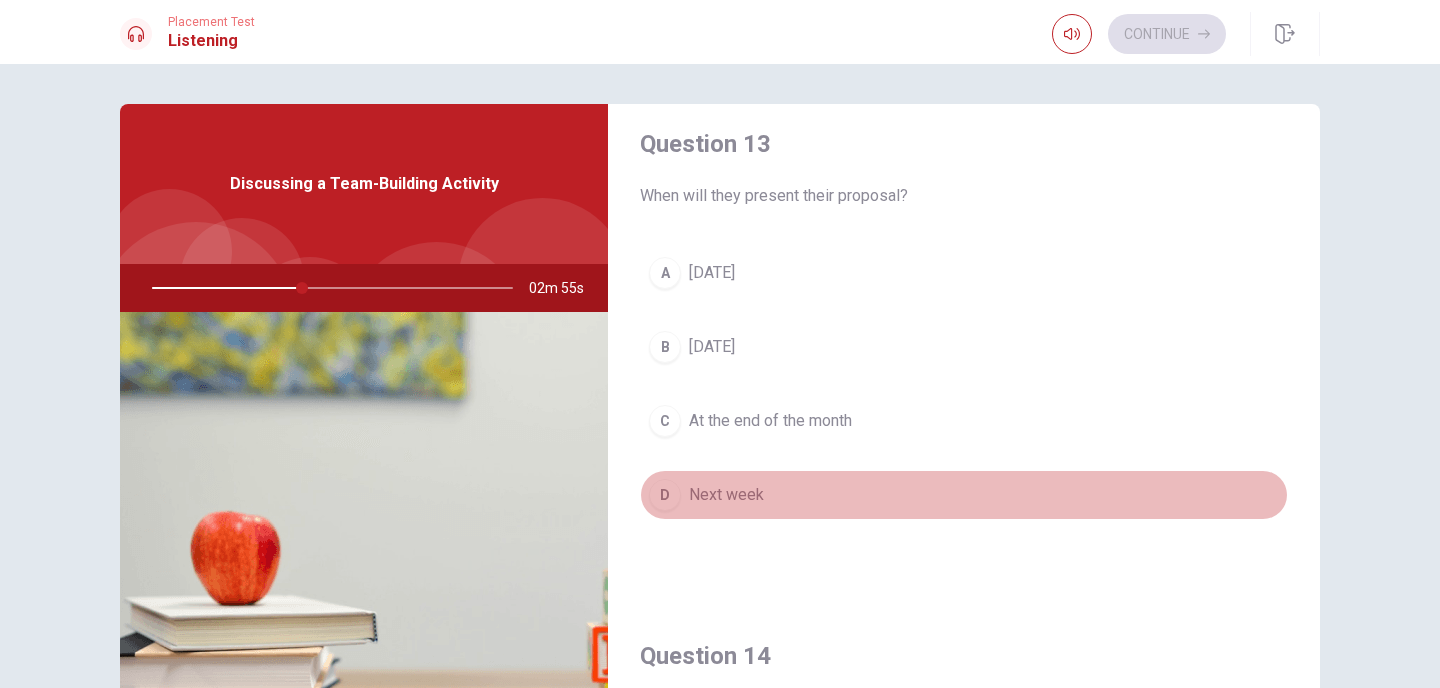 click on "Next week" at bounding box center [726, 495] 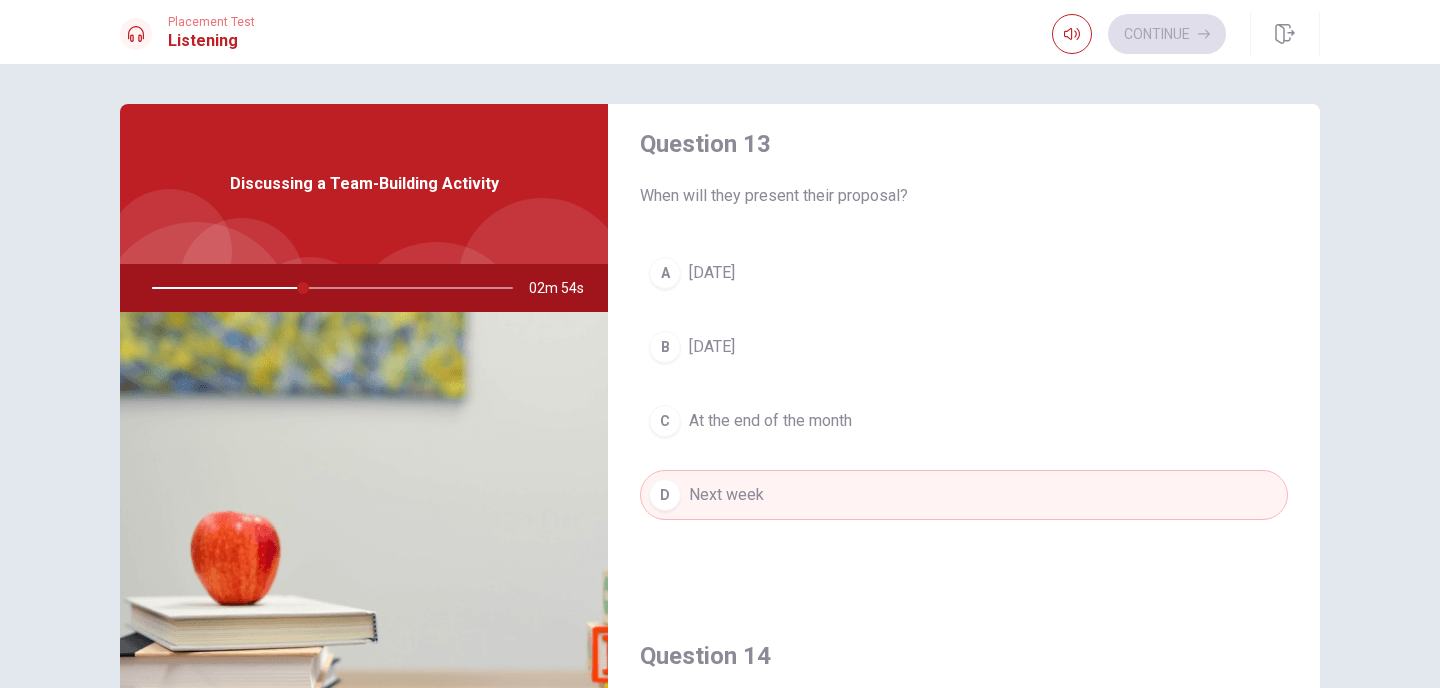type 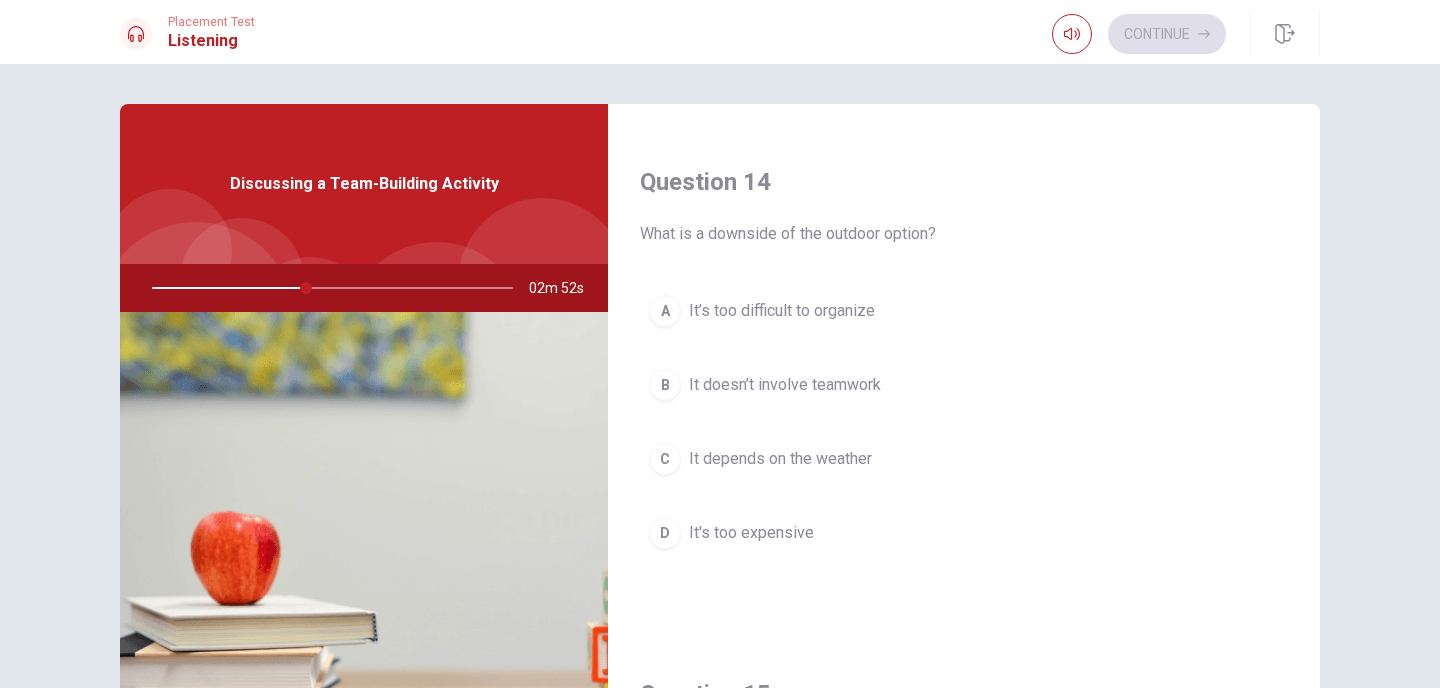 scroll, scrollTop: 1520, scrollLeft: 0, axis: vertical 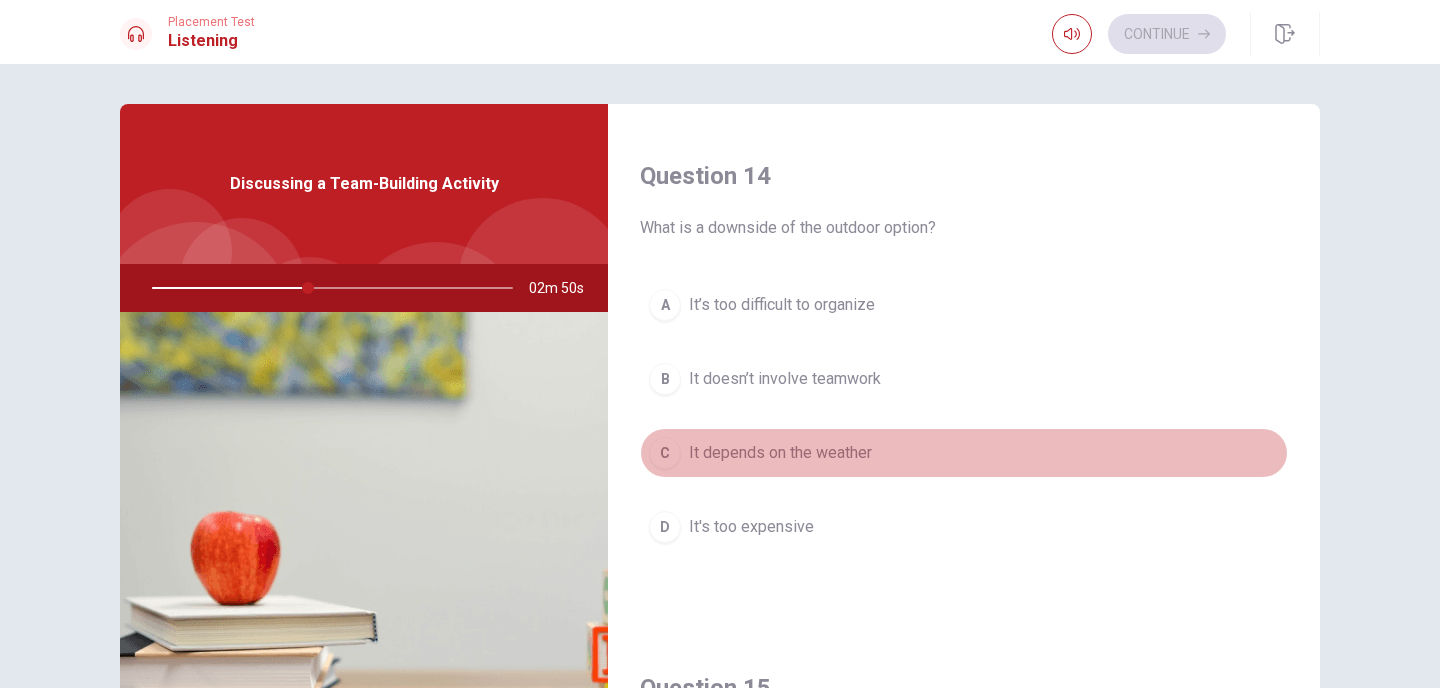 click on "It depends on the weather" at bounding box center (780, 453) 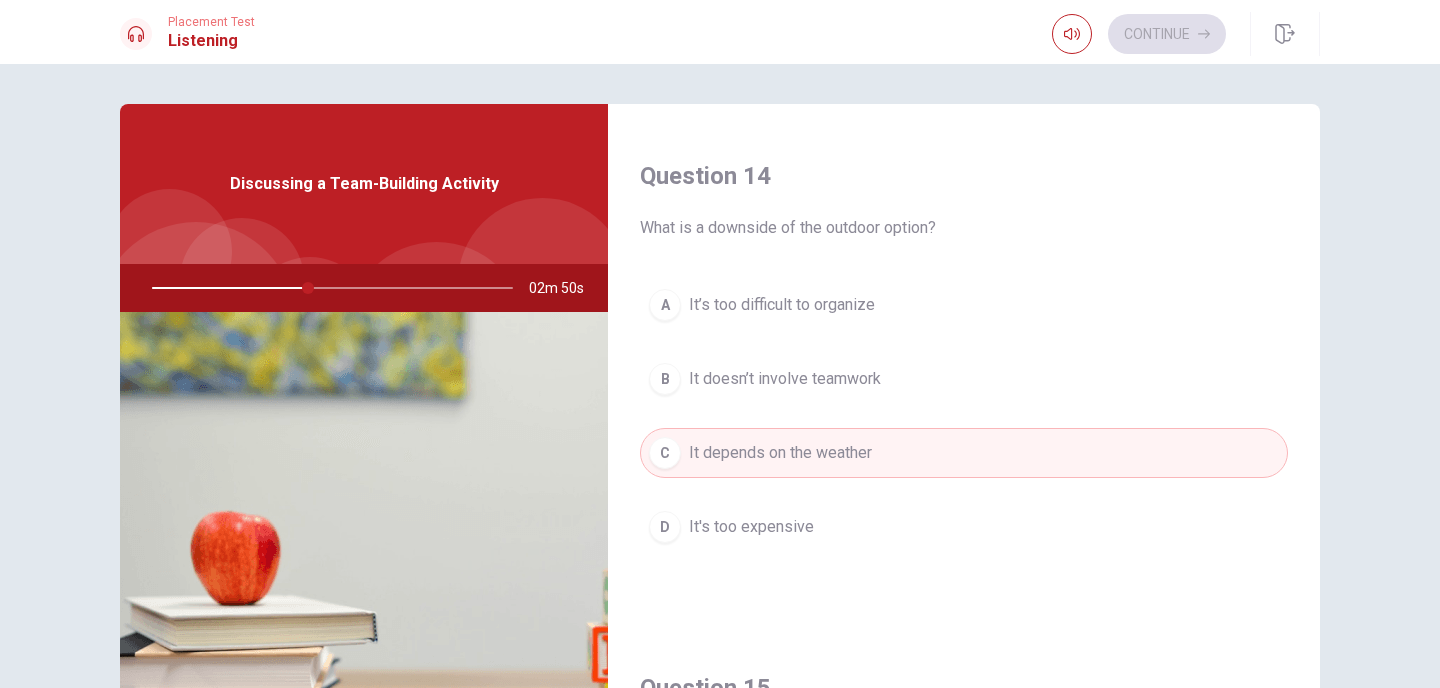 type on "44" 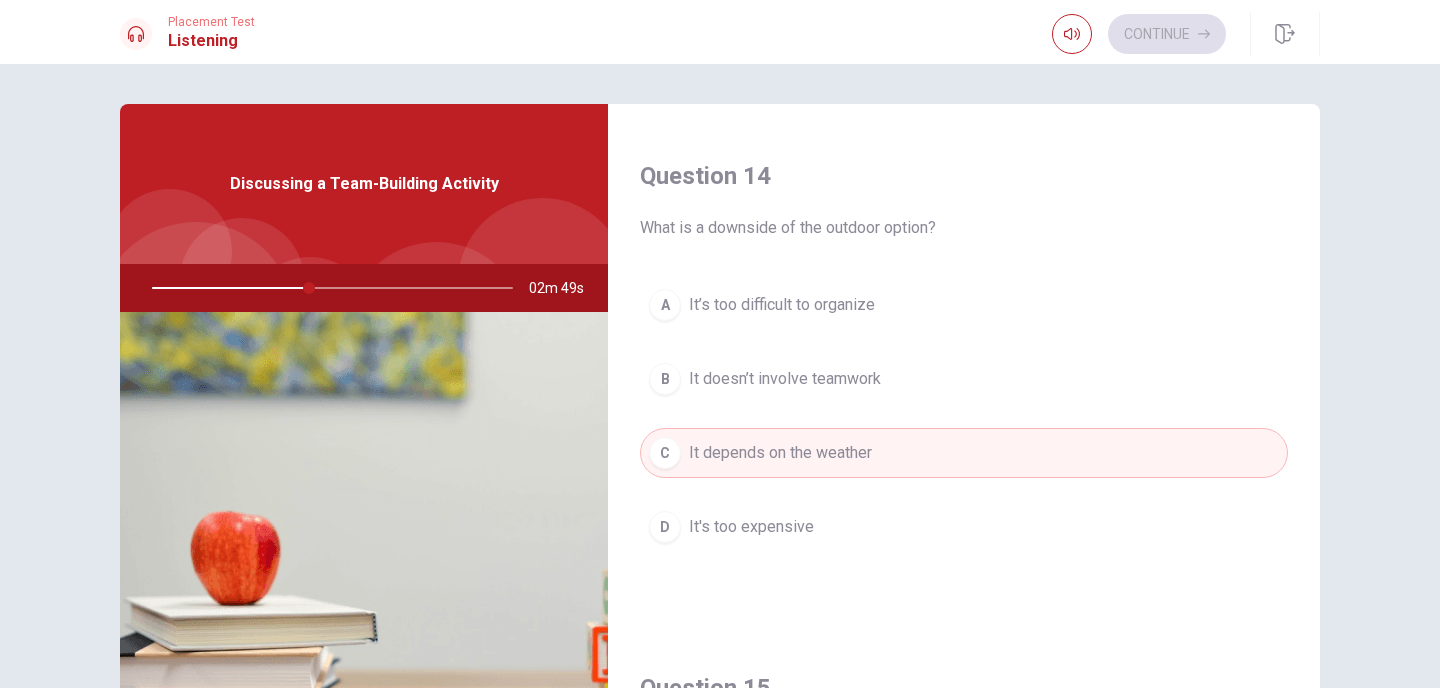 type 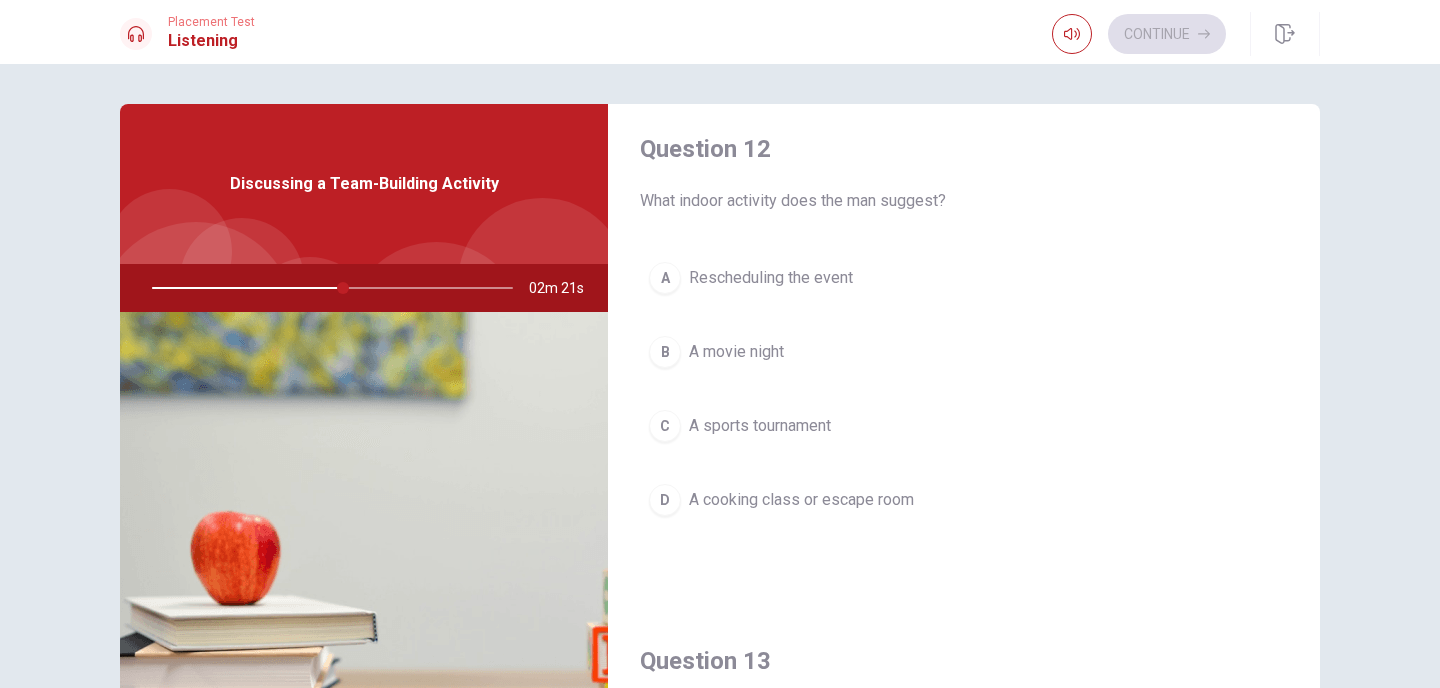 scroll, scrollTop: 520, scrollLeft: 0, axis: vertical 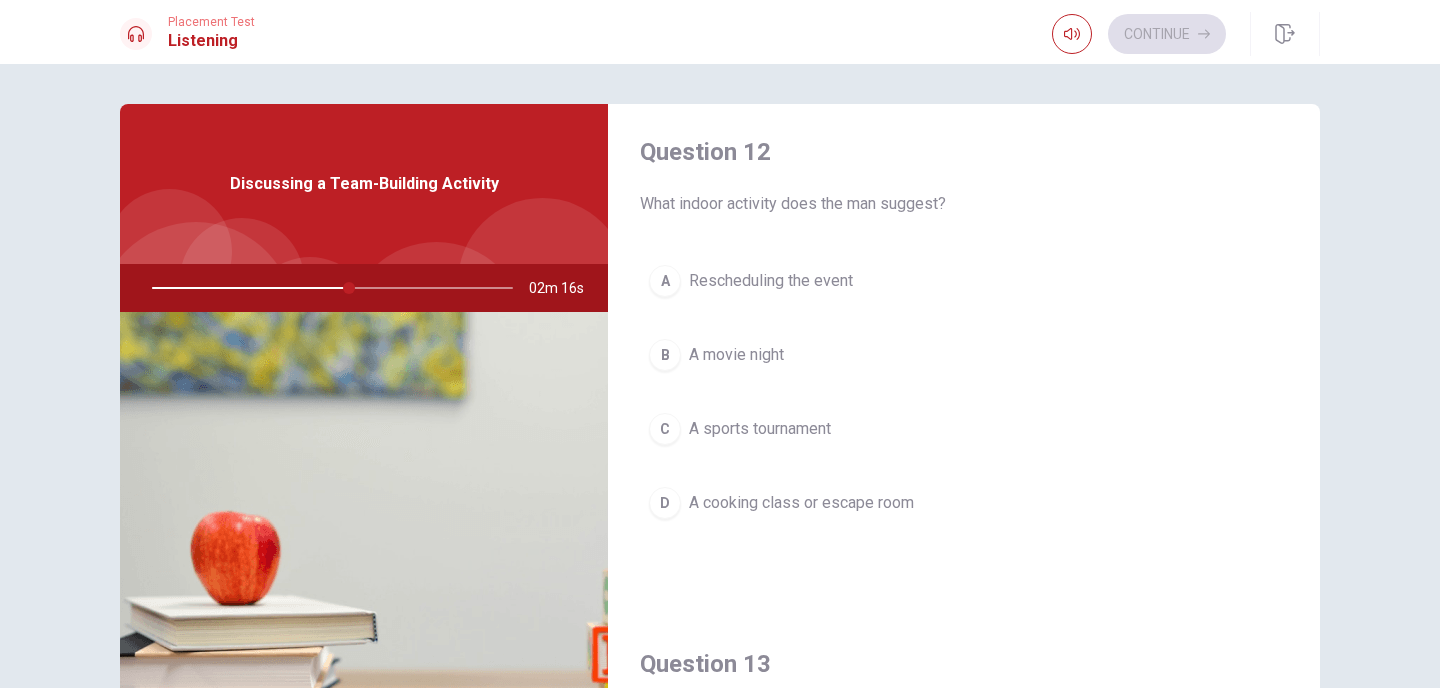 click on "A cooking class or escape room" at bounding box center [801, 503] 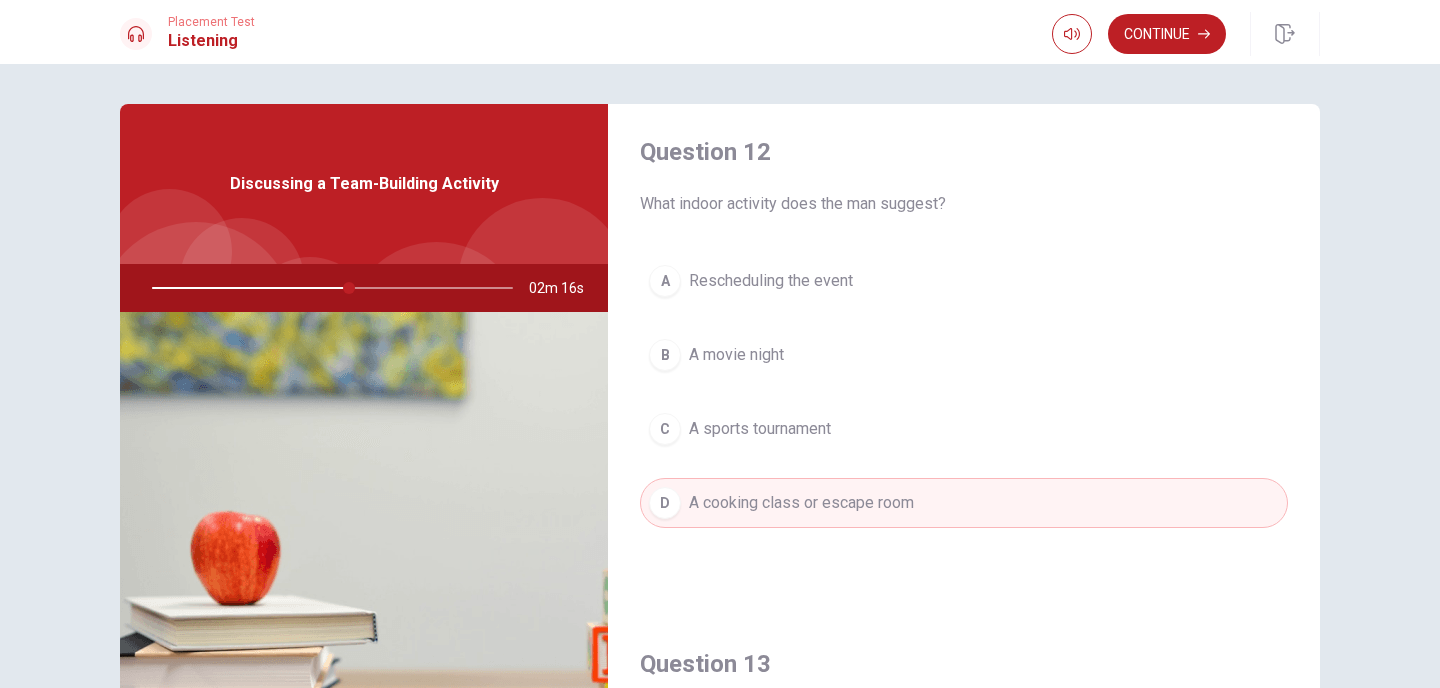 type on "55" 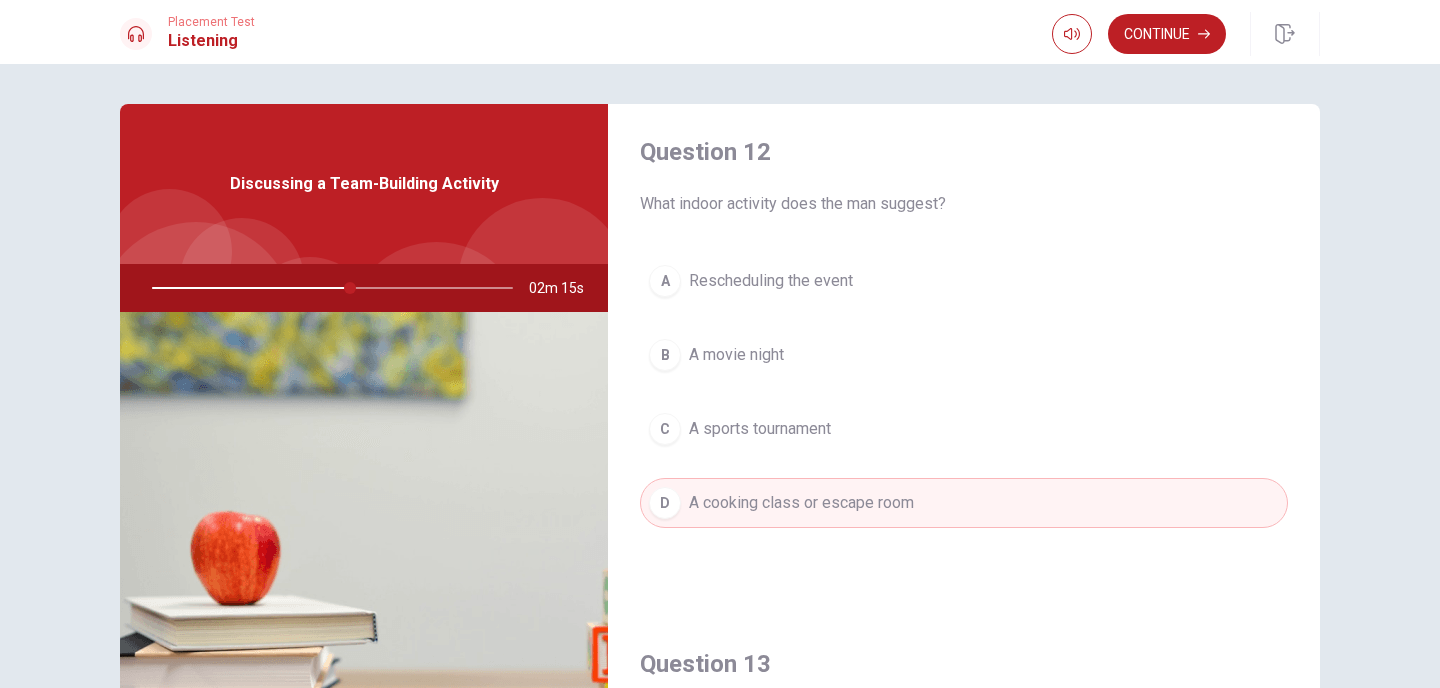 type 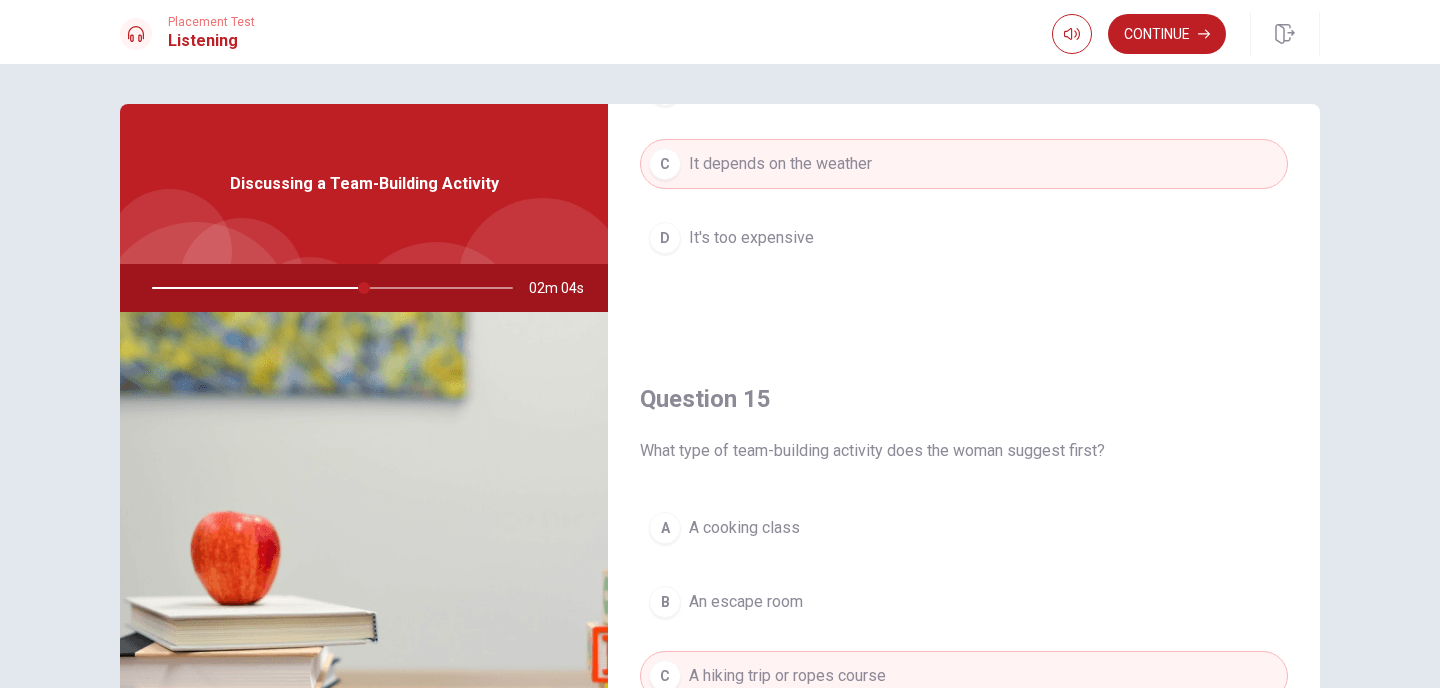 scroll, scrollTop: 1865, scrollLeft: 0, axis: vertical 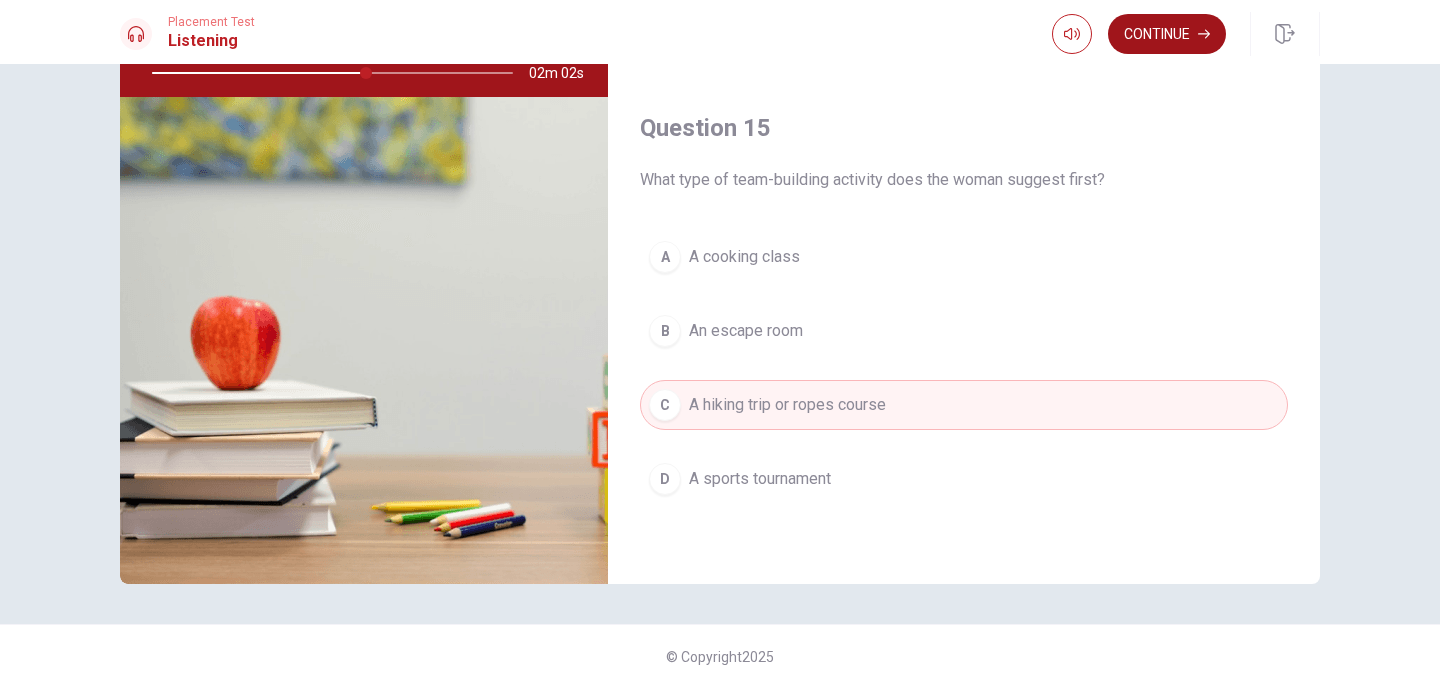 click on "Continue" at bounding box center [1167, 34] 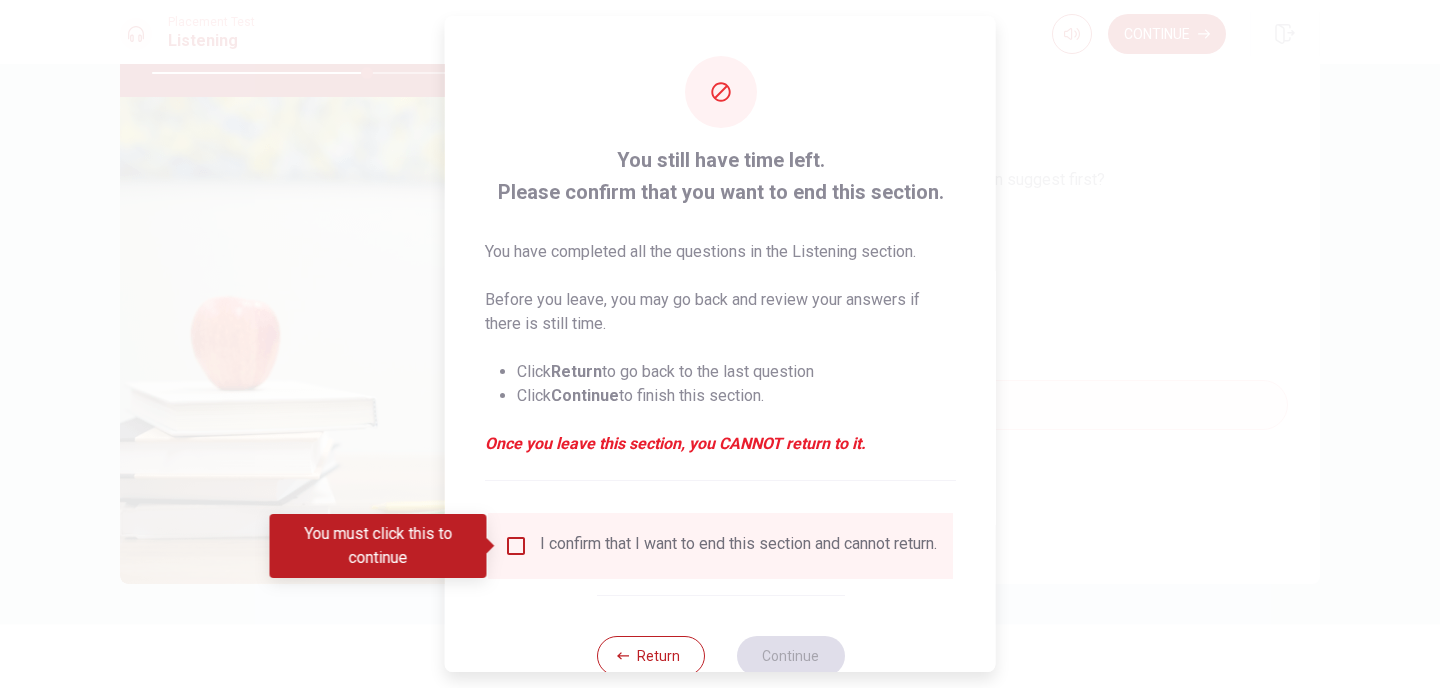click at bounding box center (516, 546) 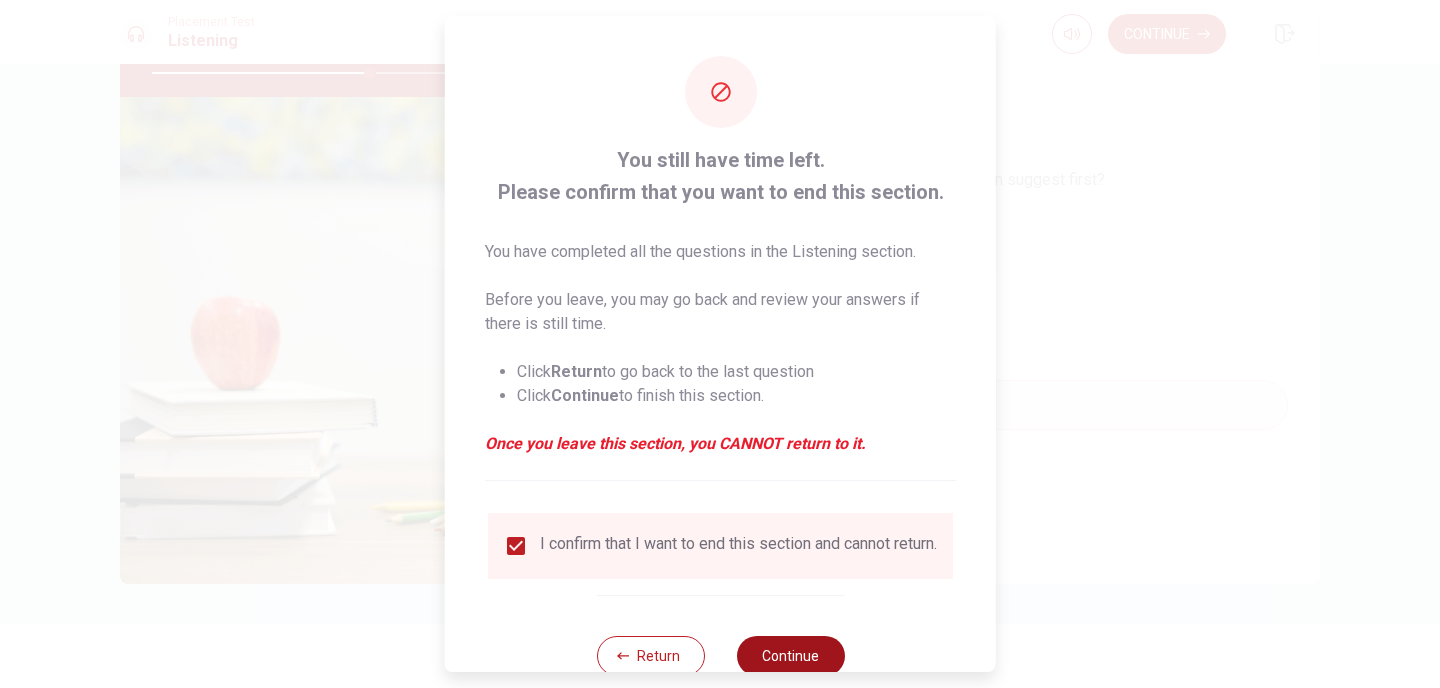 click on "Continue" at bounding box center [790, 656] 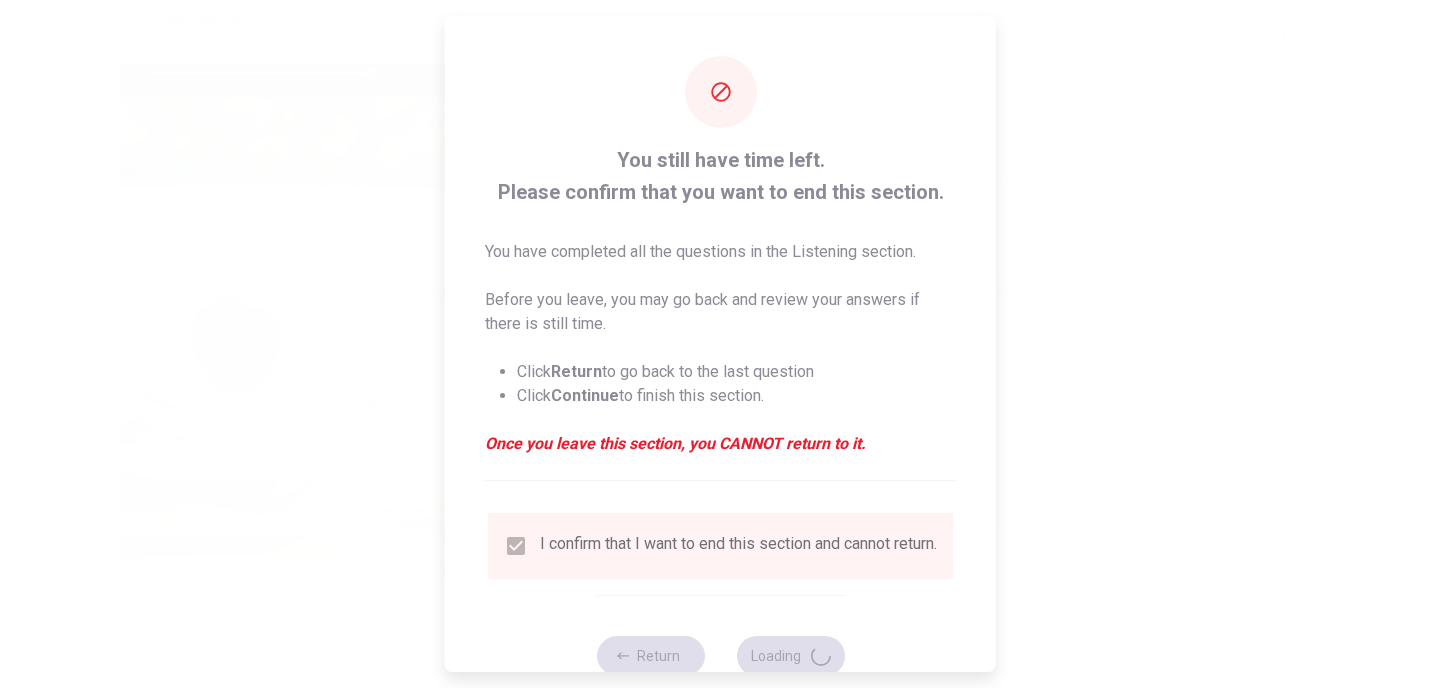 type on "61" 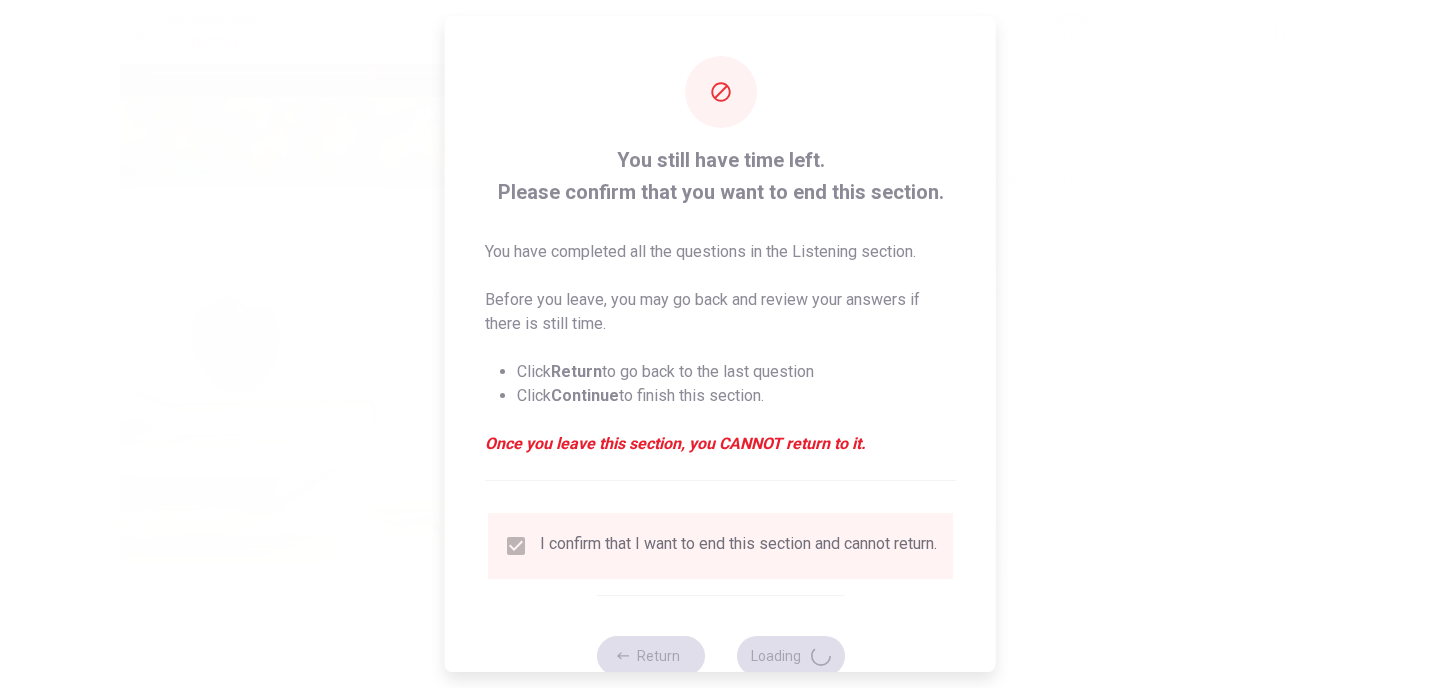 scroll, scrollTop: 0, scrollLeft: 0, axis: both 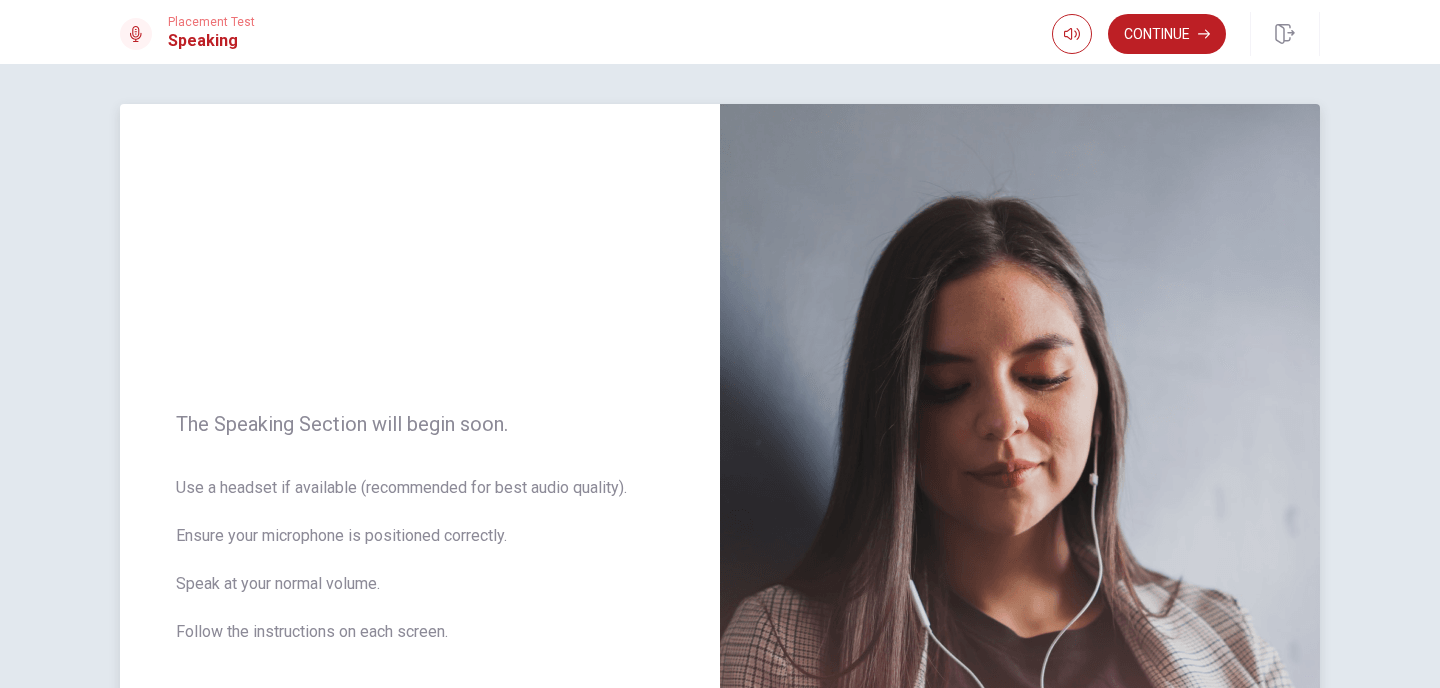 click on "The Speaking Section will begin soon. Use a headset if available (recommended for best audio quality).
Ensure your microphone is positioned correctly.
Speak at your normal volume.
Follow the instructions on each screen." at bounding box center (420, 540) 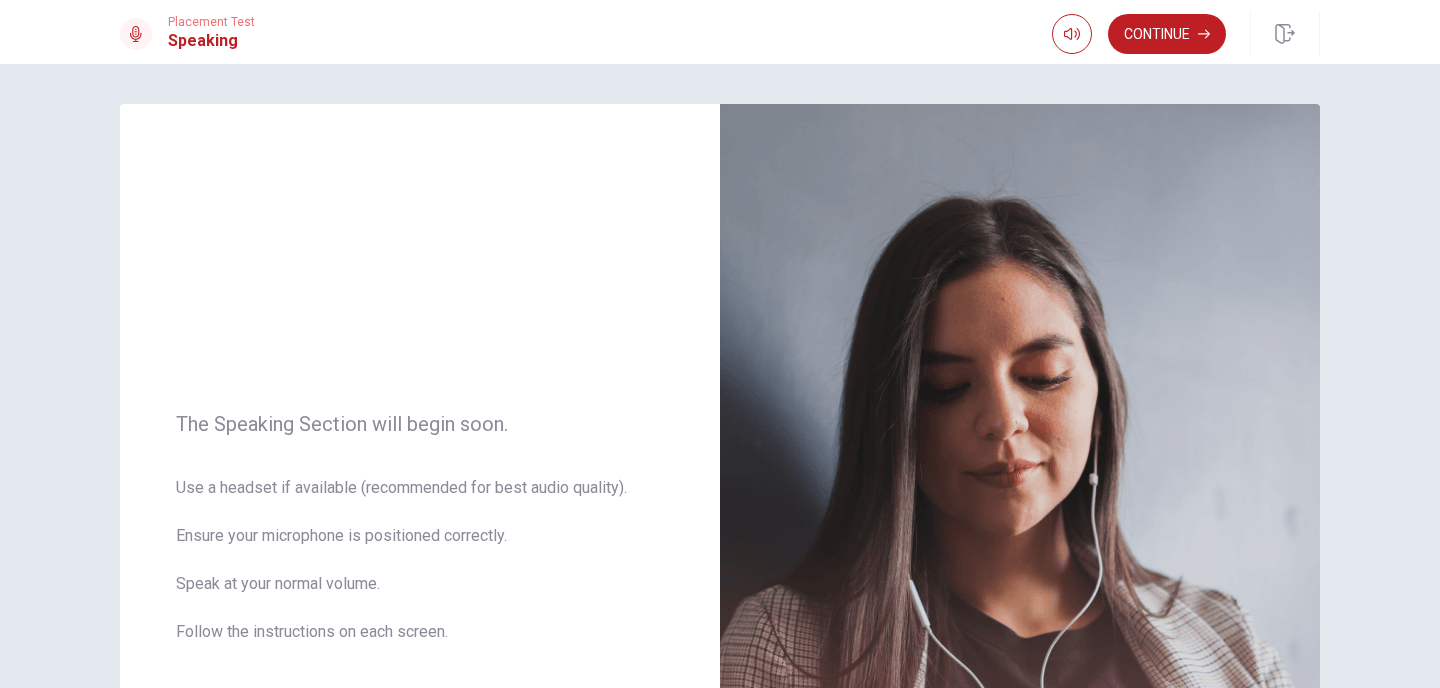 scroll, scrollTop: 40, scrollLeft: 0, axis: vertical 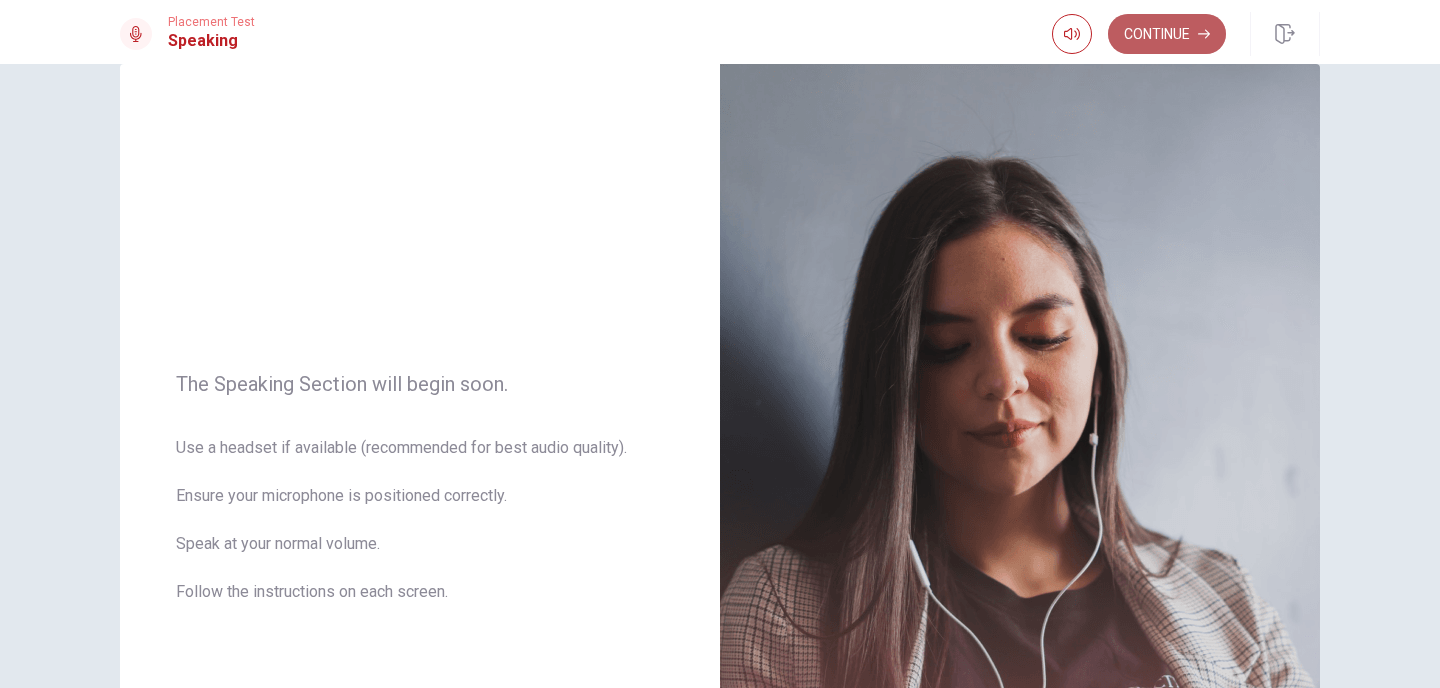 click on "Continue" at bounding box center (1167, 34) 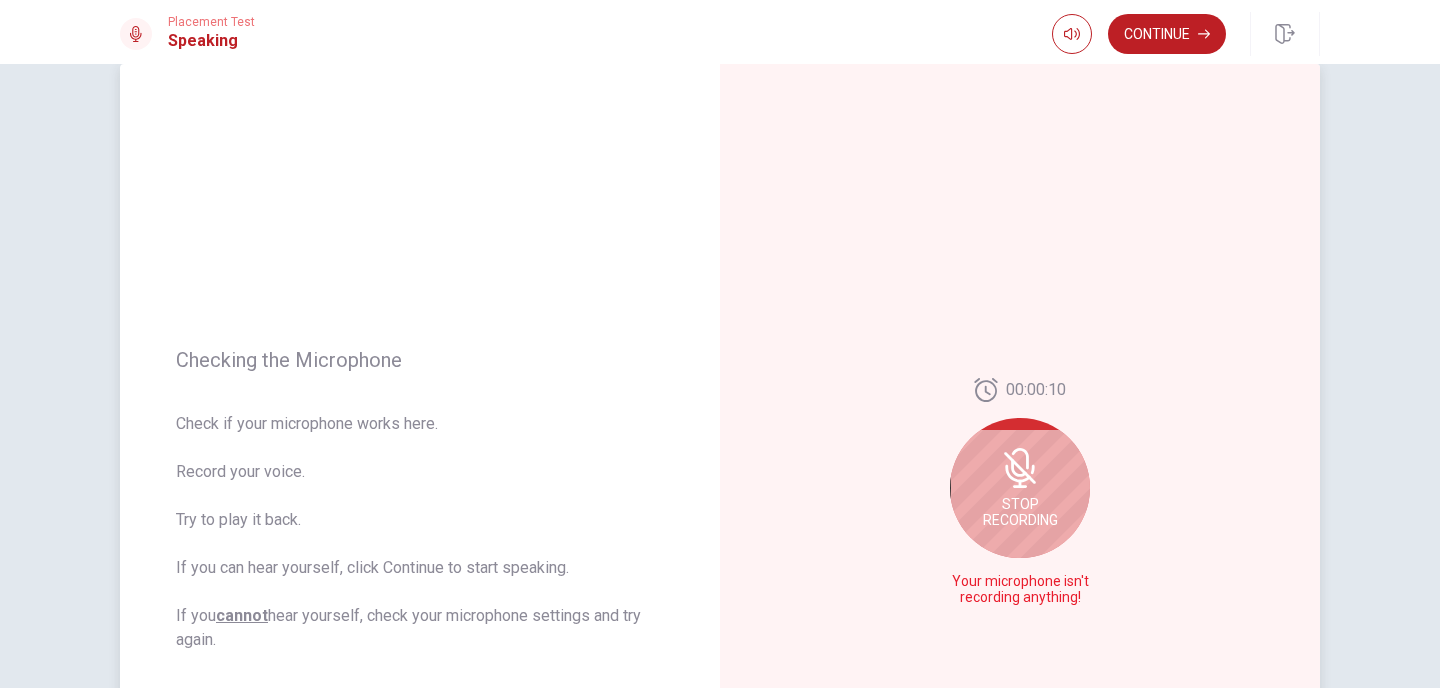 click on "Checking the Microphone Check if your microphone works here.
Record your voice.
Try to play it back.
If you can hear yourself, click Continue to start speaking.
If you  cannot  hear yourself, check your microphone settings and try again." at bounding box center [420, 500] 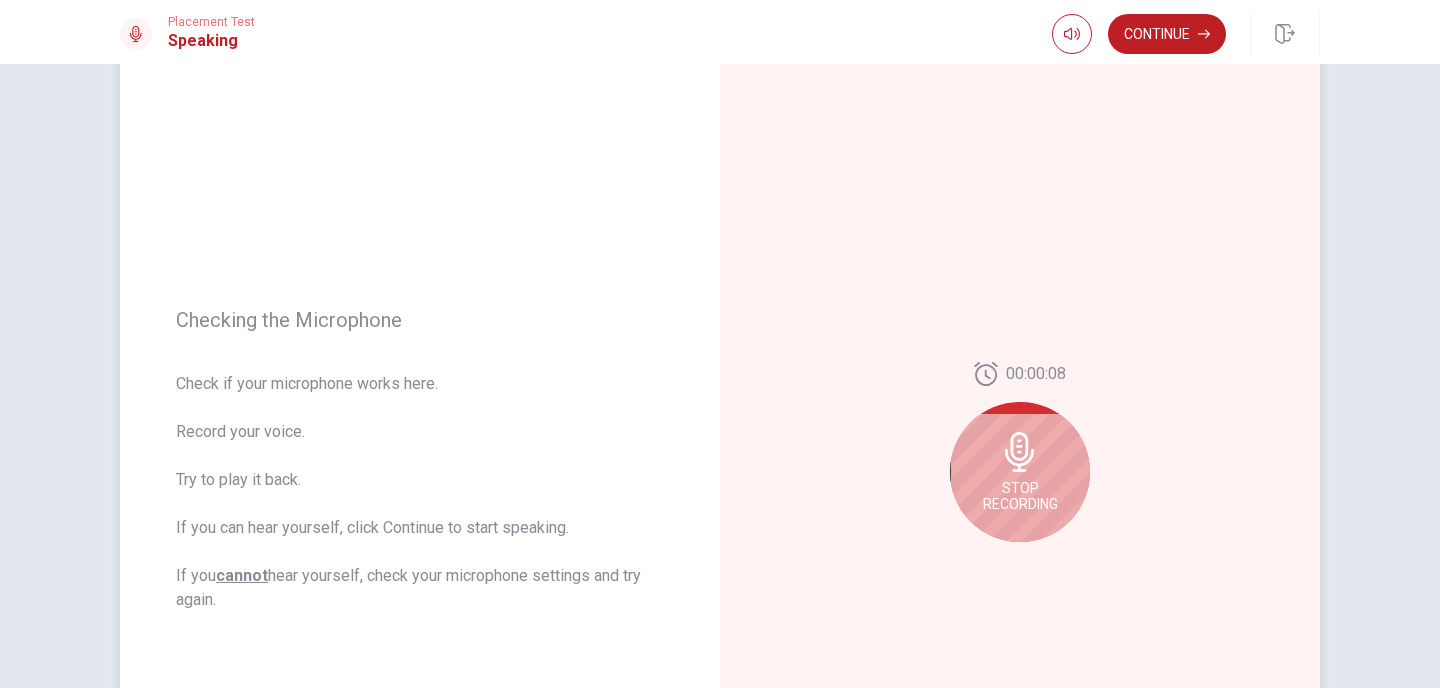 scroll, scrollTop: 120, scrollLeft: 0, axis: vertical 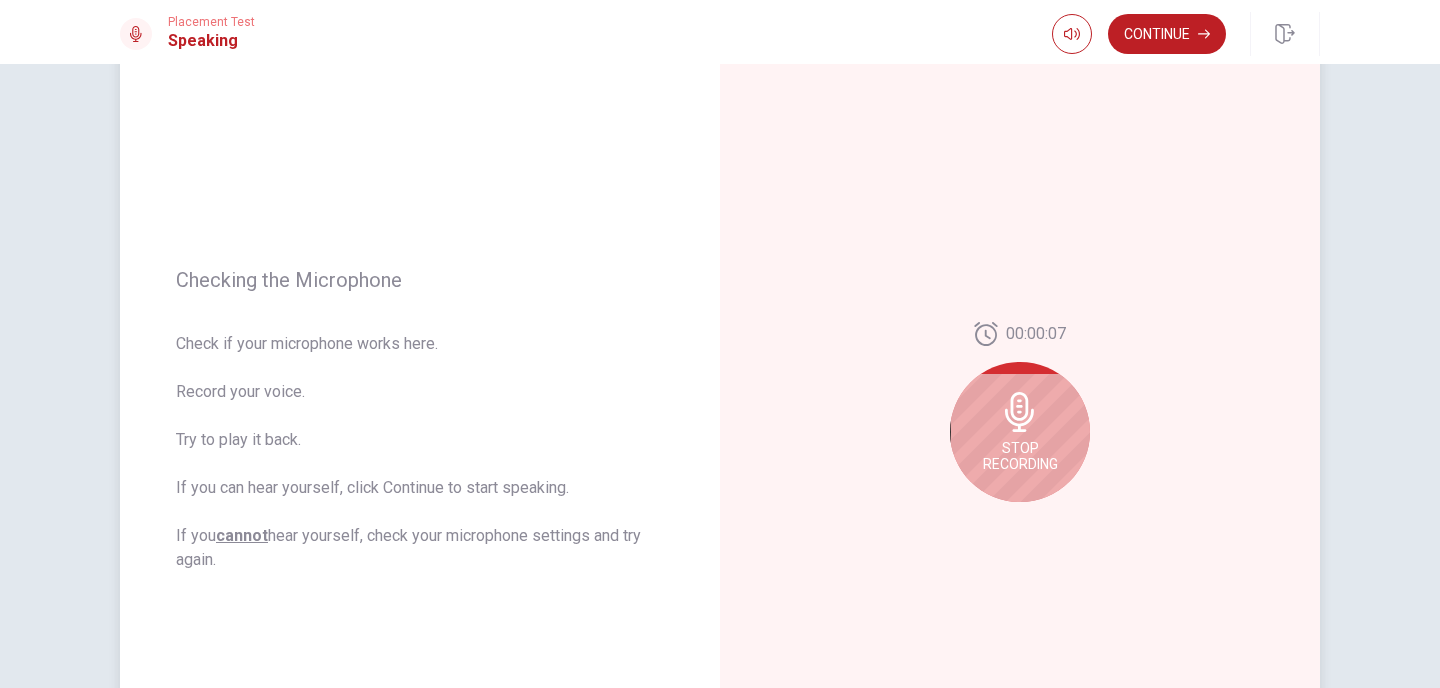 click on "Stop   Recording" at bounding box center (1020, 432) 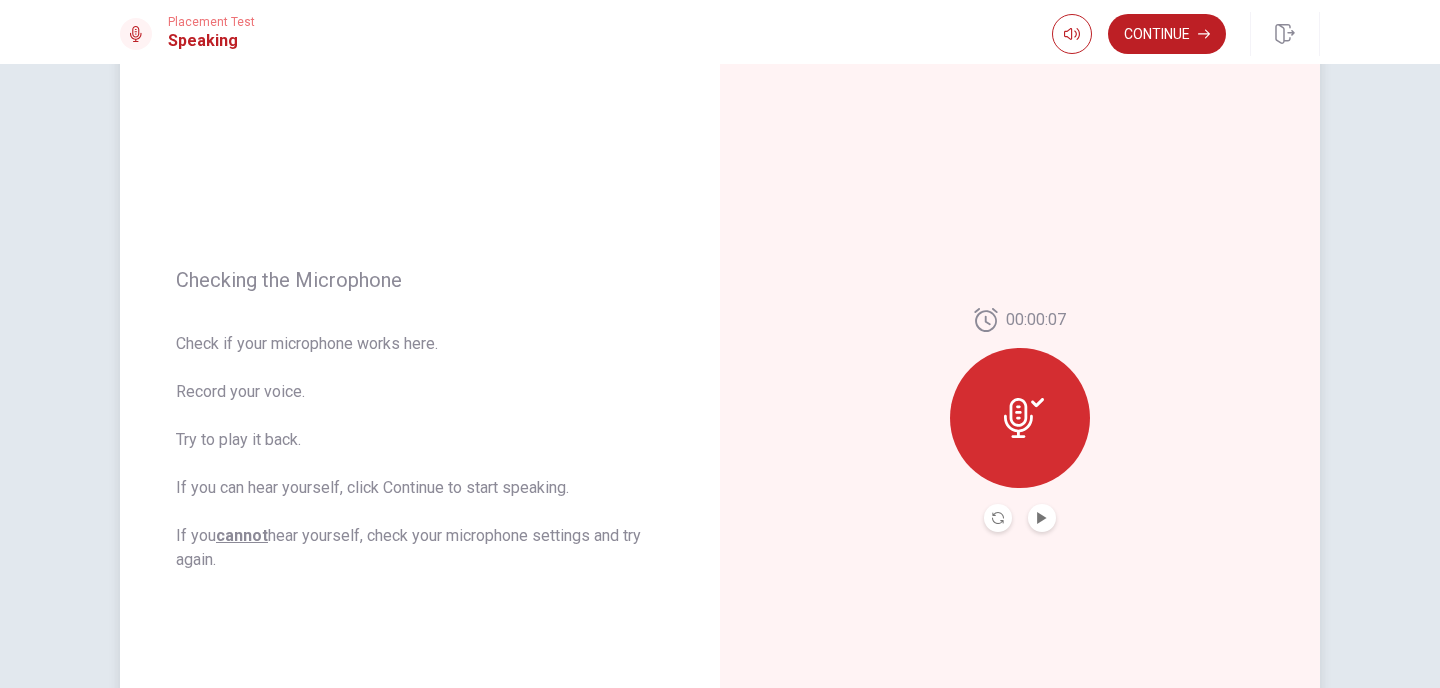 click at bounding box center (1042, 518) 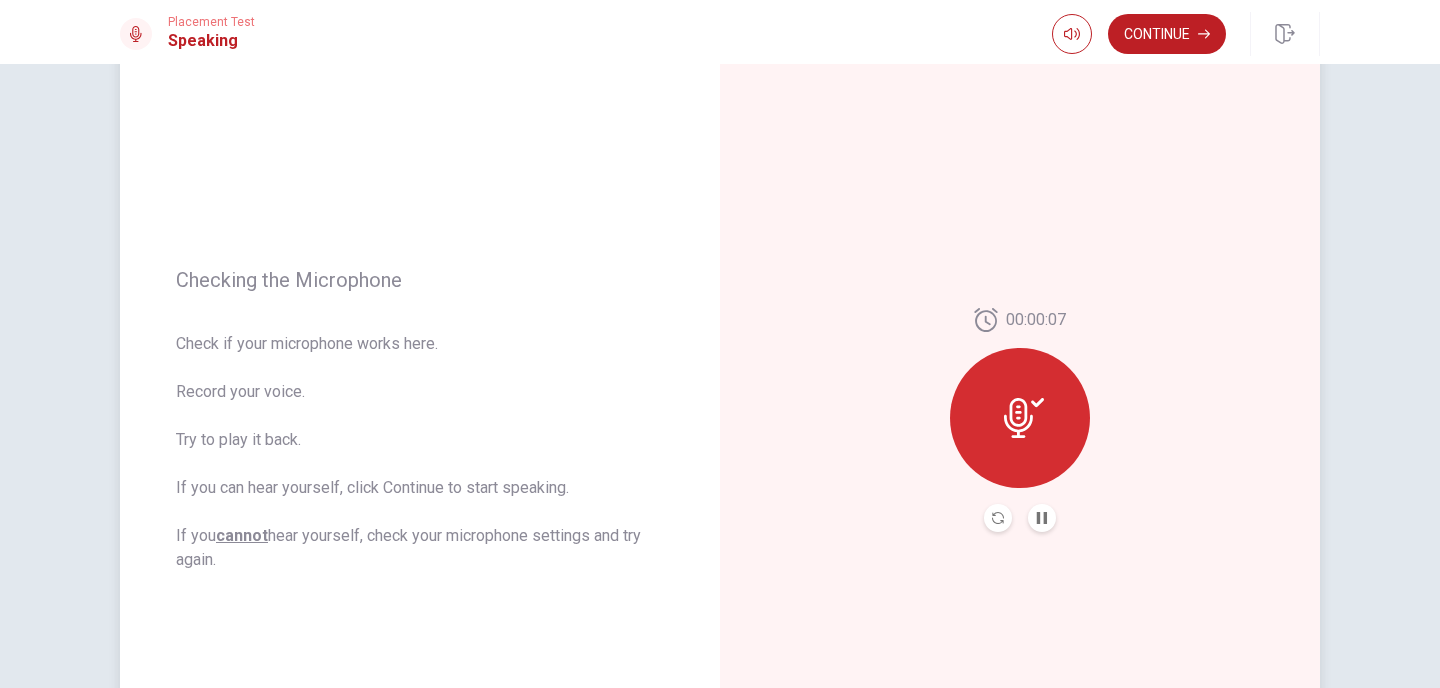 type 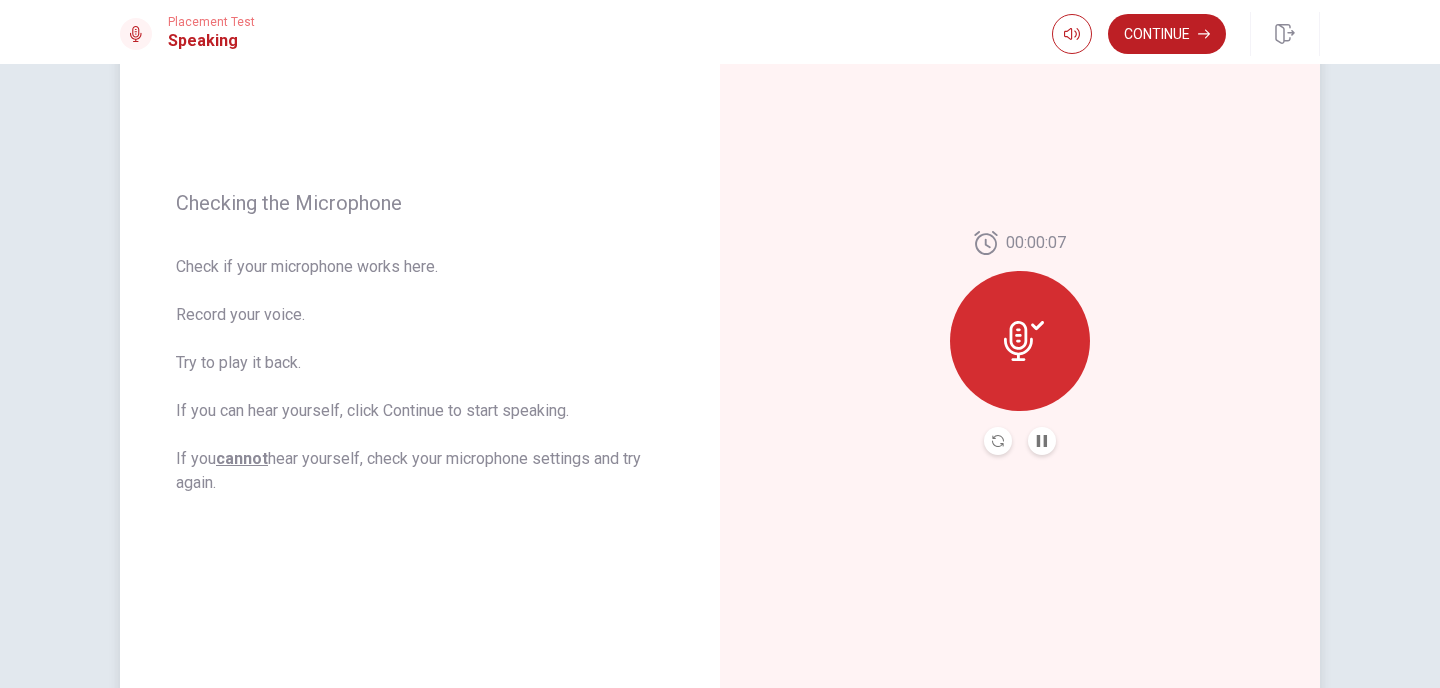 scroll, scrollTop: 200, scrollLeft: 0, axis: vertical 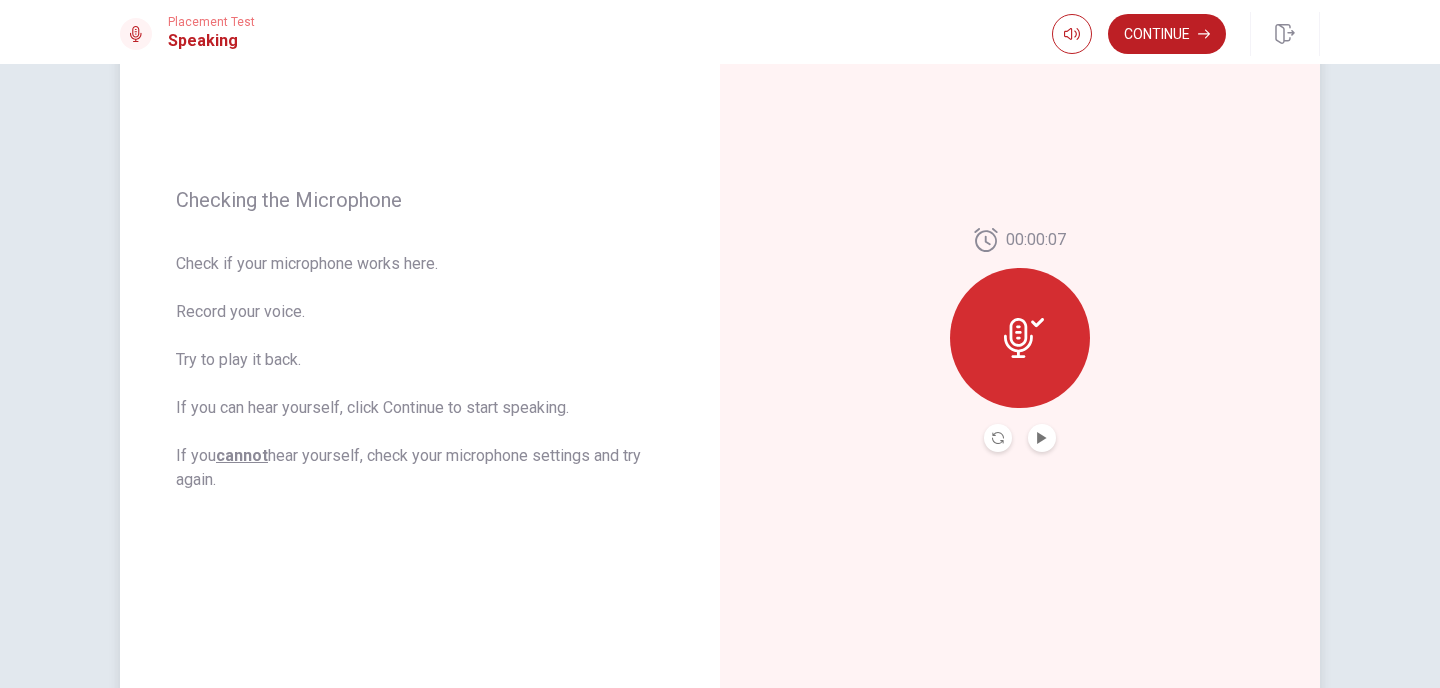 click on "00:00:07" at bounding box center [1020, 340] 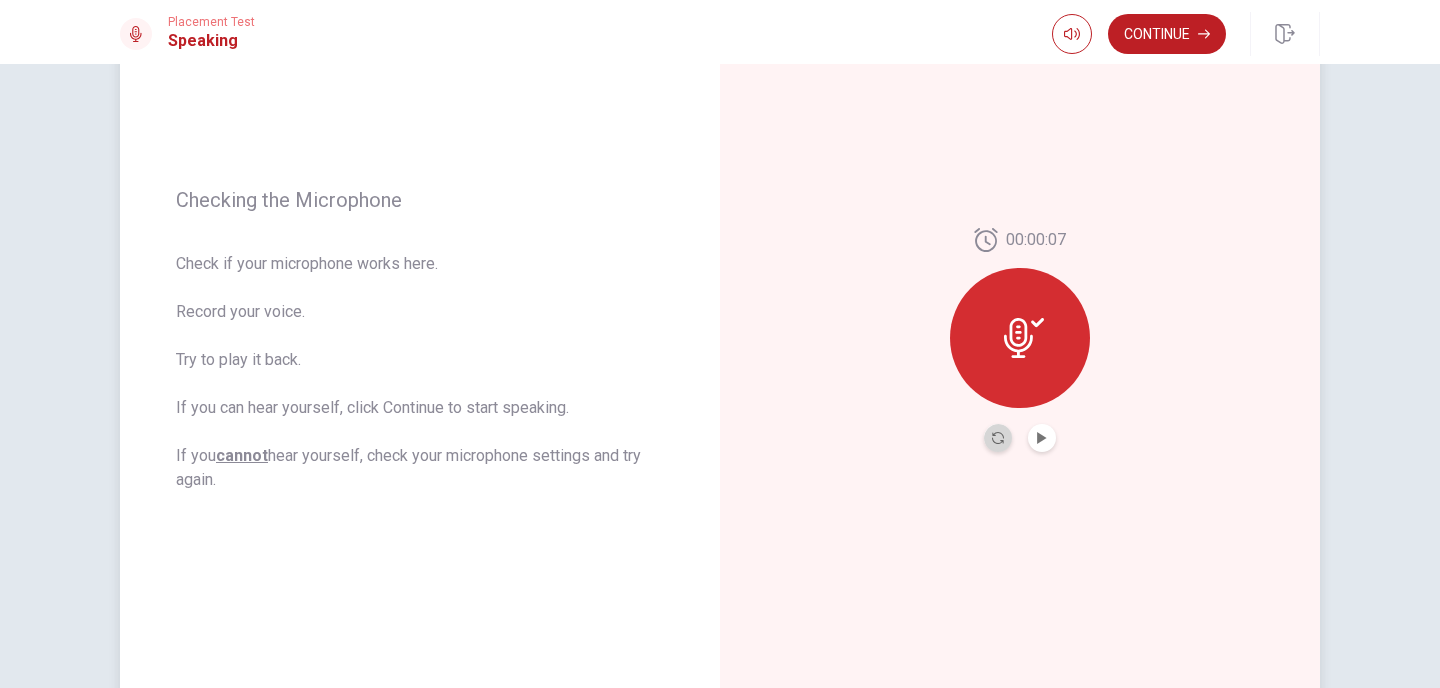 click at bounding box center [998, 438] 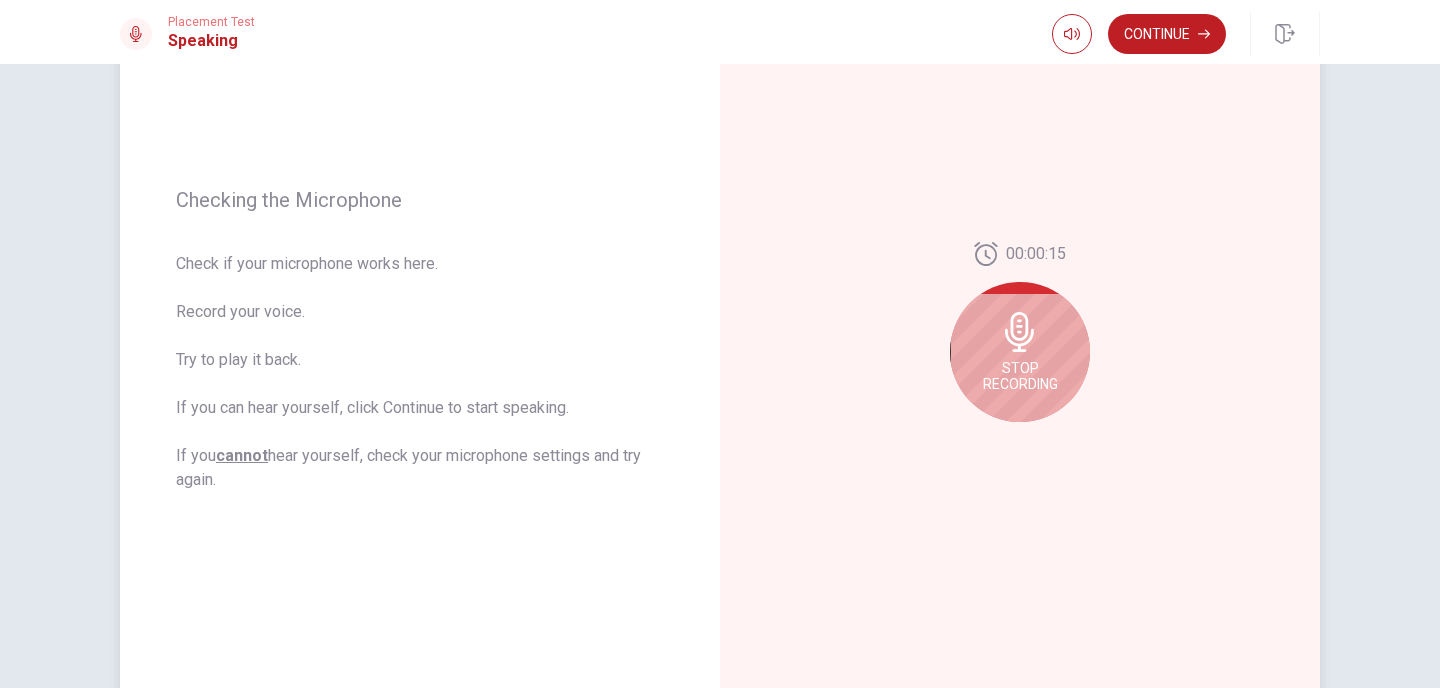 click 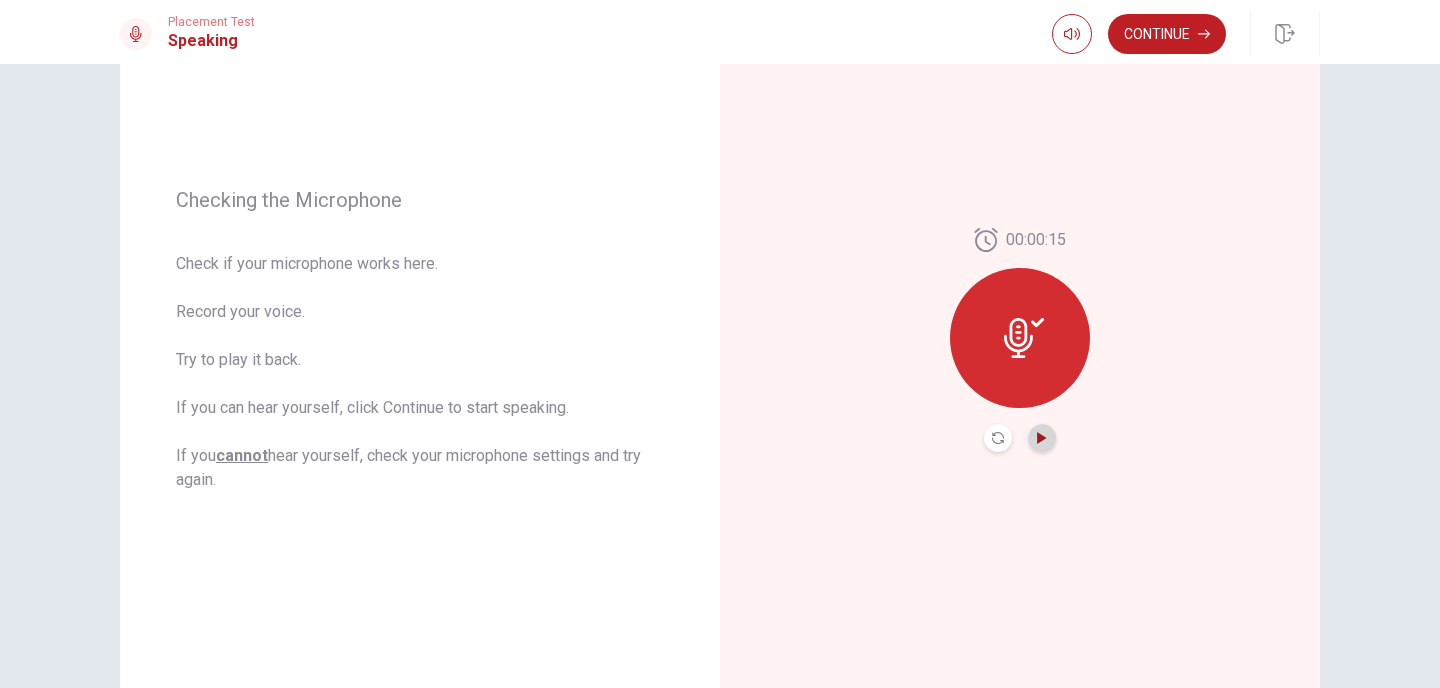 click 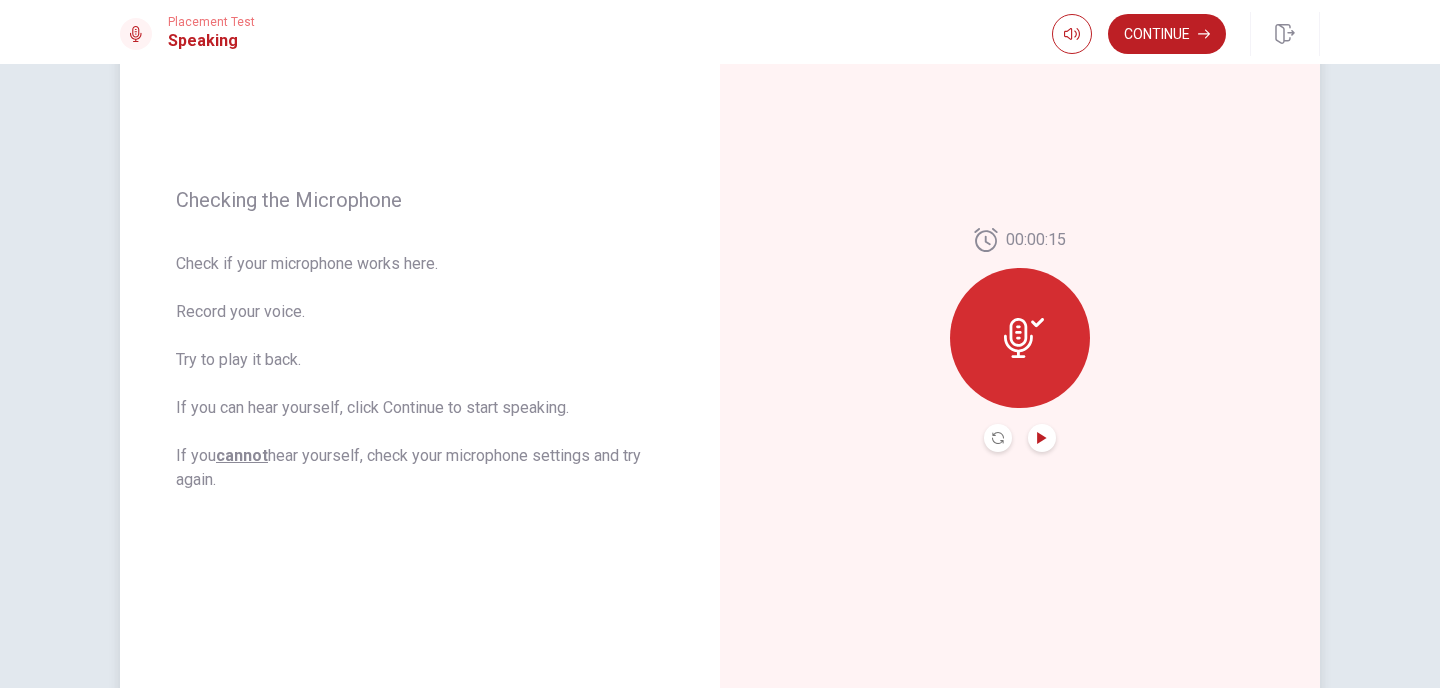 click at bounding box center (1020, 338) 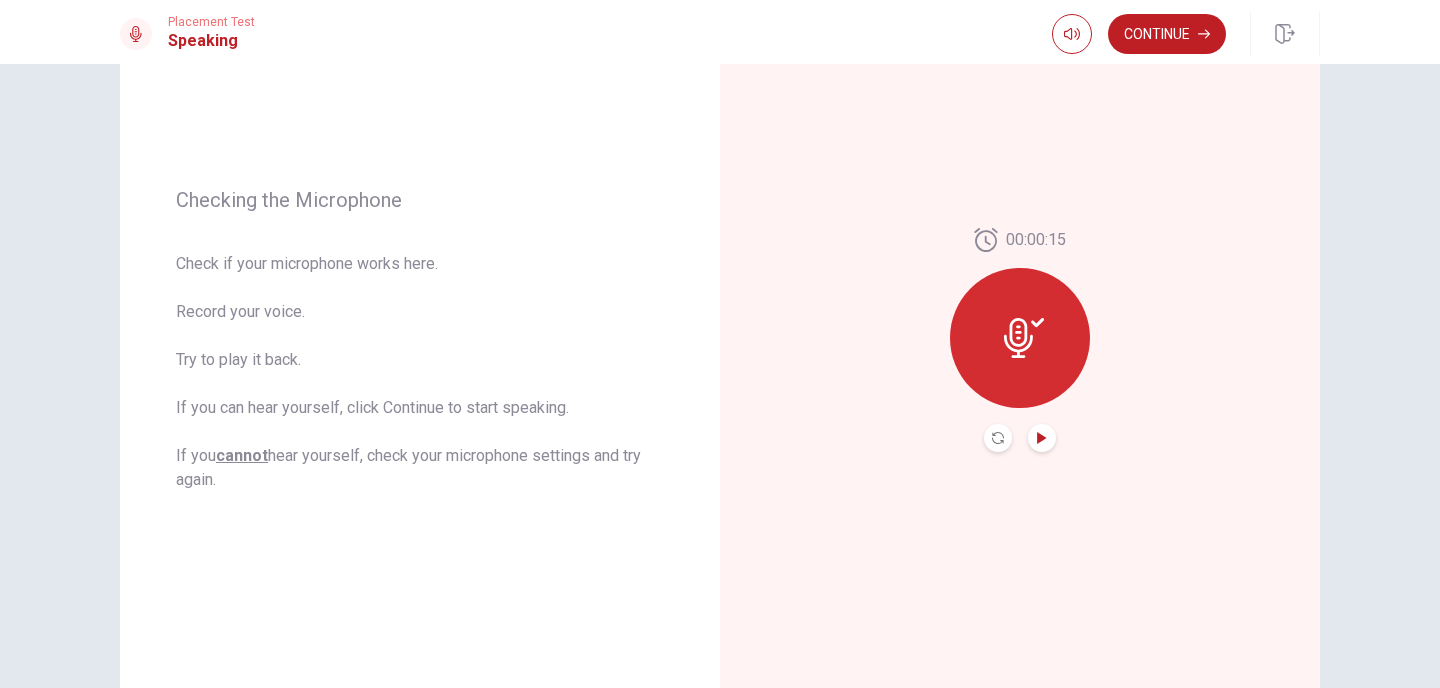 click at bounding box center (998, 438) 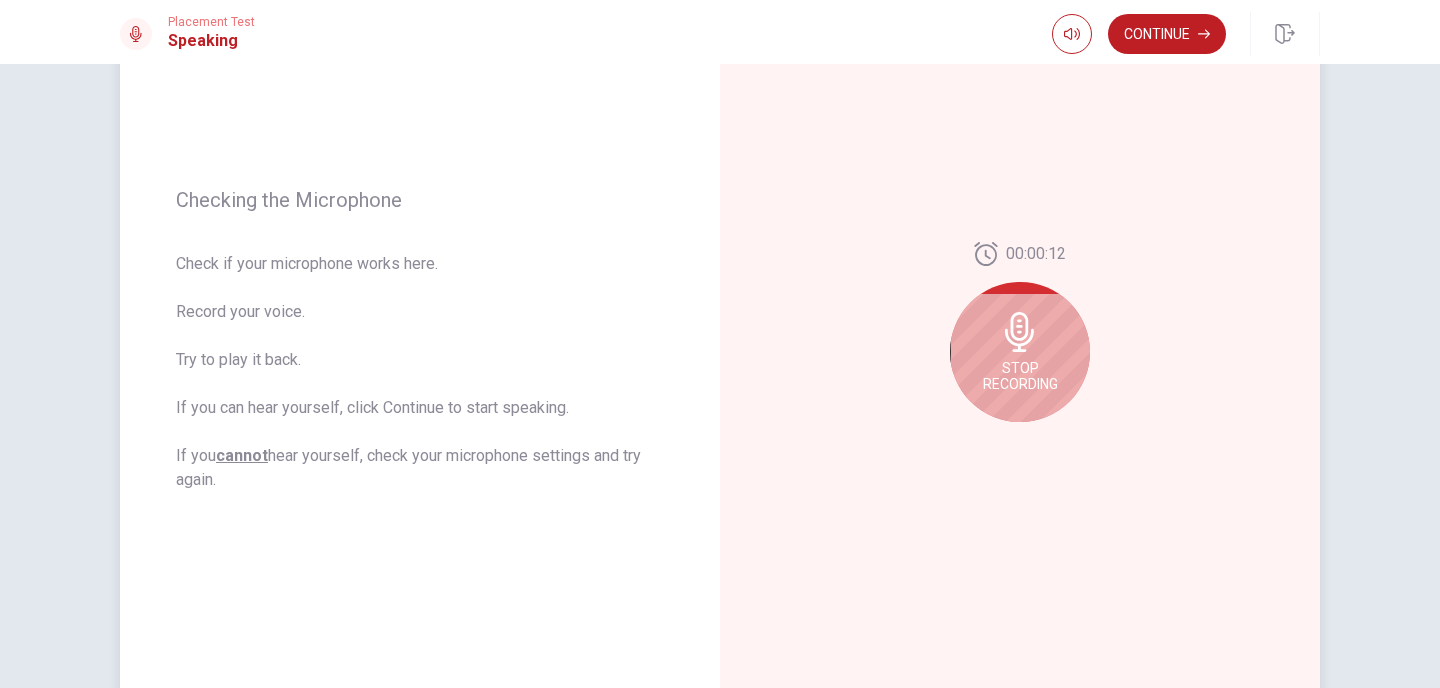 click on "Stop   Recording" at bounding box center (1020, 352) 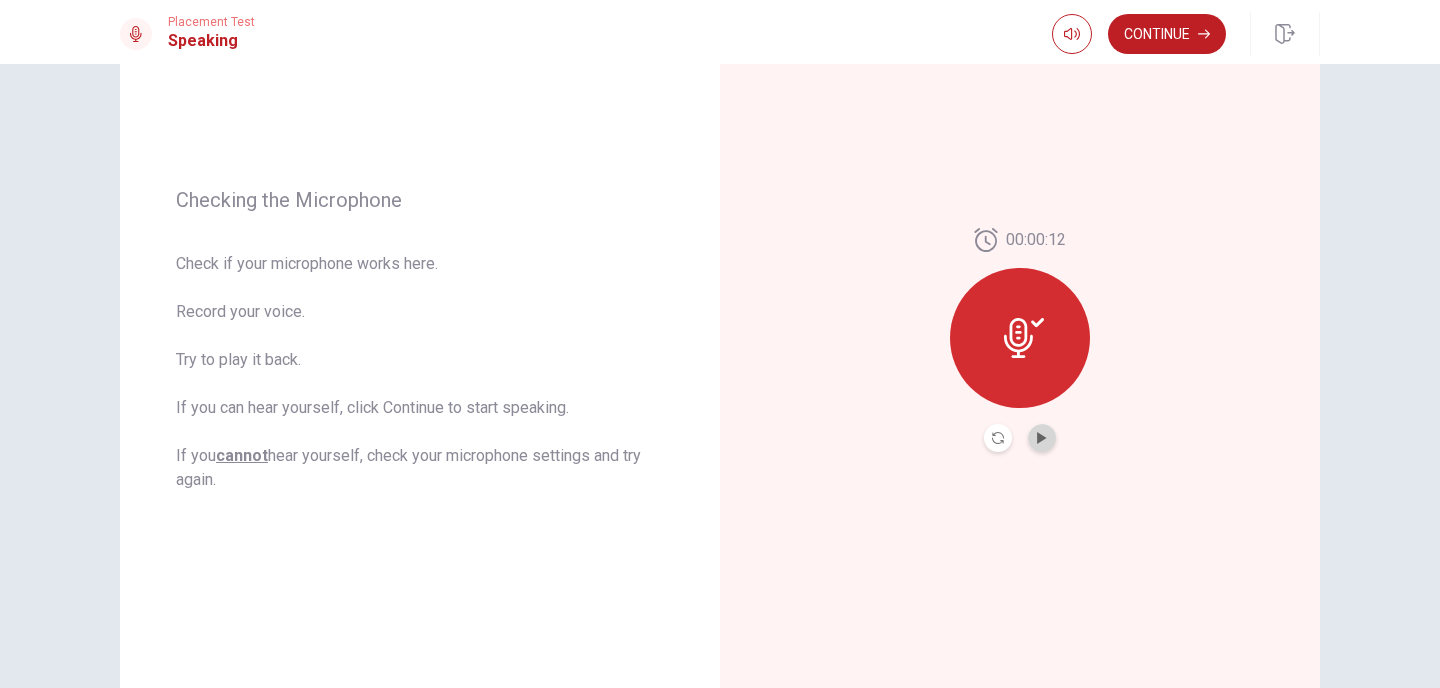 click at bounding box center (1042, 438) 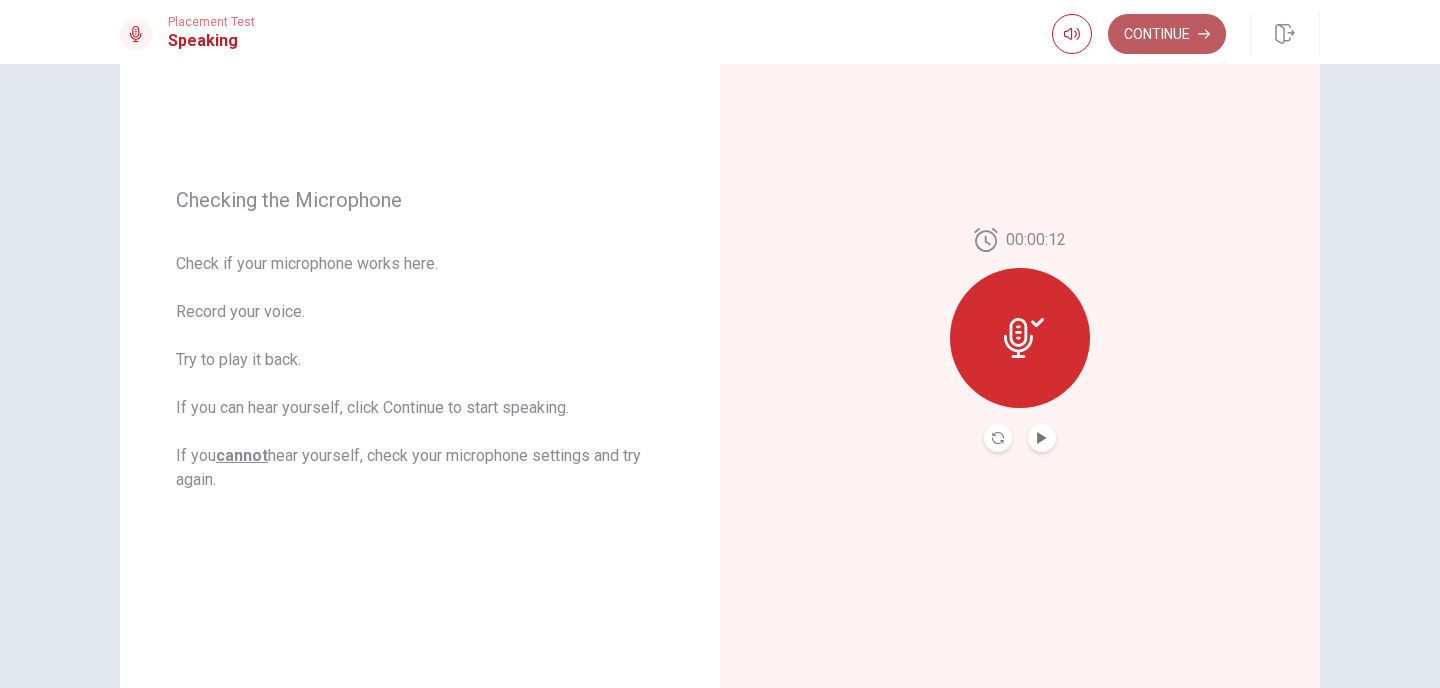 click on "Continue" at bounding box center [1167, 34] 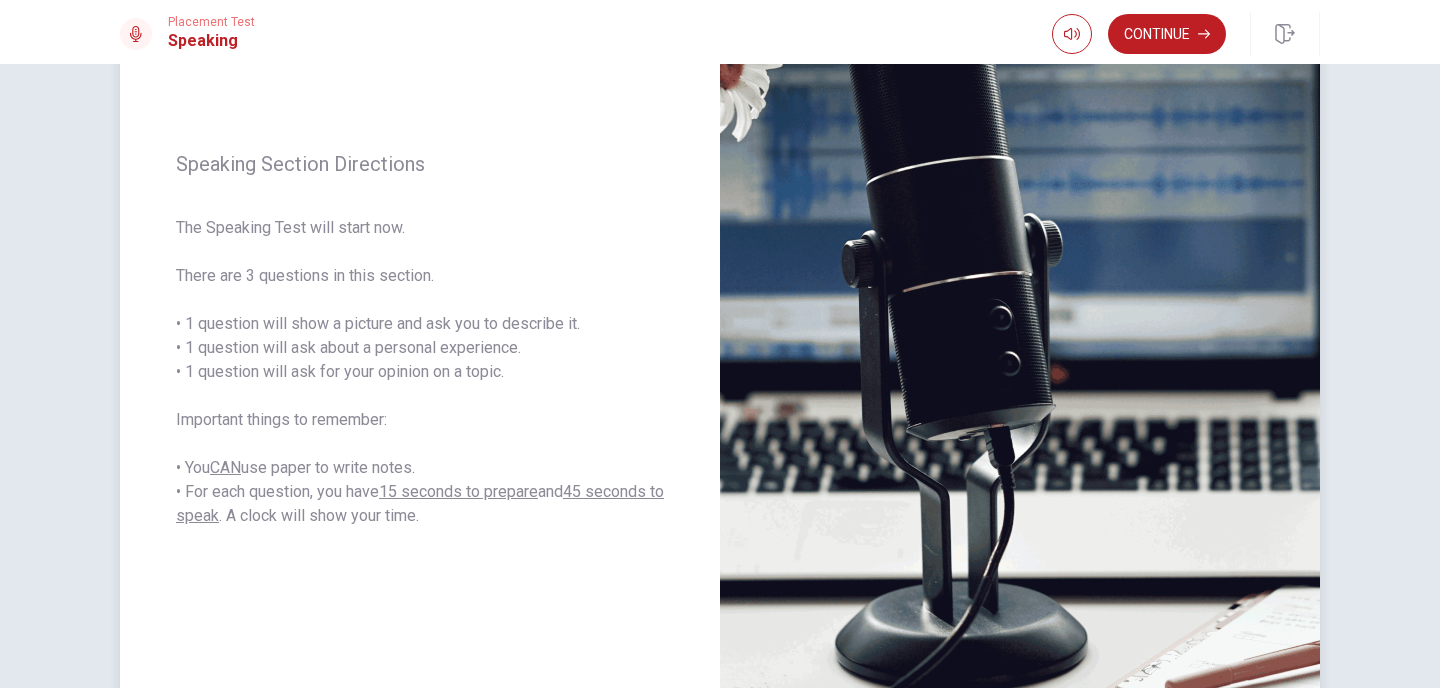 click on "The Speaking Test will start now.
There are 3 questions in this section.
• 1 question will show a picture and ask you to describe it.
• 1 question will ask about a personal experience.
• 1 question will ask for your opinion on a topic.
Important things to remember:
• You  CAN  use paper to write notes.
• For each question, you have  15 seconds to prepare  and  45 seconds to speak . A clock will show your time." at bounding box center (420, 372) 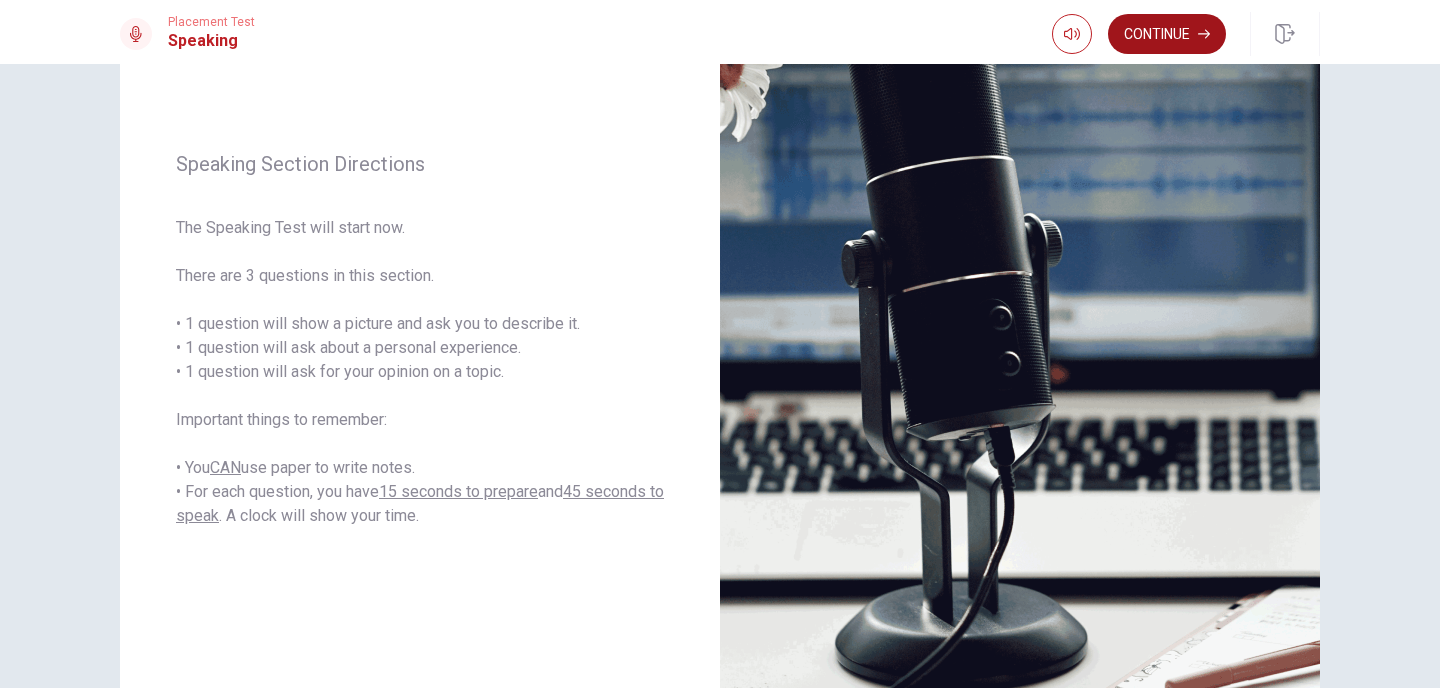 click on "Continue" at bounding box center [1167, 34] 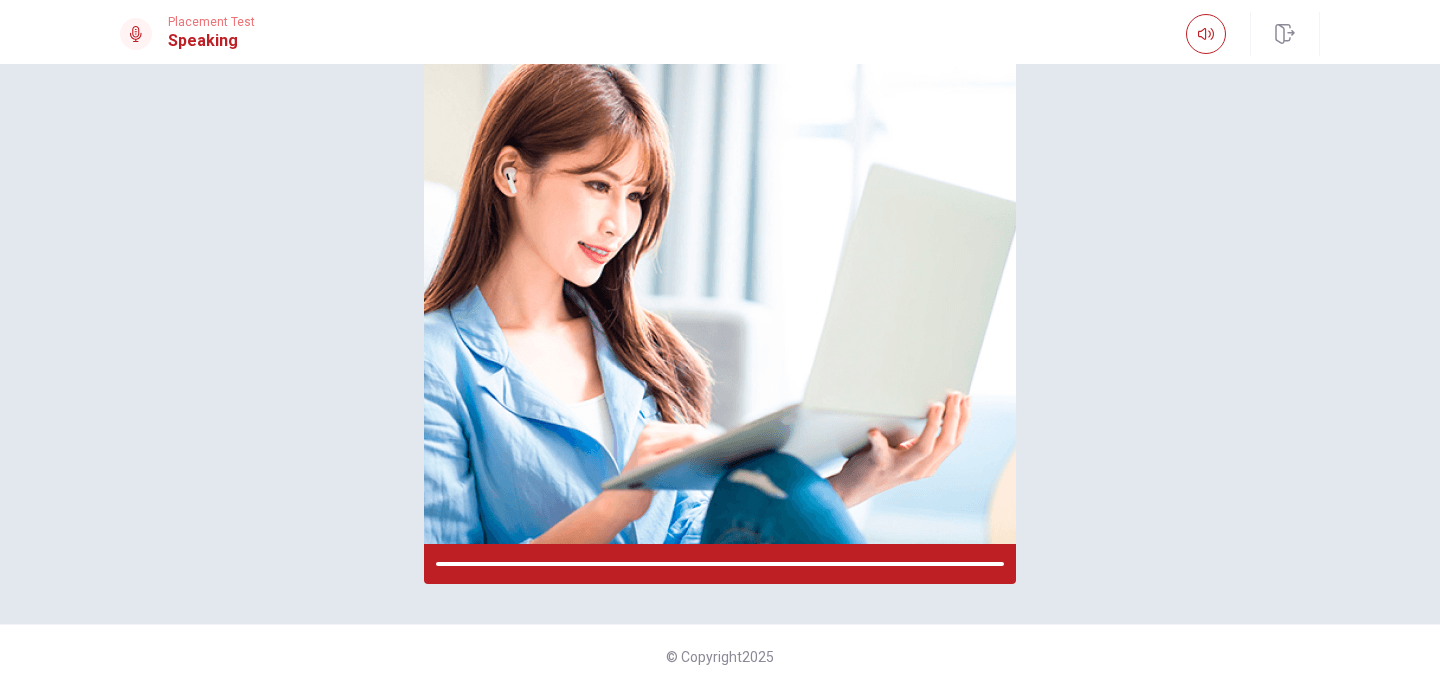 scroll, scrollTop: 189, scrollLeft: 0, axis: vertical 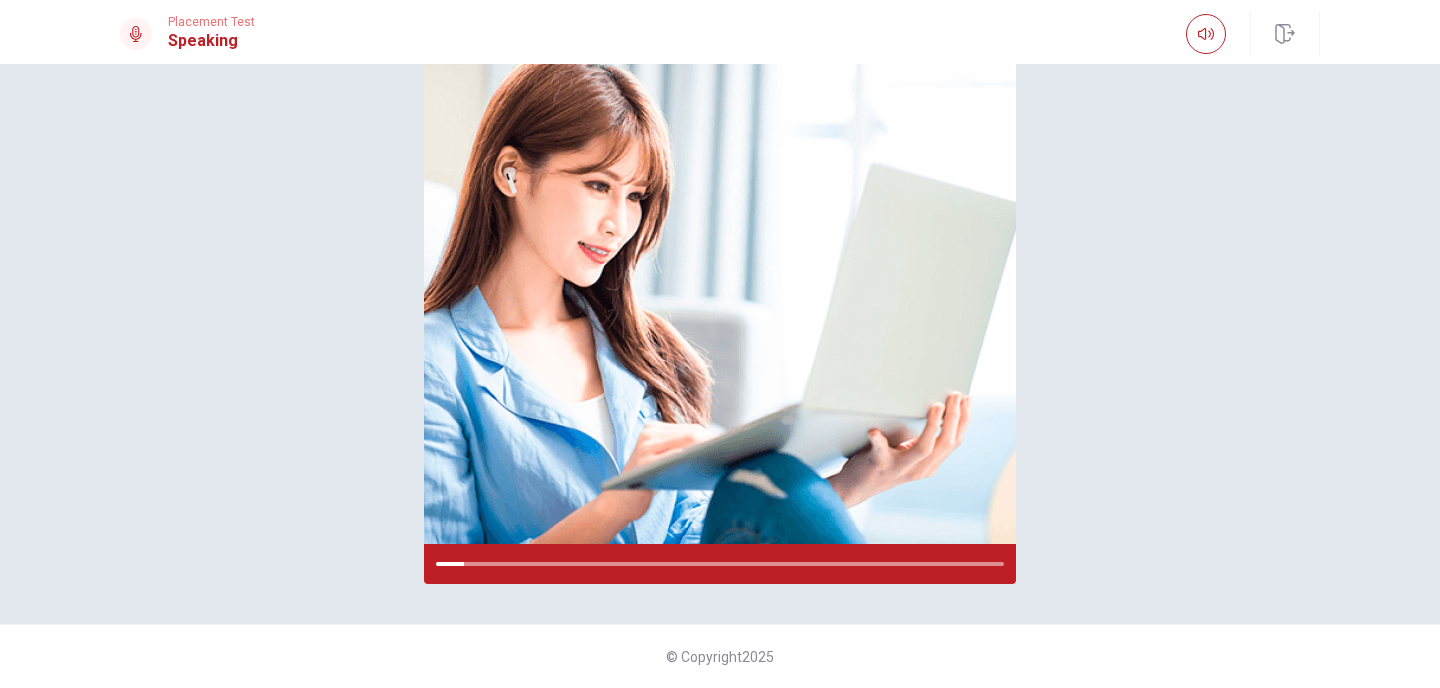 click on "Please Listen Carefully" at bounding box center [720, 249] 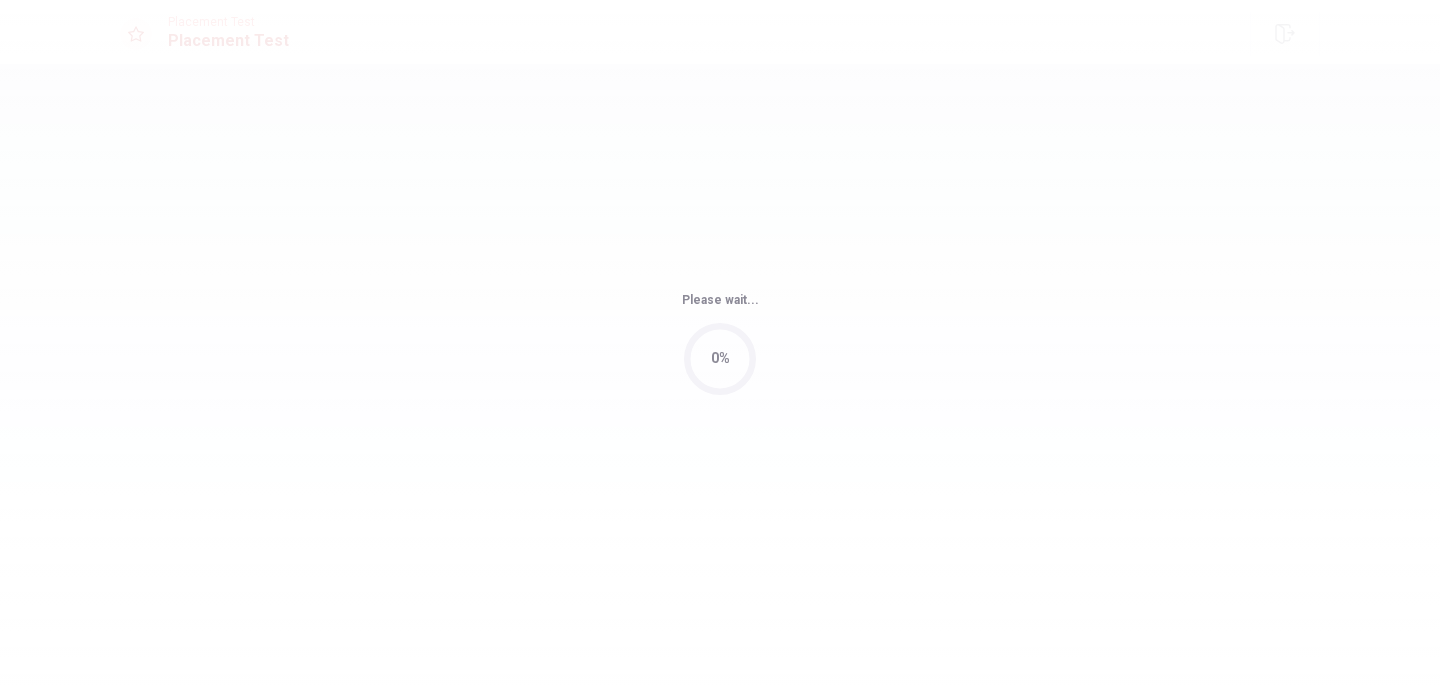 scroll, scrollTop: 0, scrollLeft: 0, axis: both 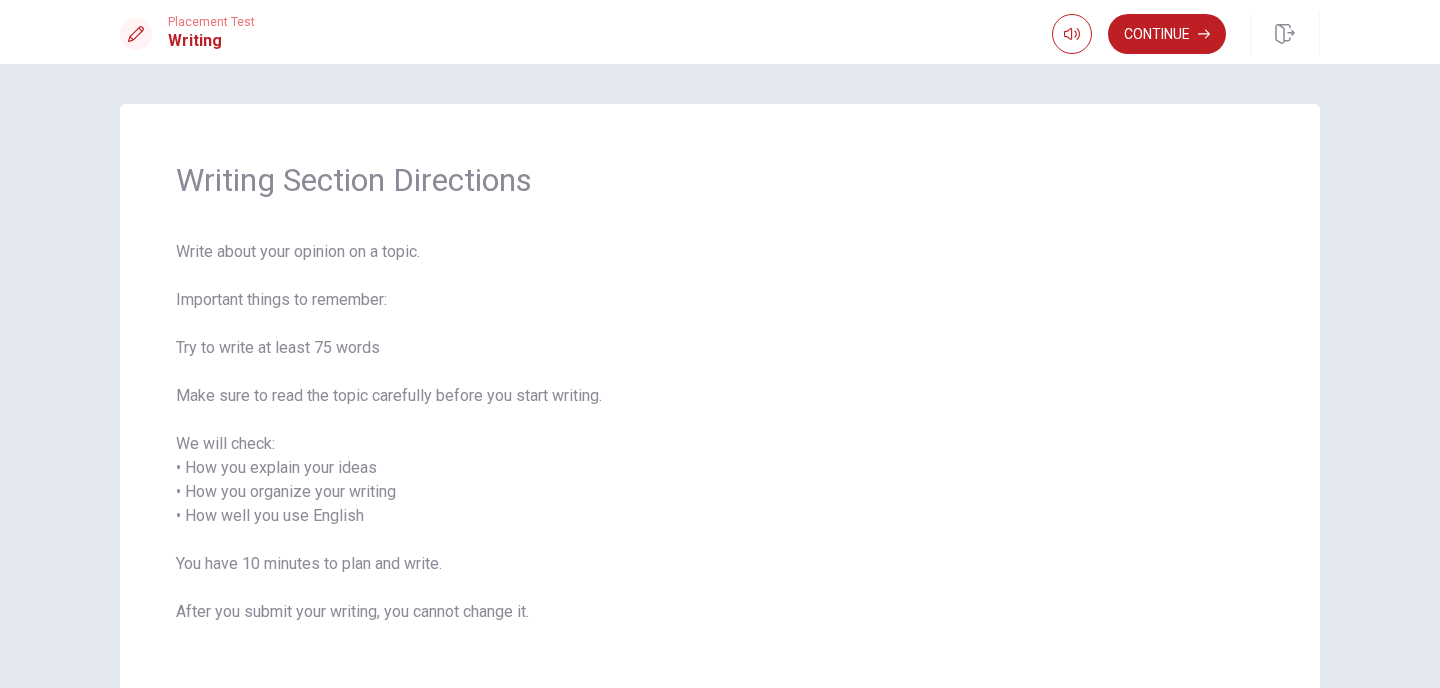 click on "Writing Section Directions Write about your opinion on a topic.
Important things to remember:
Try to write at least 75 words
Make sure to read the topic carefully before you start writing.
We will check:
• How you explain your ideas
• How you organize your writing
• How well you use English
You have 10 minutes to plan and write.
After you submit your writing, you cannot change it." at bounding box center [720, 404] 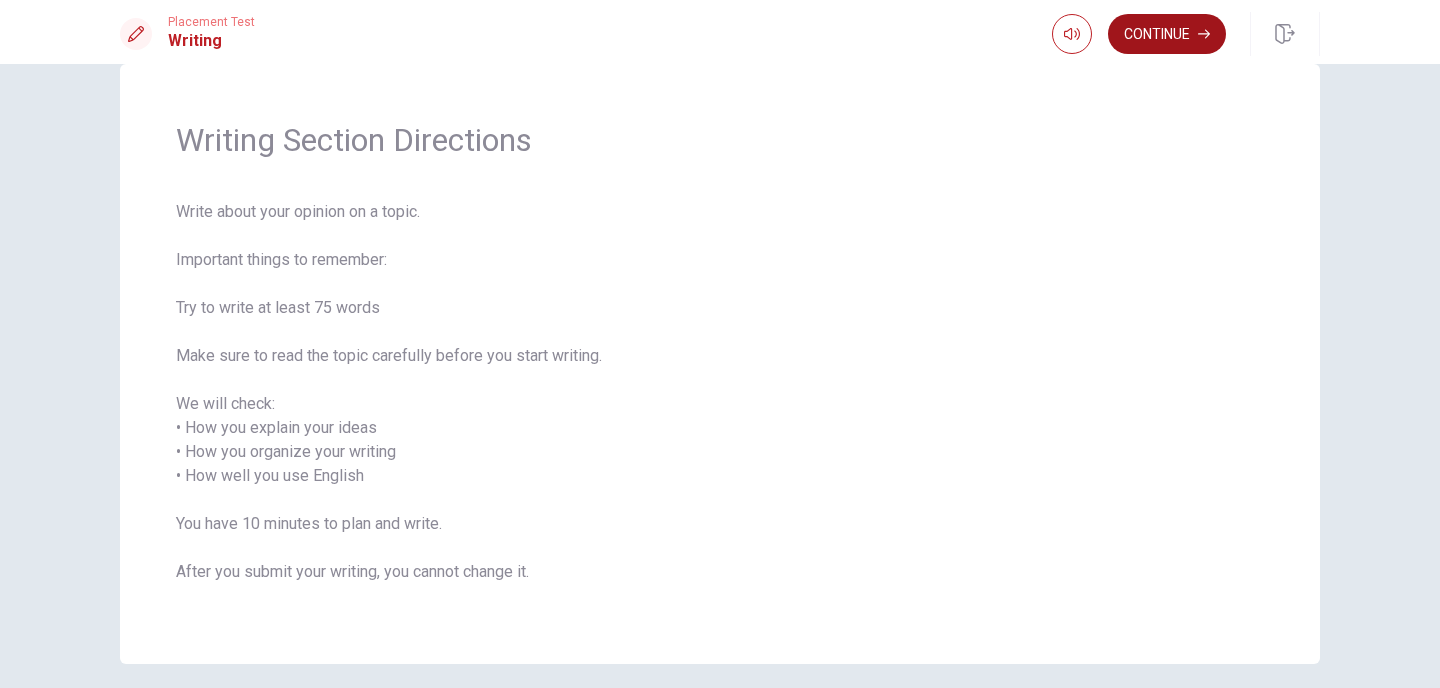 click on "Continue" at bounding box center (1167, 34) 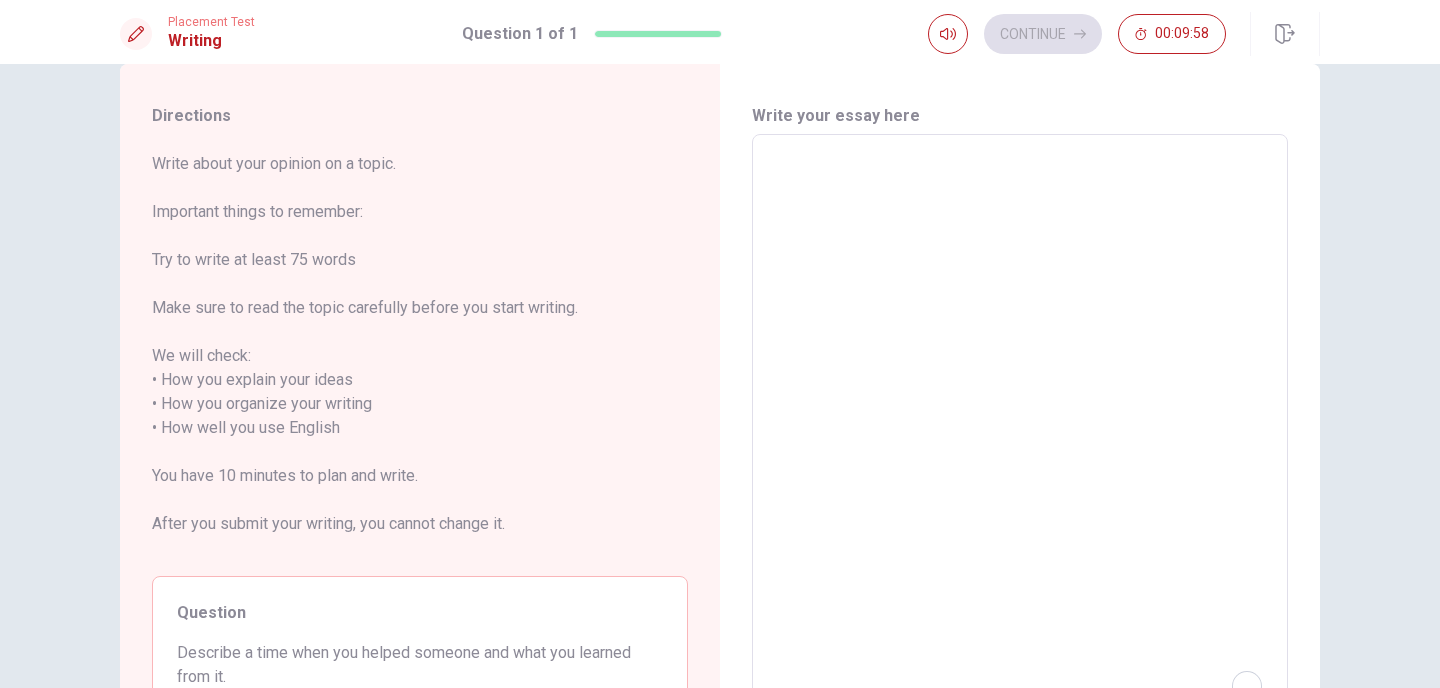 click at bounding box center [1020, 428] 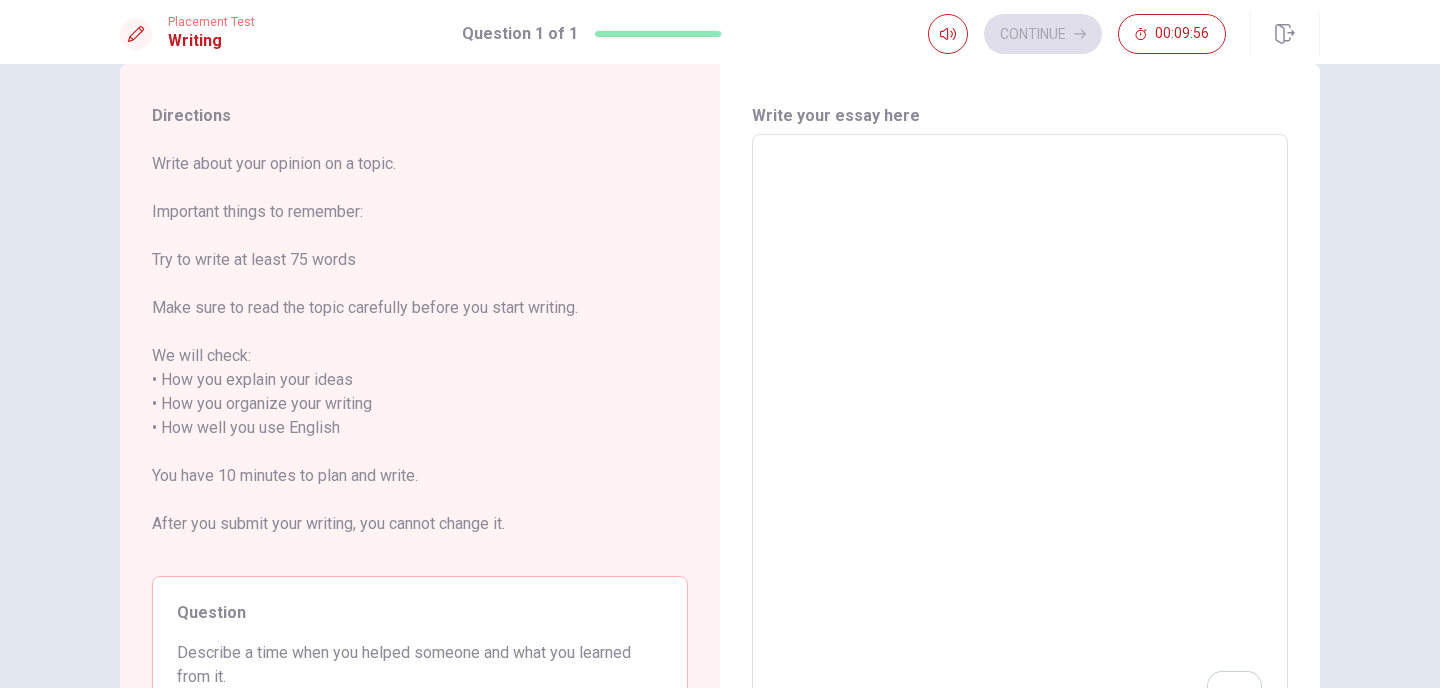 click on "Write about your opinion on a topic.
Important things to remember:
Try to write at least 75 words
Make sure to read the topic carefully before you start writing.
We will check:
• How you explain your ideas
• How you organize your writing
• How well you use English
You have 10 minutes to plan and write.
After you submit your writing, you cannot change it." at bounding box center (420, 356) 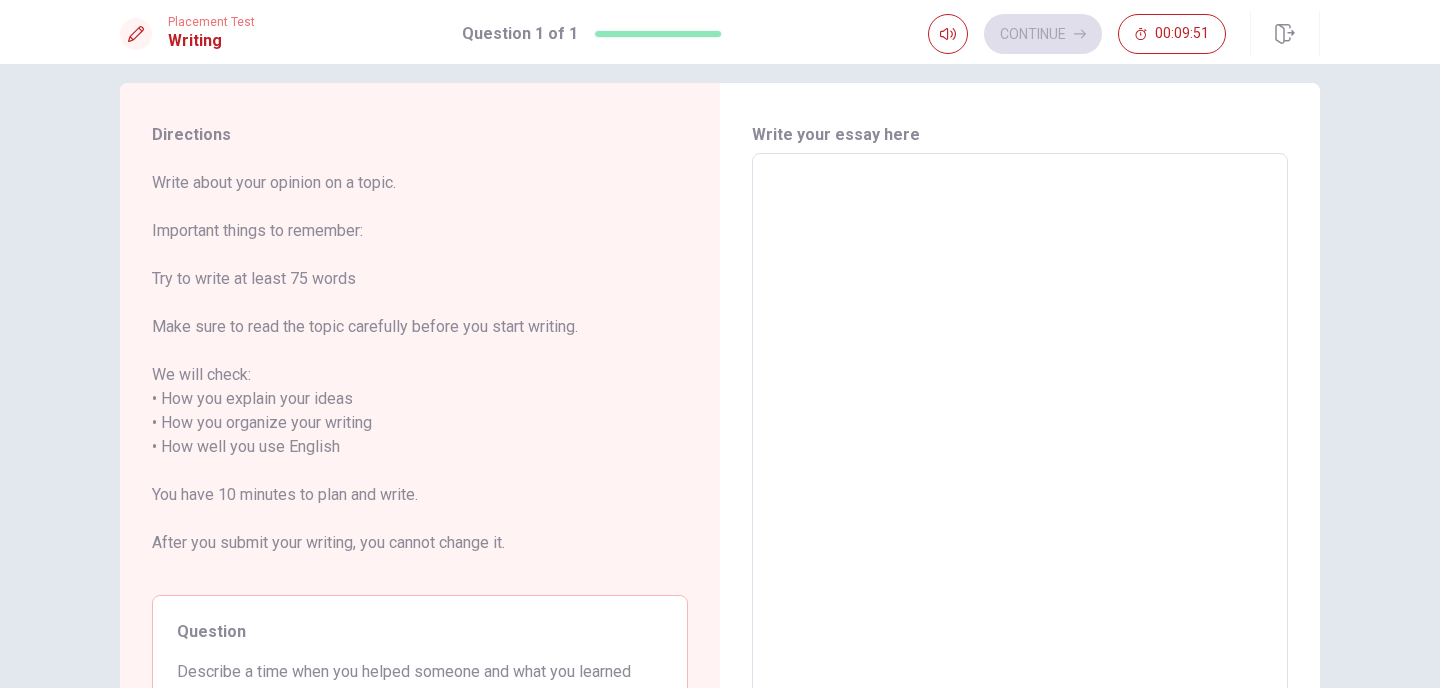 scroll, scrollTop: 0, scrollLeft: 0, axis: both 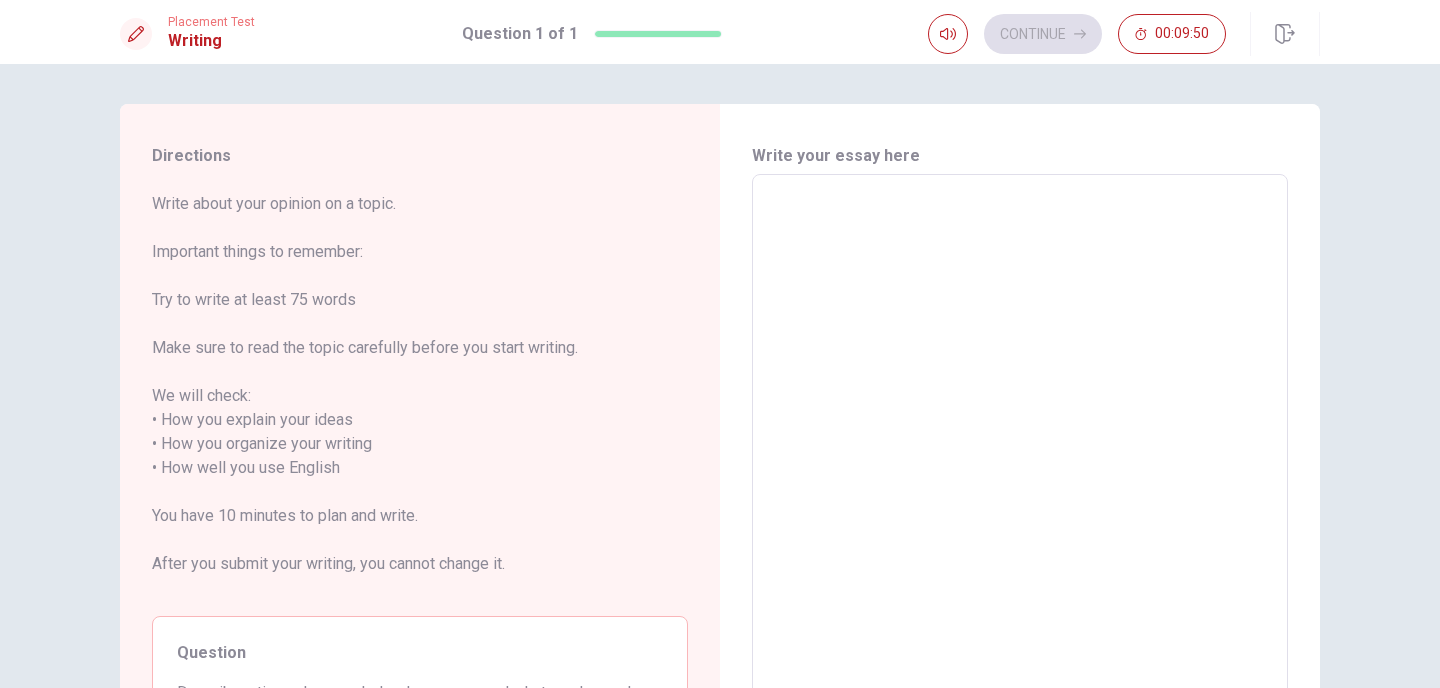 click at bounding box center (1020, 468) 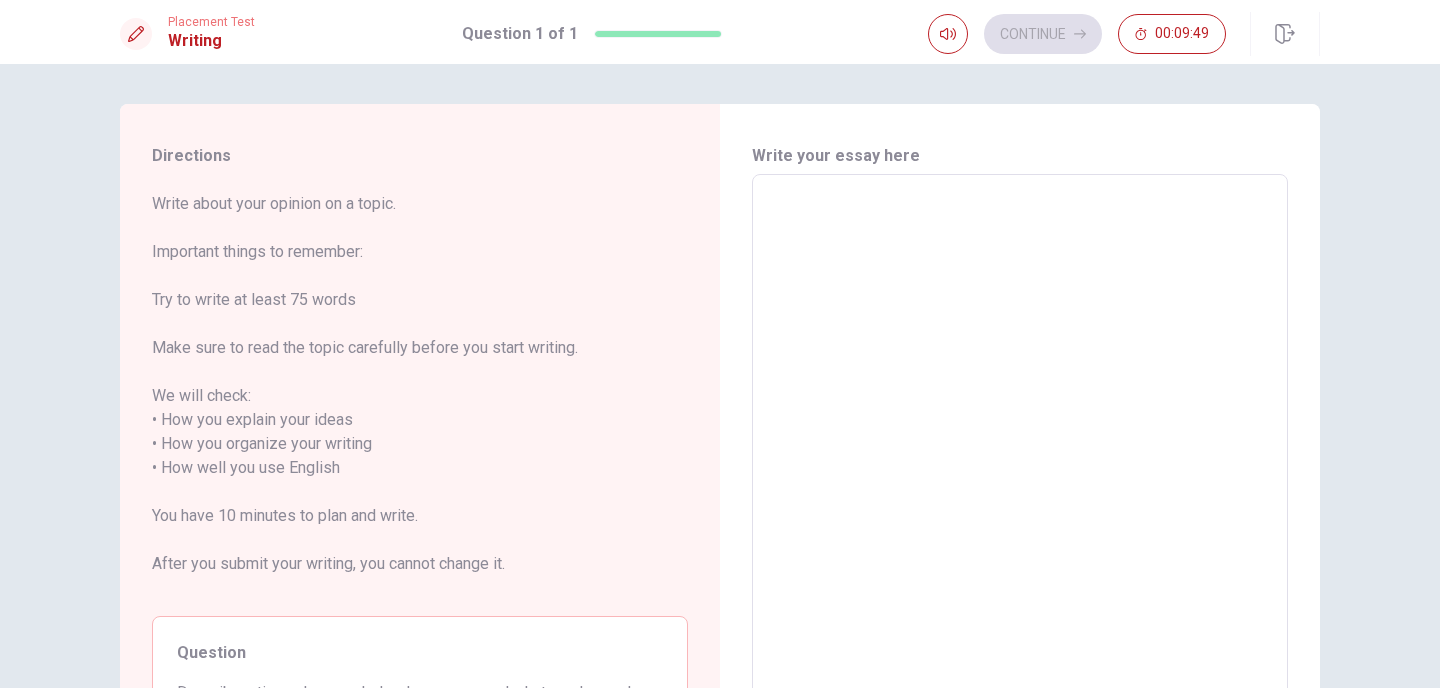 type on "t" 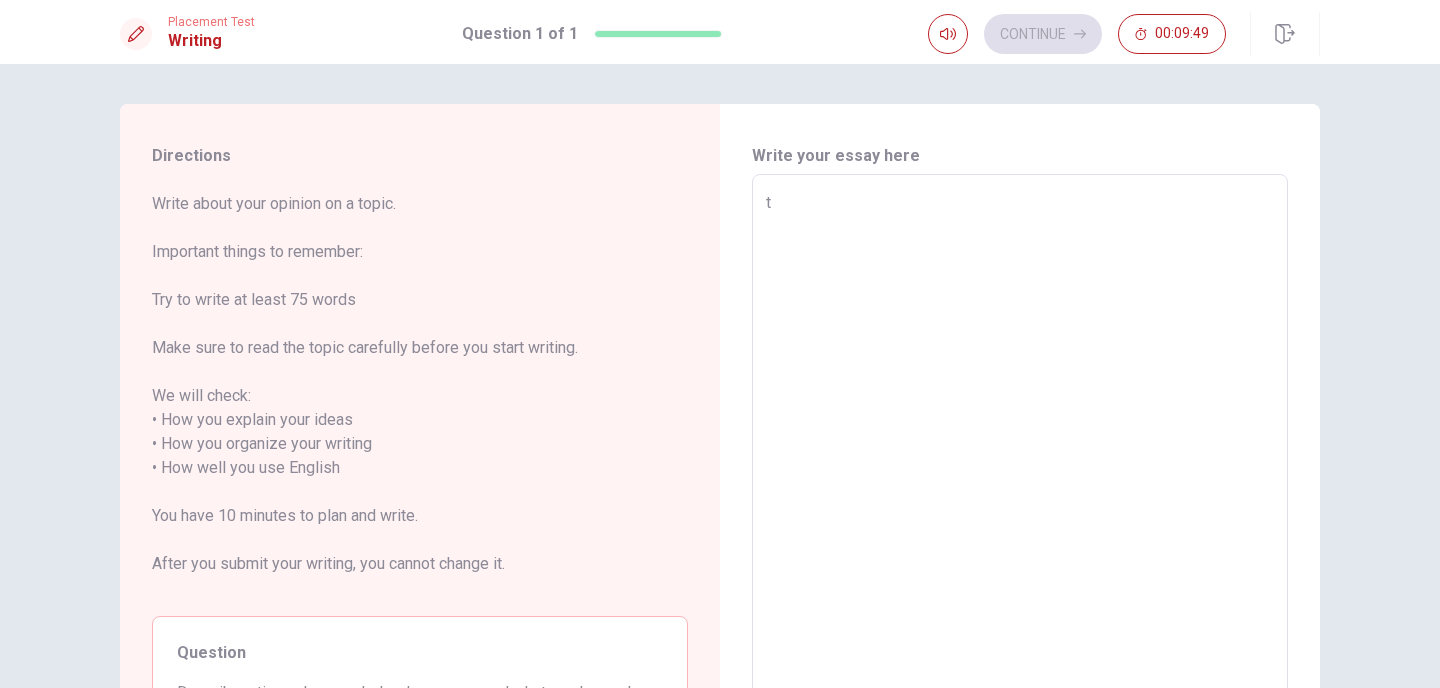 type on "x" 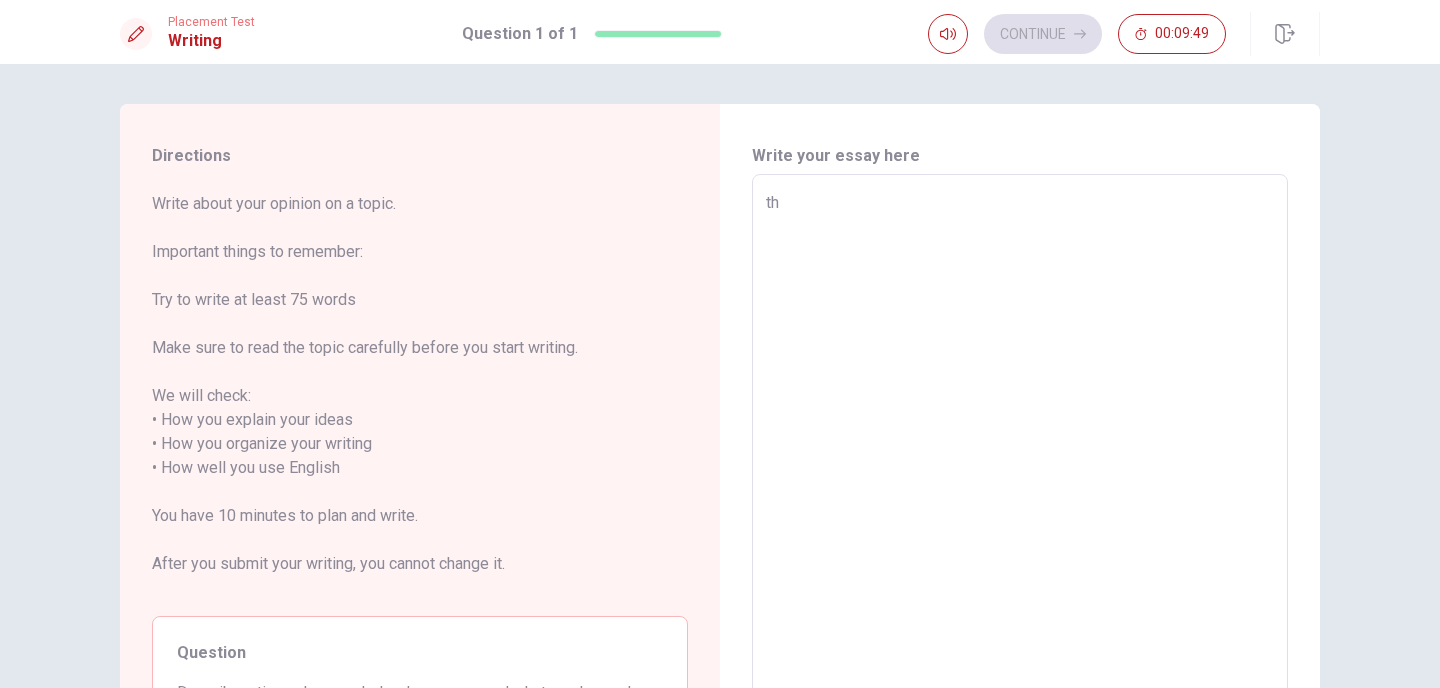 type on "x" 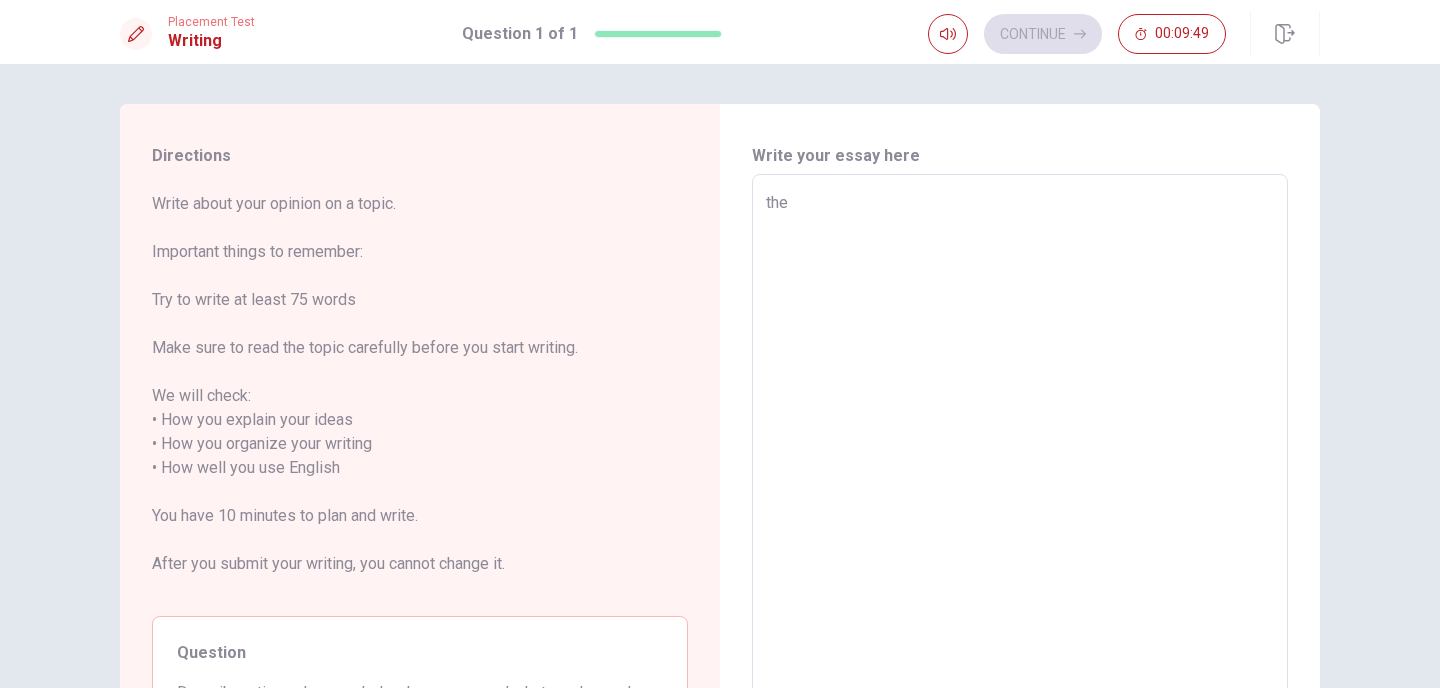 type on "x" 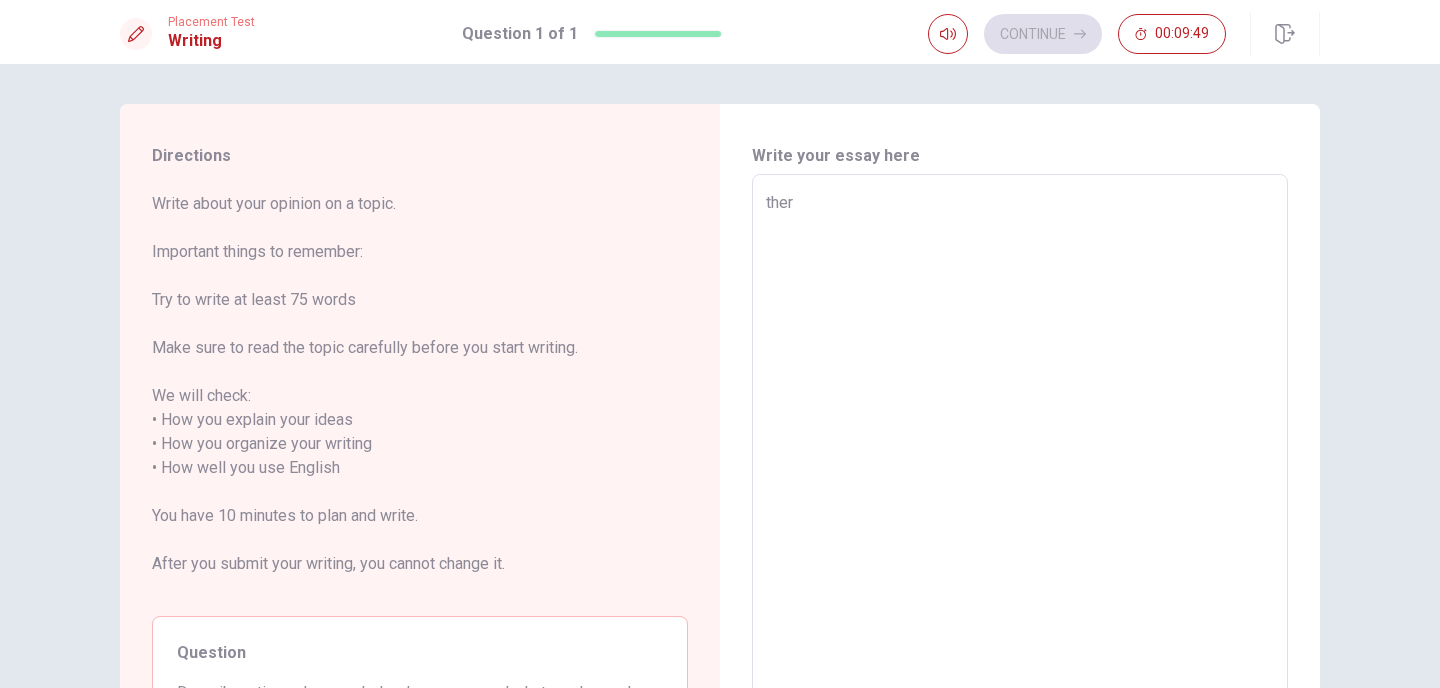 type on "x" 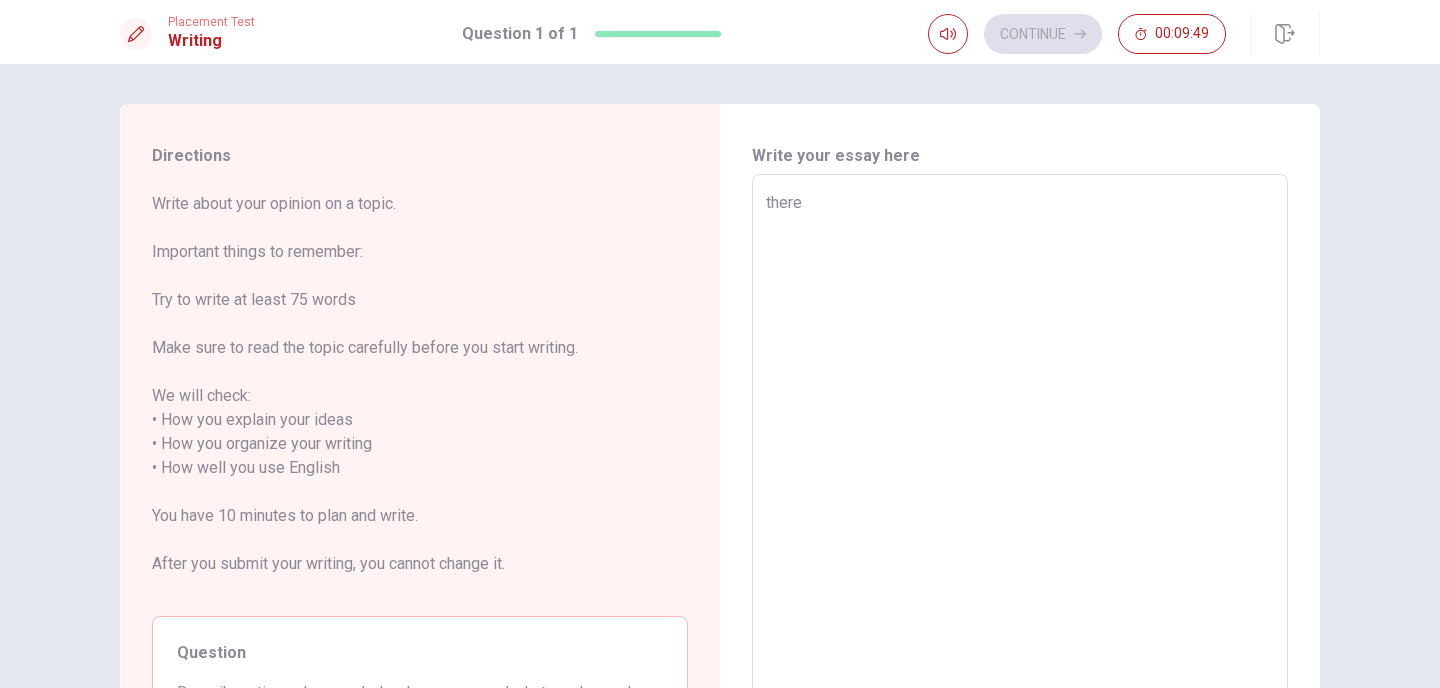 type on "x" 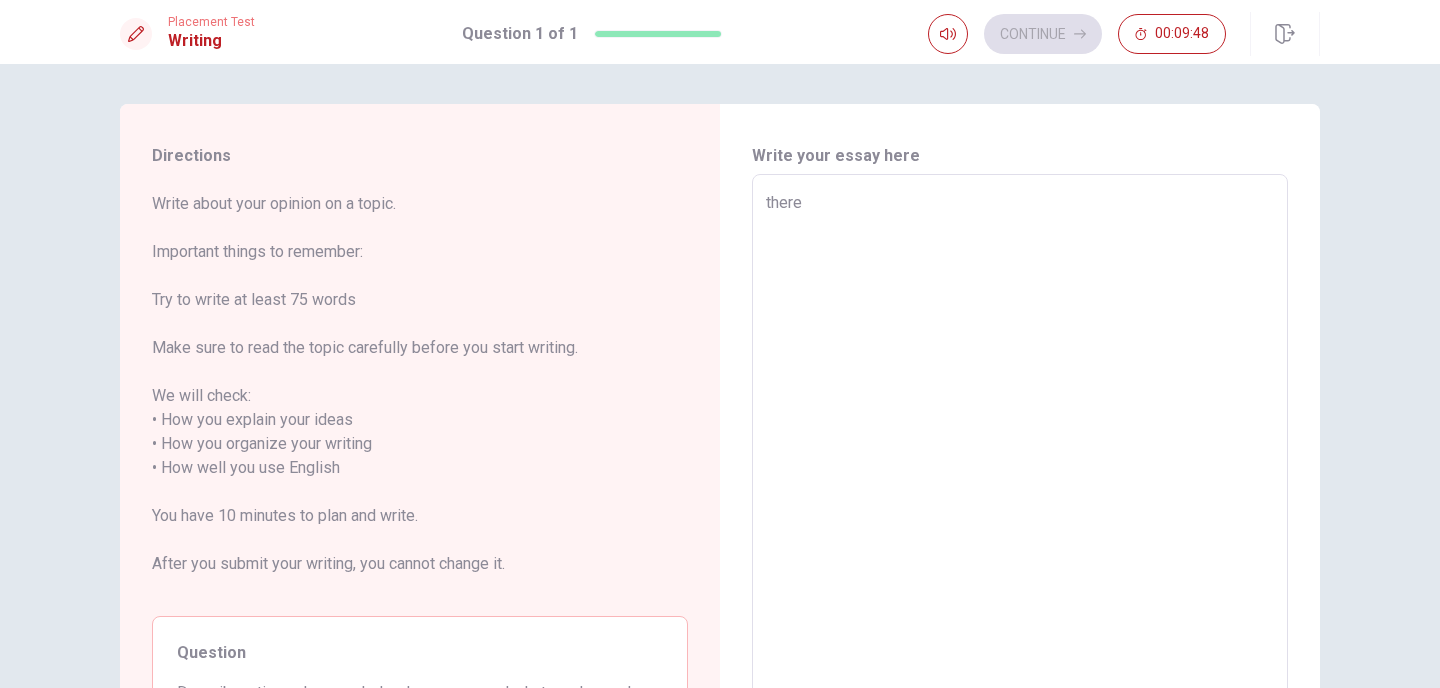 type on "there w" 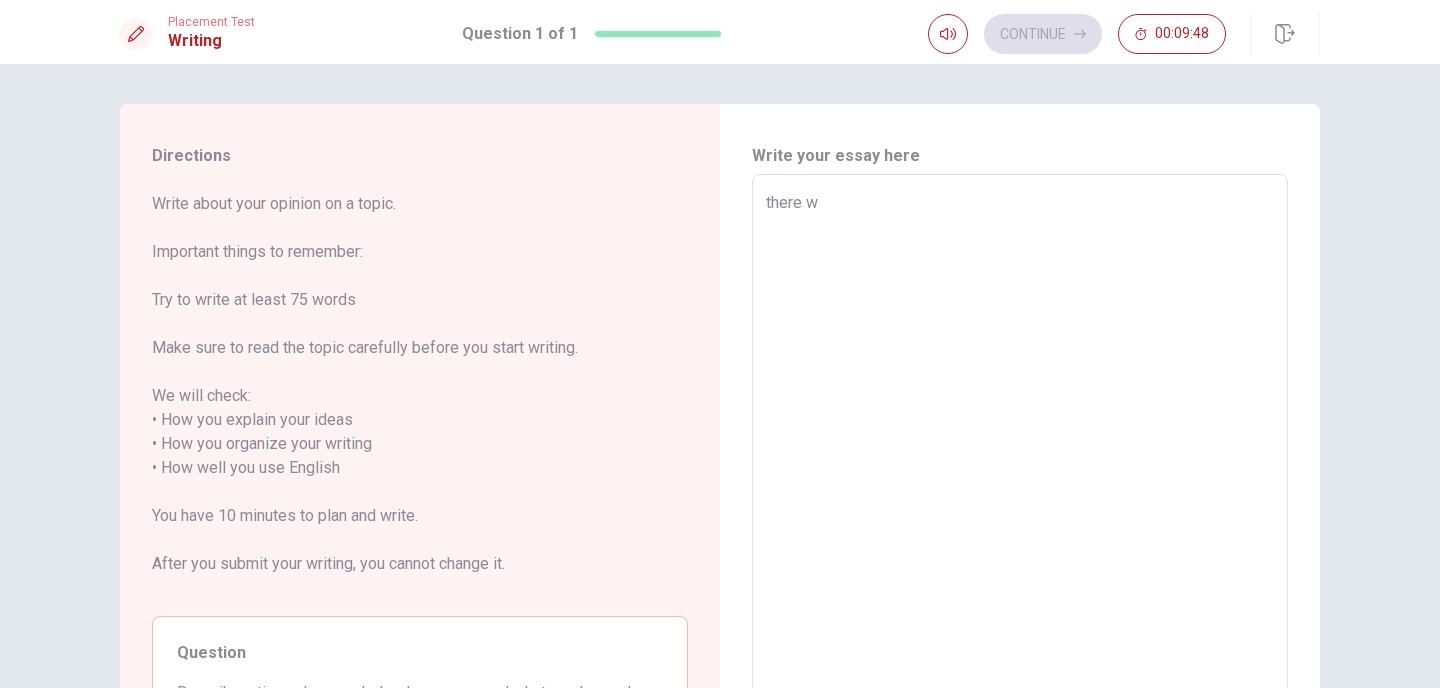 type on "x" 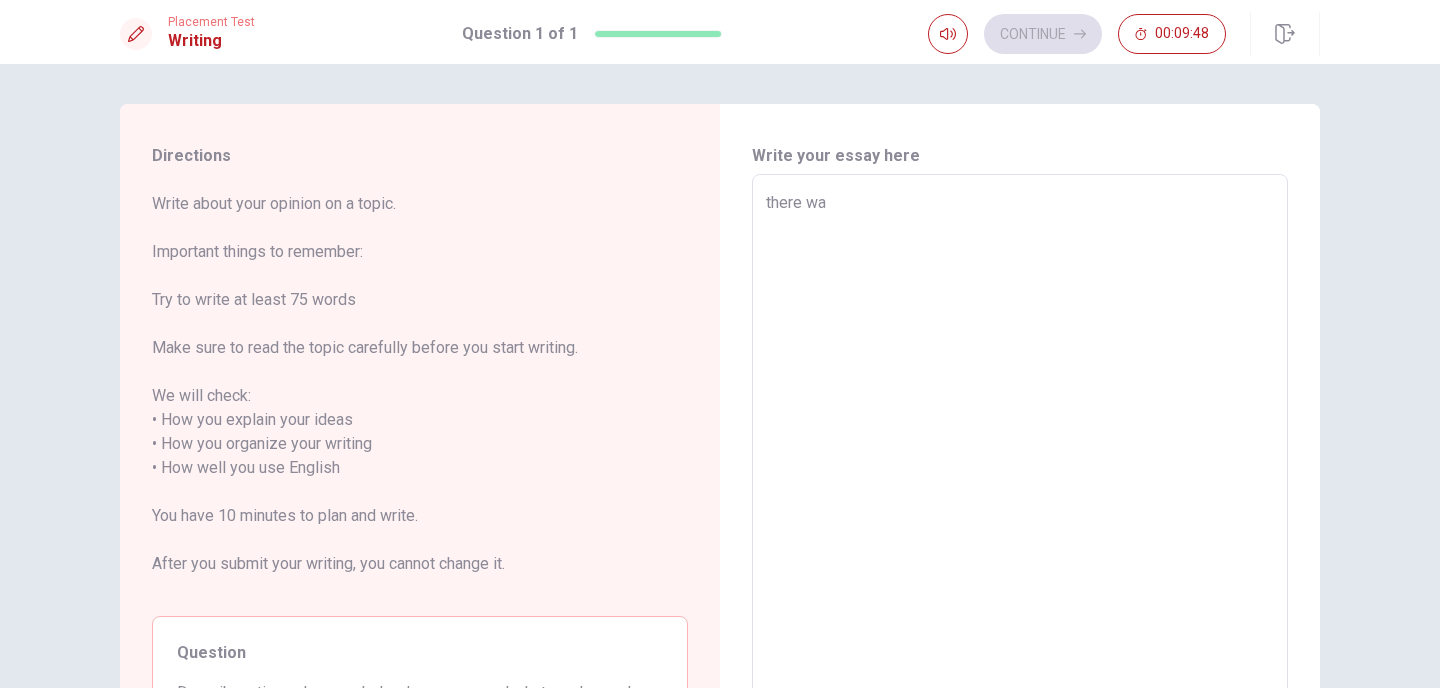 type on "x" 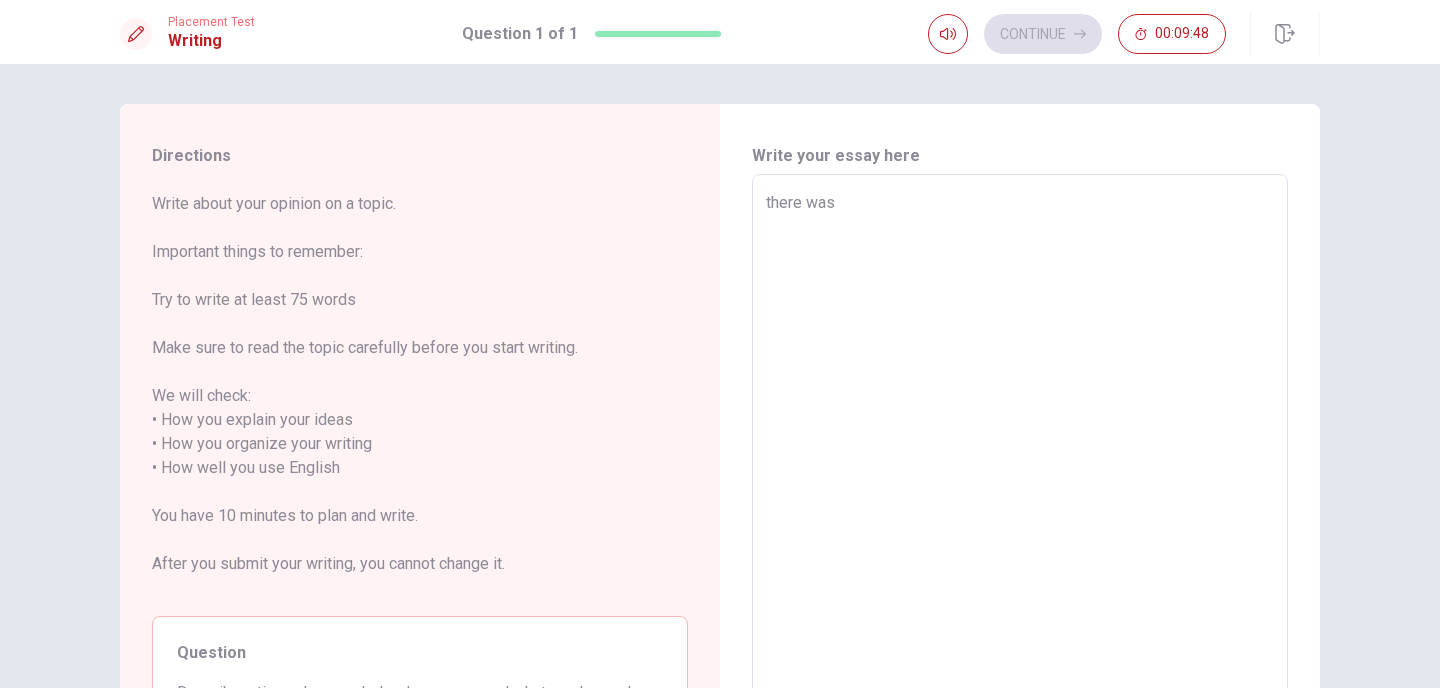 type on "x" 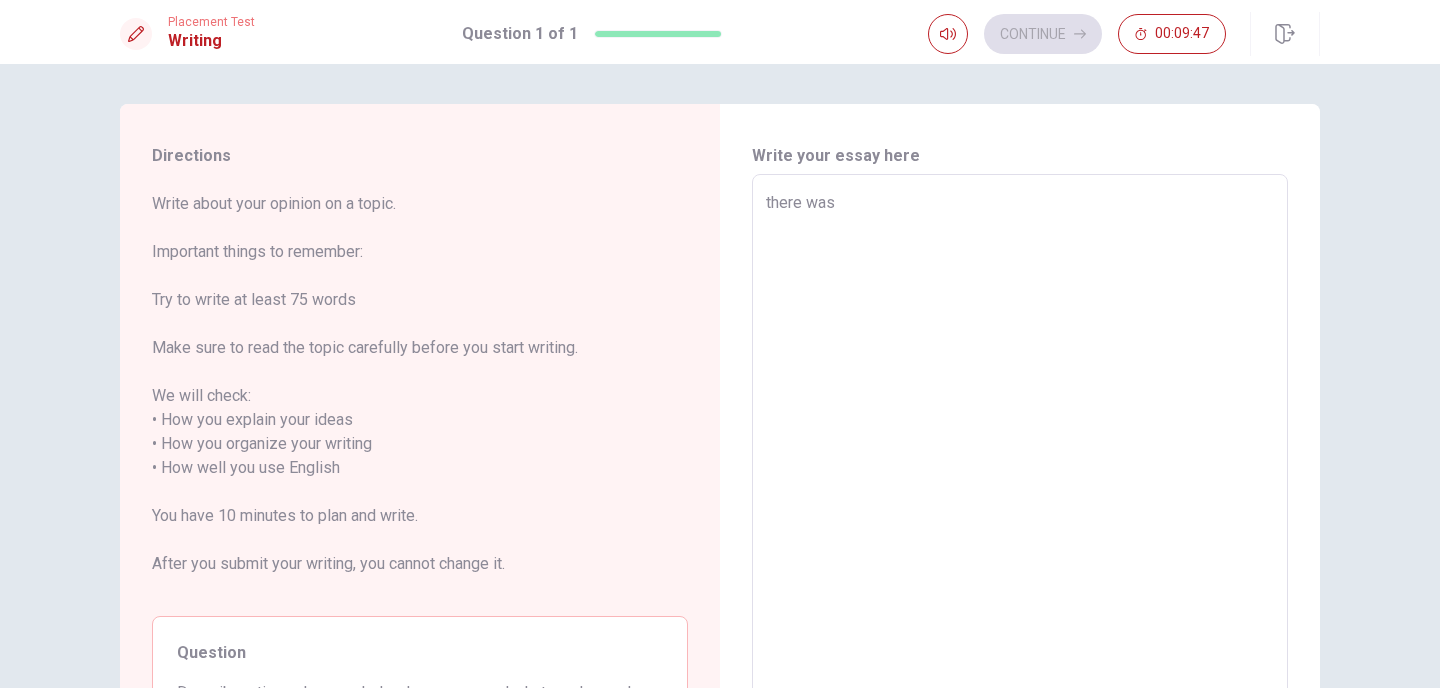 type on "x" 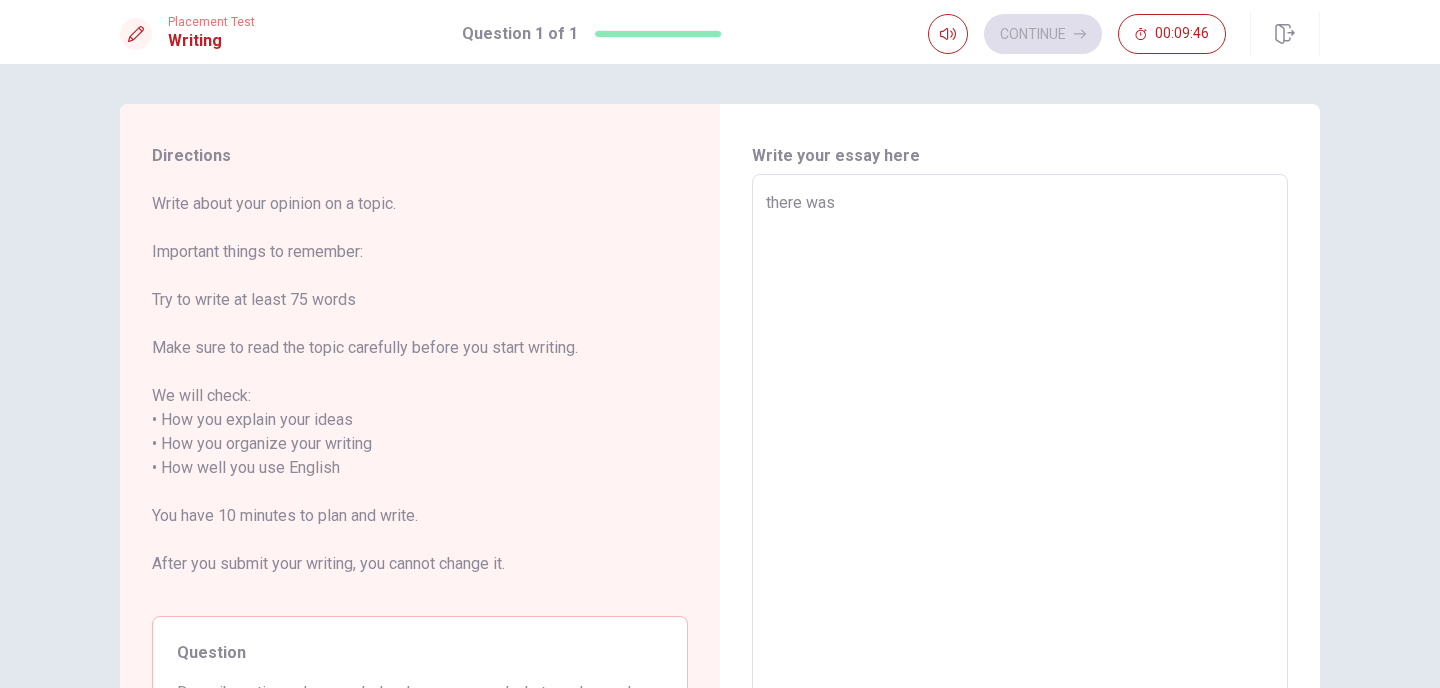 type on "there wa" 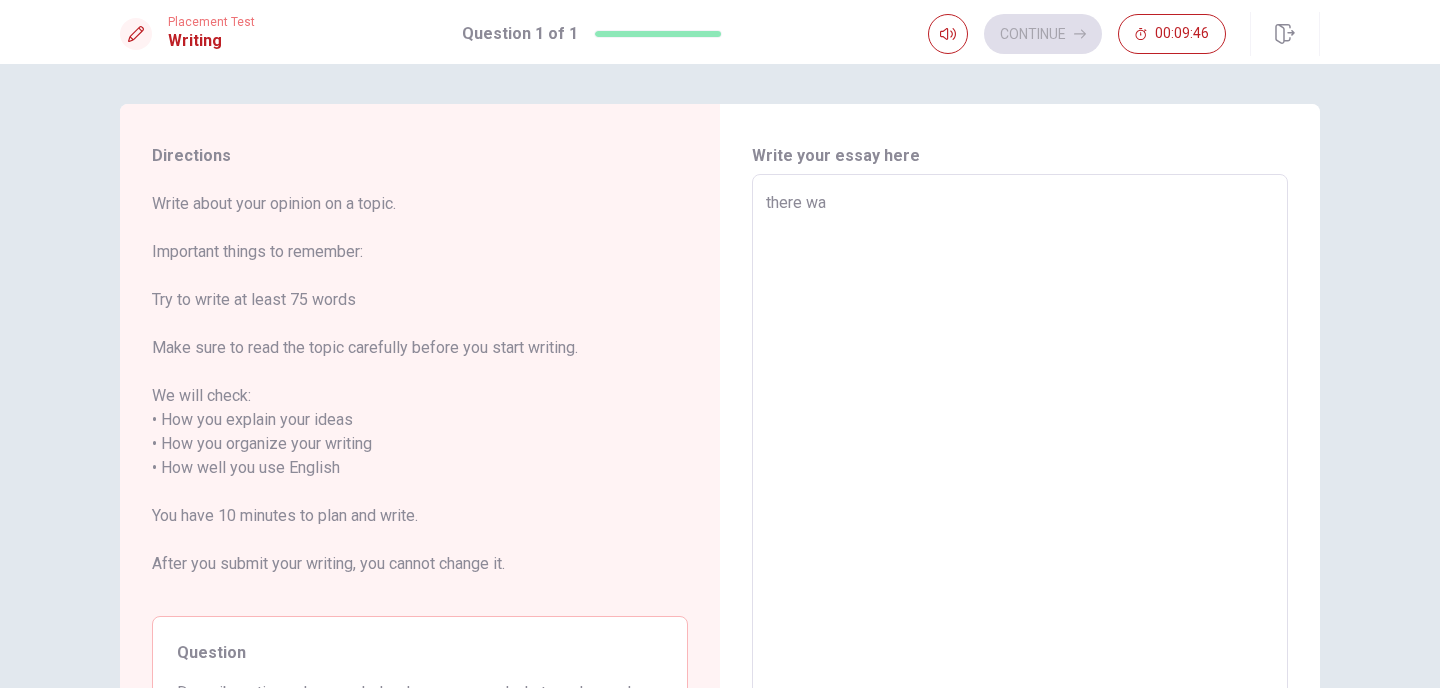 type on "x" 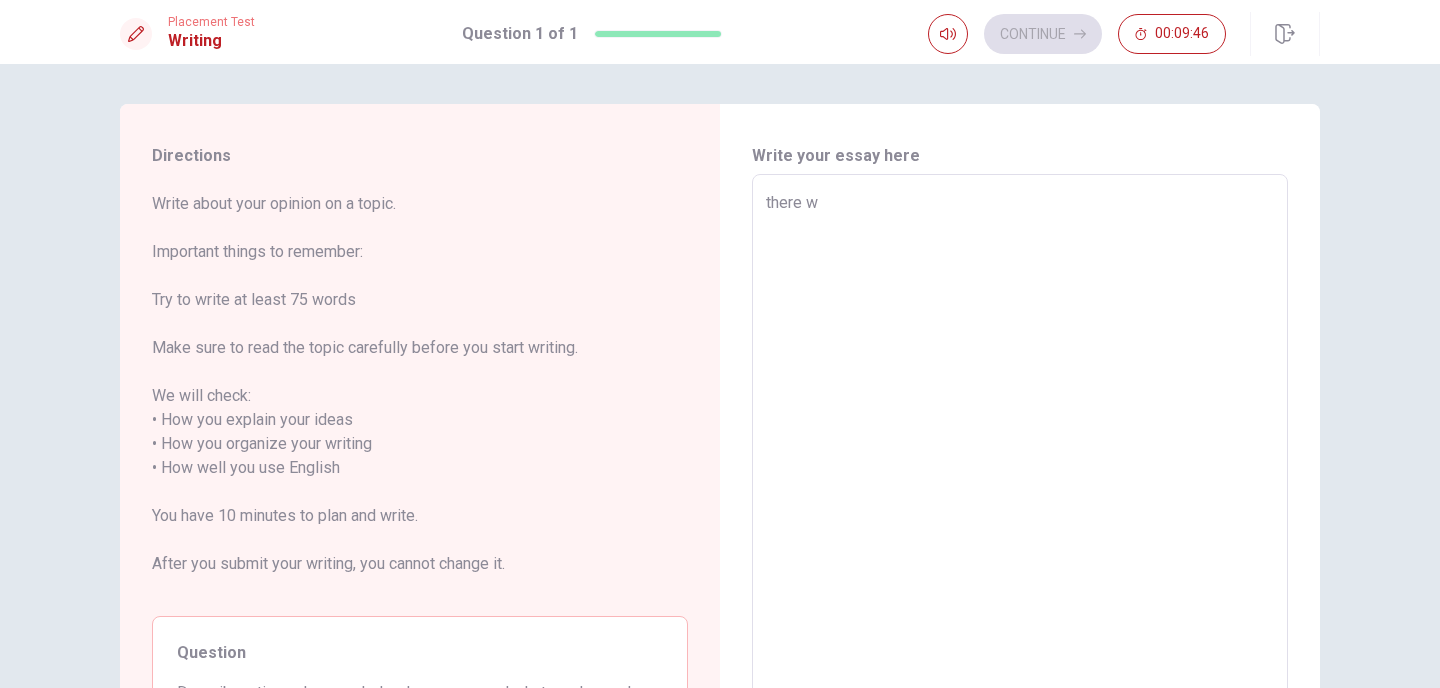 type on "x" 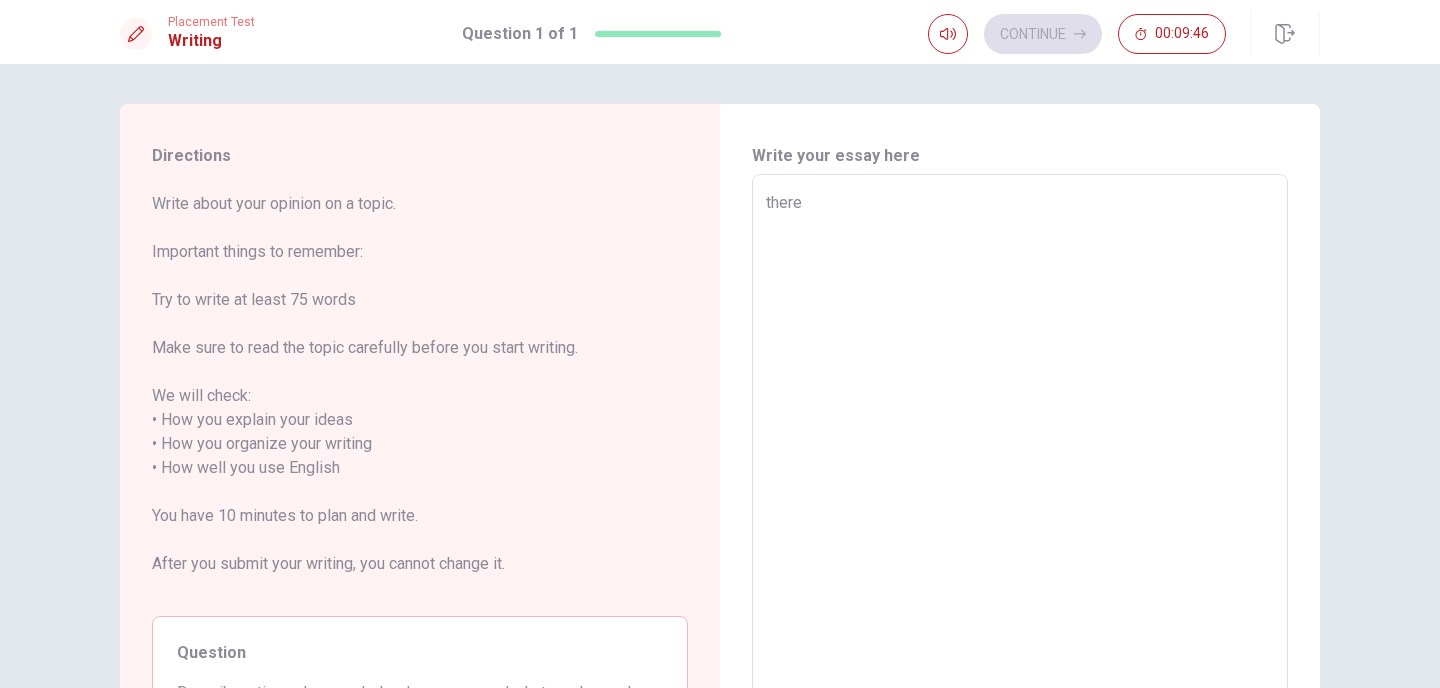 type on "x" 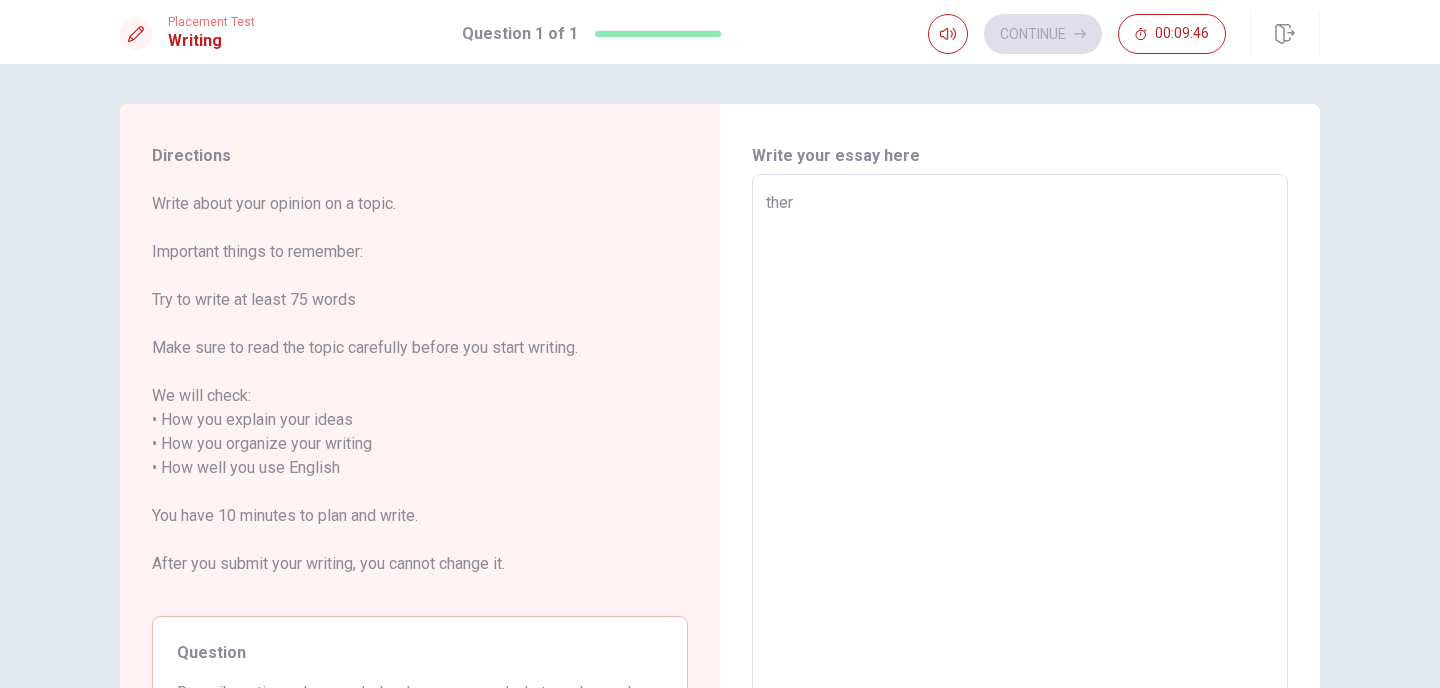 type on "x" 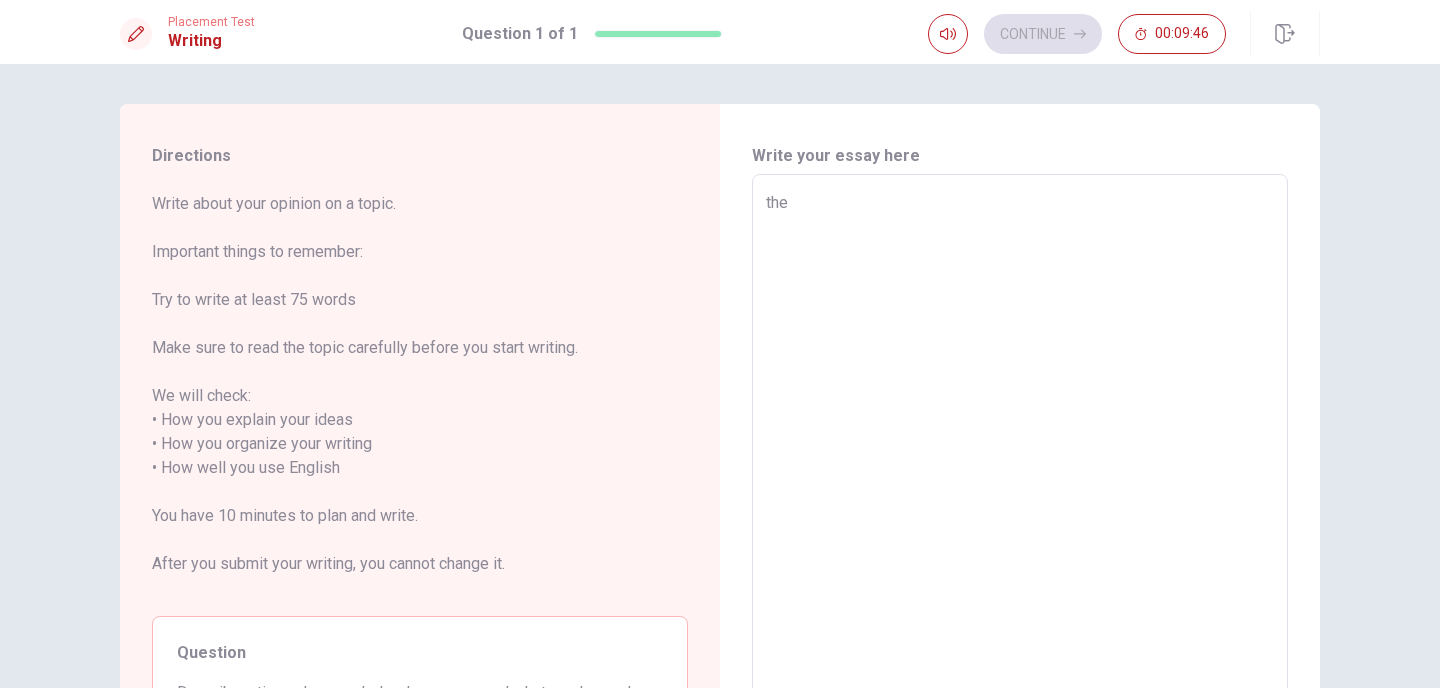 type on "x" 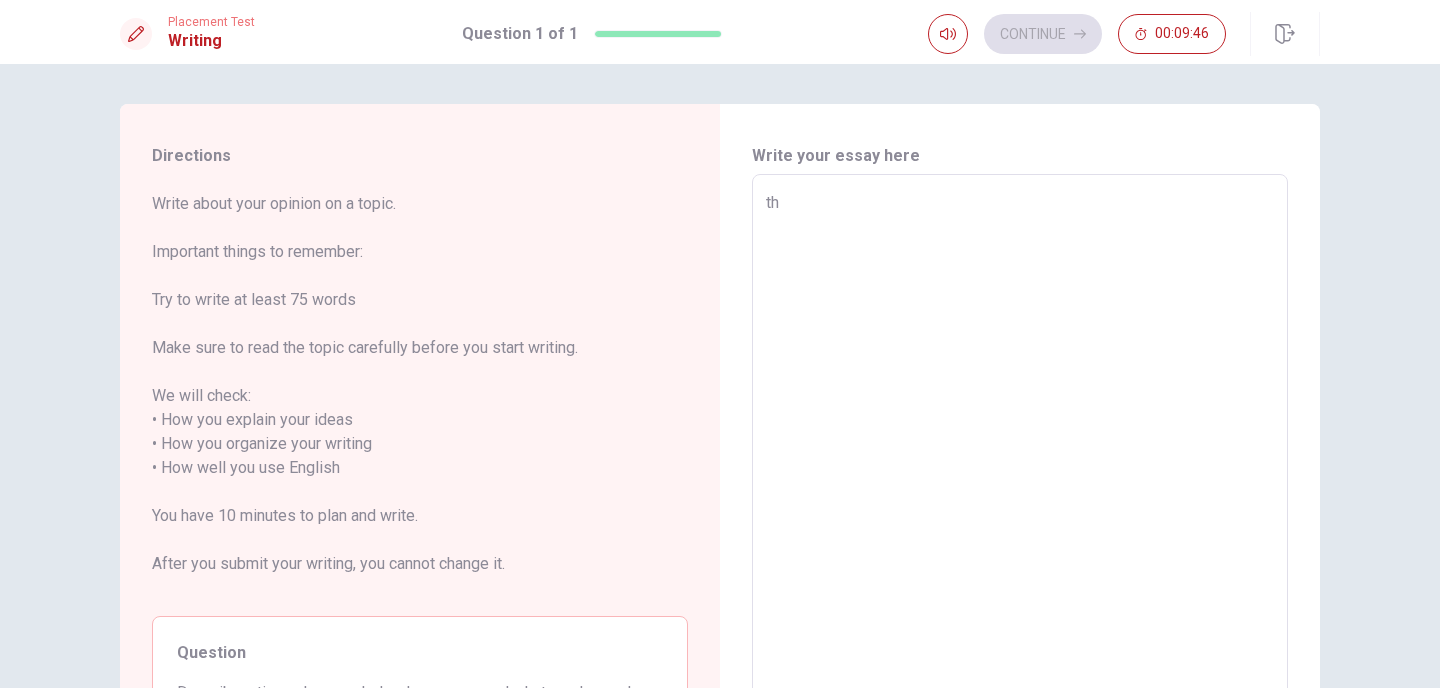 type on "x" 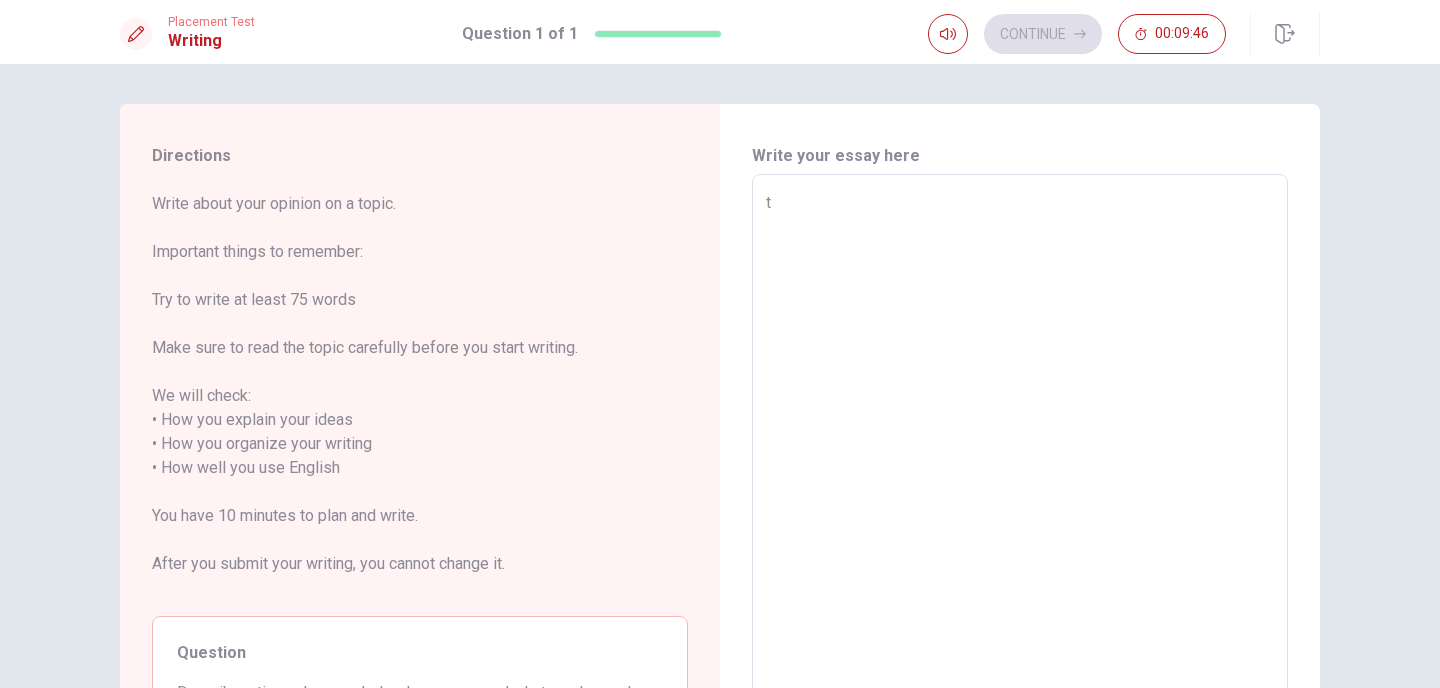 type on "x" 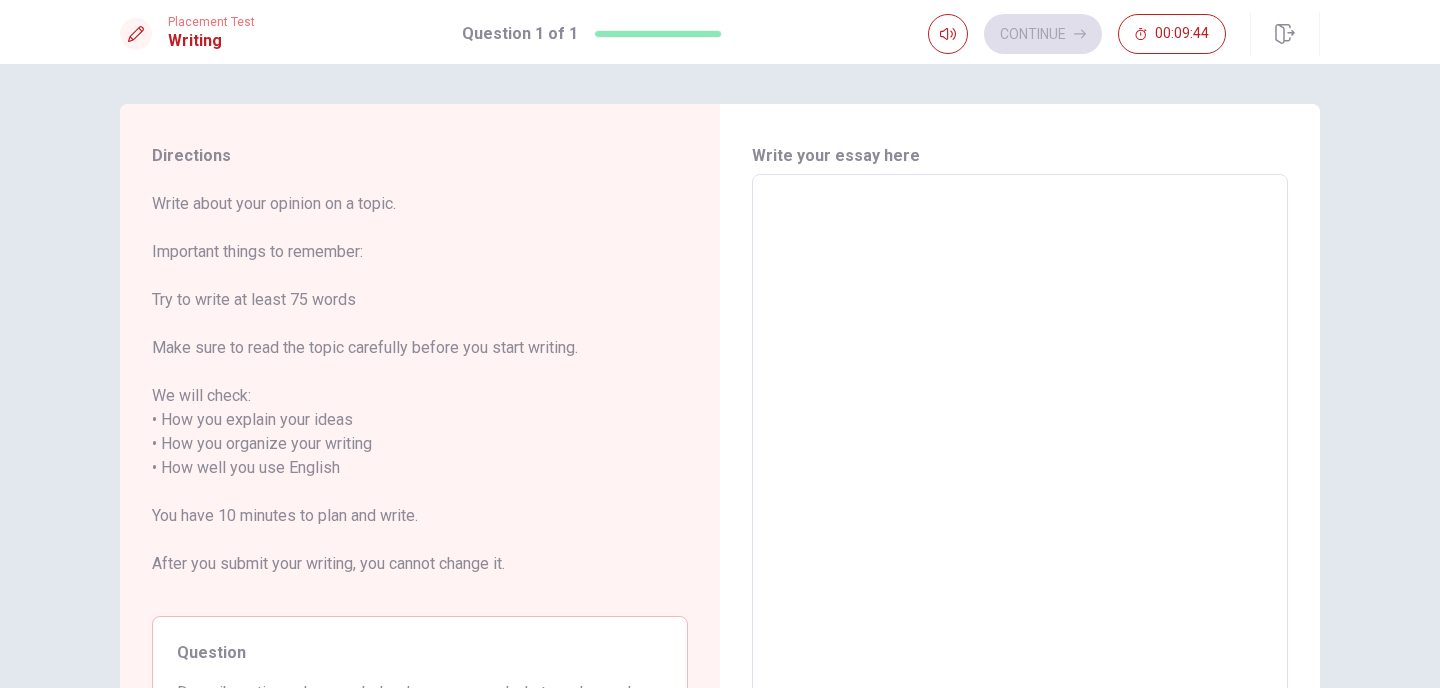 type on "T" 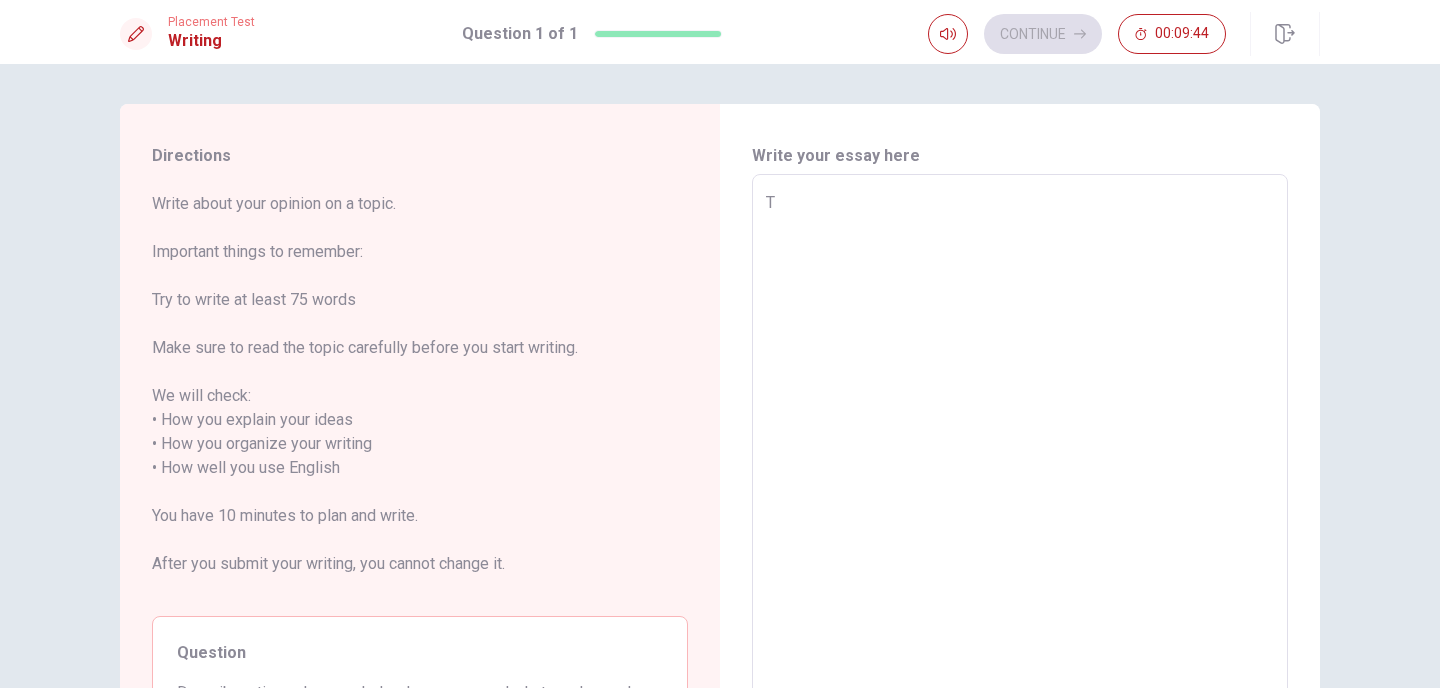 type on "x" 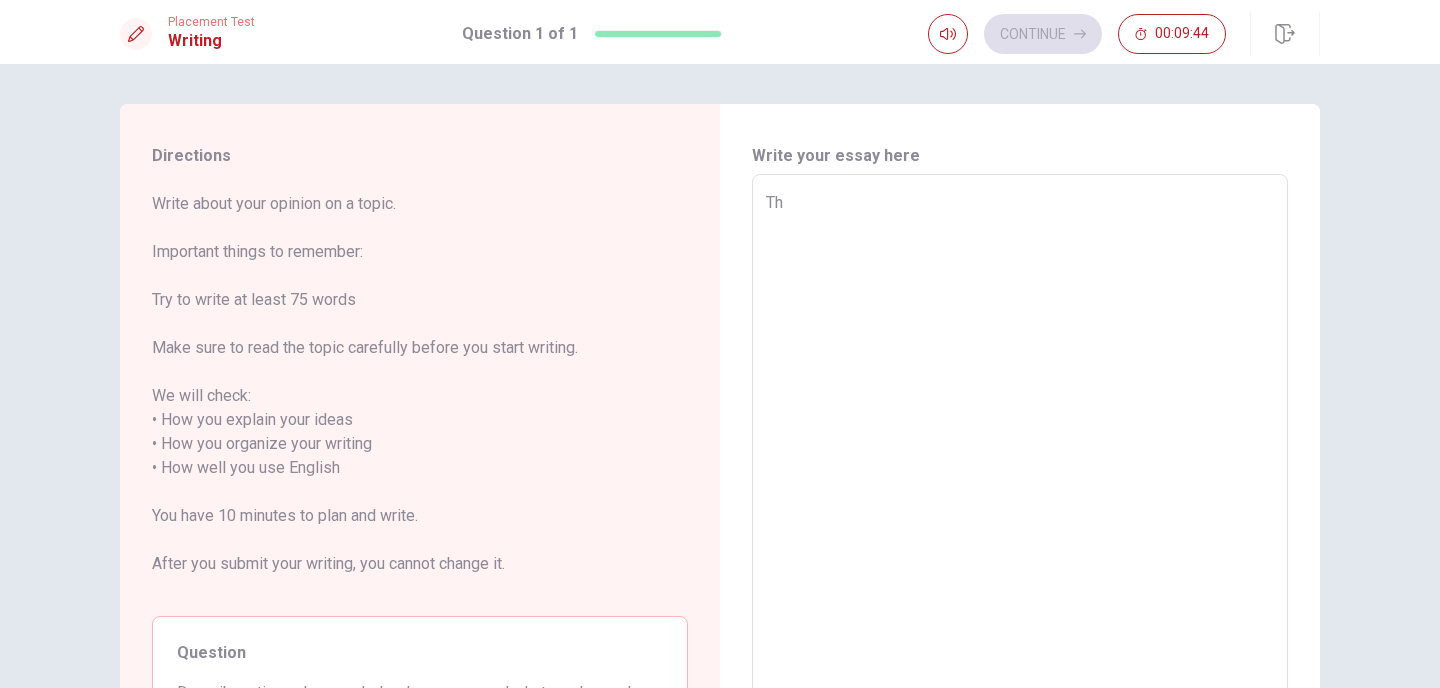 type on "x" 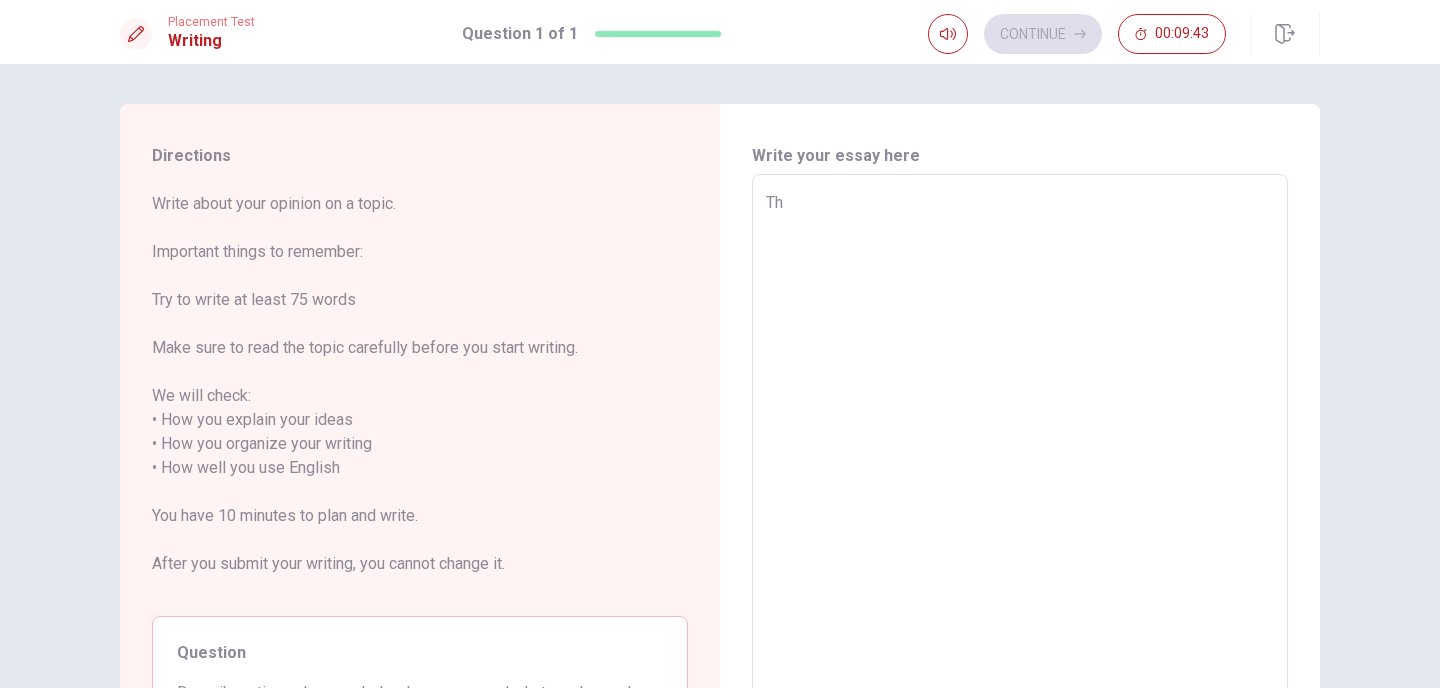 type on "The" 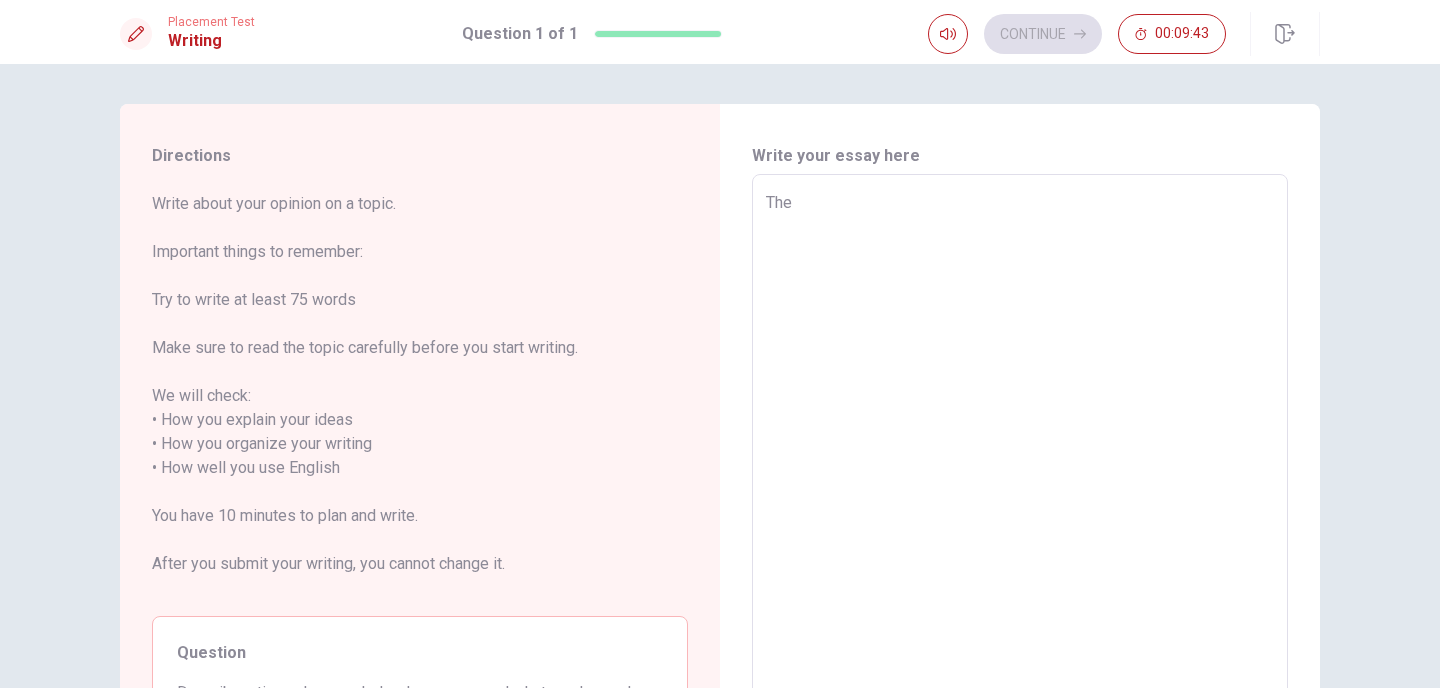 type on "x" 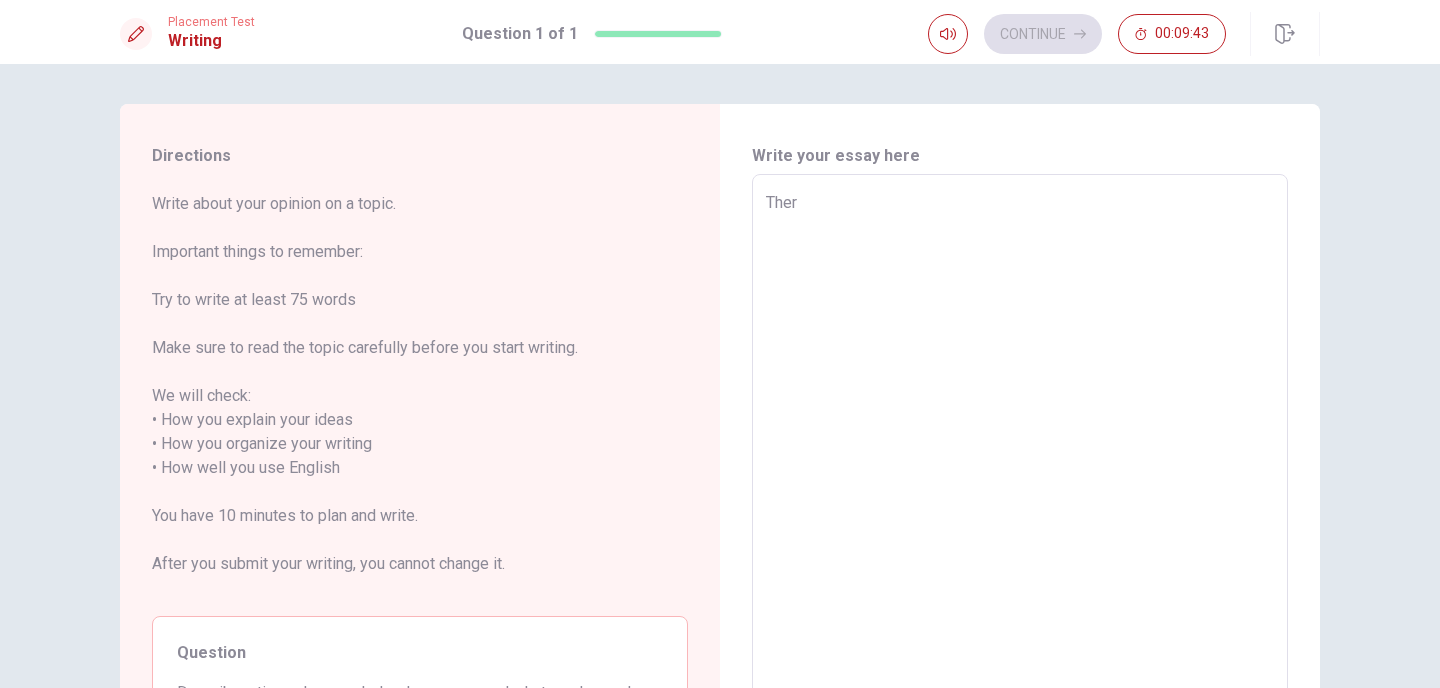 type on "x" 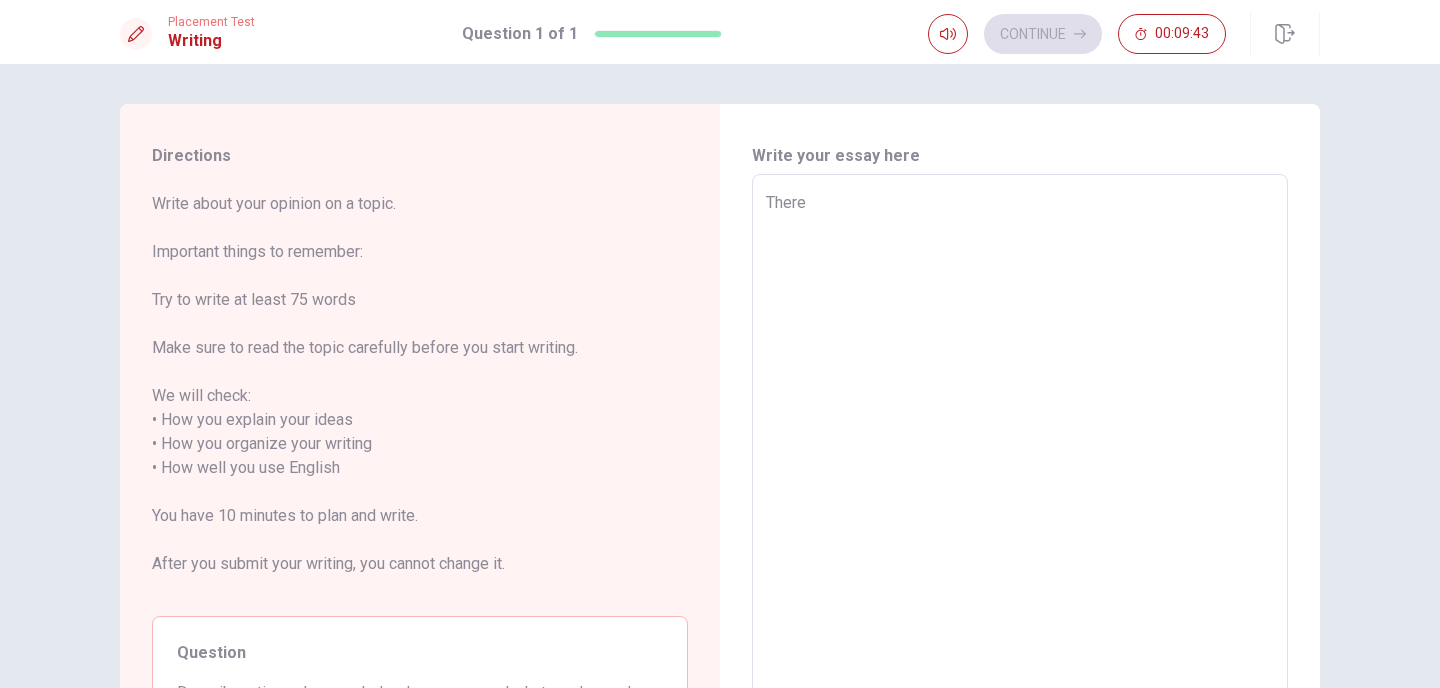 type on "x" 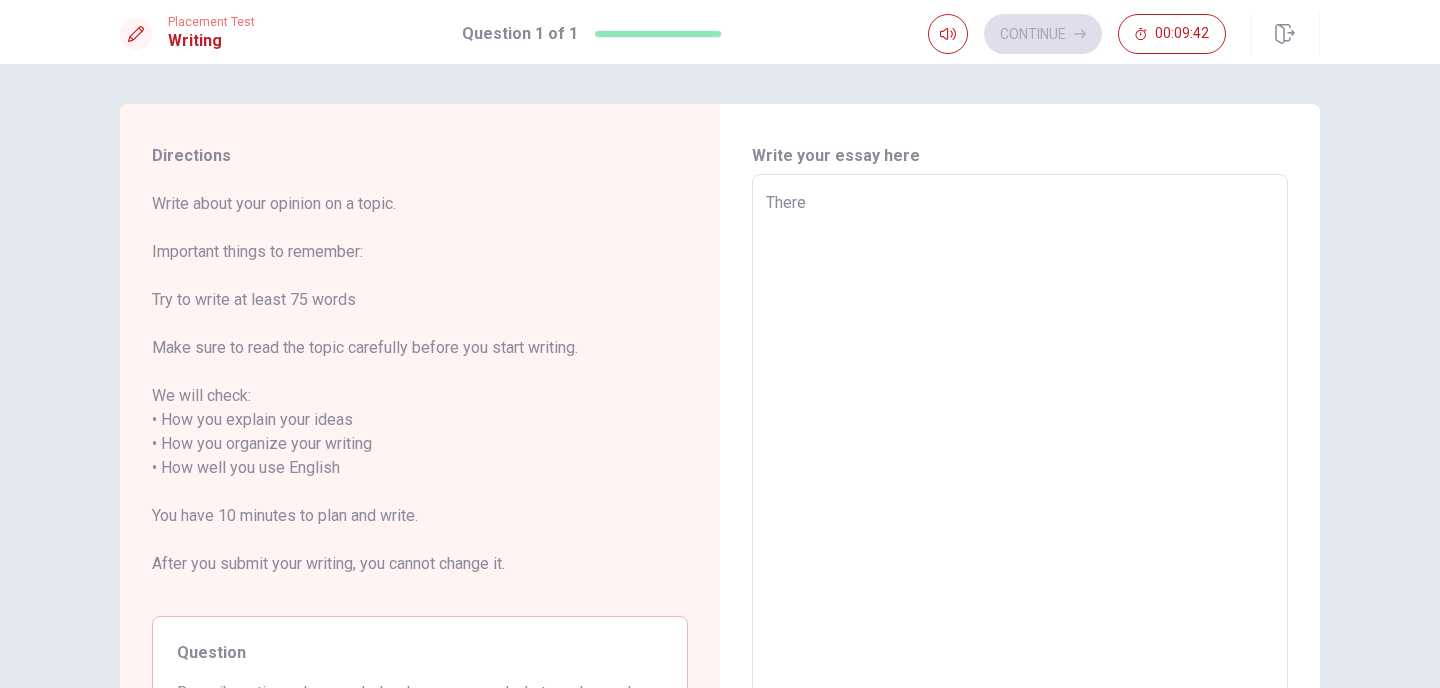 type on "There w" 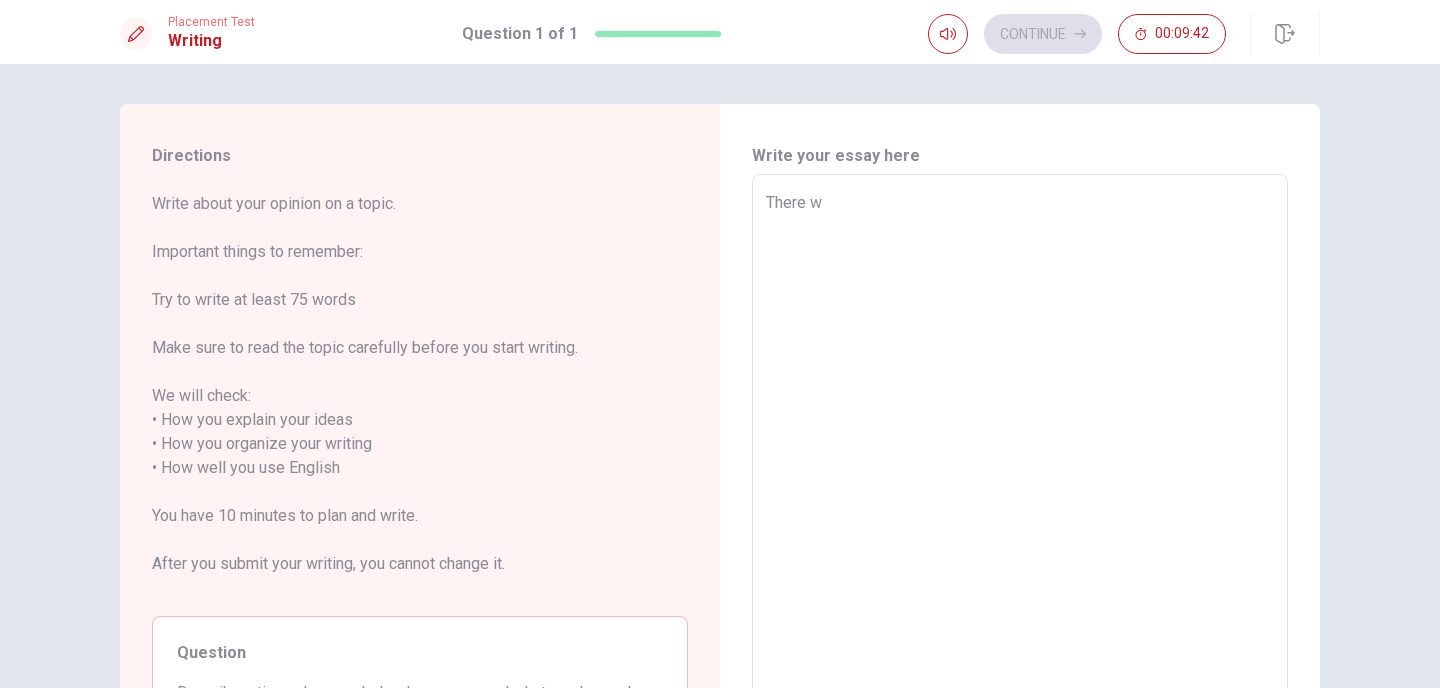 type on "x" 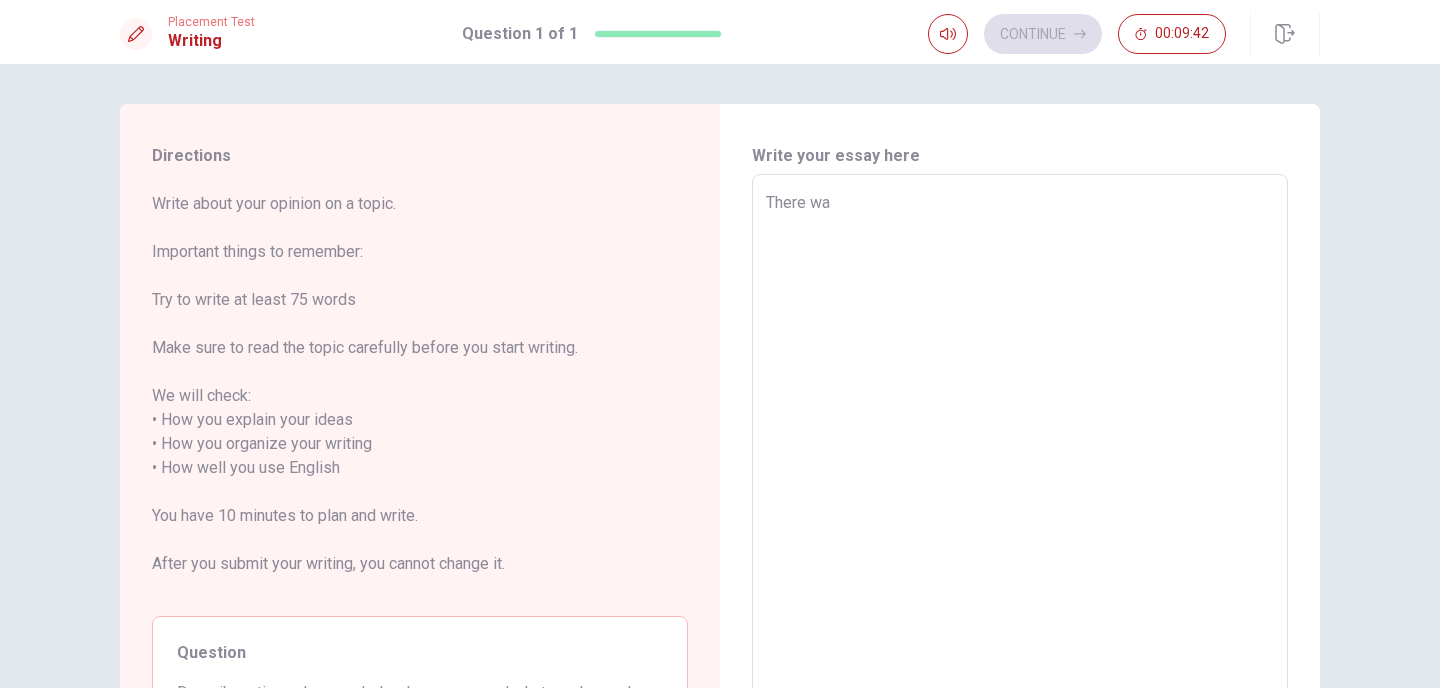 type on "x" 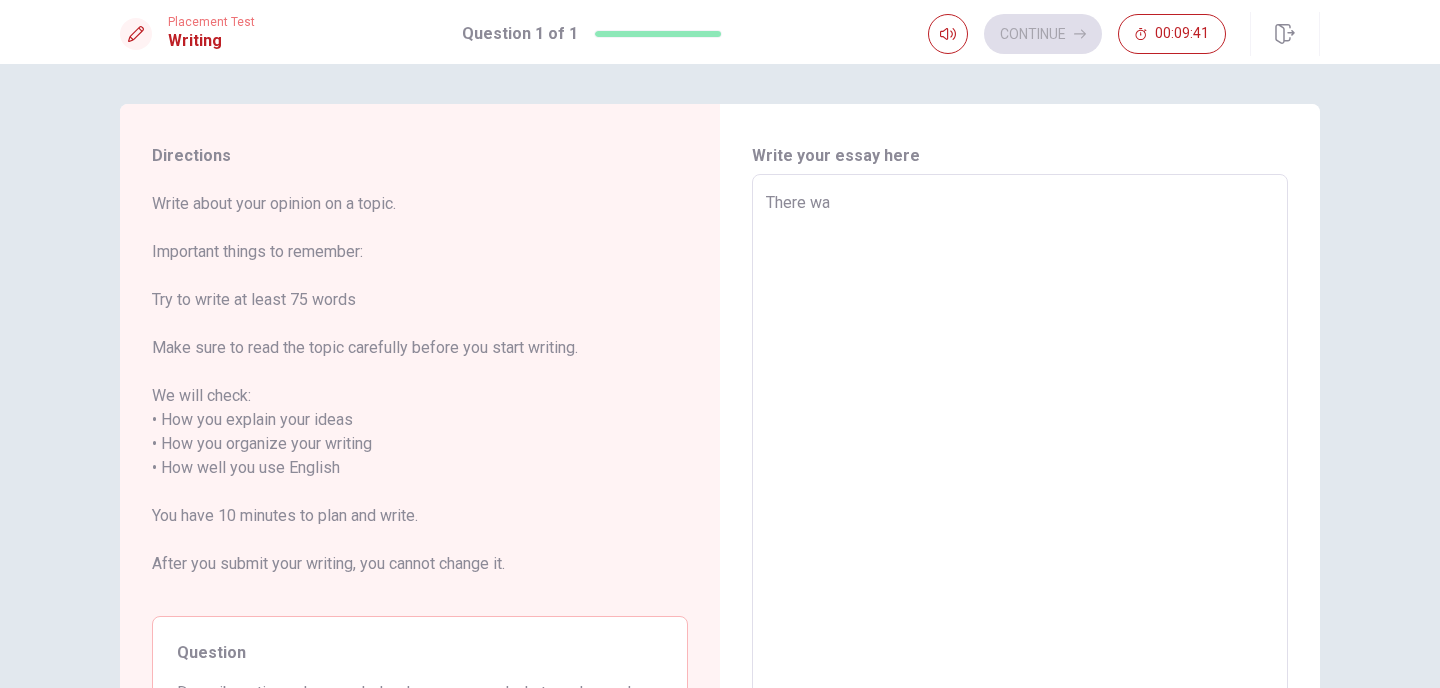 type on "There was" 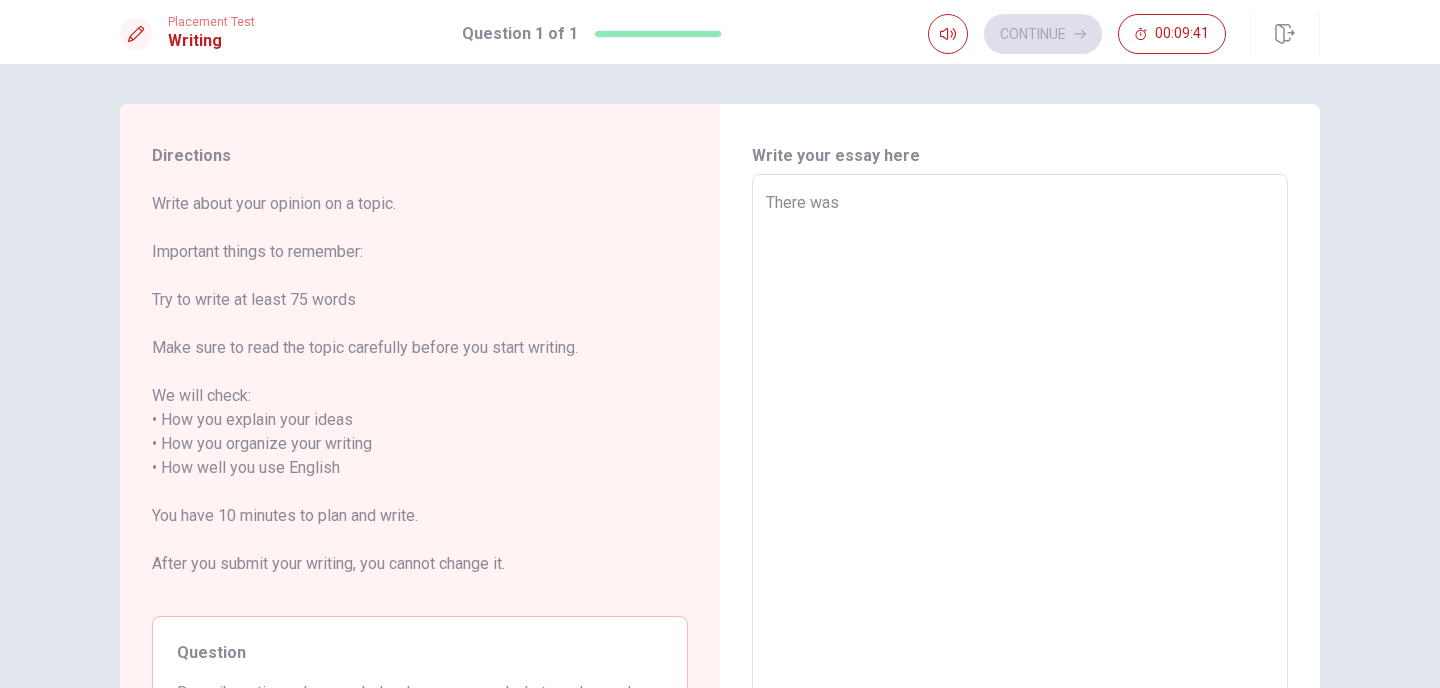 type on "x" 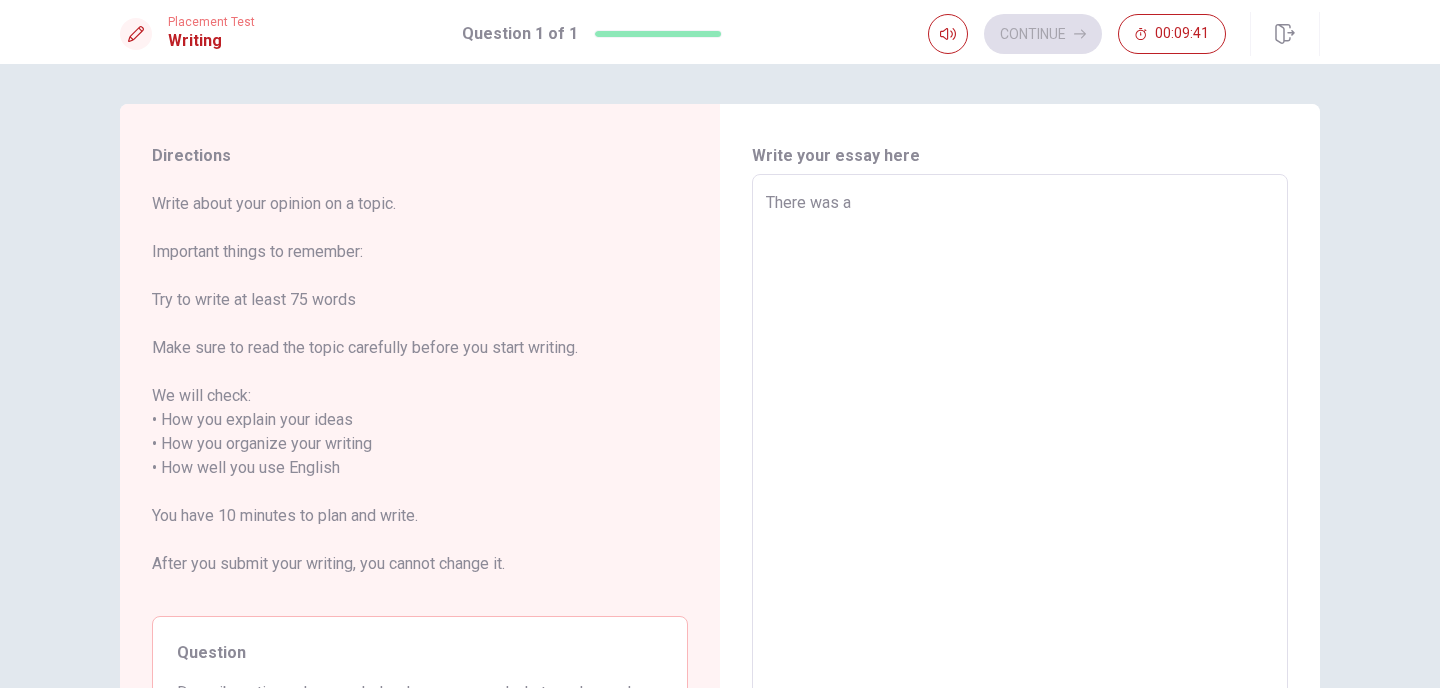type on "x" 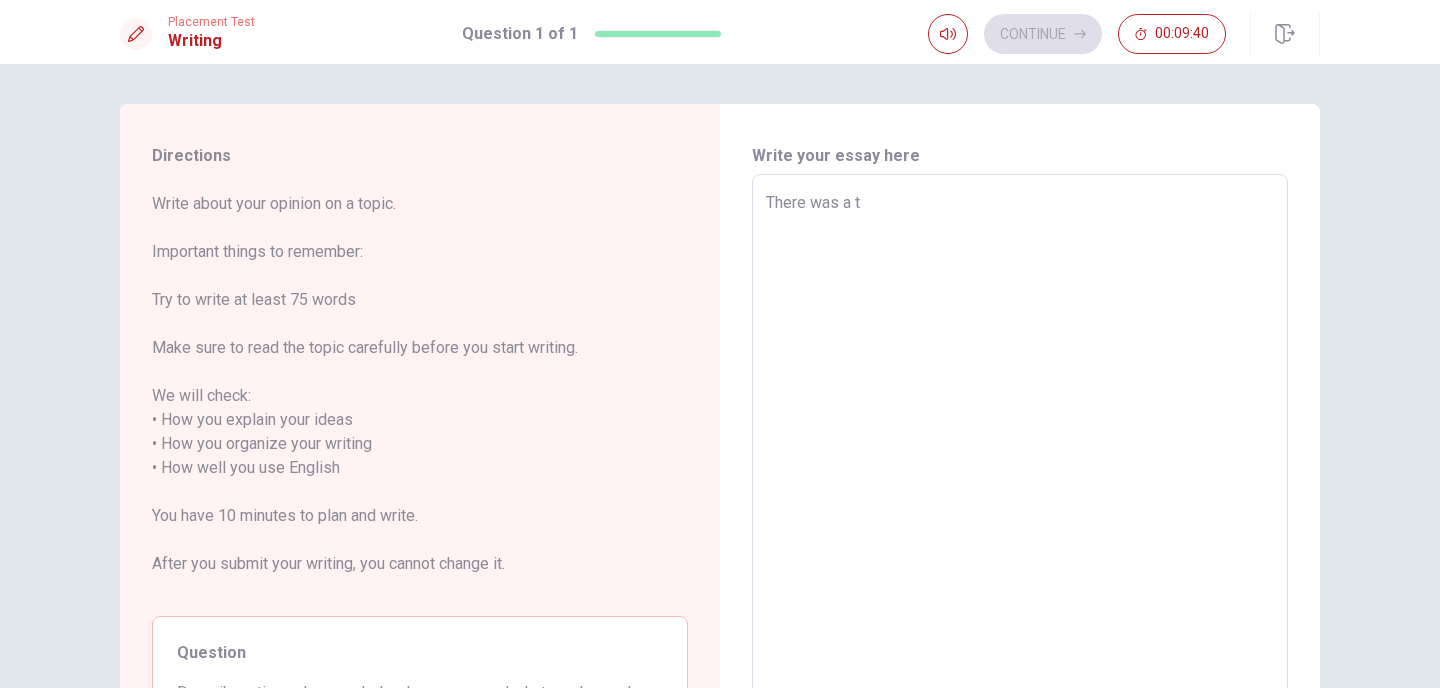 type on "x" 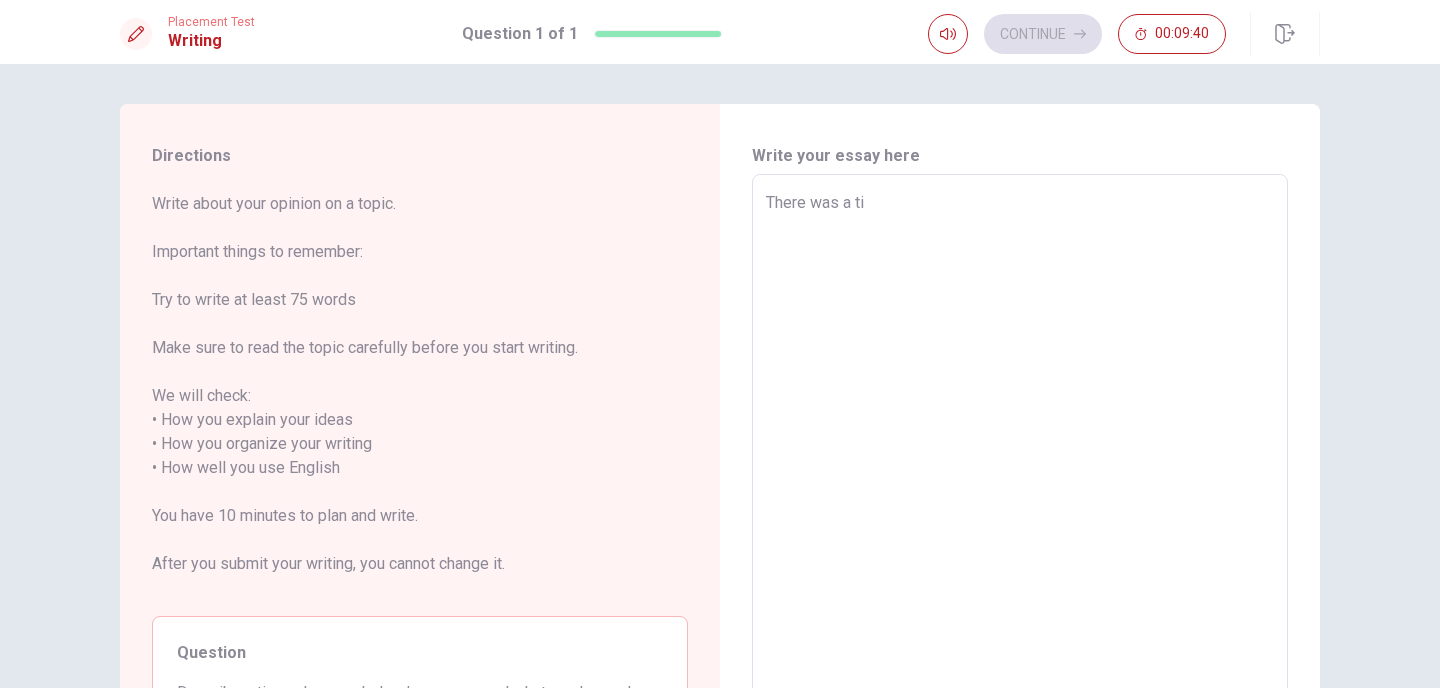 type on "x" 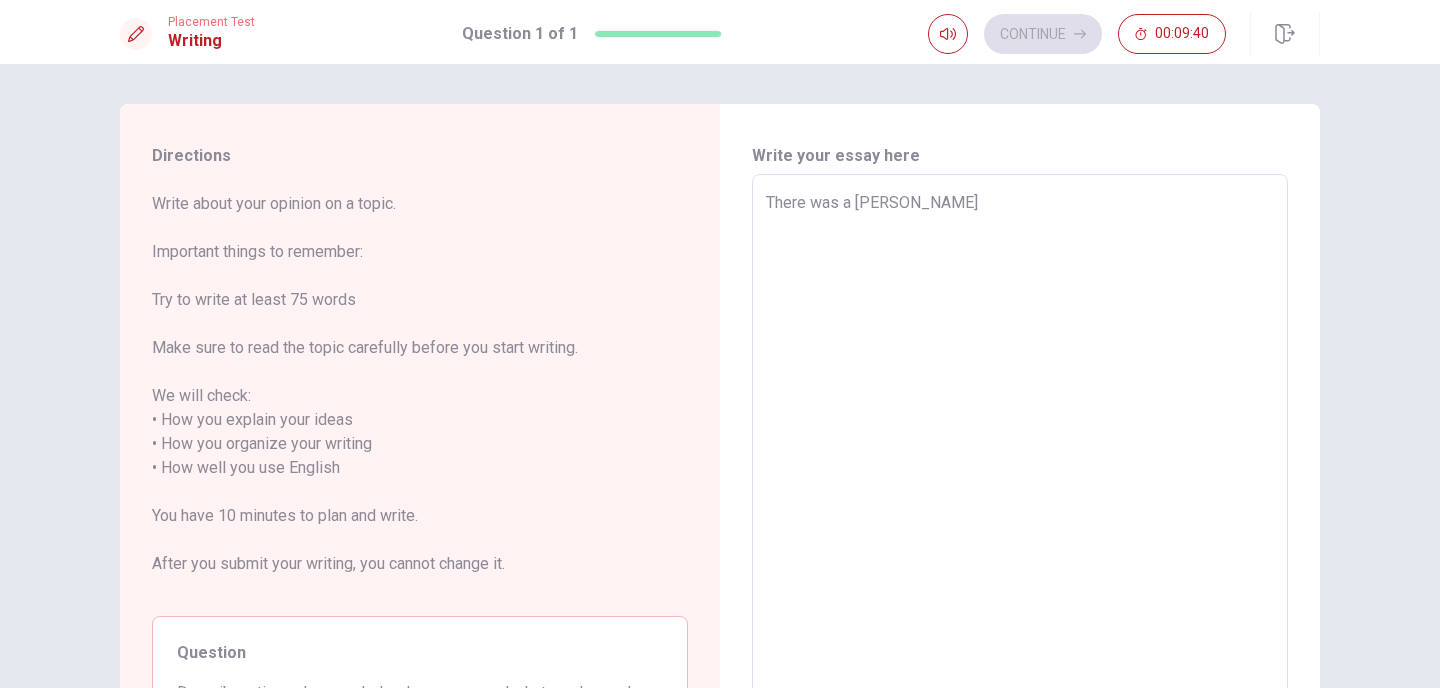 type on "x" 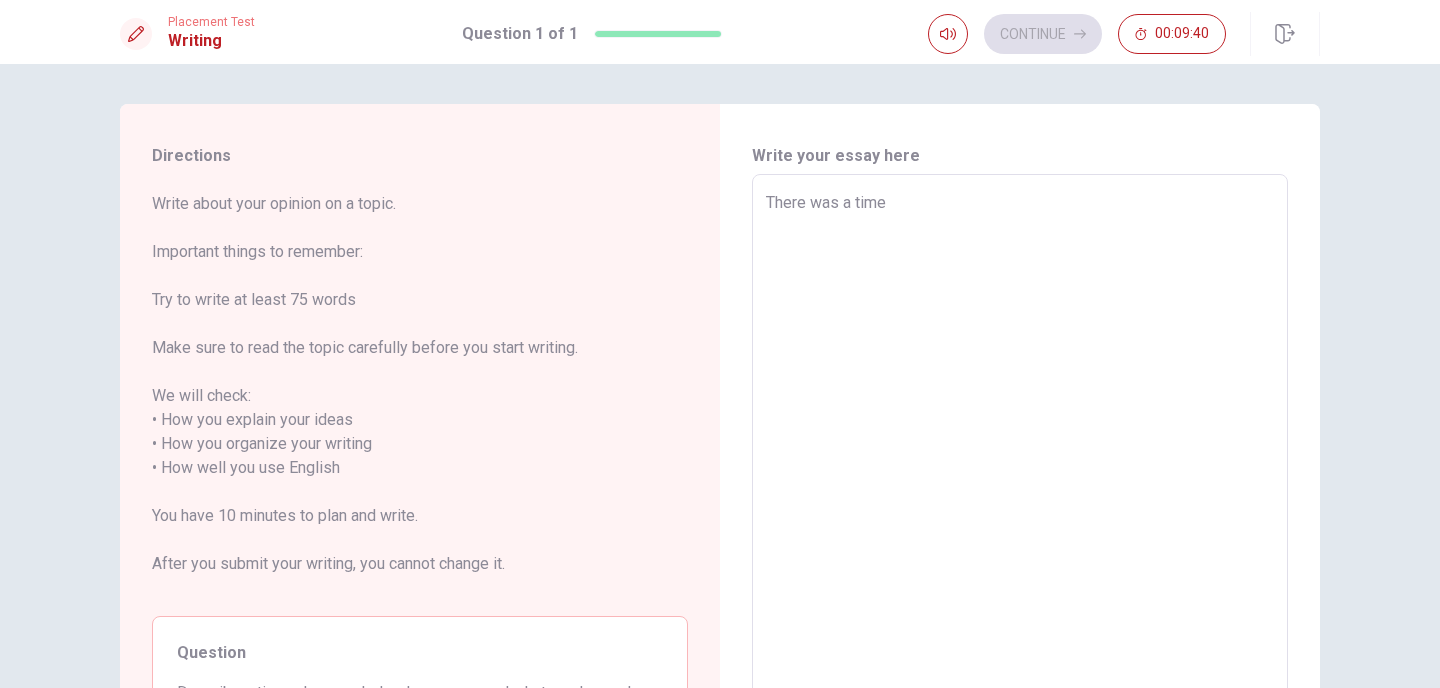 type on "x" 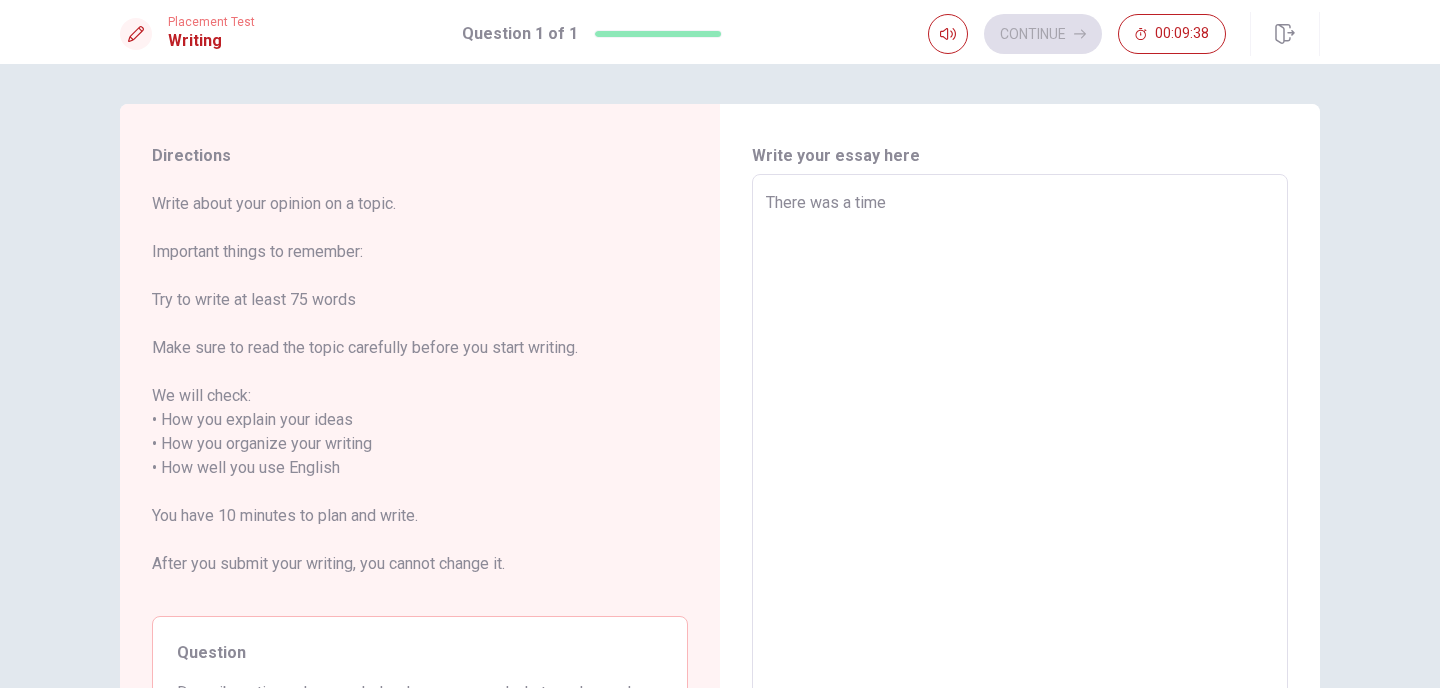 type on "x" 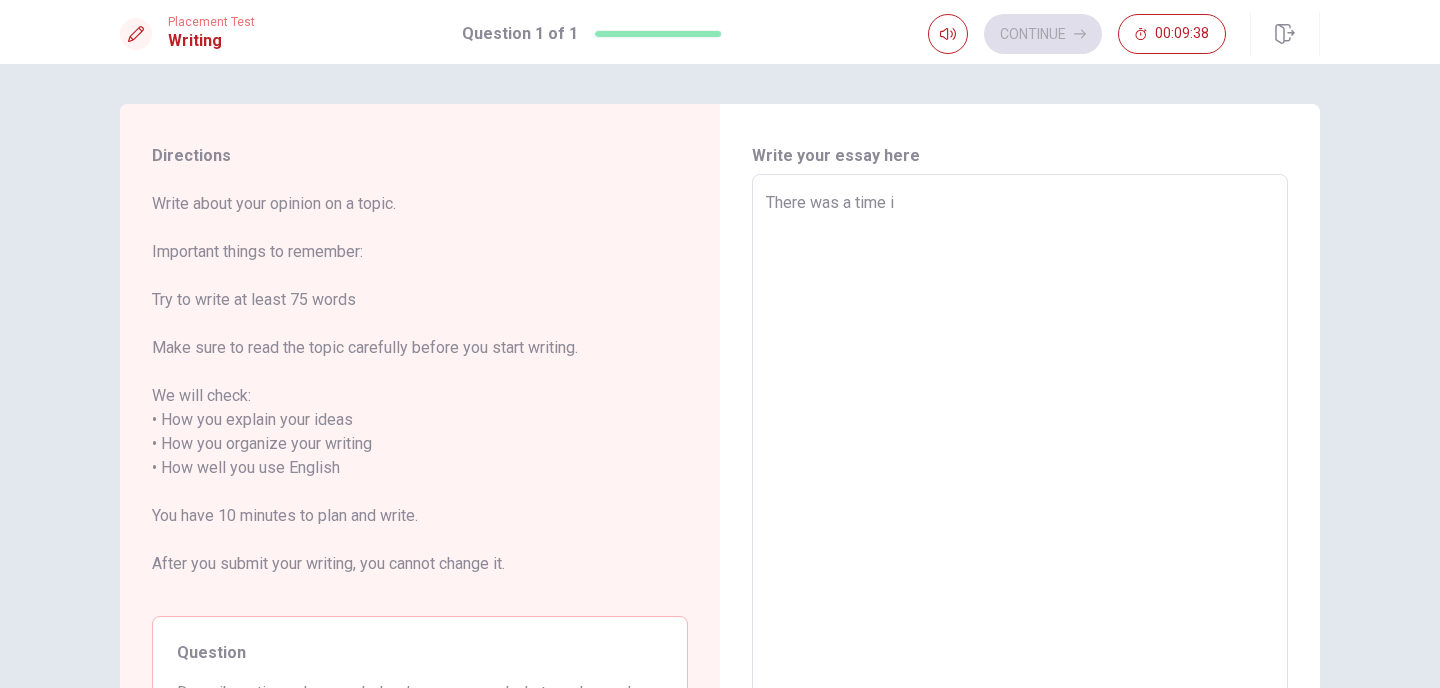 type on "x" 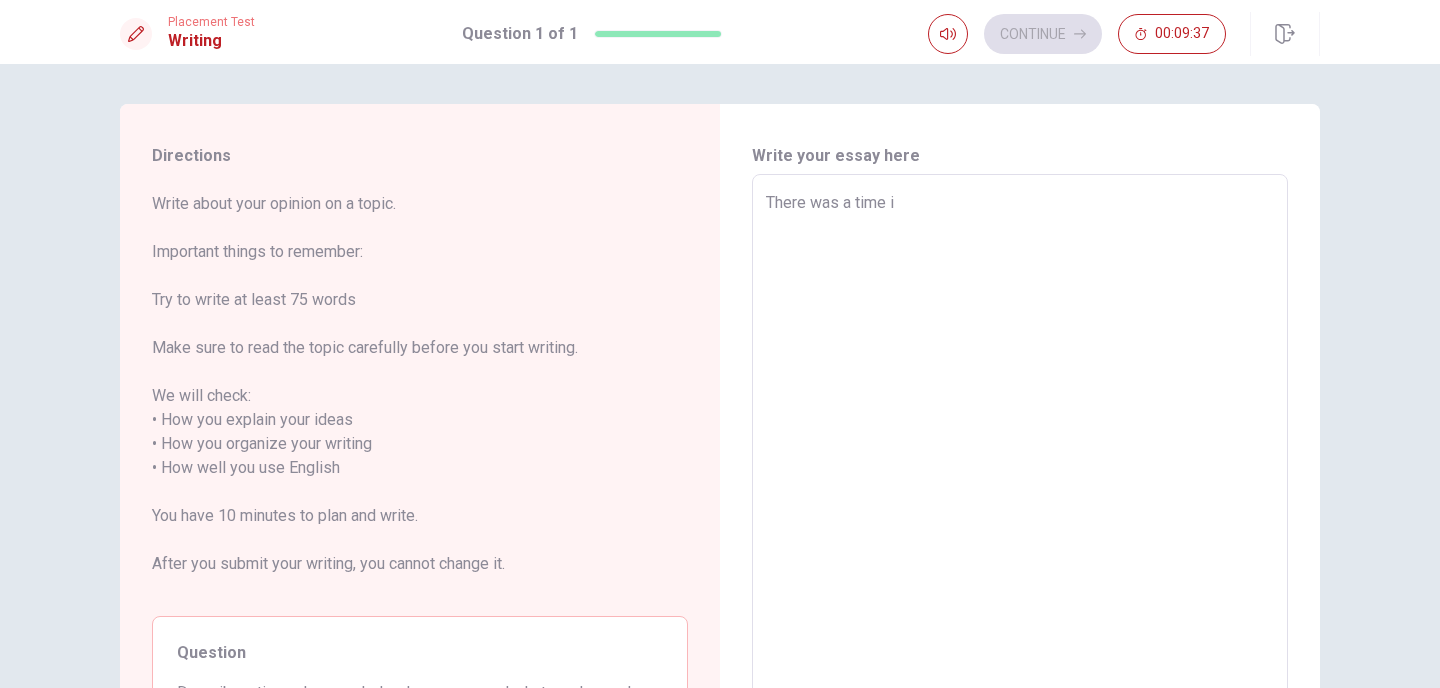 type on "There was a time in" 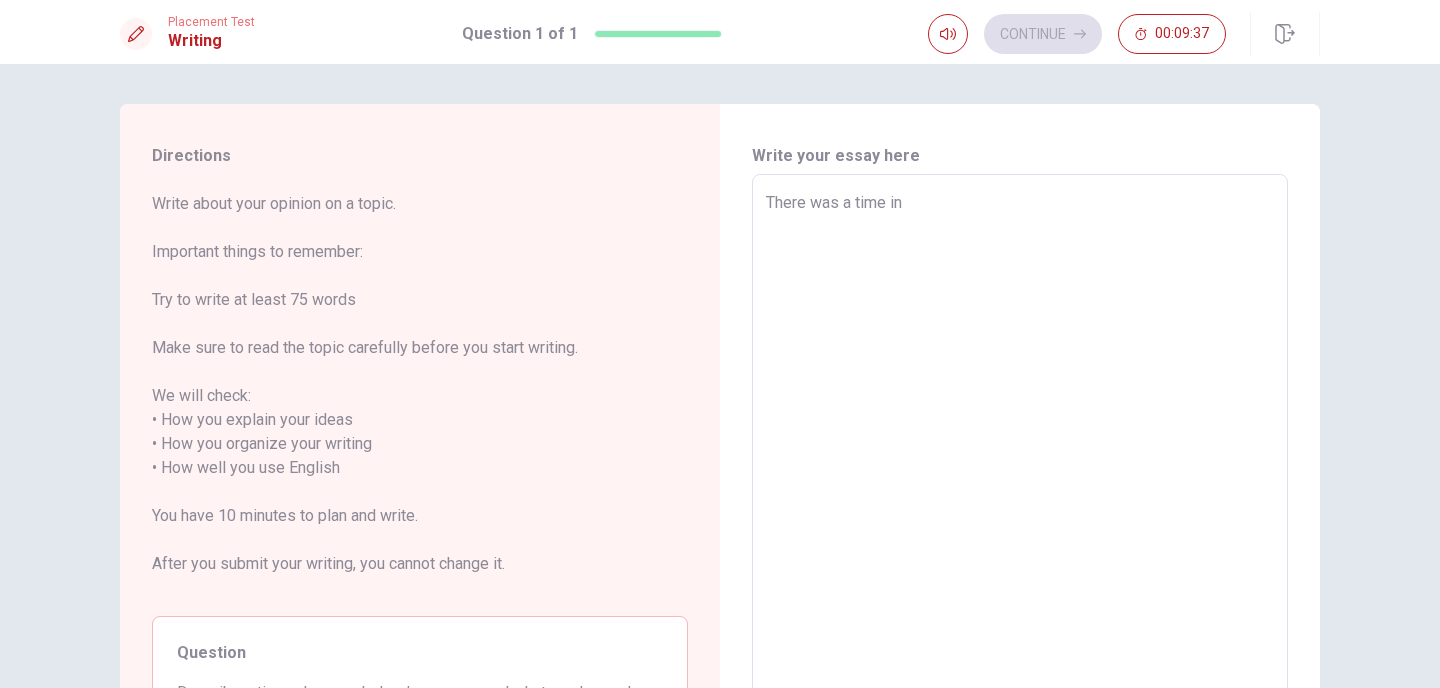 type on "x" 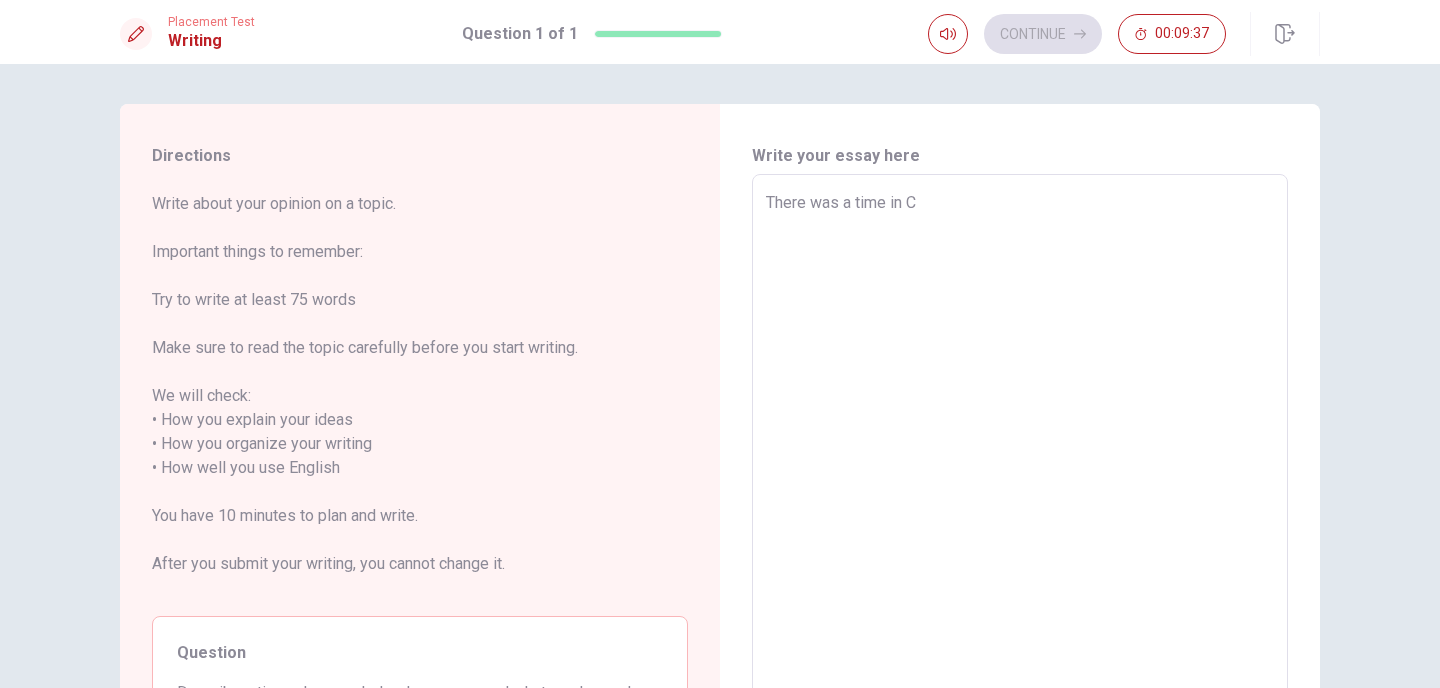 type on "x" 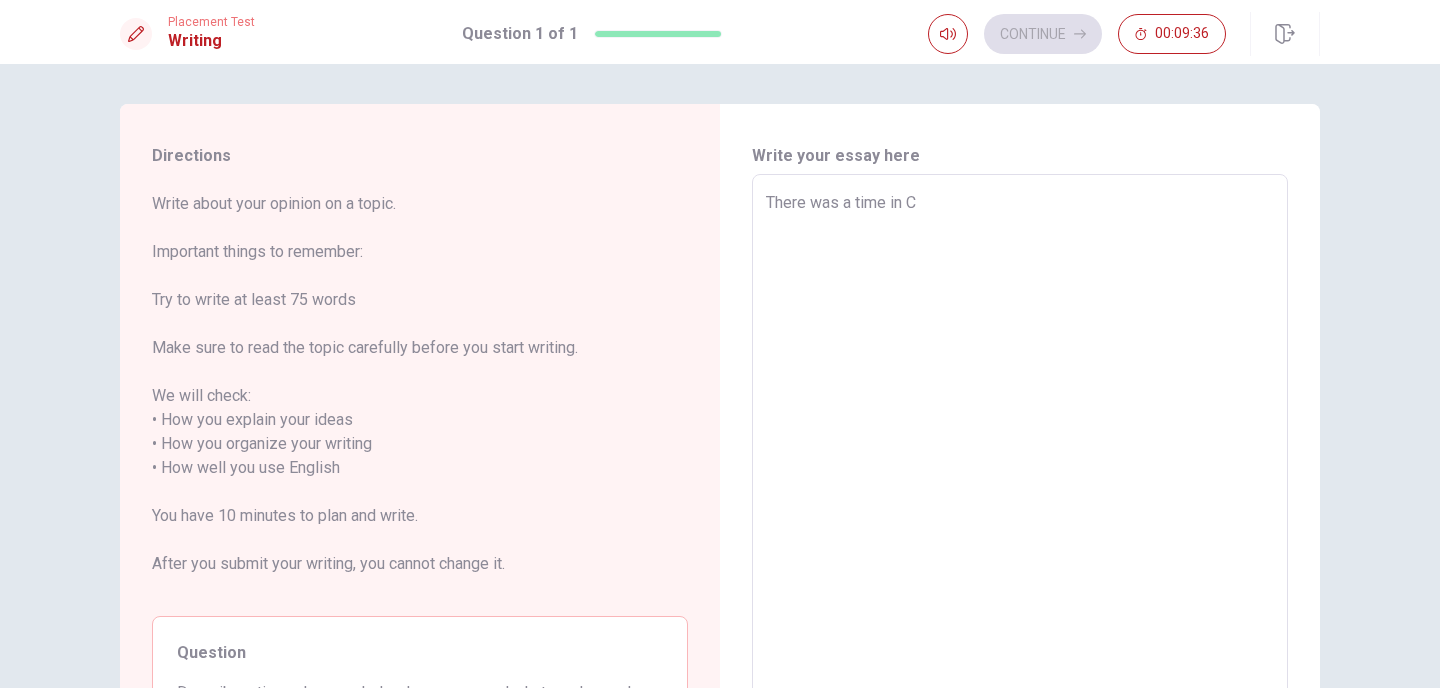 type on "There was a time in Cr" 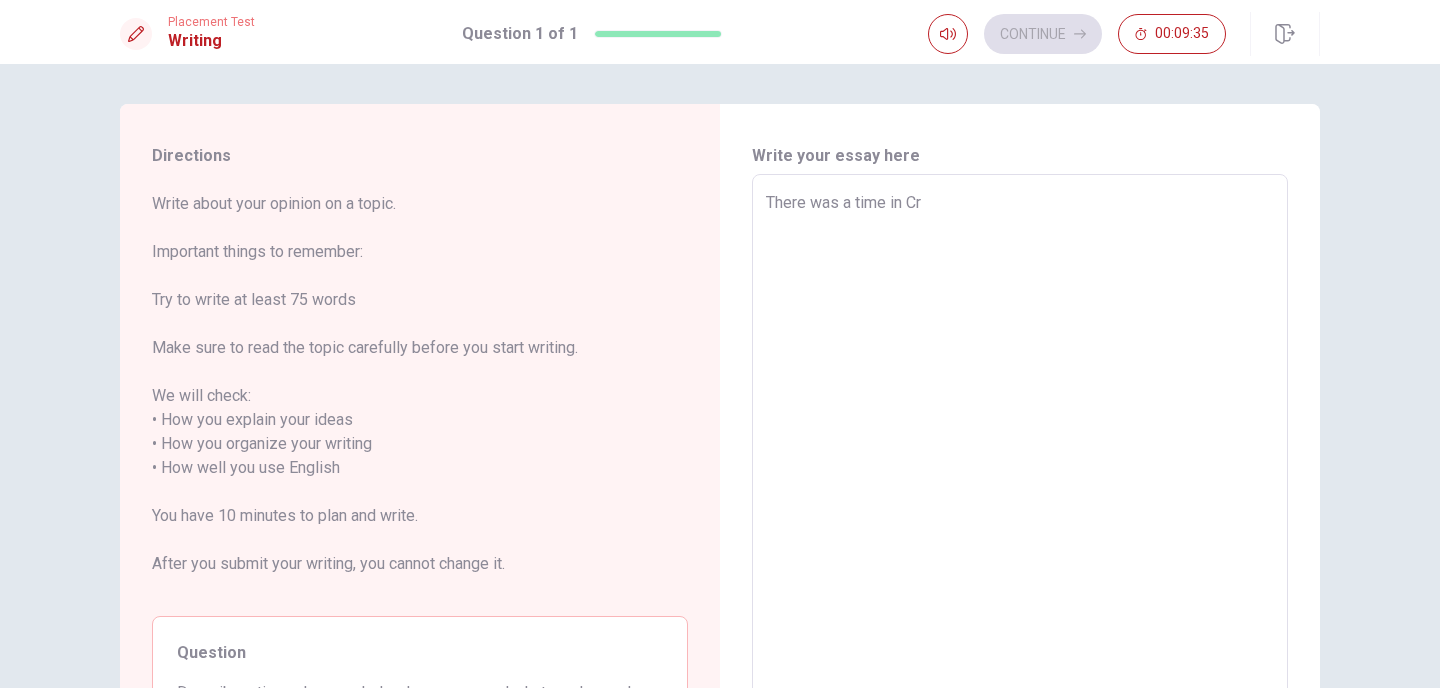 type on "x" 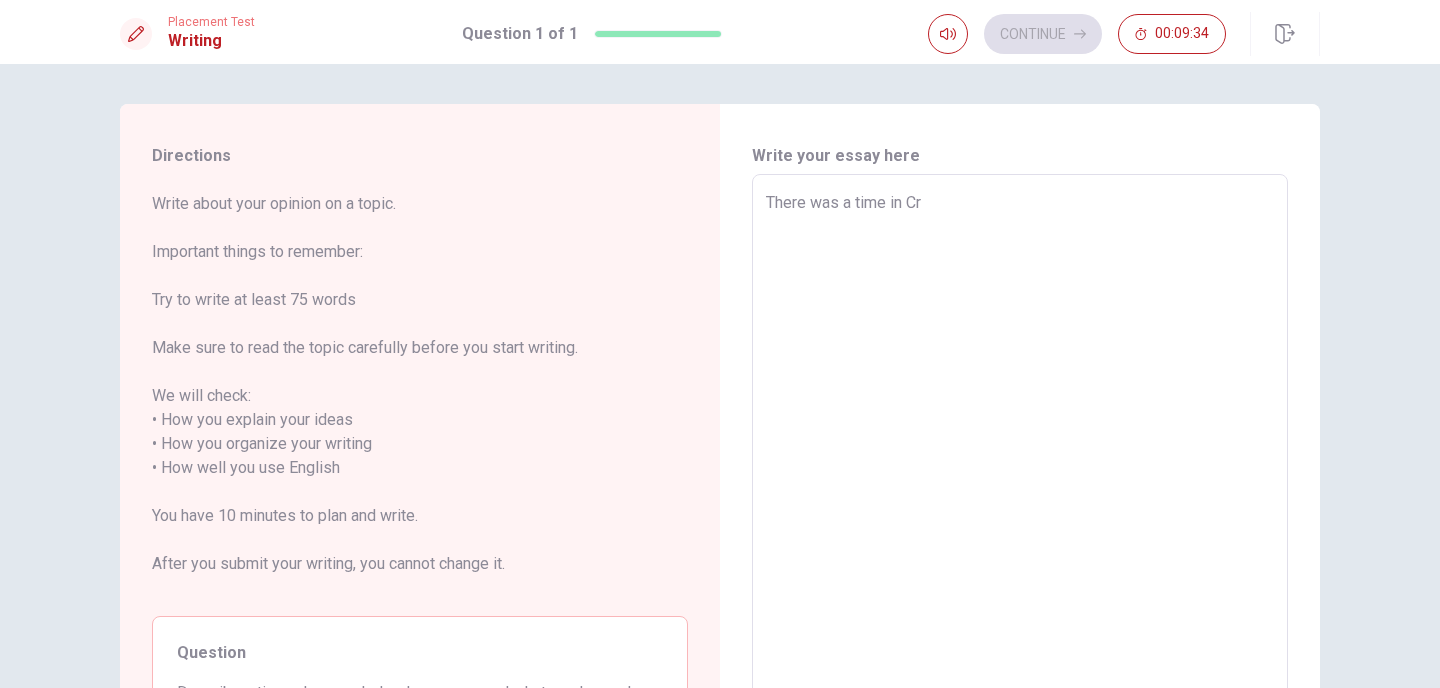 type on "There was a time in C" 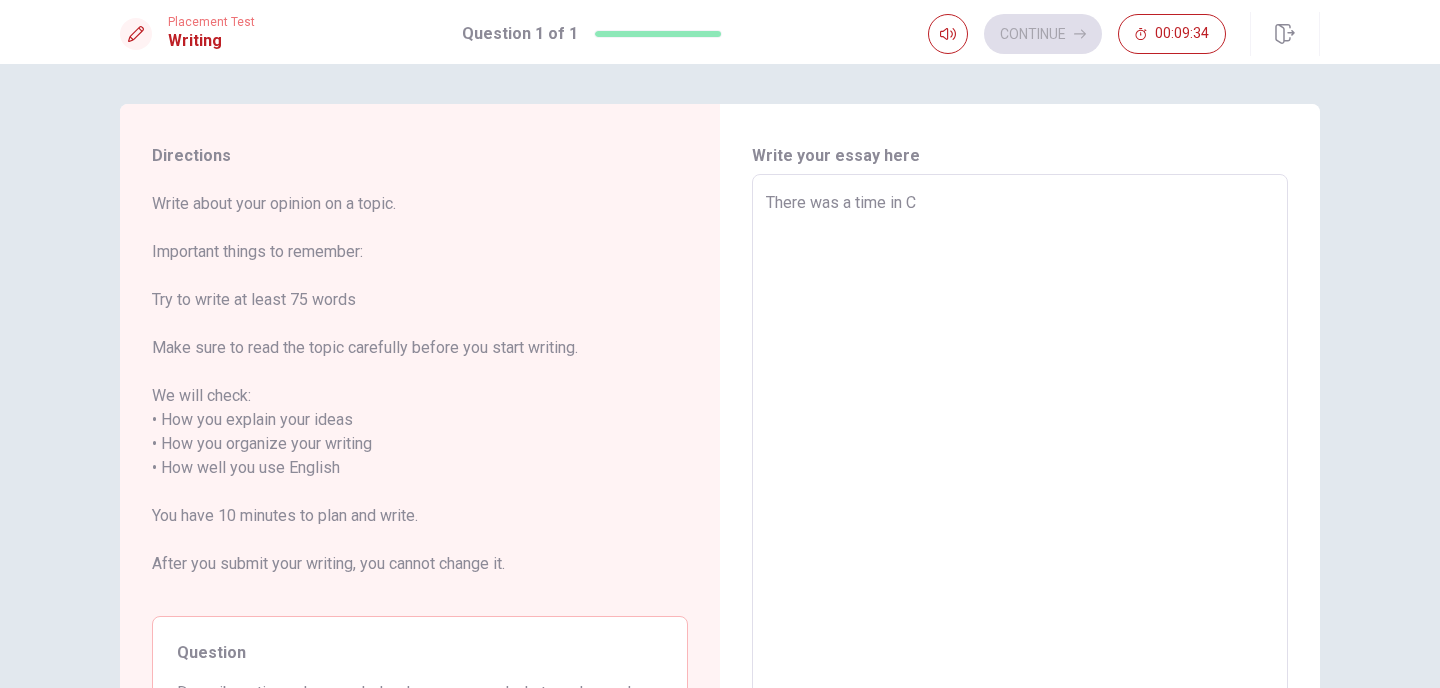 type on "x" 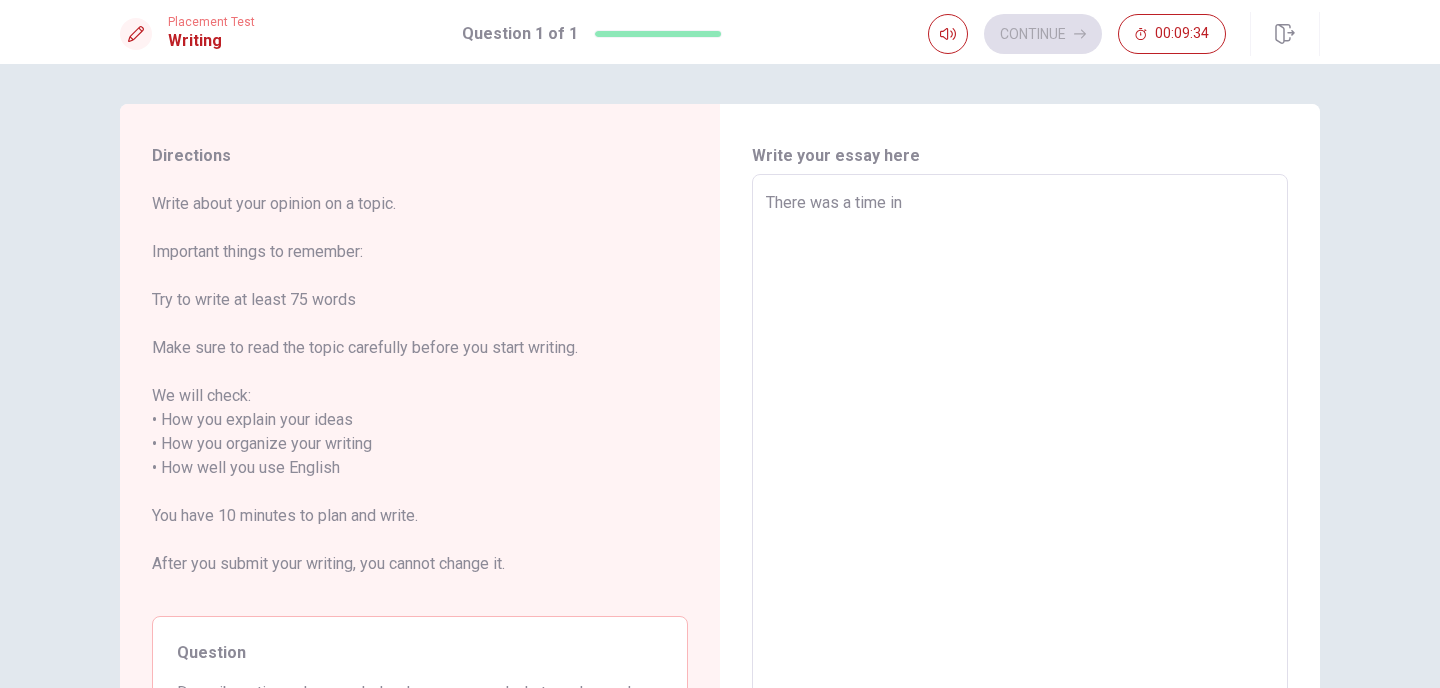 type on "x" 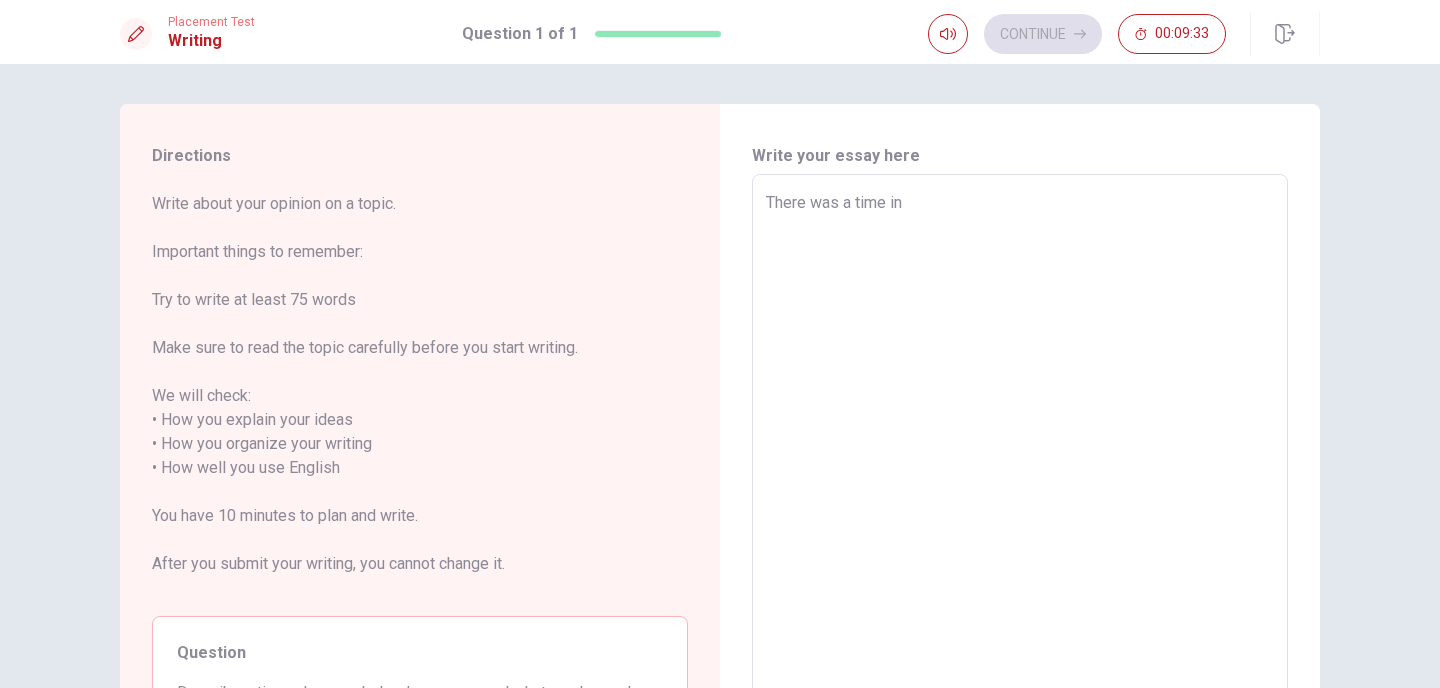 type on "There was a time in" 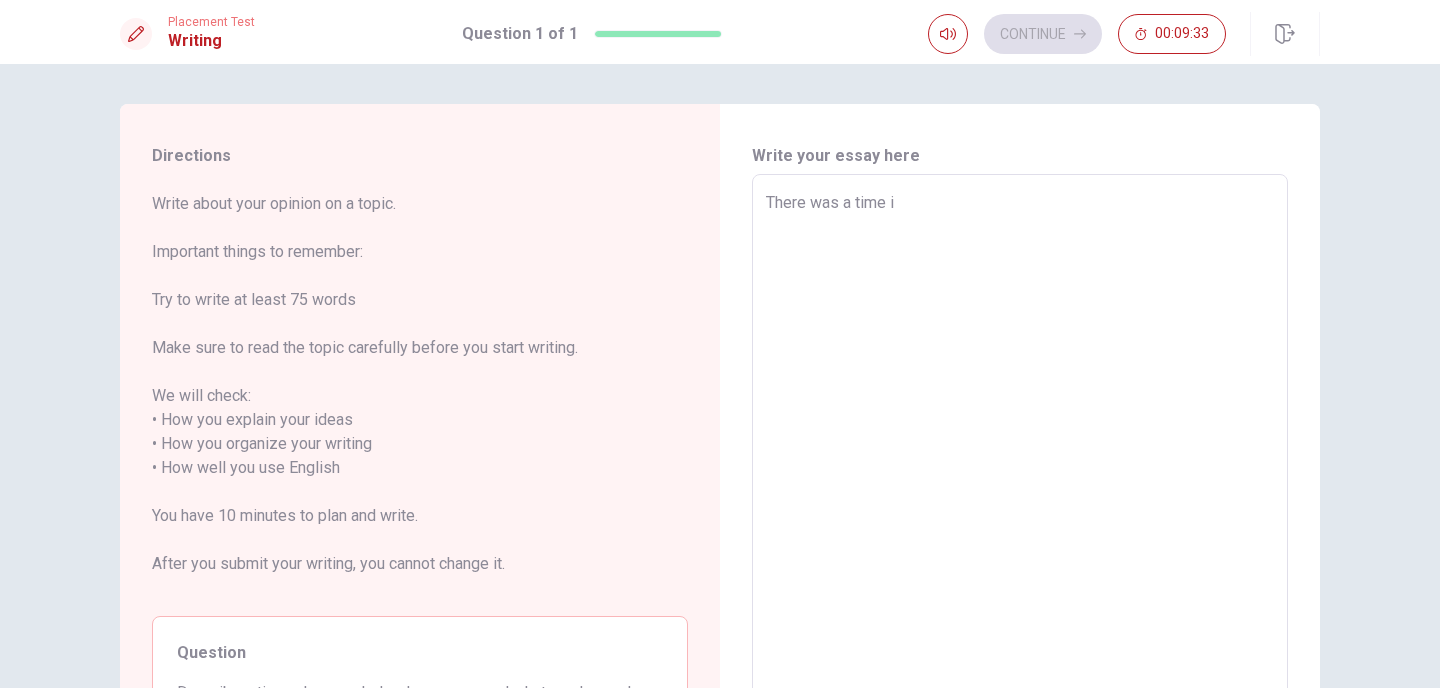 type on "x" 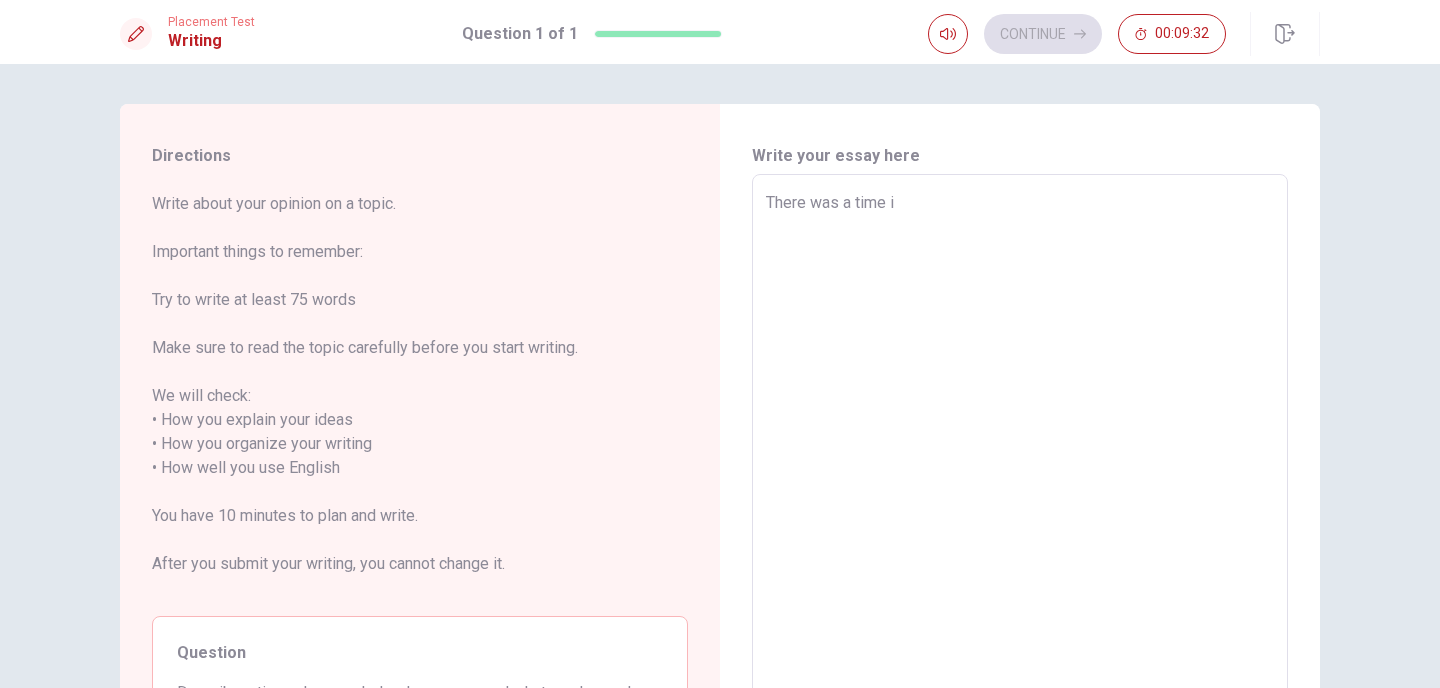 type on "There was a time" 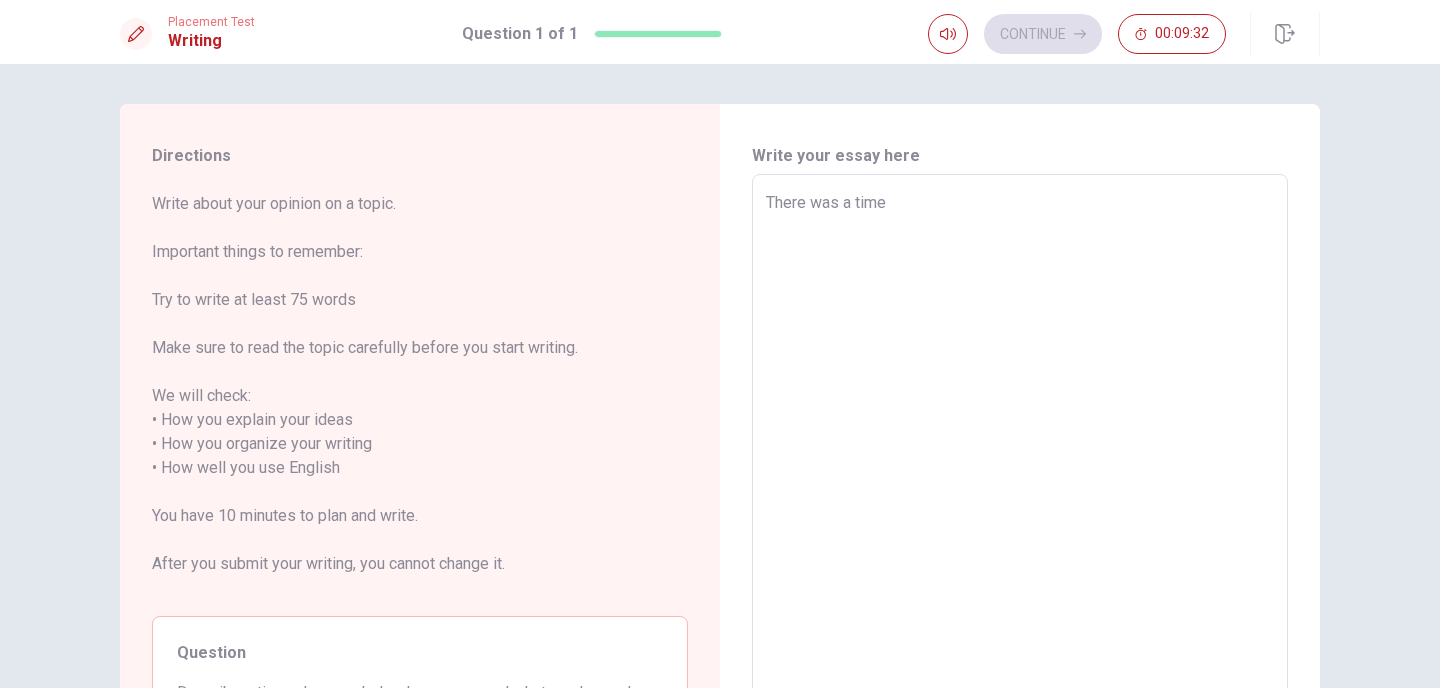 type on "x" 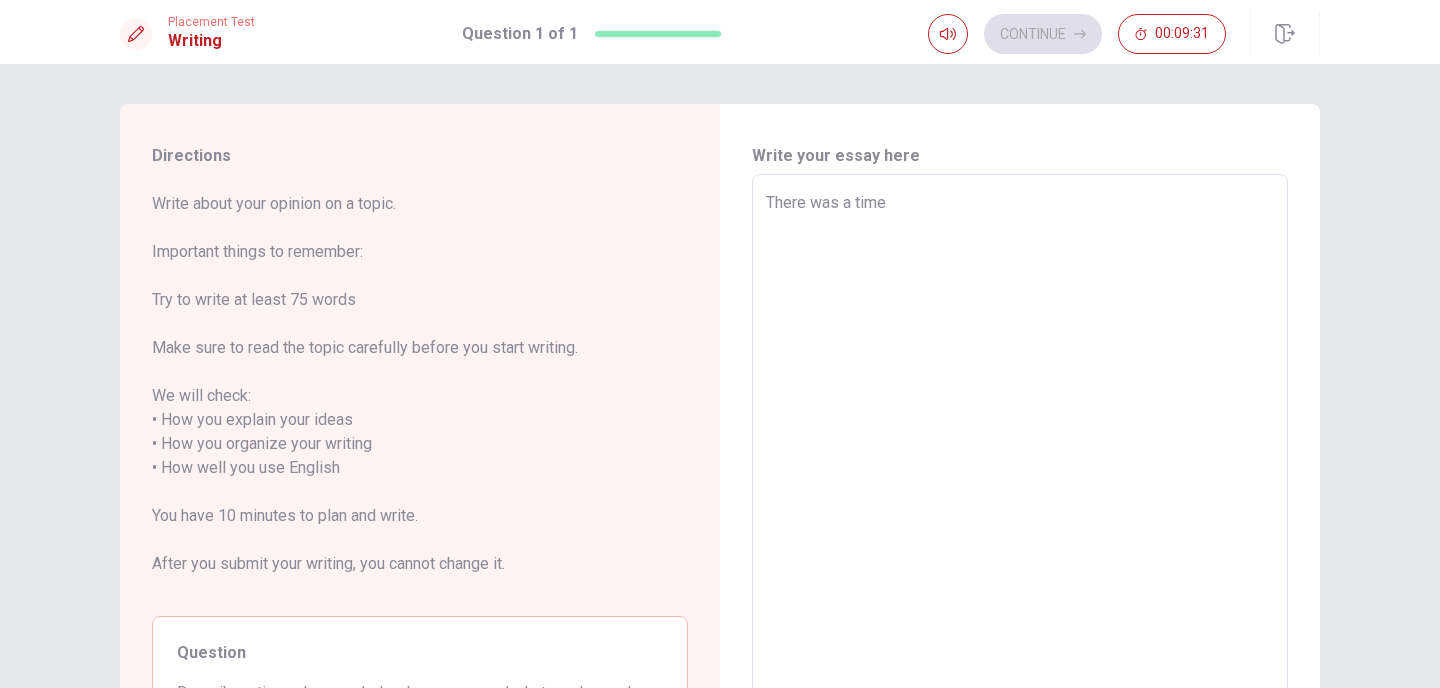 type on "There was a time i" 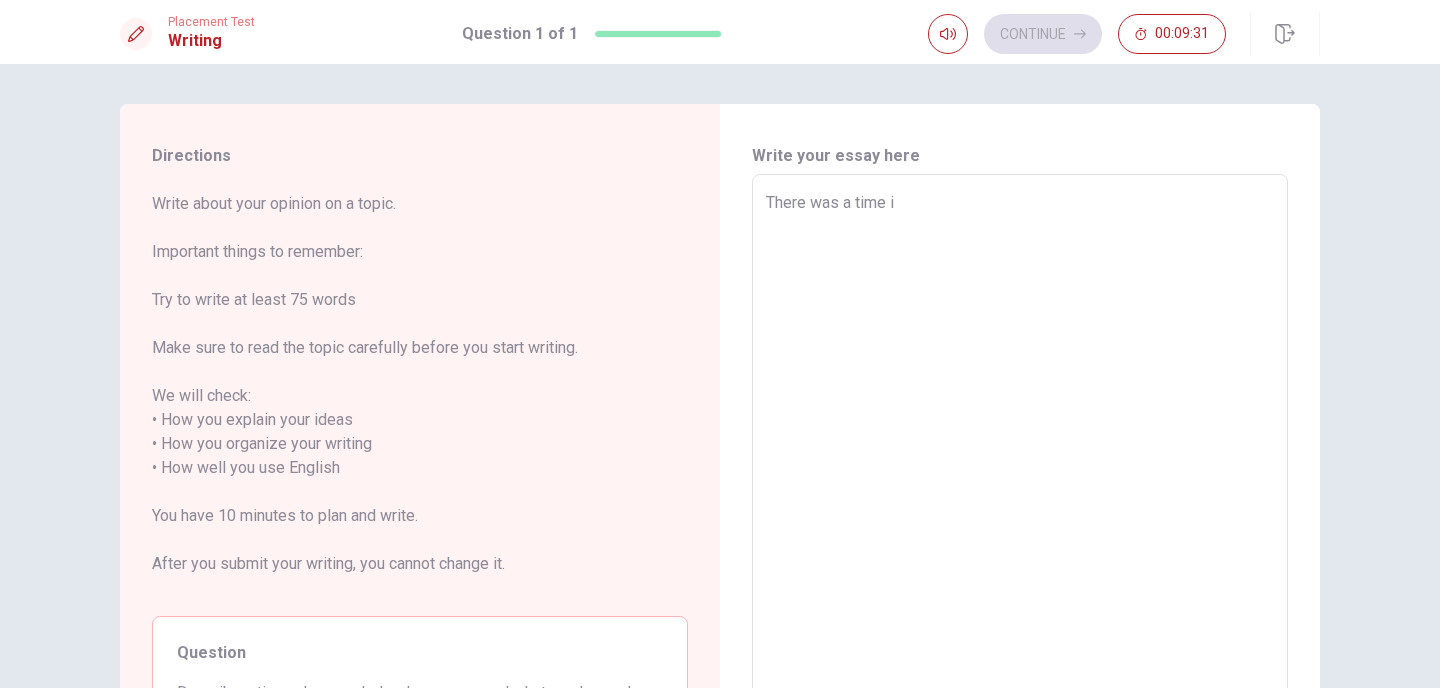 type on "x" 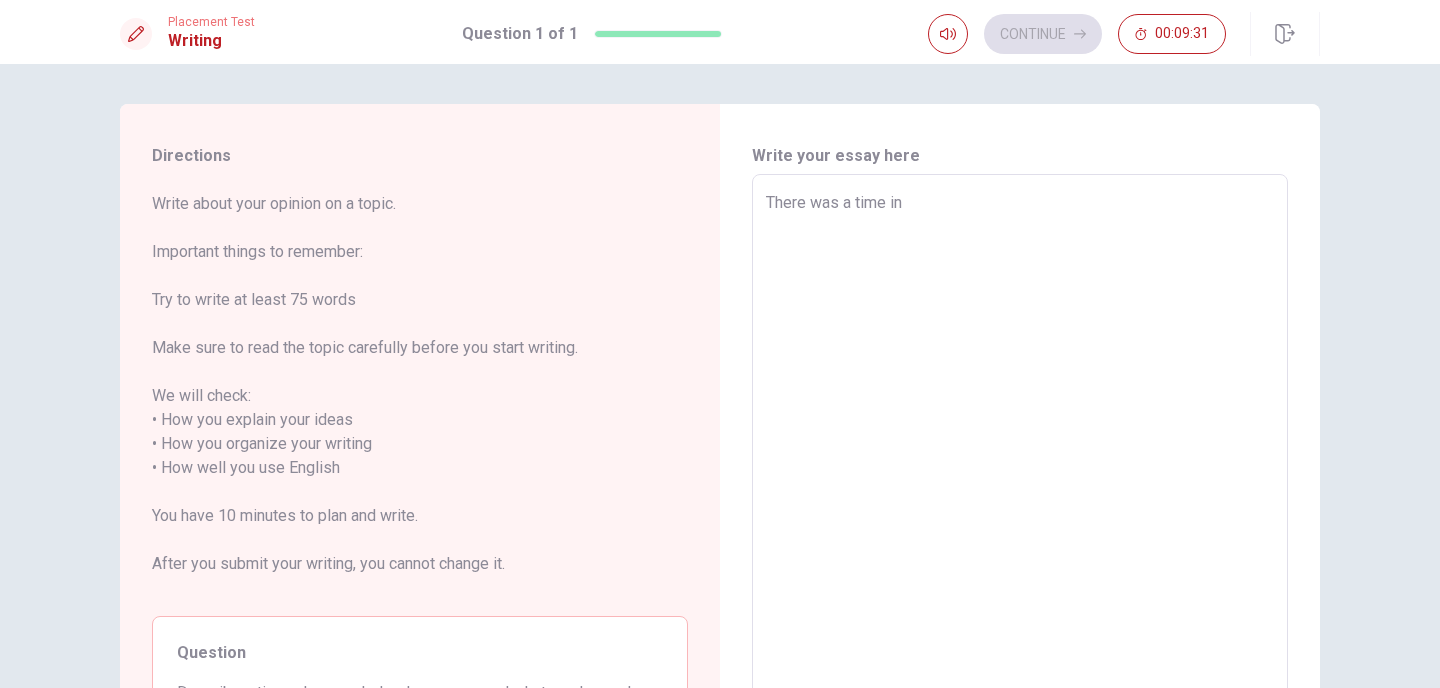 type on "x" 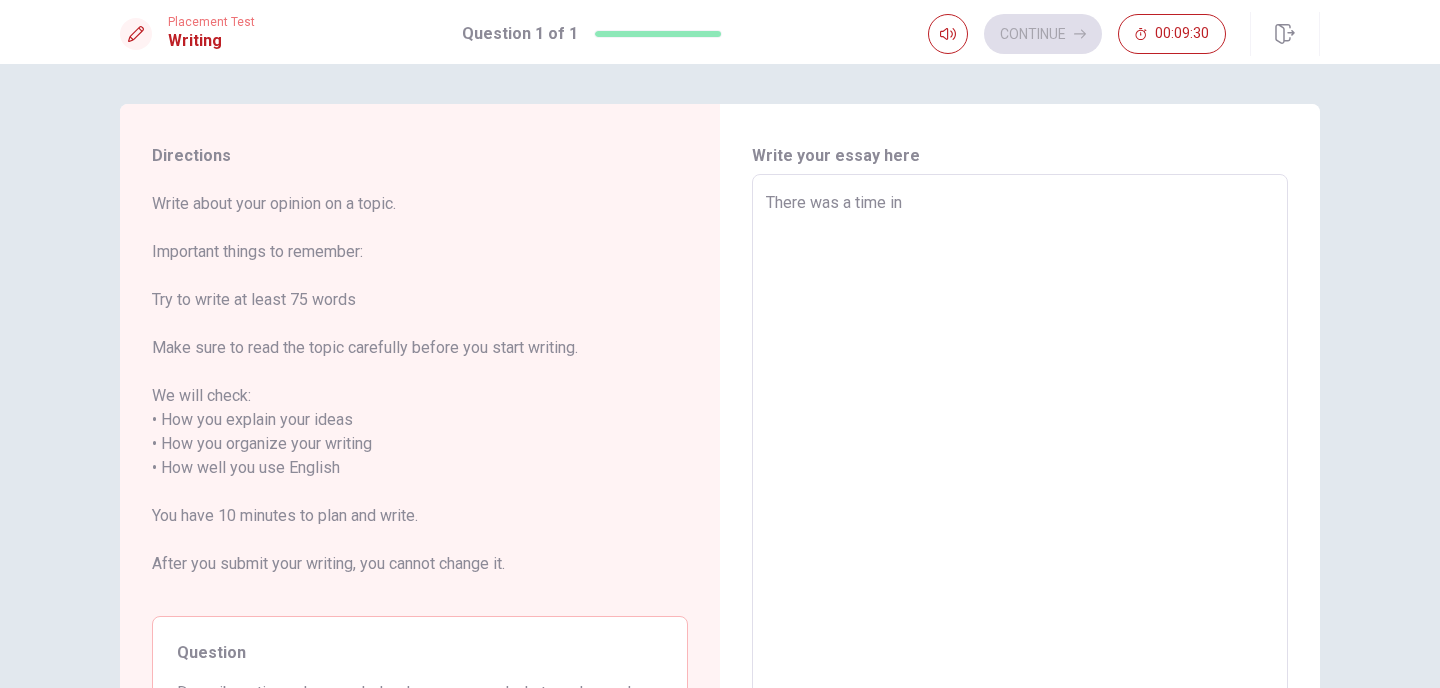 type on "There was a time in" 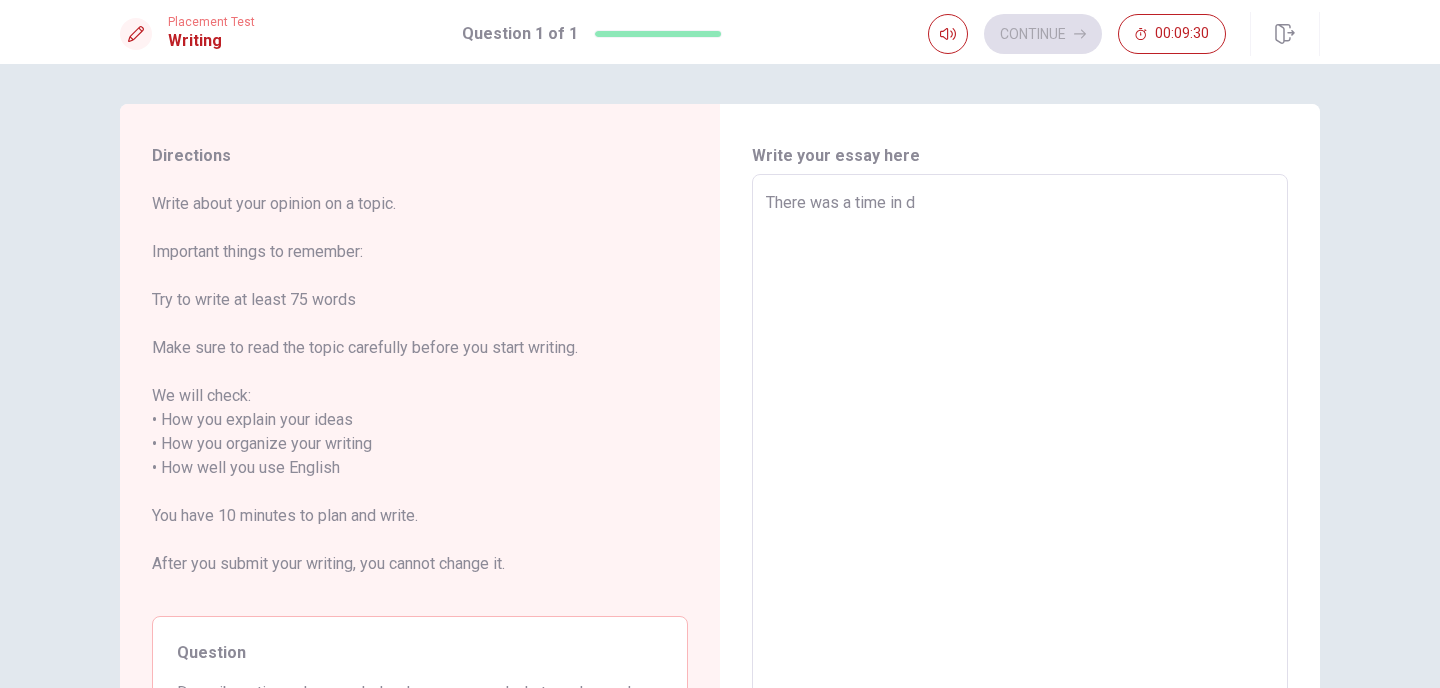 type on "x" 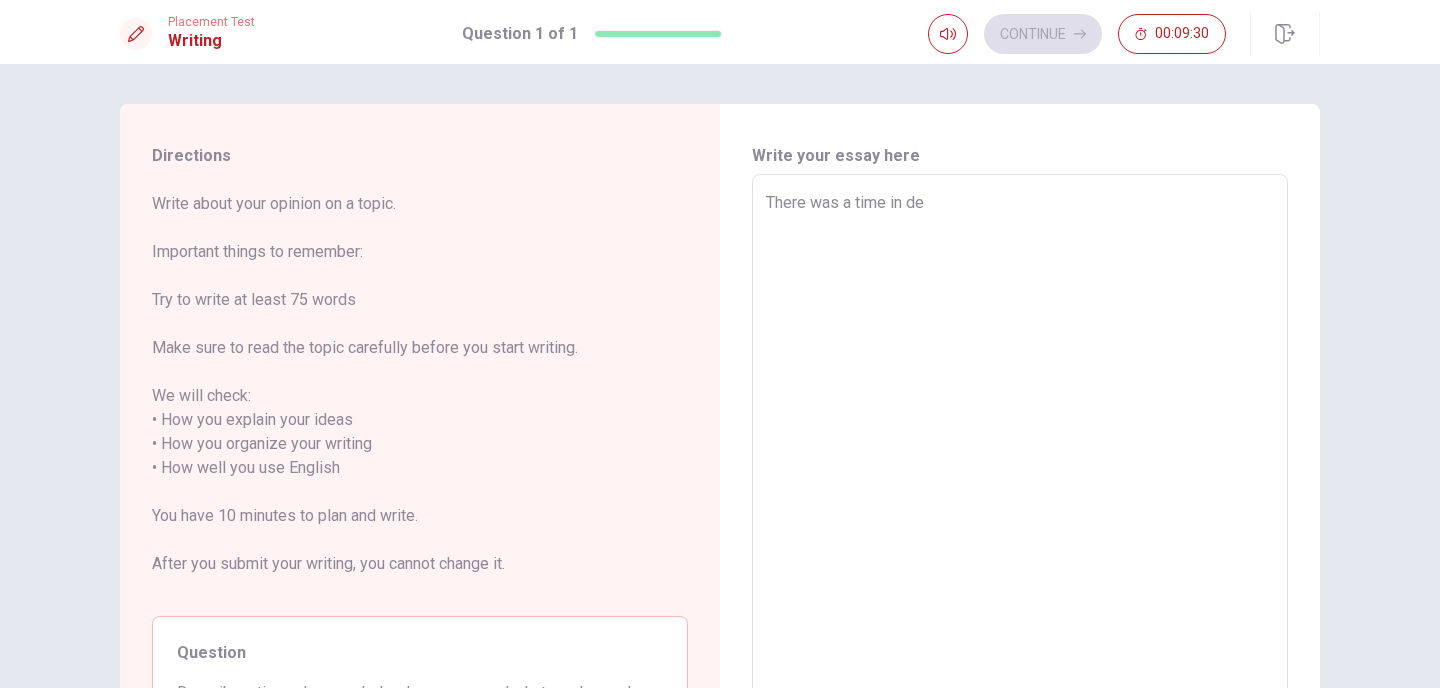 type on "x" 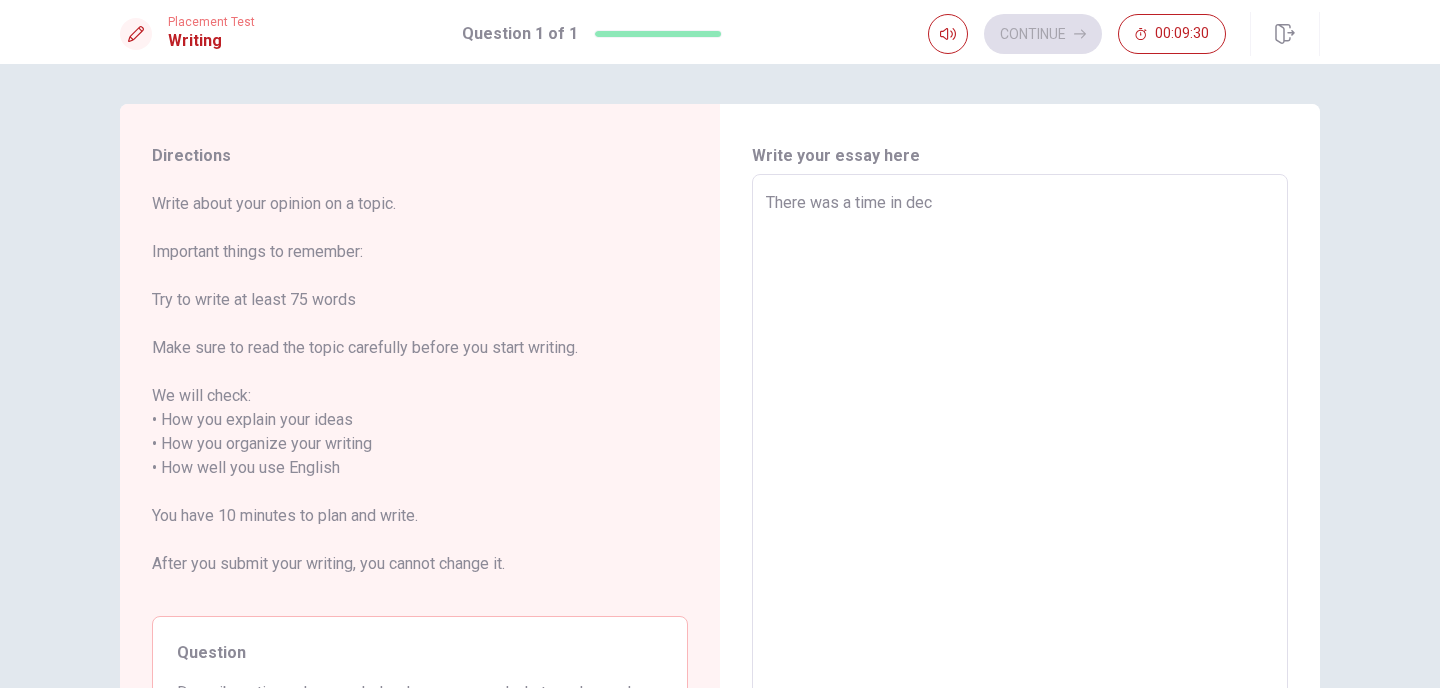 type on "x" 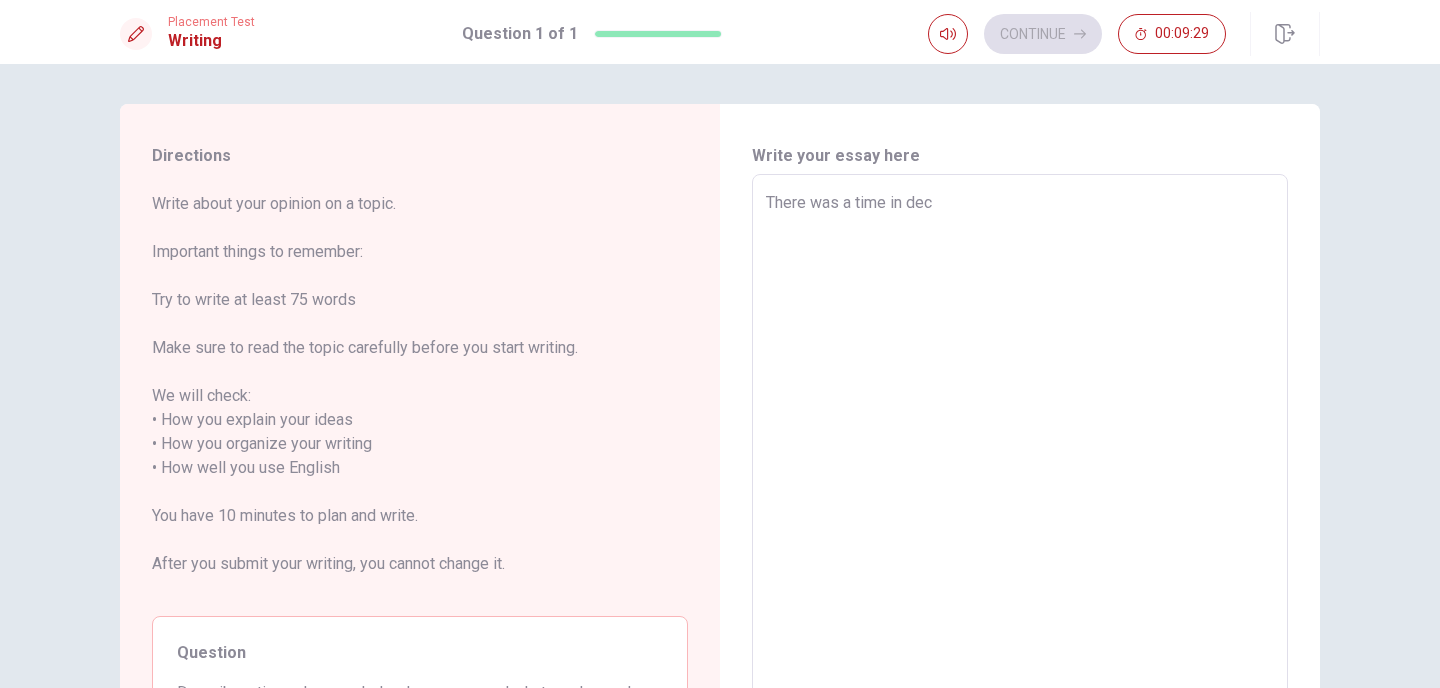 type on "There was a time in dece" 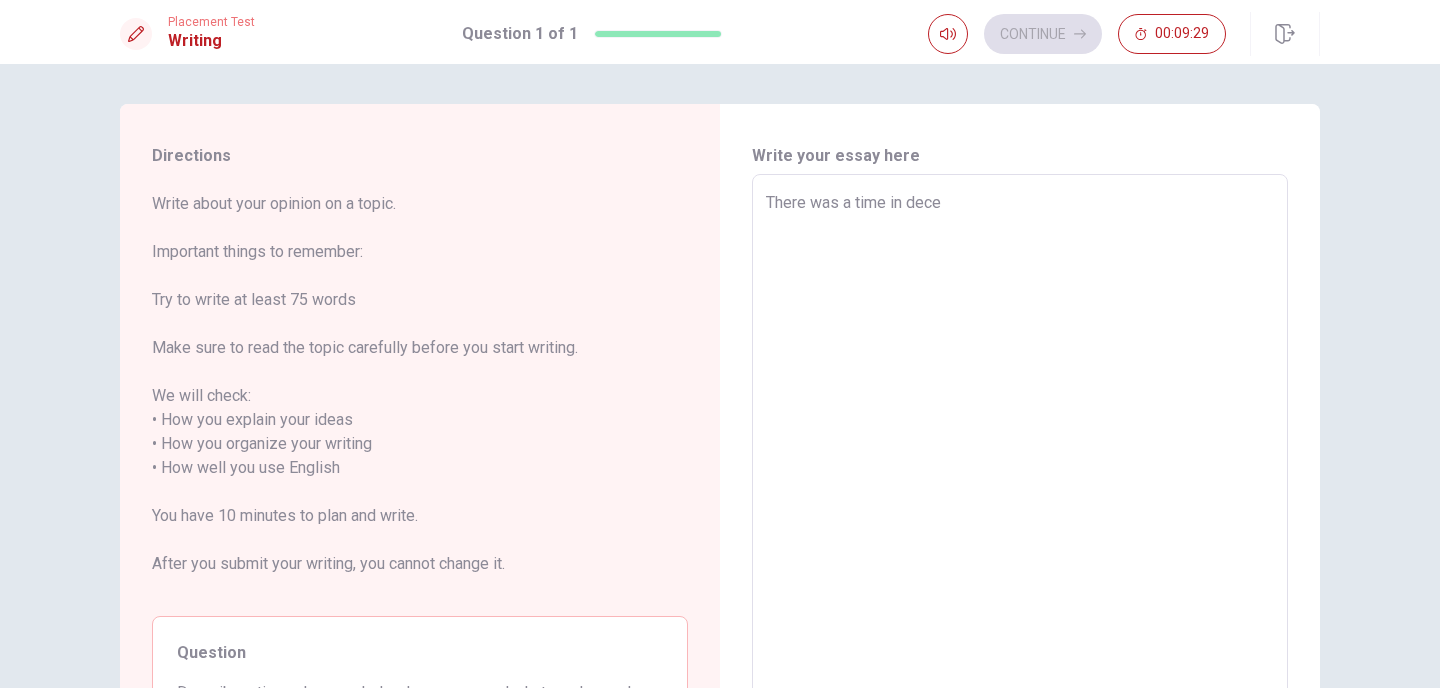 type on "x" 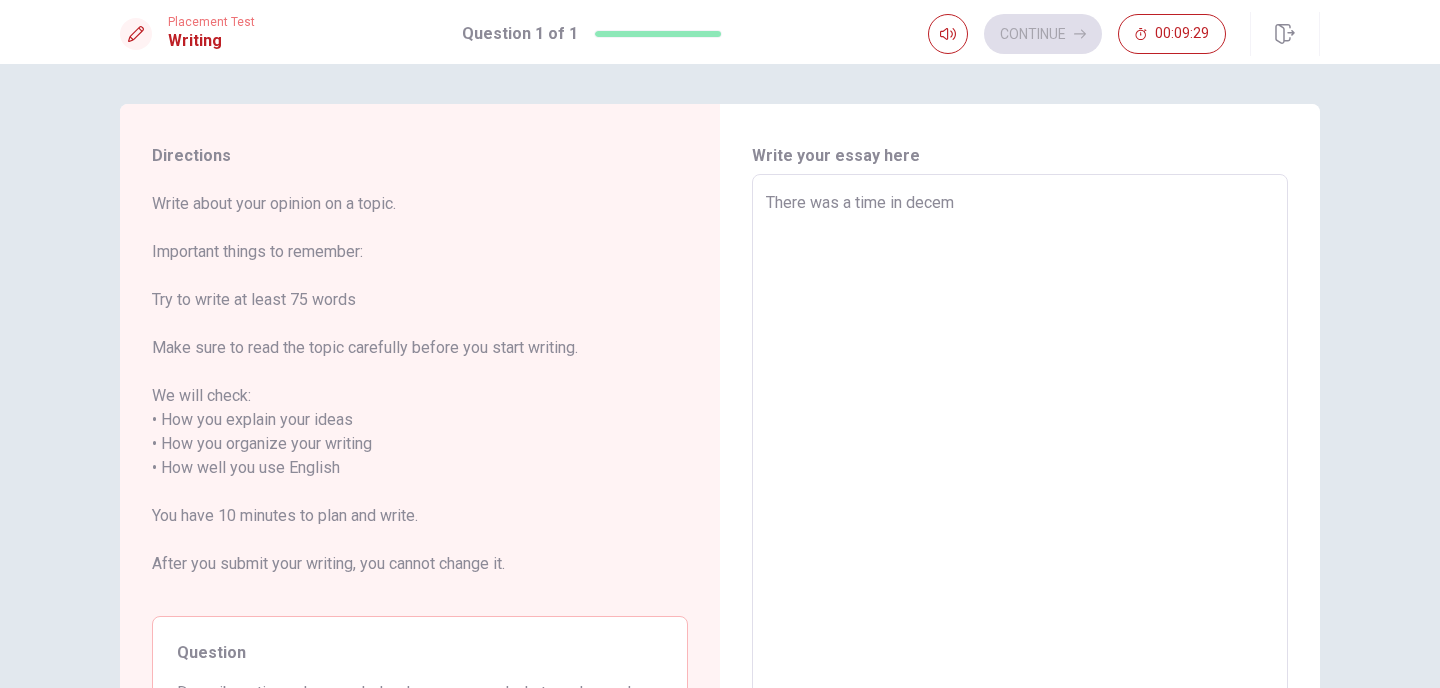 type on "x" 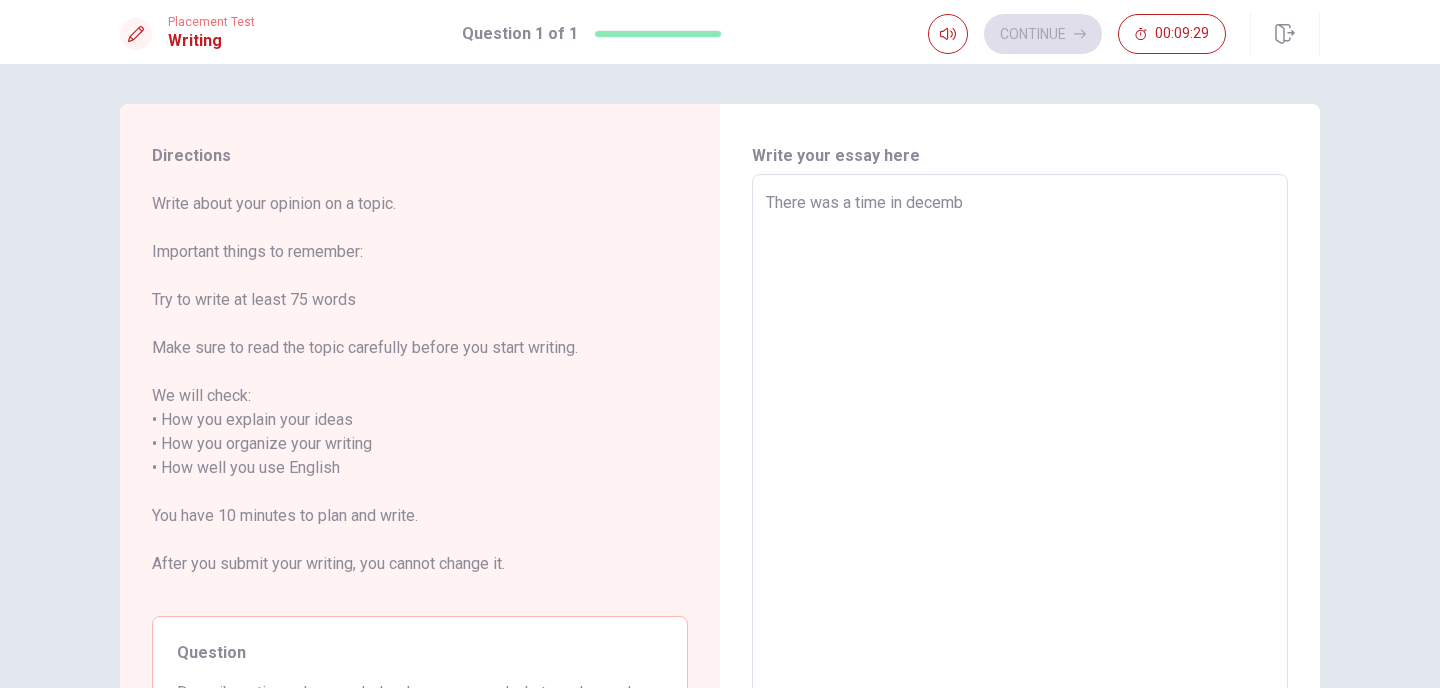 type on "x" 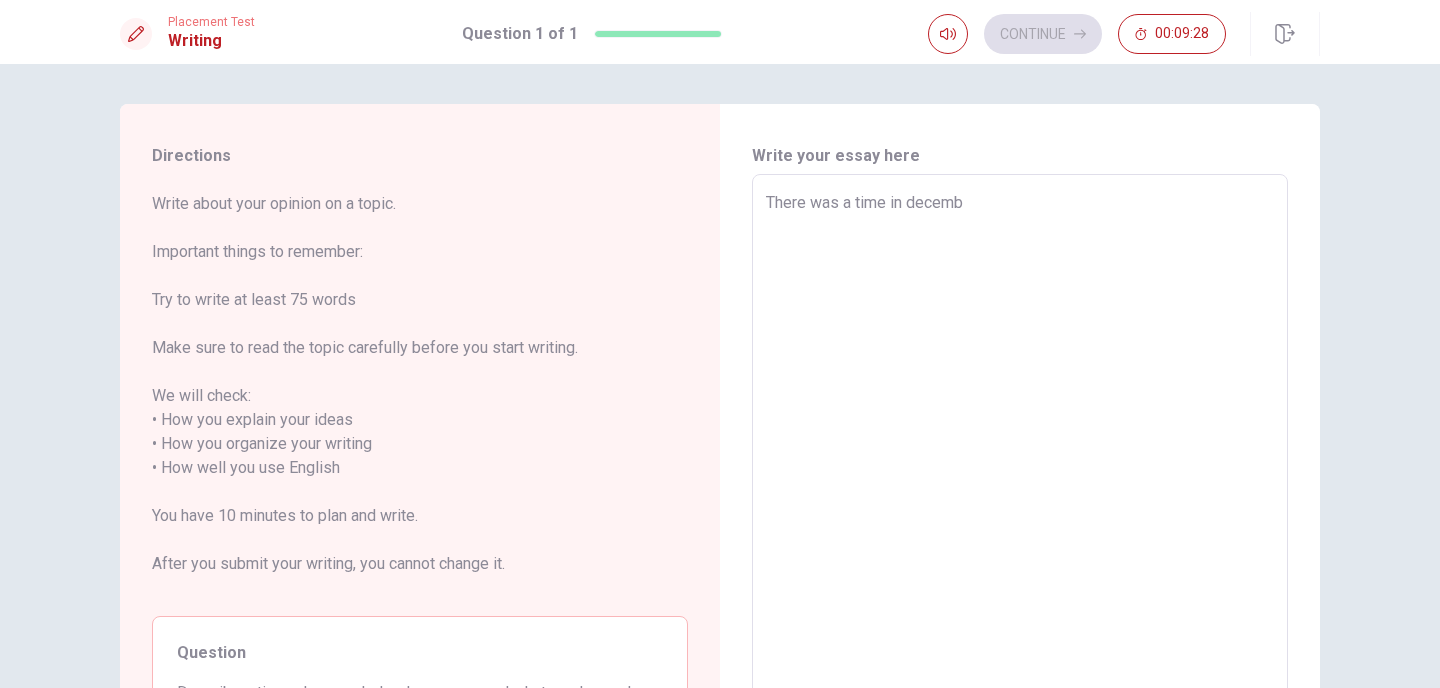 type on "There was a time in decembr" 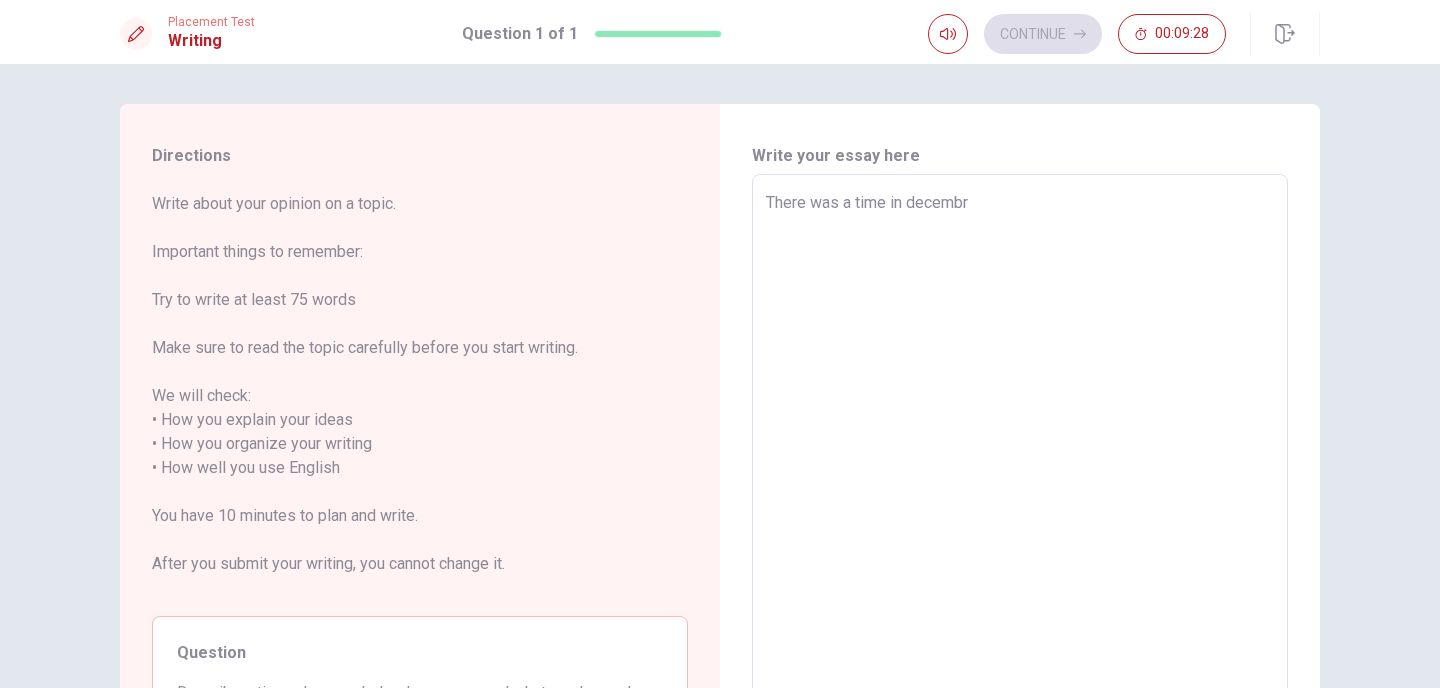 type on "x" 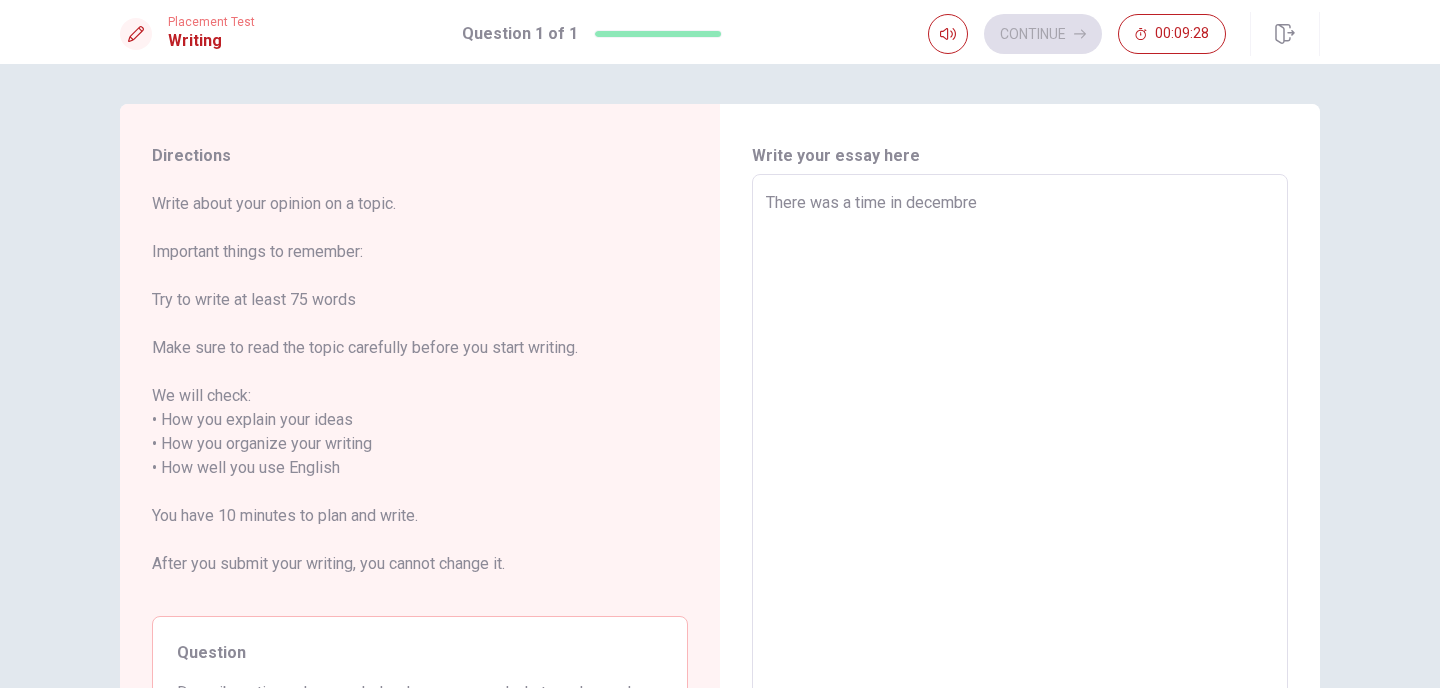 type on "x" 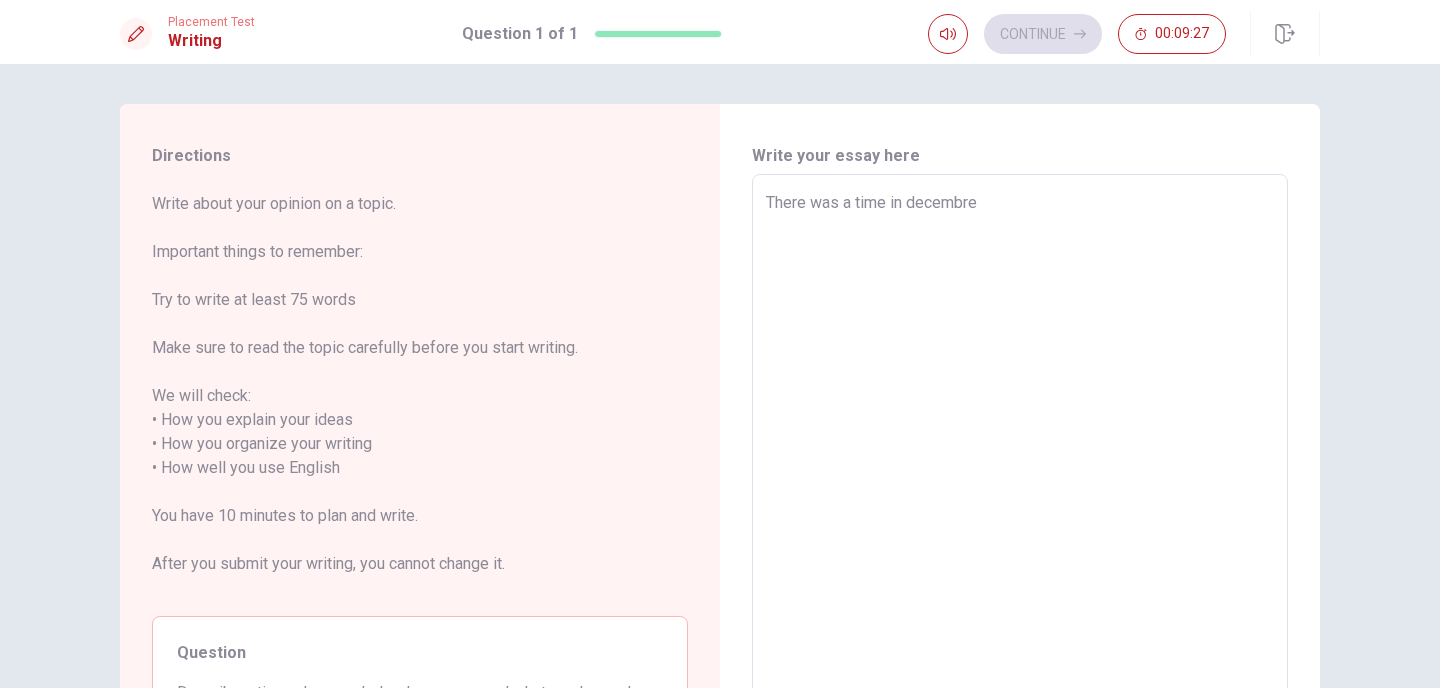 type on "There was a time in decembr" 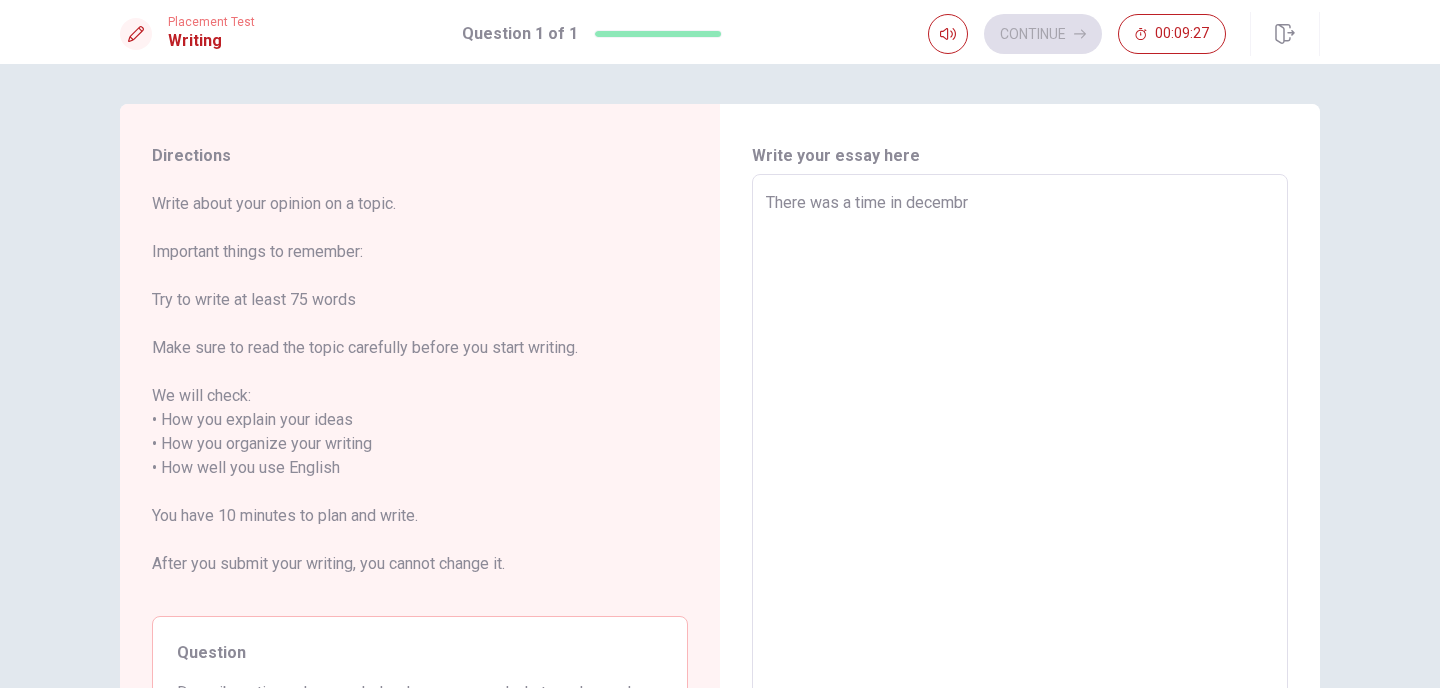 type on "x" 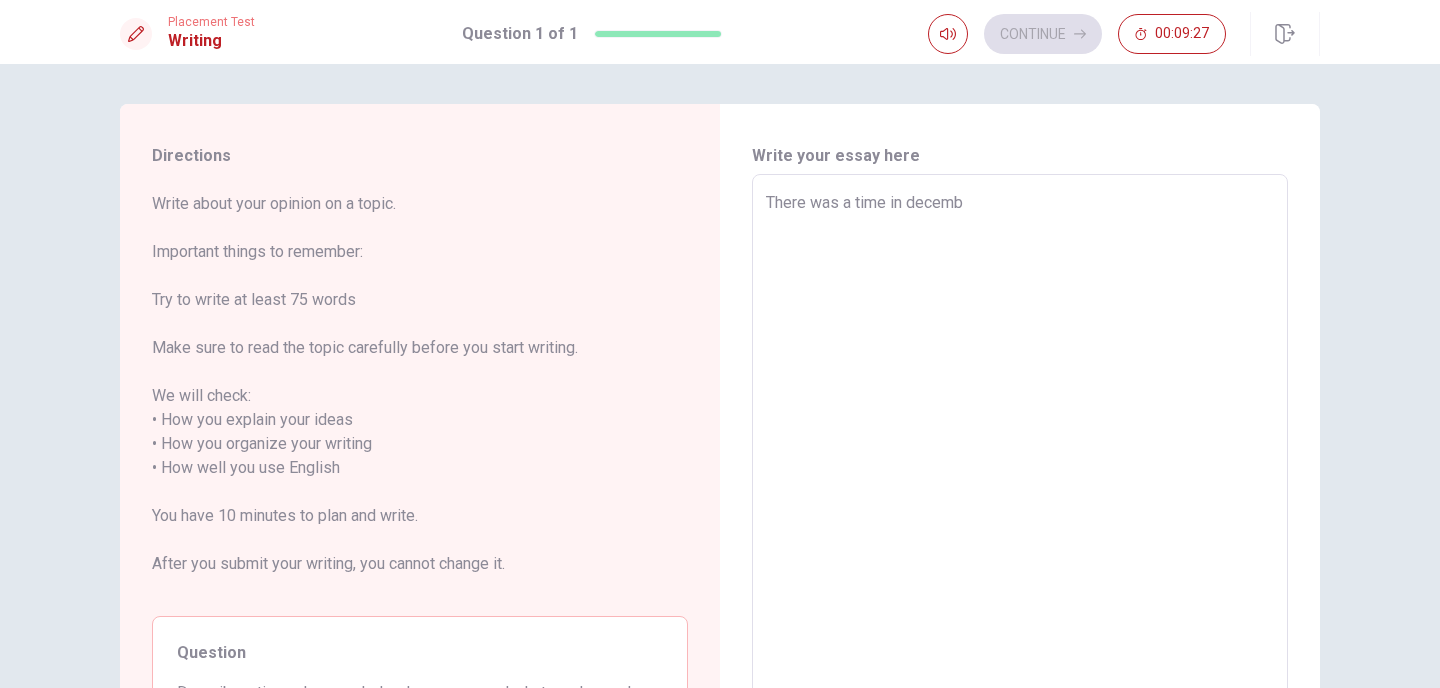 type on "x" 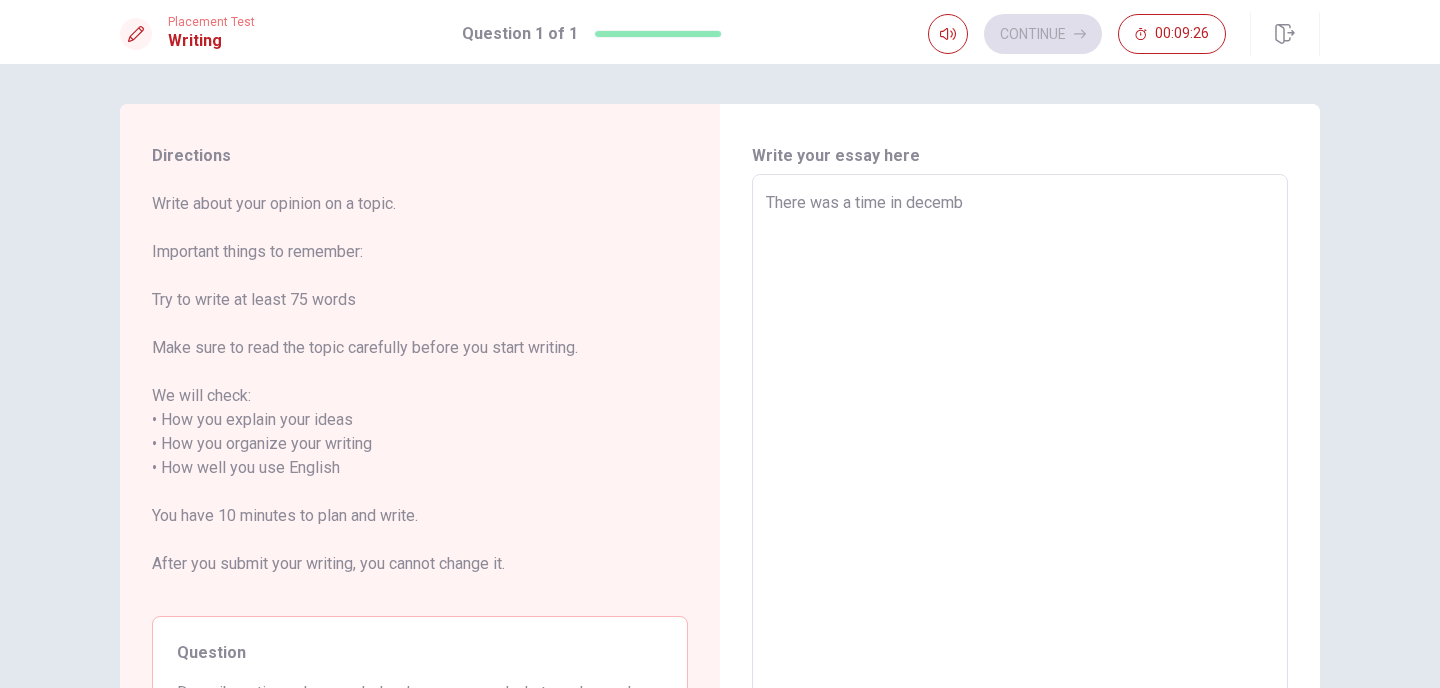 type on "There was a time in decembe" 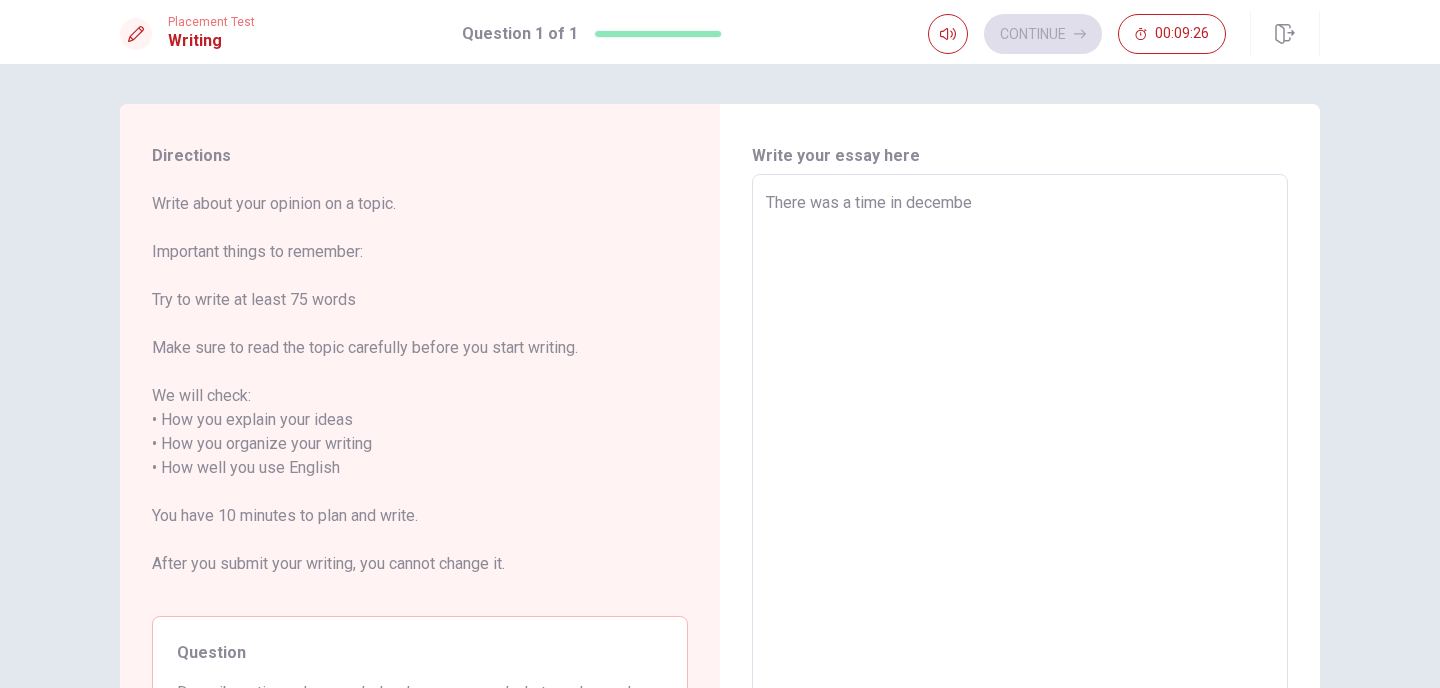 type on "x" 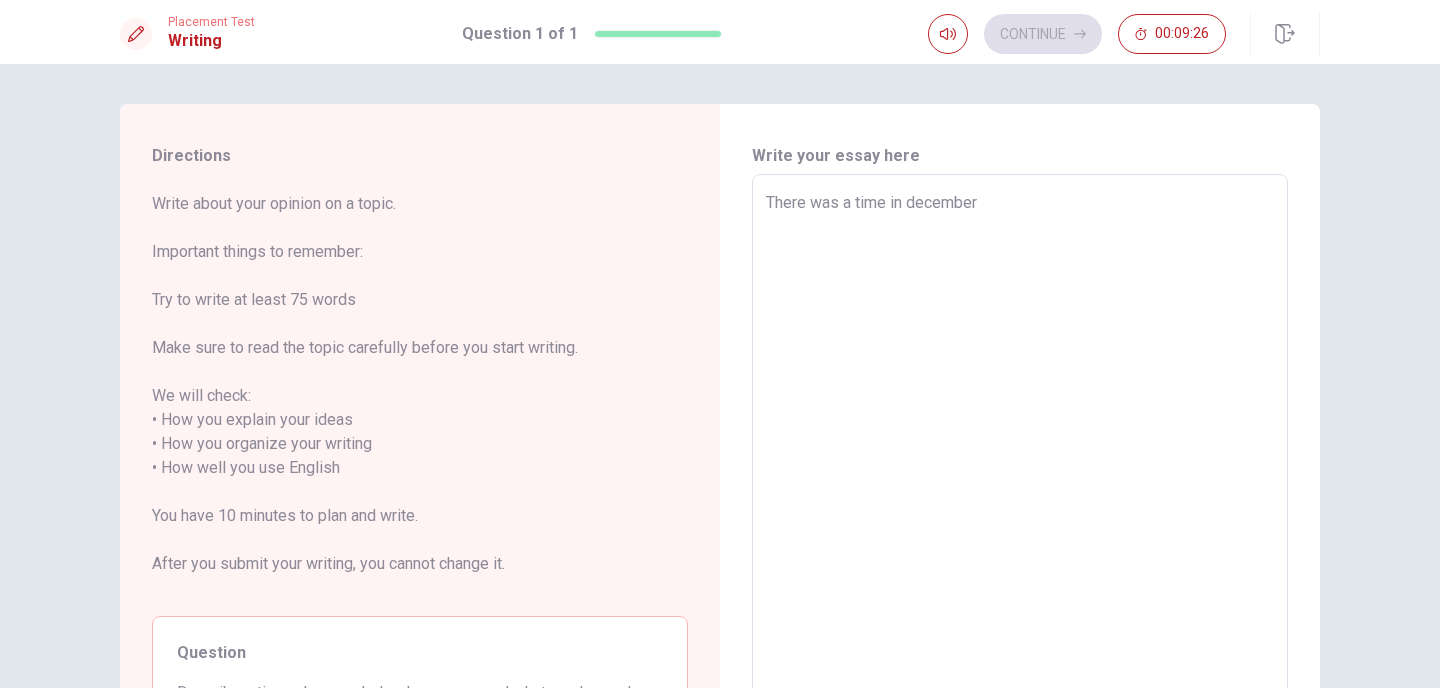 type on "x" 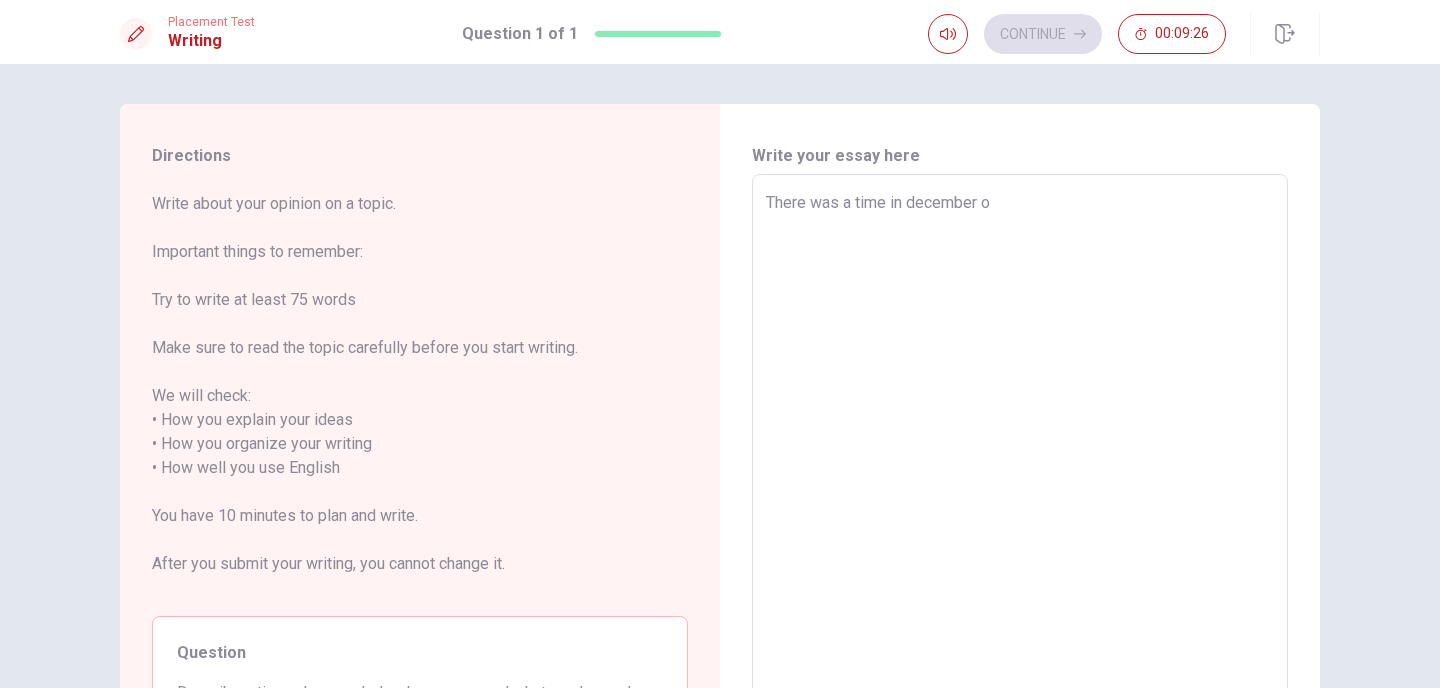 type on "x" 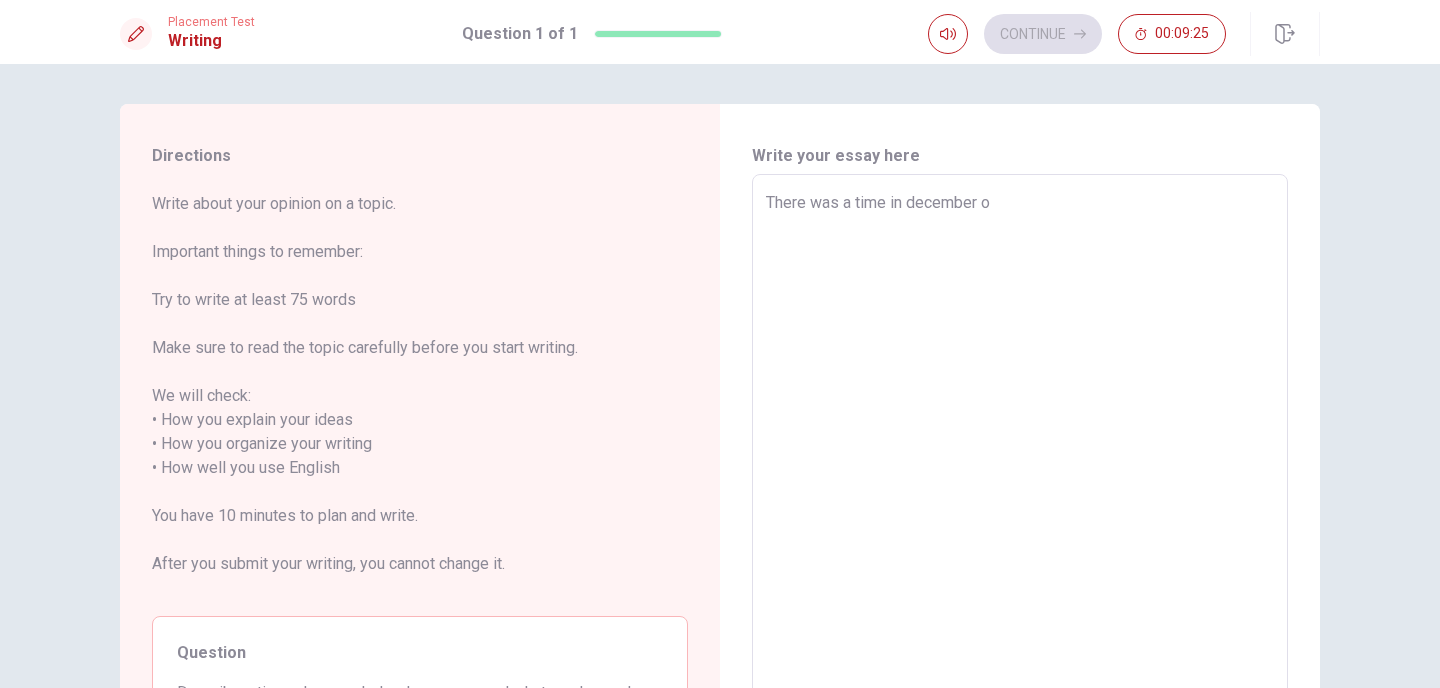 type on "There was a time in december of" 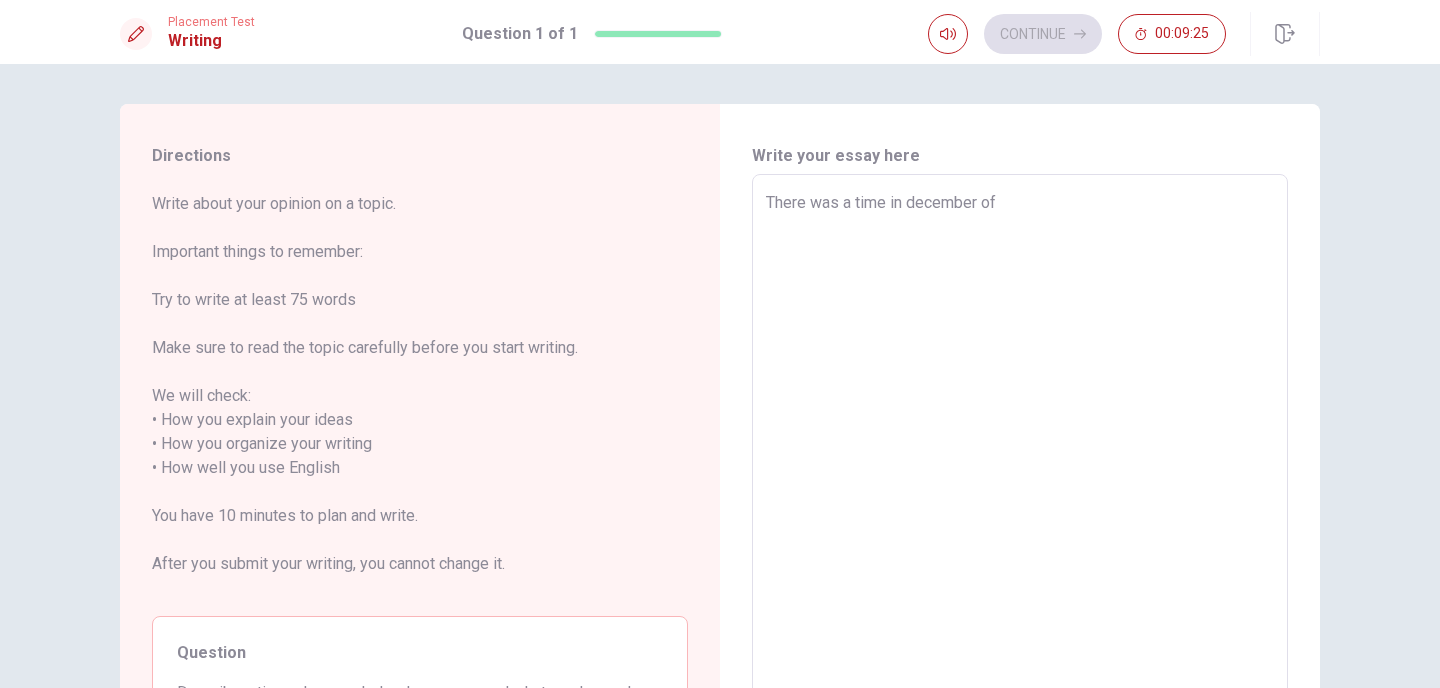 type on "x" 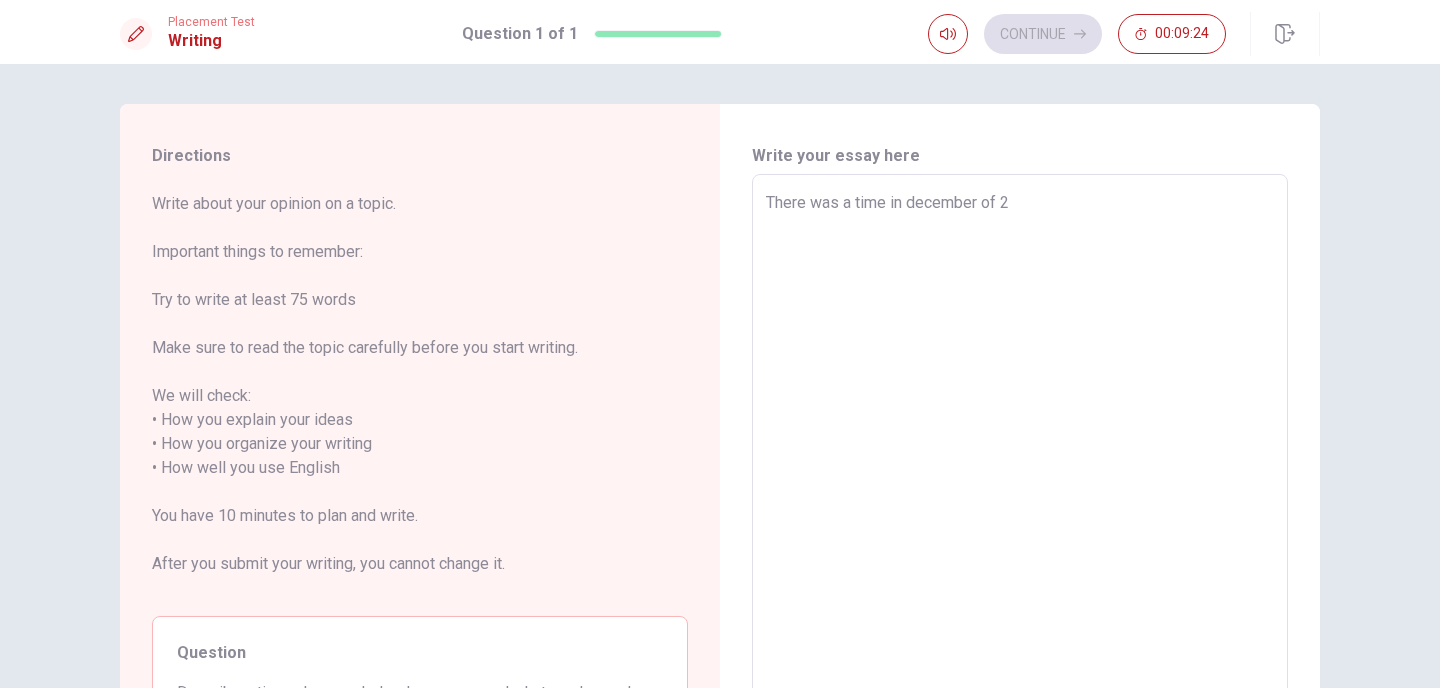 type on "x" 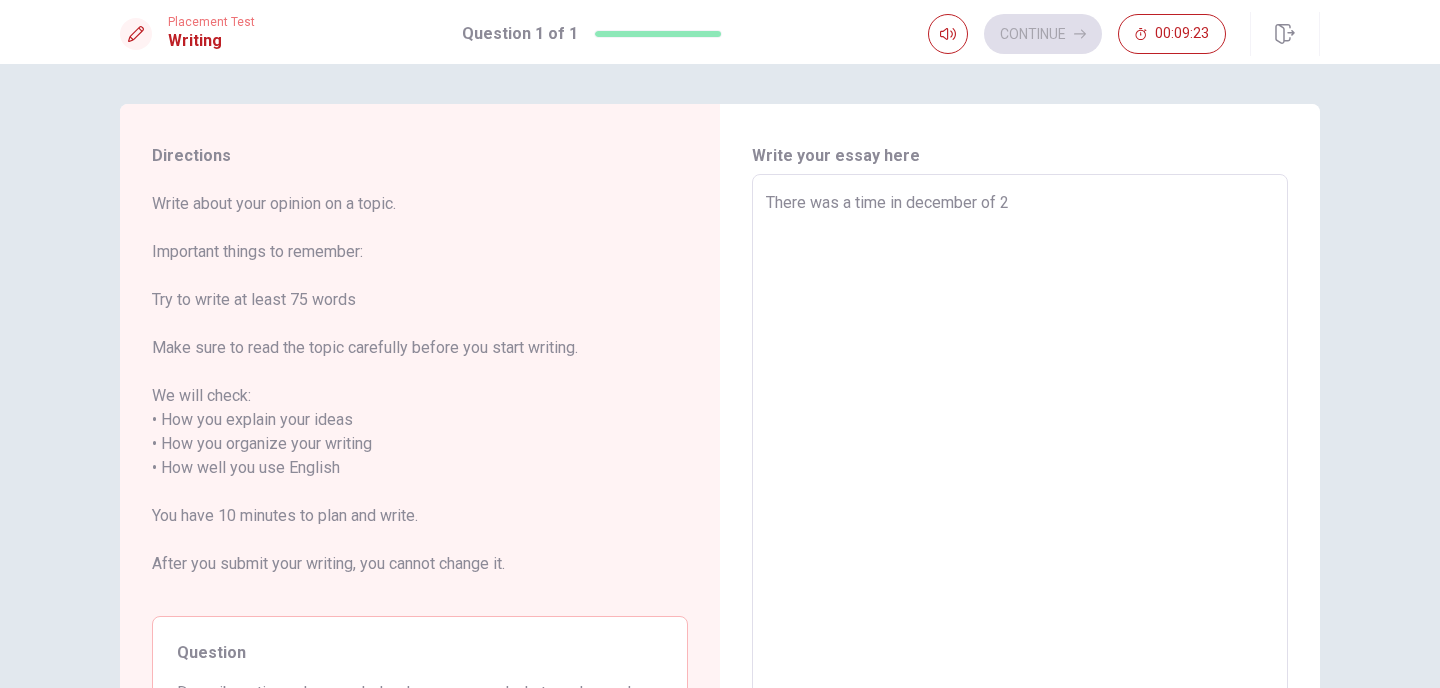 type on "There was a time in december of 20" 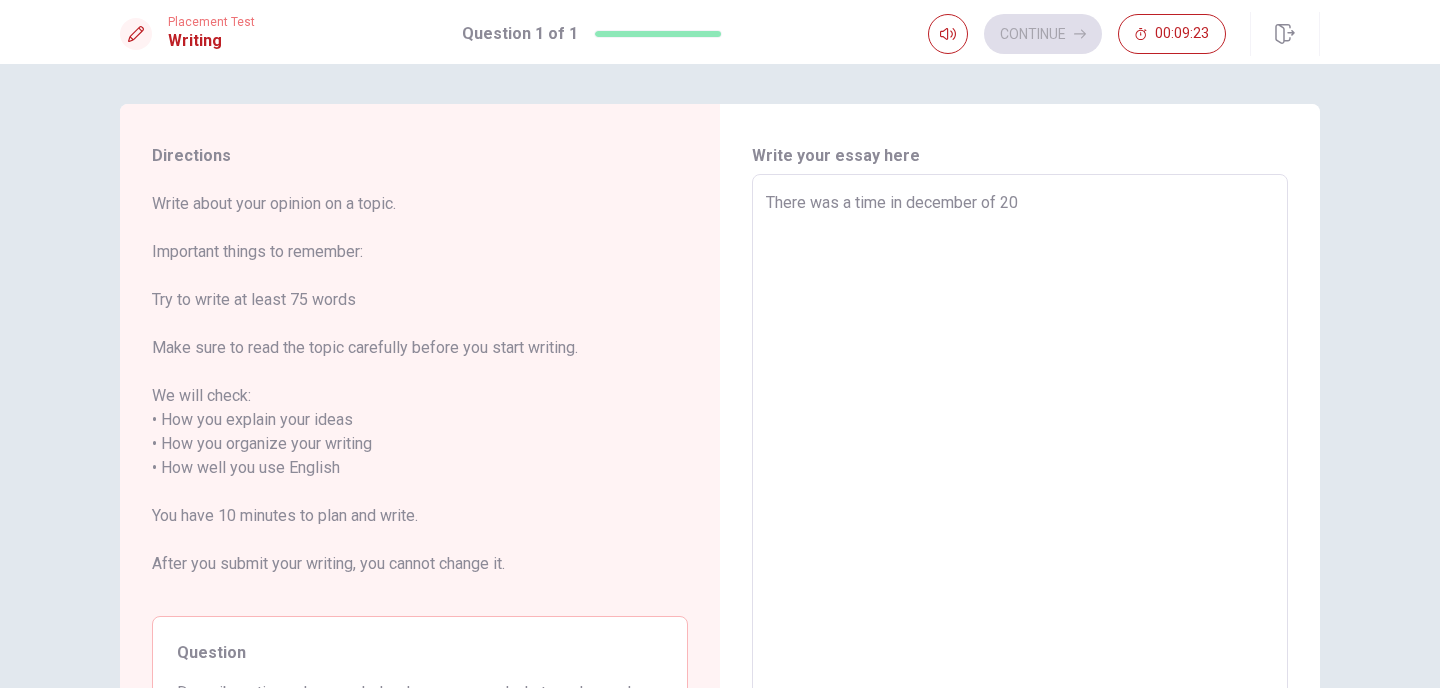 type on "x" 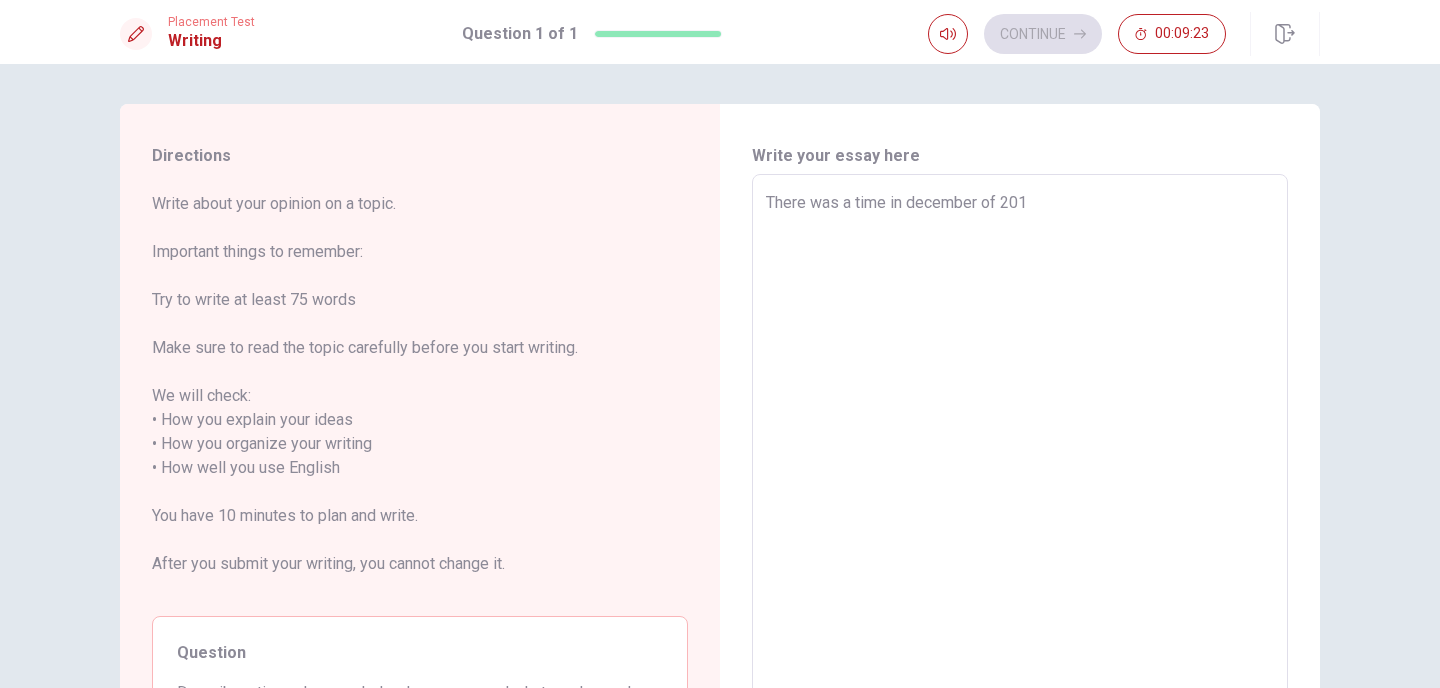 type on "x" 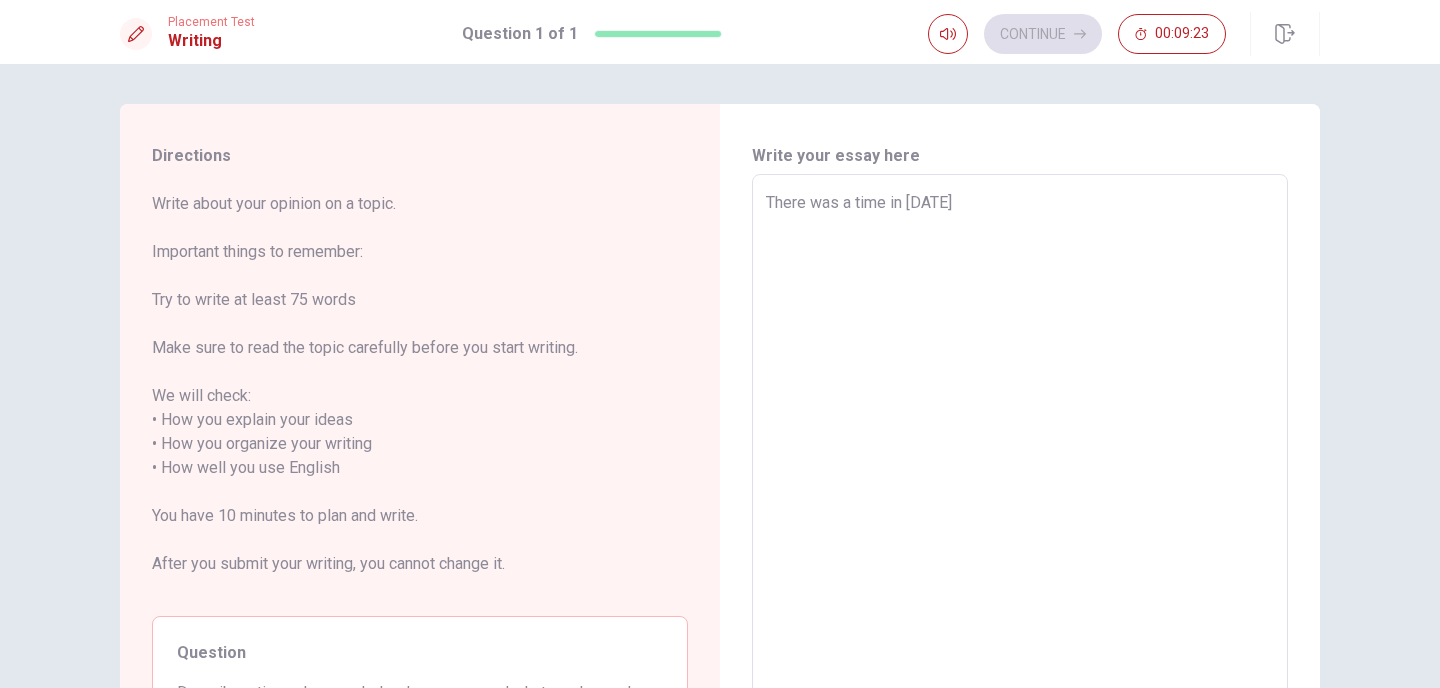 type on "x" 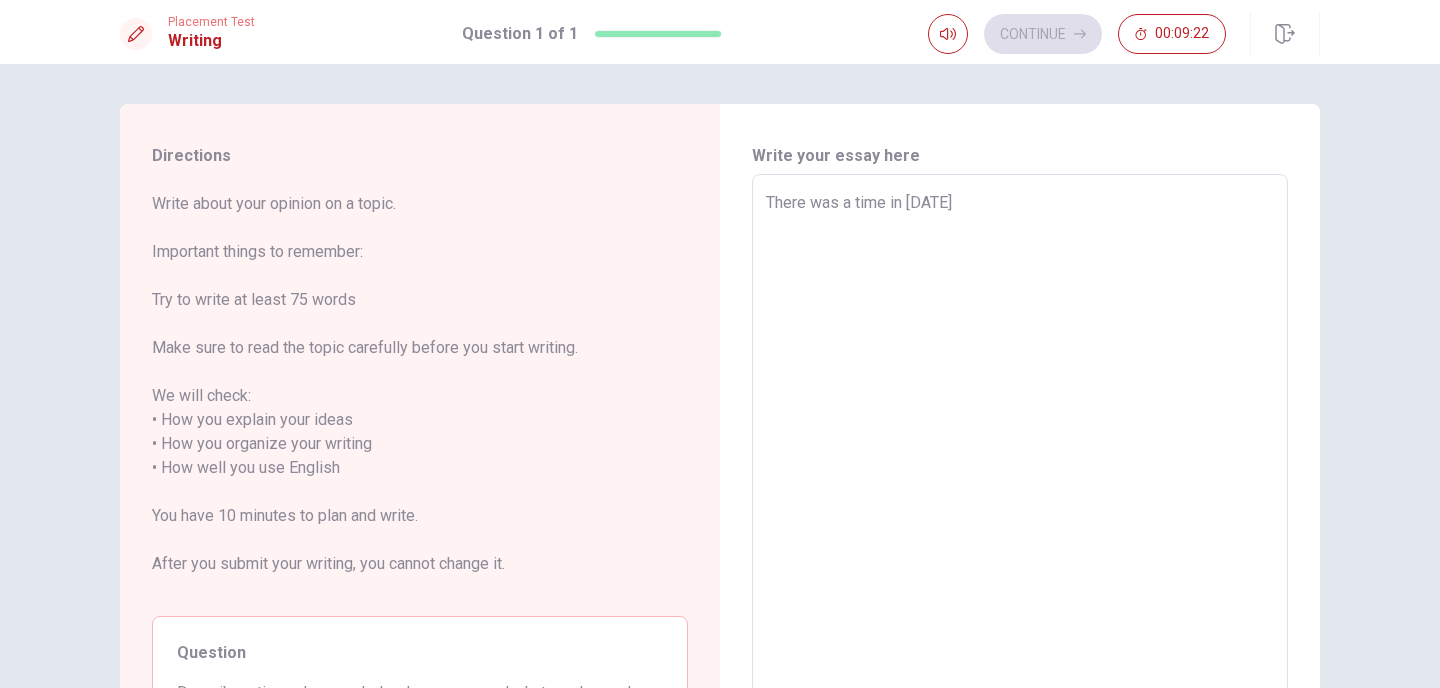type on "There was a time in [DATE]" 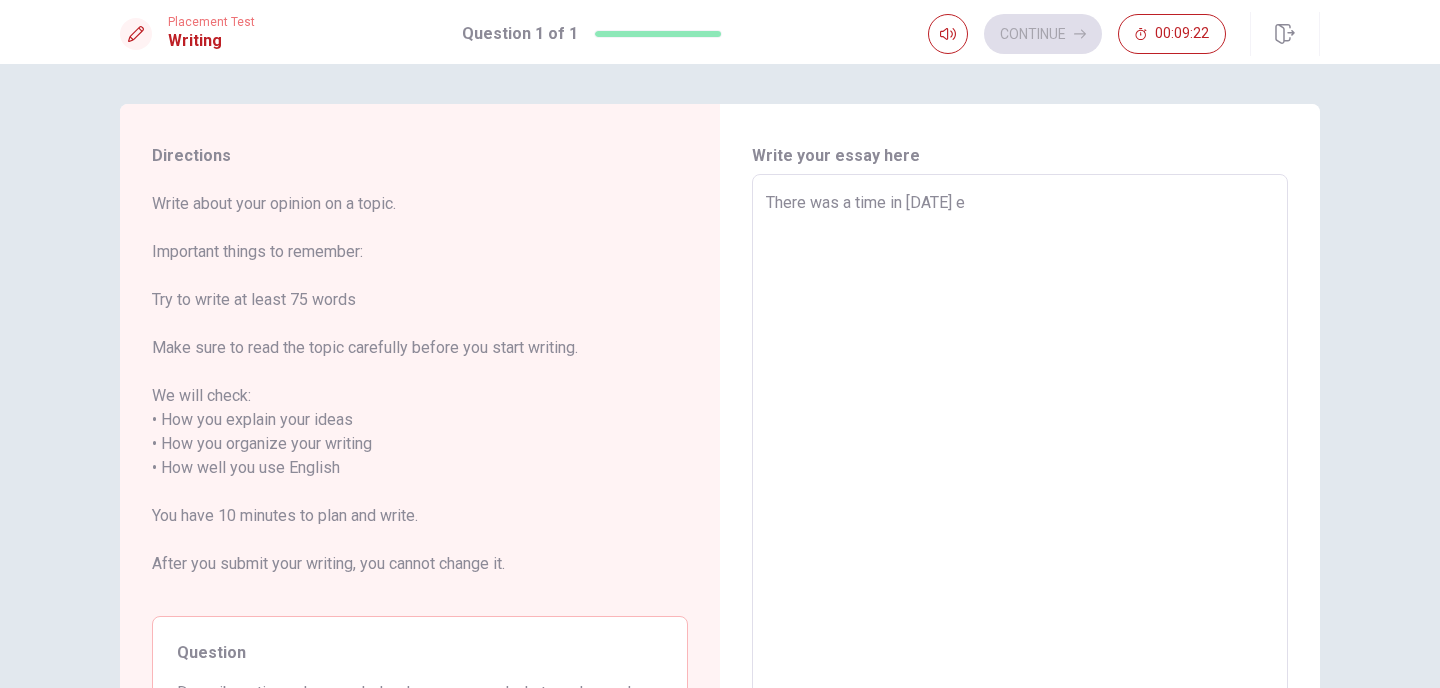 type on "x" 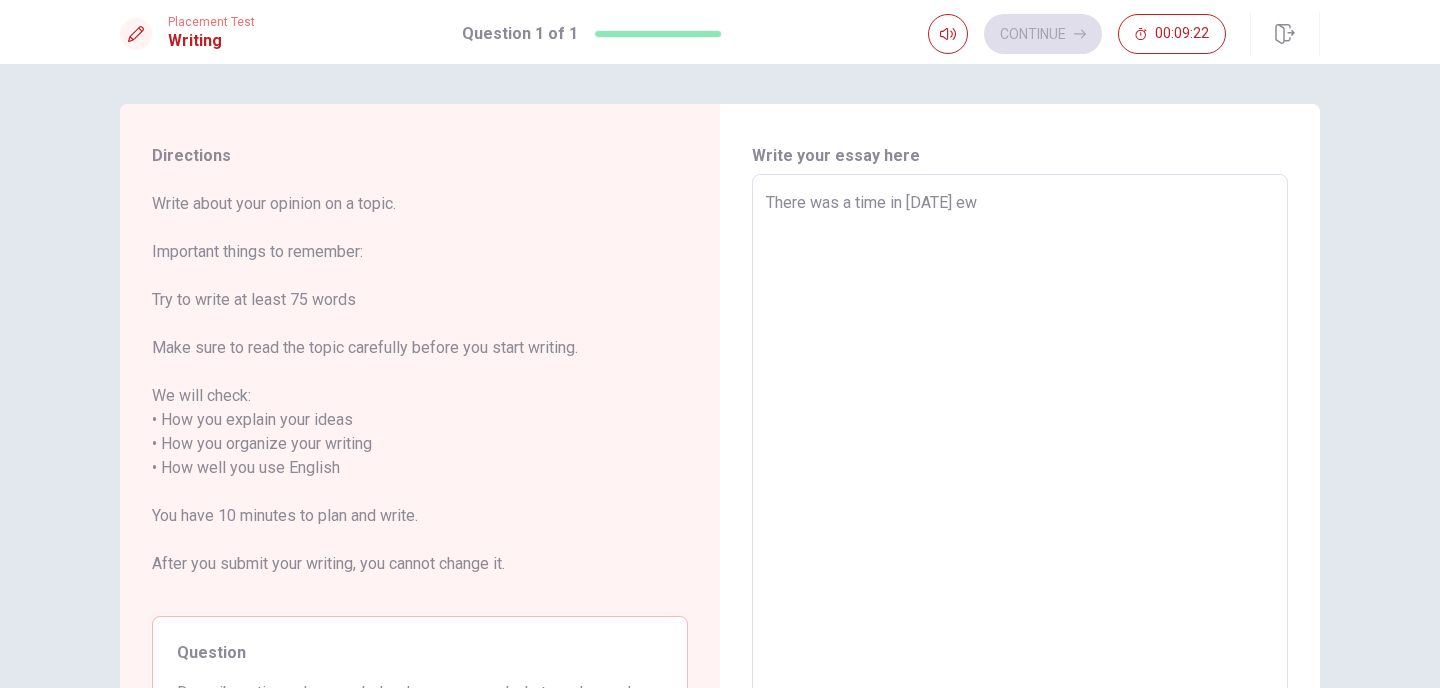 type on "x" 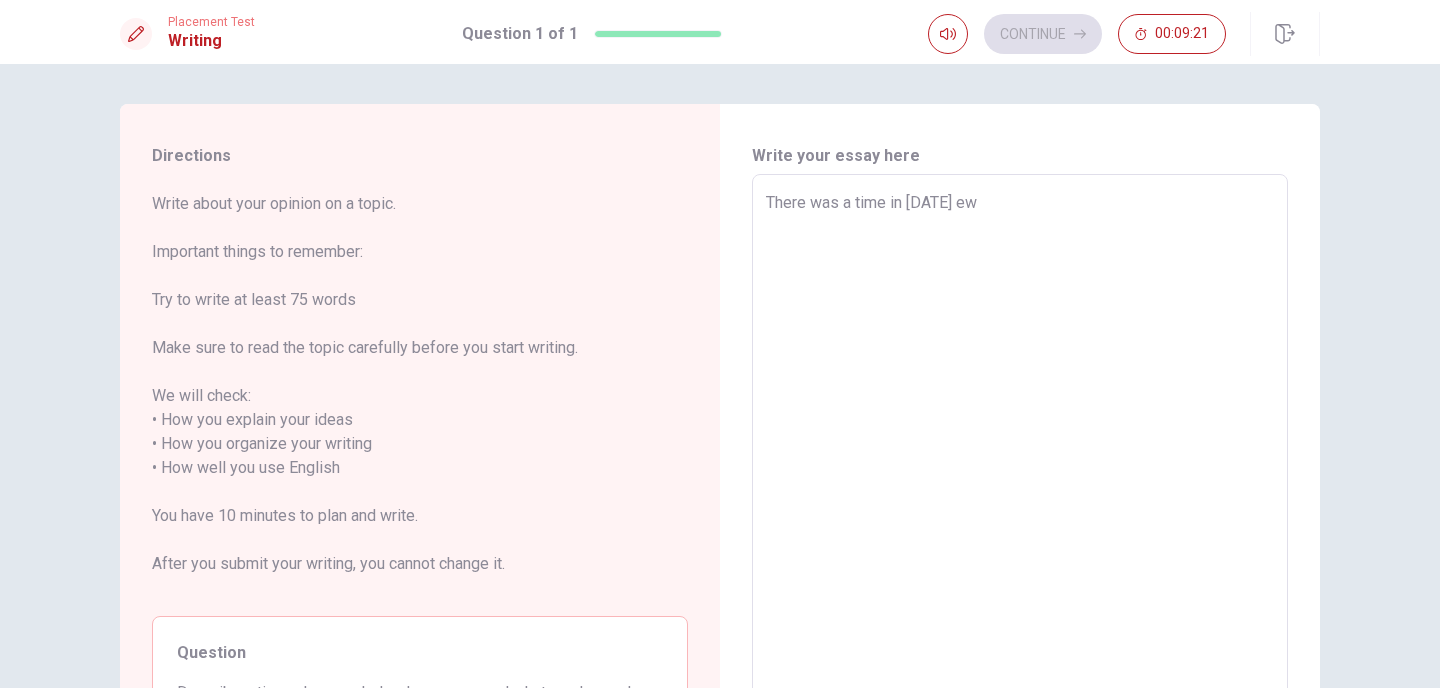 type on "There was a time in [DATE] ewh" 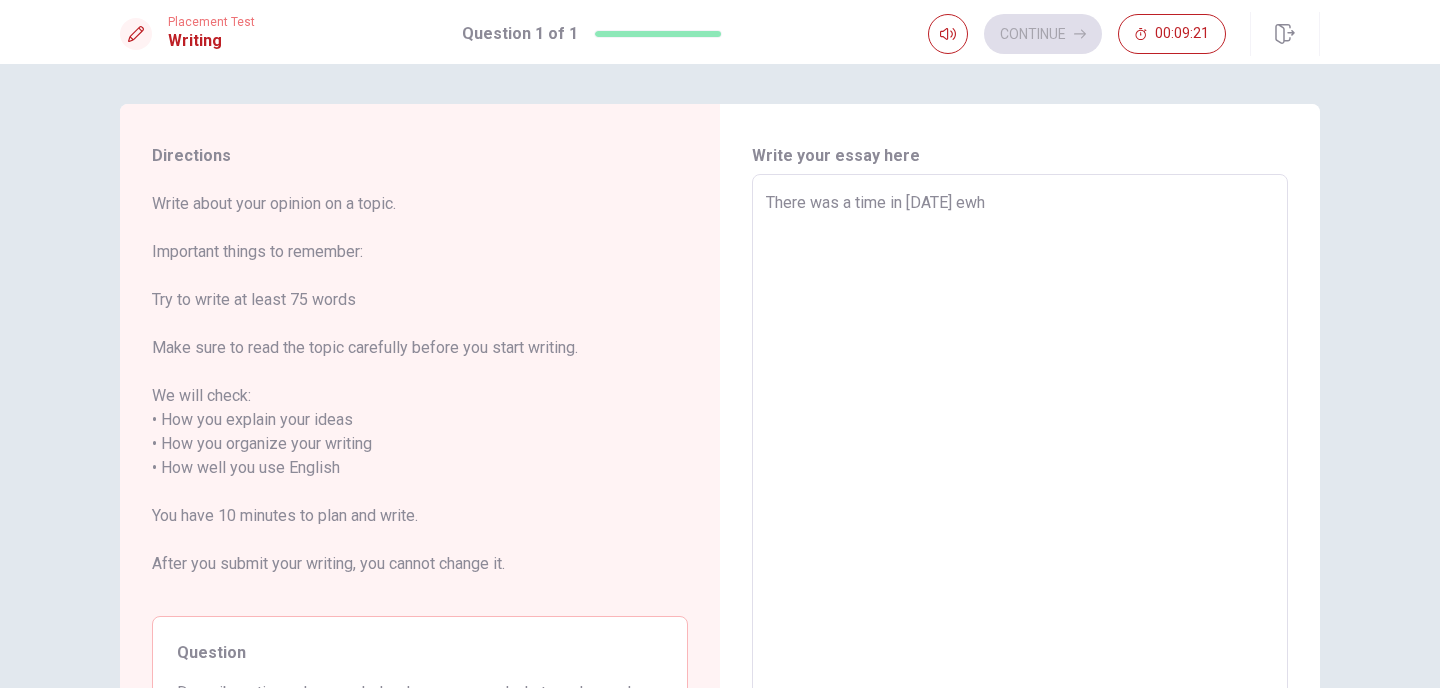 type on "x" 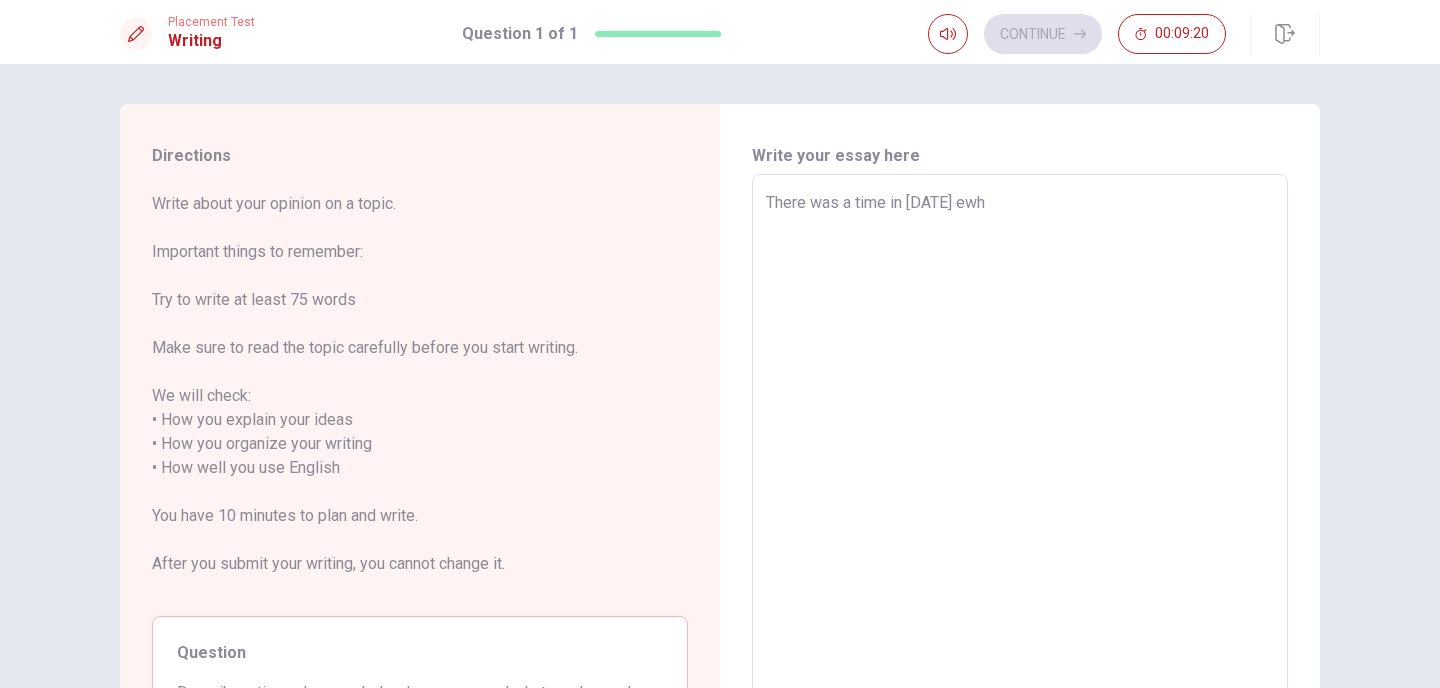 type on "There was a time in [DATE] ew" 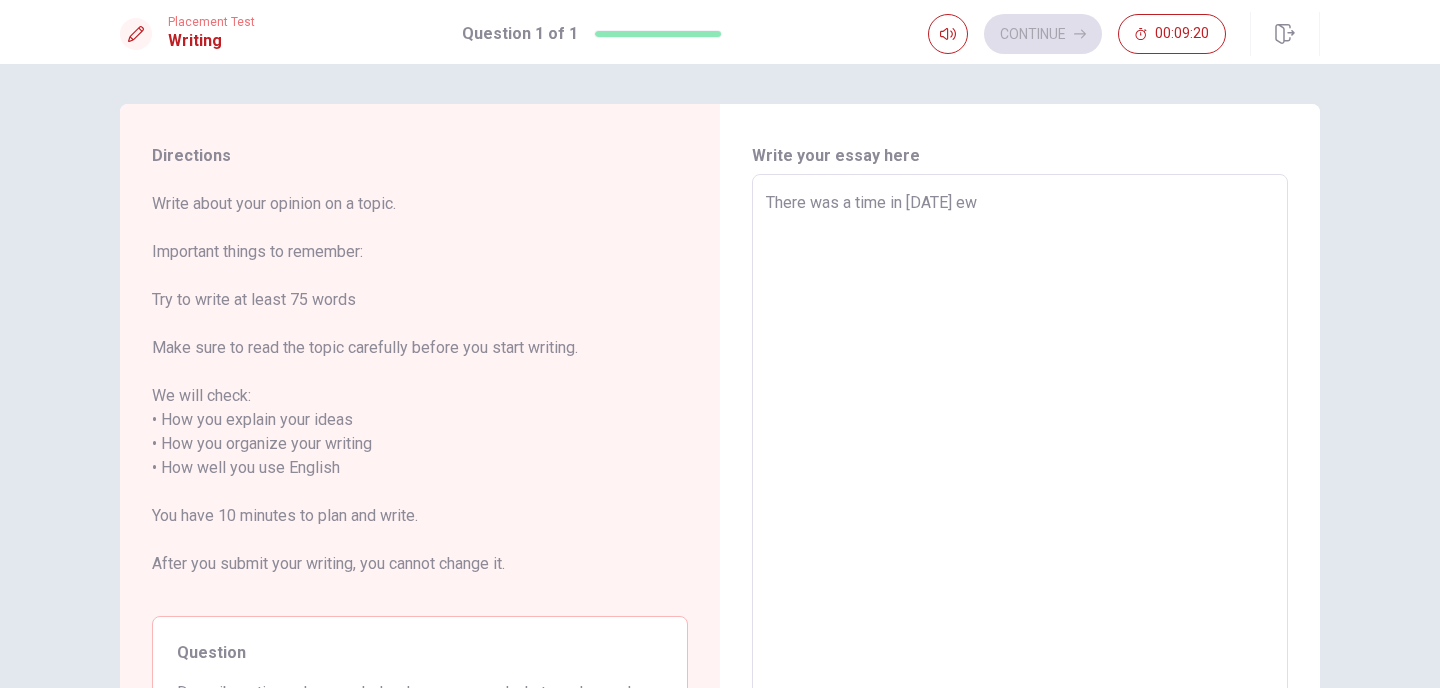 type on "x" 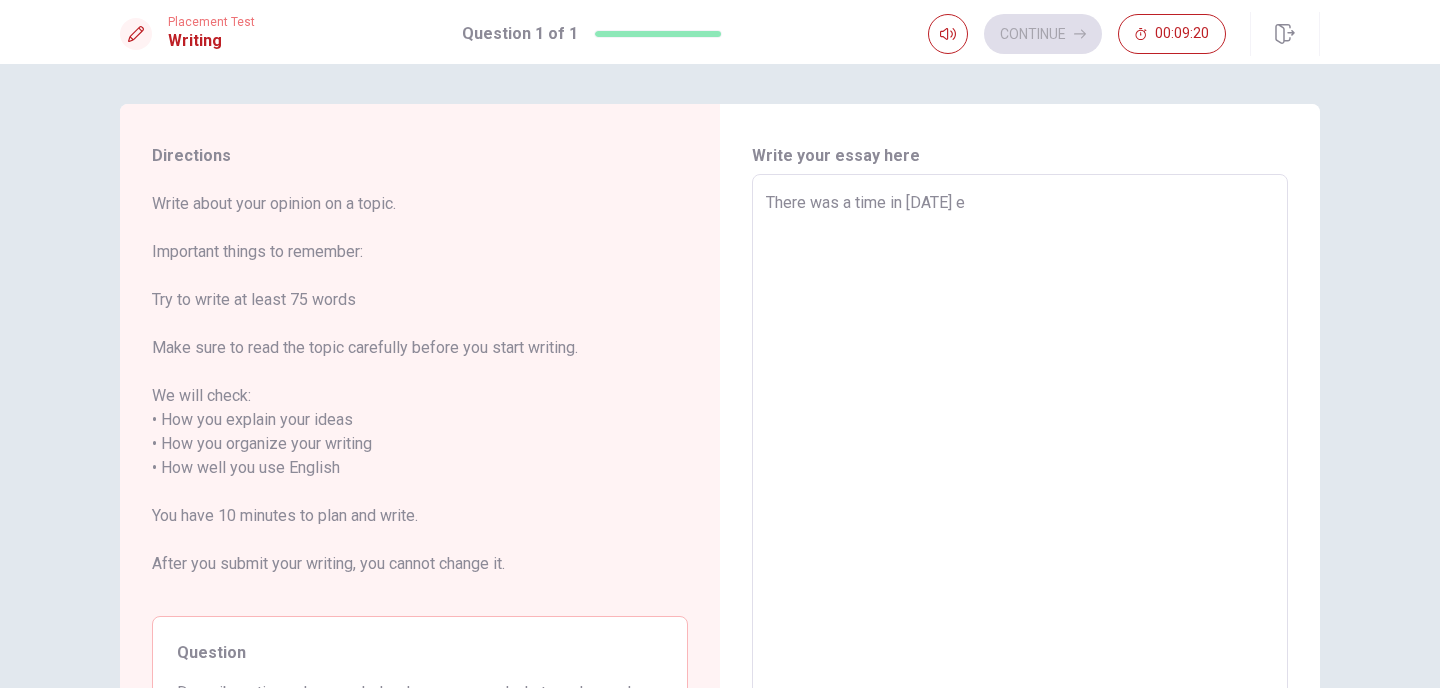 type on "x" 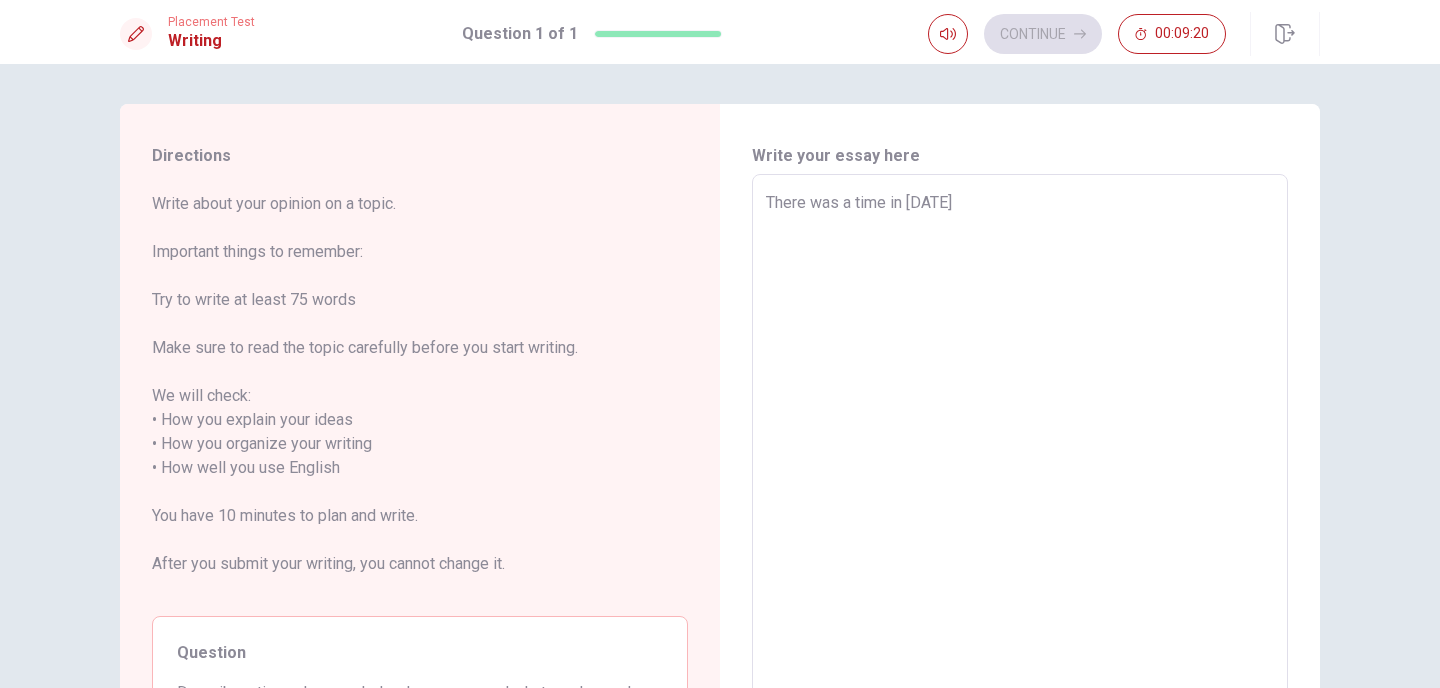 type on "x" 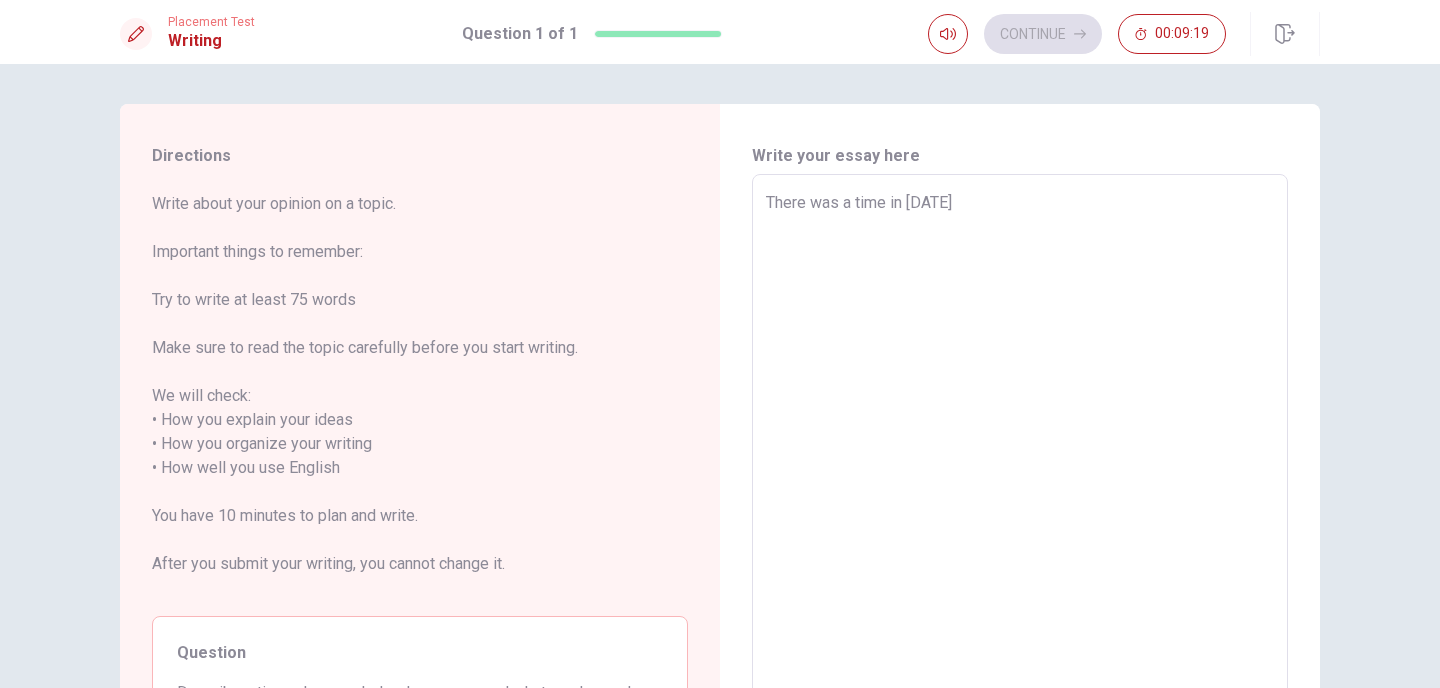 type on "There was a time in [DATE] w" 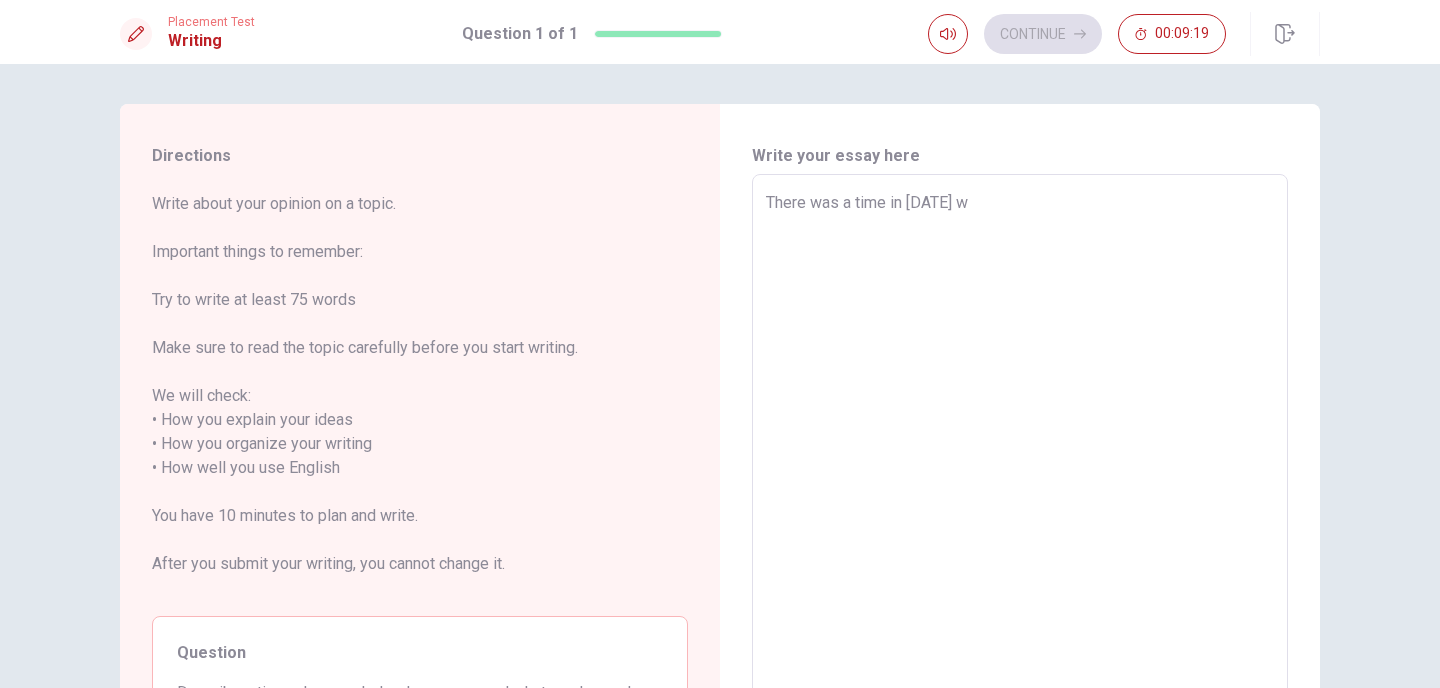 type on "x" 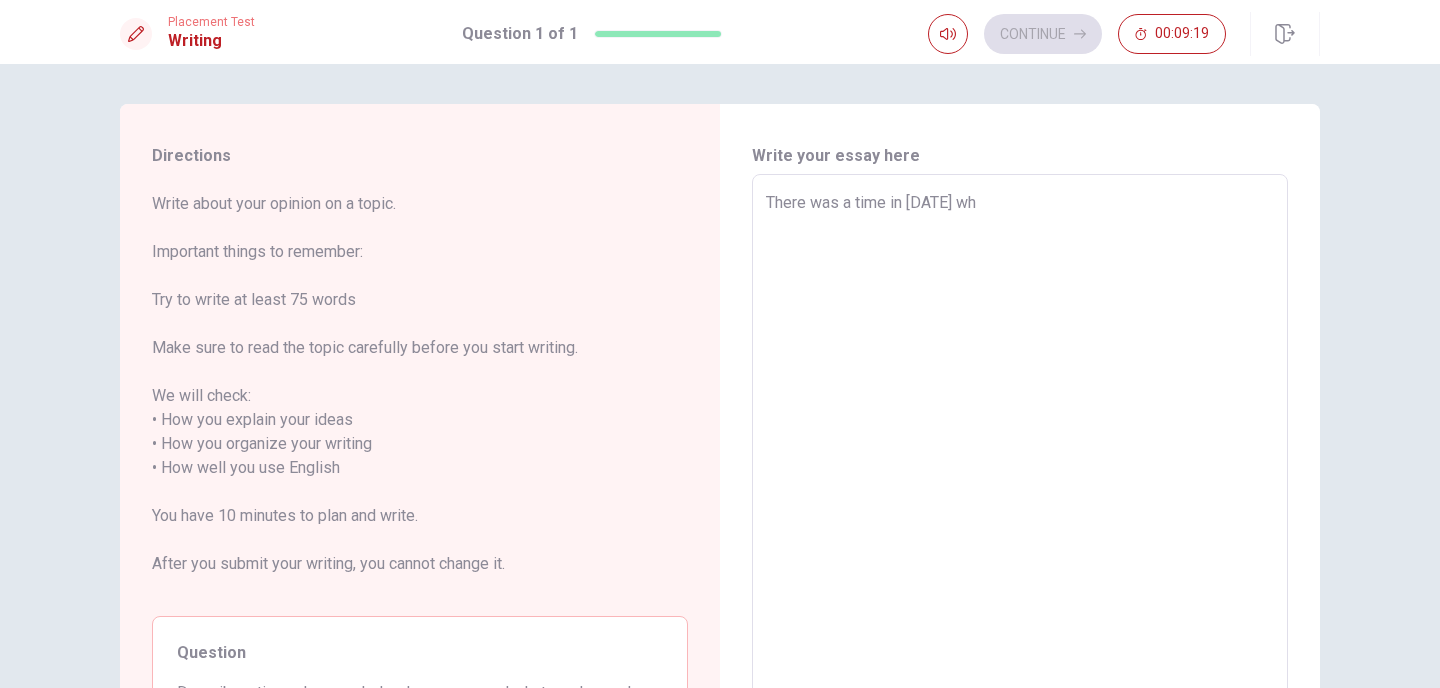 type on "x" 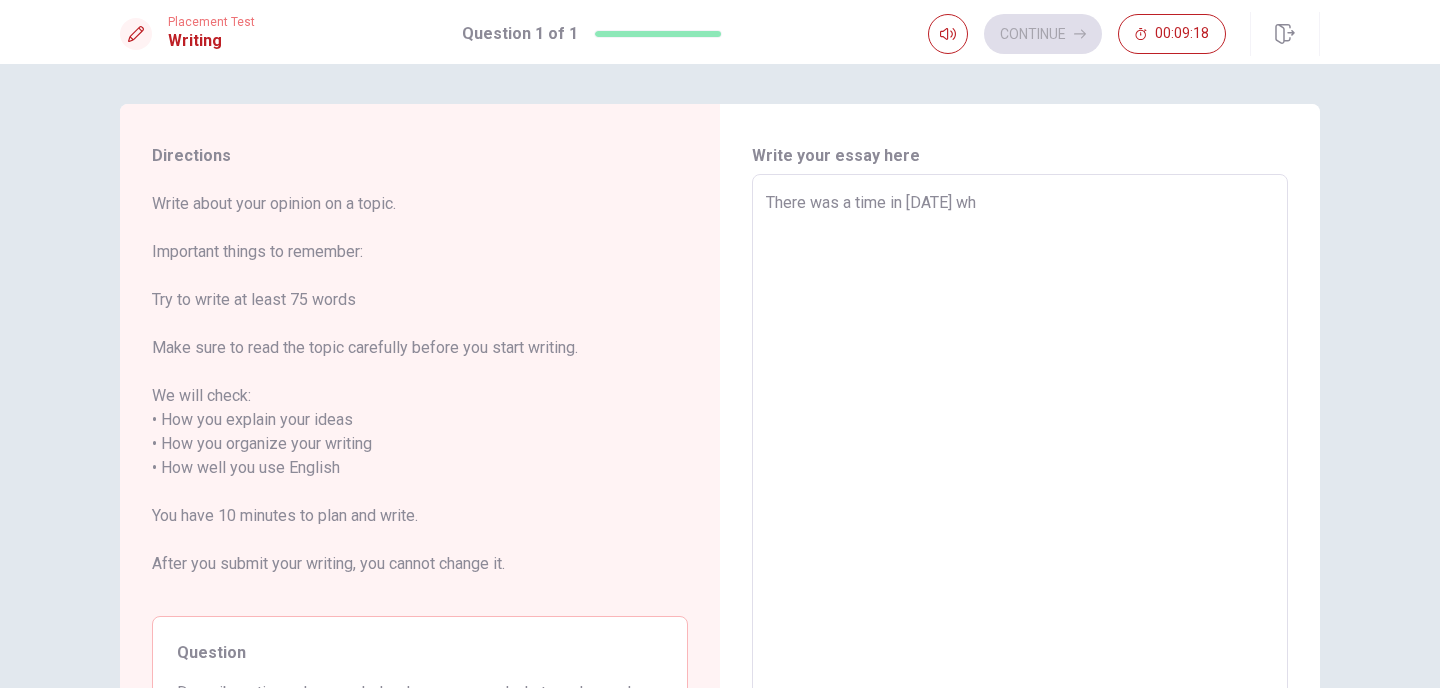 type on "There was a time in [DATE] whe" 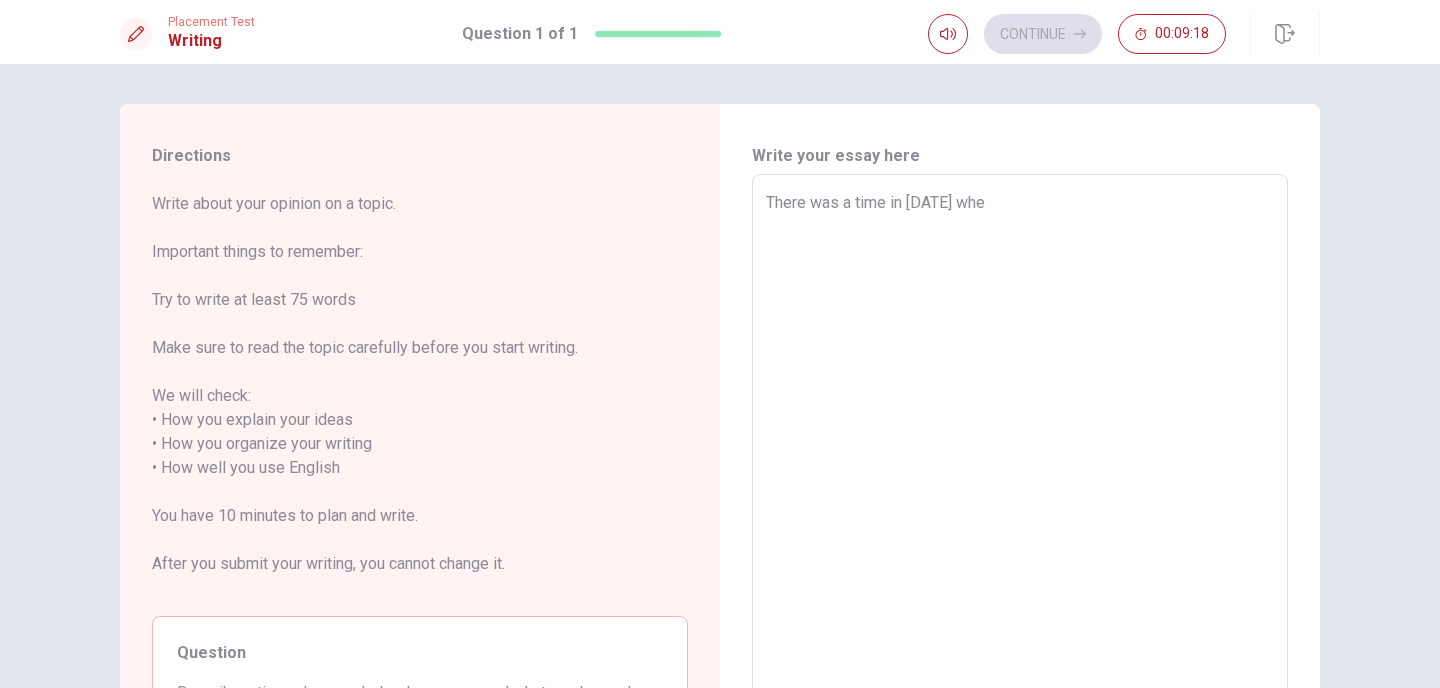 type on "x" 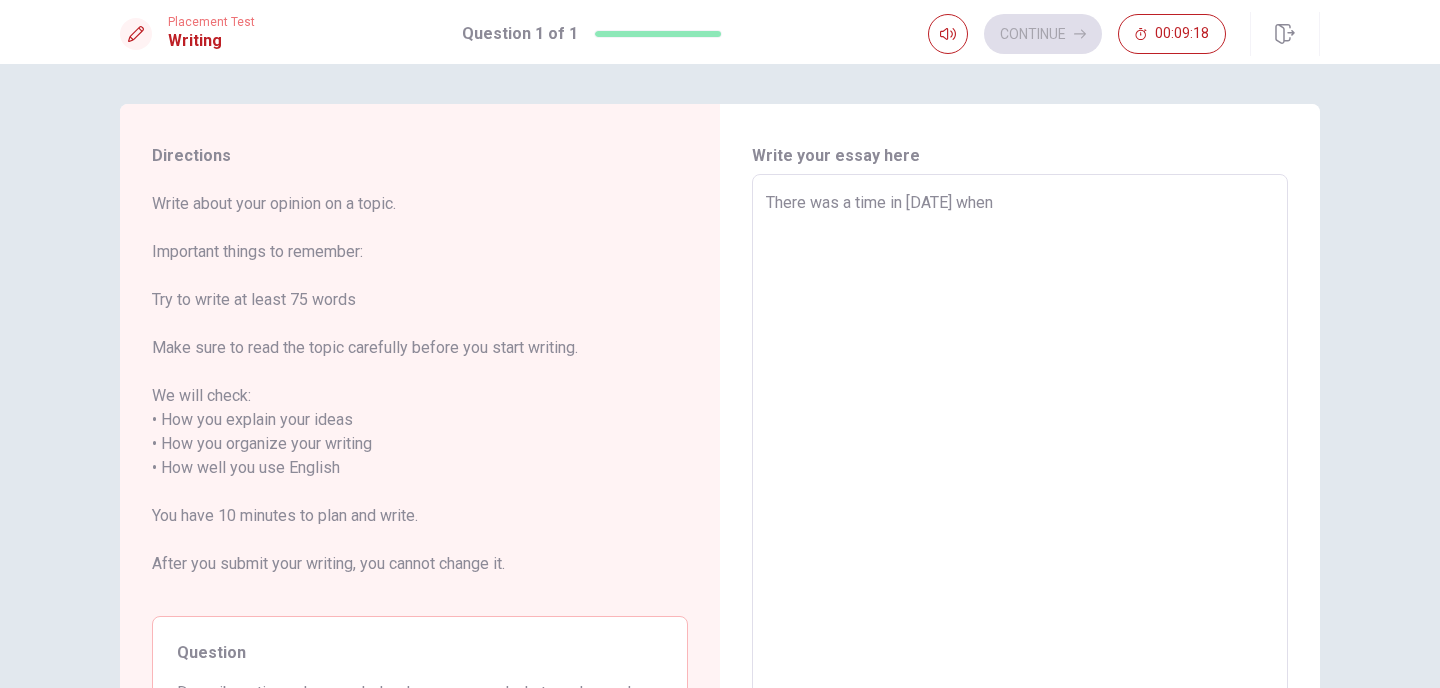type on "x" 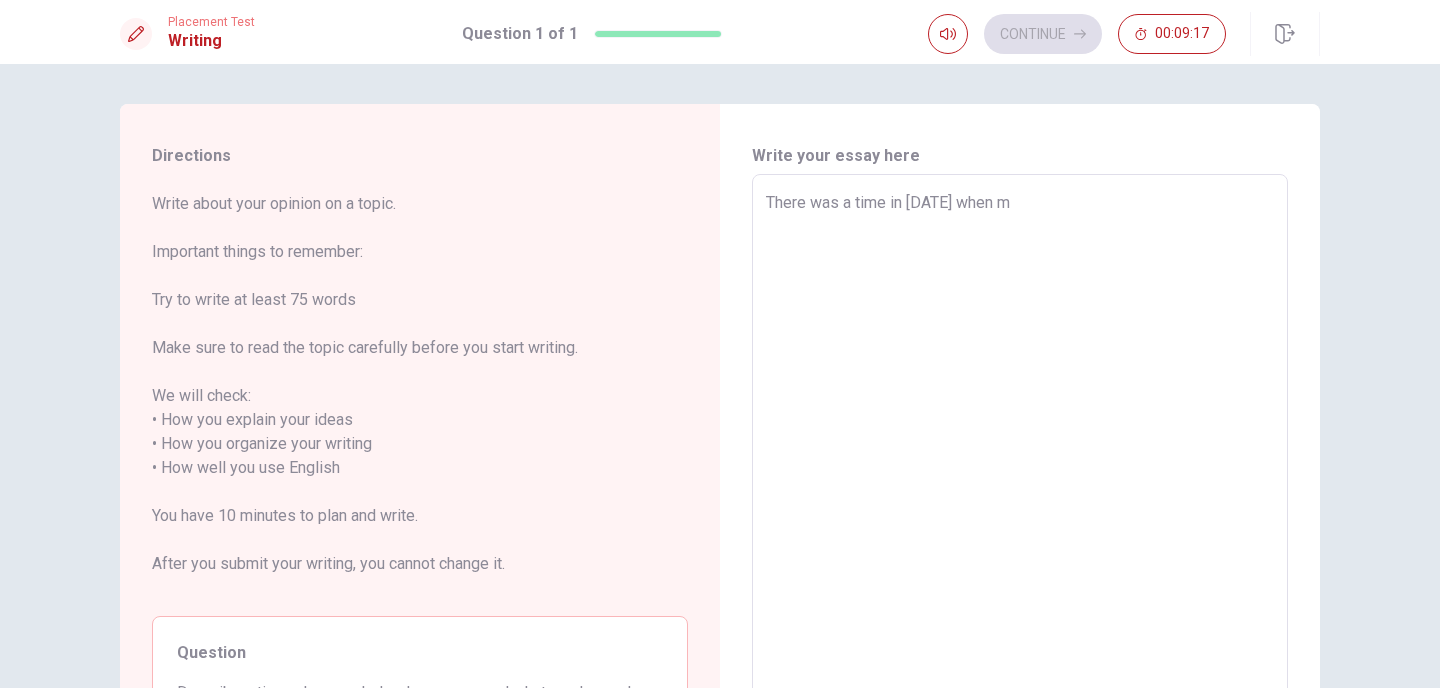 type 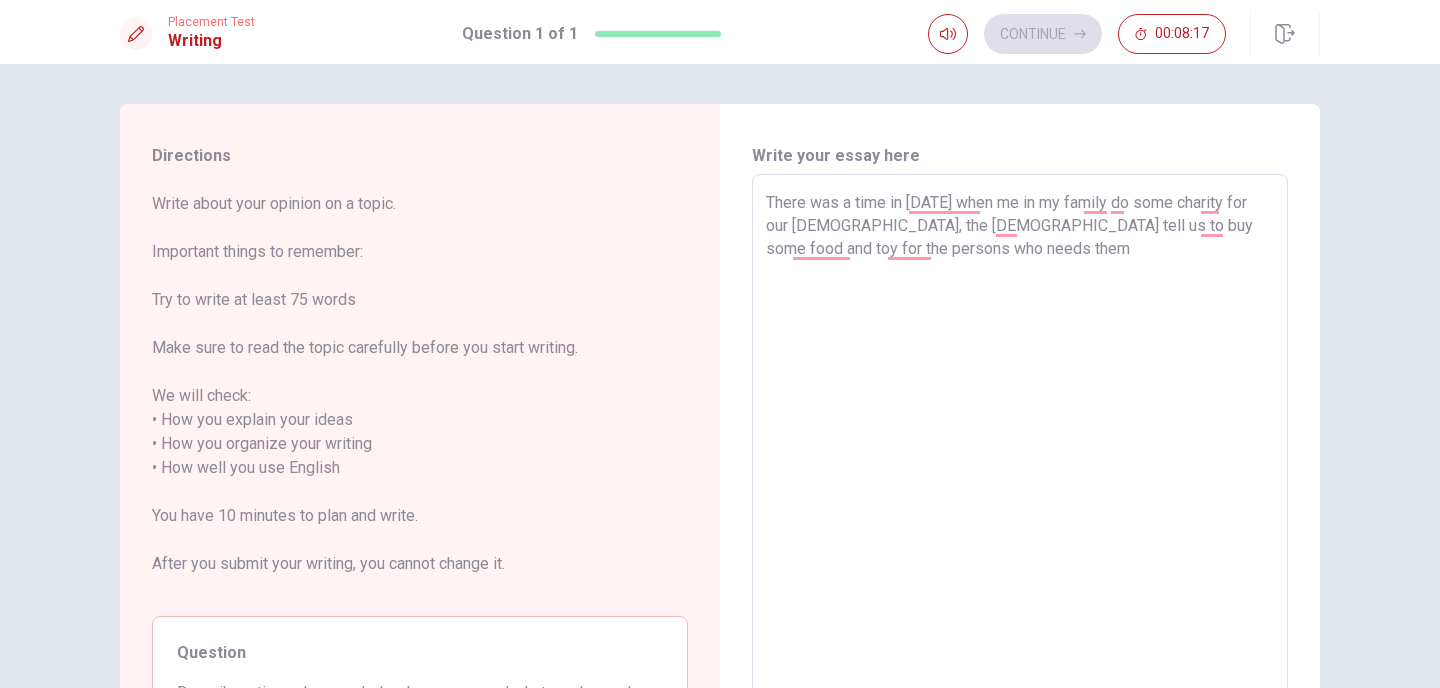 click on "There was a time in [DATE] when me in my family do some charity for our [DEMOGRAPHIC_DATA], the [DEMOGRAPHIC_DATA] tell us to buy some food and toy for the persons who needs them" at bounding box center (1020, 468) 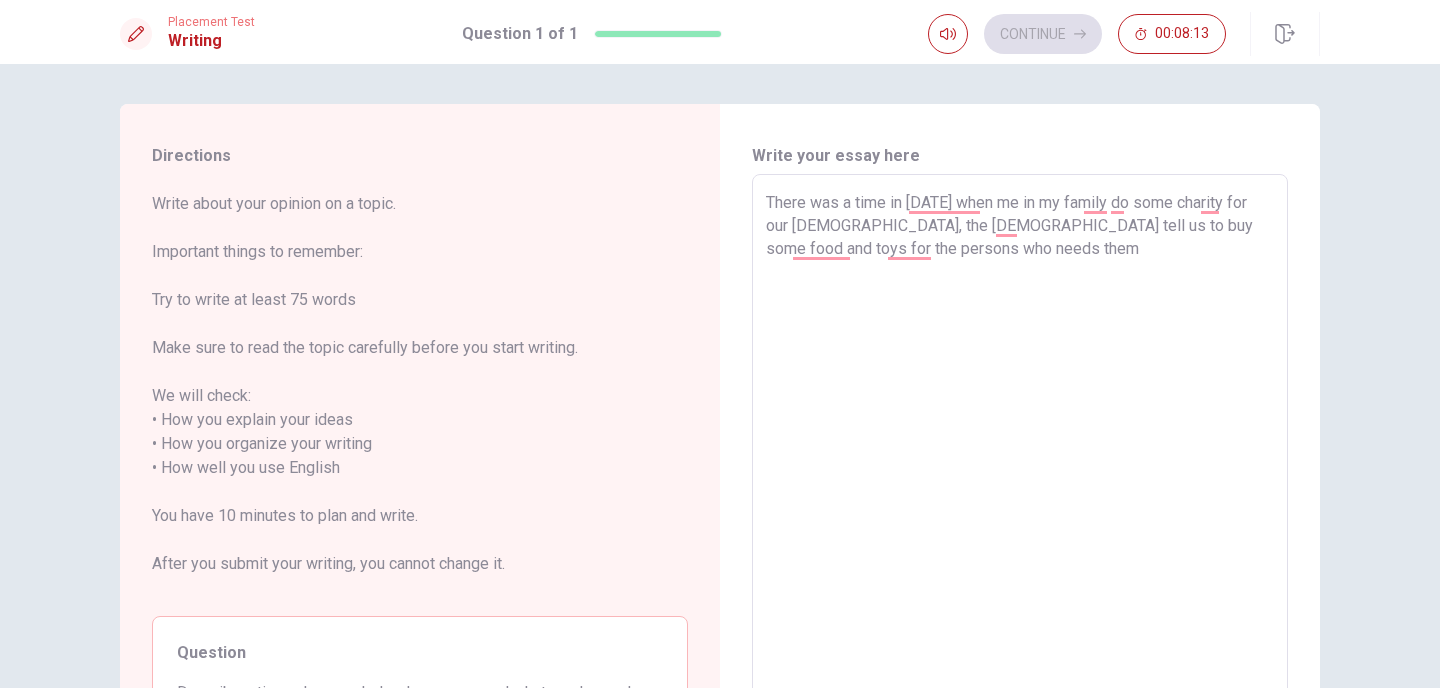 click on "There was a time in [DATE] when me in my family do some charity for our [DEMOGRAPHIC_DATA], the [DEMOGRAPHIC_DATA] tell us to buy some food and toys for the persons who needs them" at bounding box center [1020, 468] 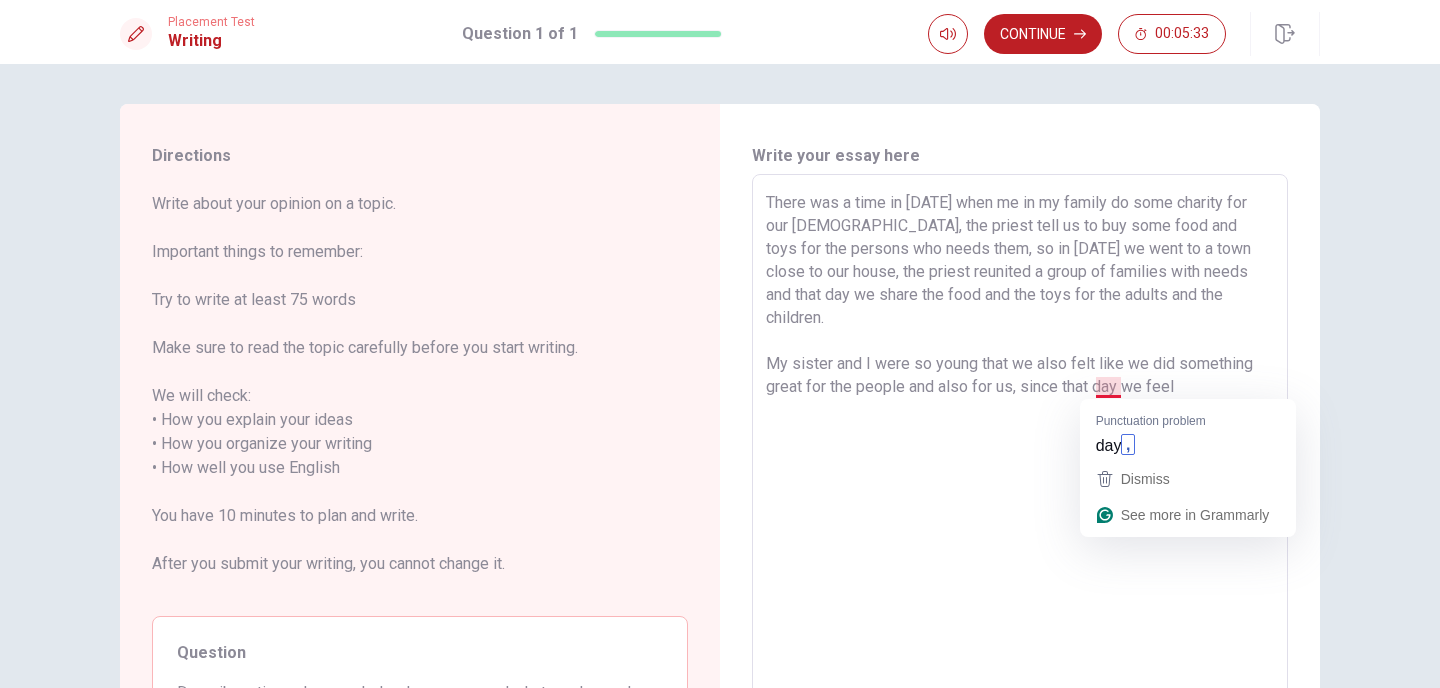 click on "There was a time in [DATE] when me in my family do some charity for our [DEMOGRAPHIC_DATA], the priest tell us to buy some food and toys for the persons who needs them, so in [DATE] we went to a town close to our house, the priest reunited a group of families with needs and that day we share the food and the toys for the adults and the children.
My sister and I were so young that we also felt like we did something great for the people and also for us, since that day we feel" at bounding box center [1020, 468] 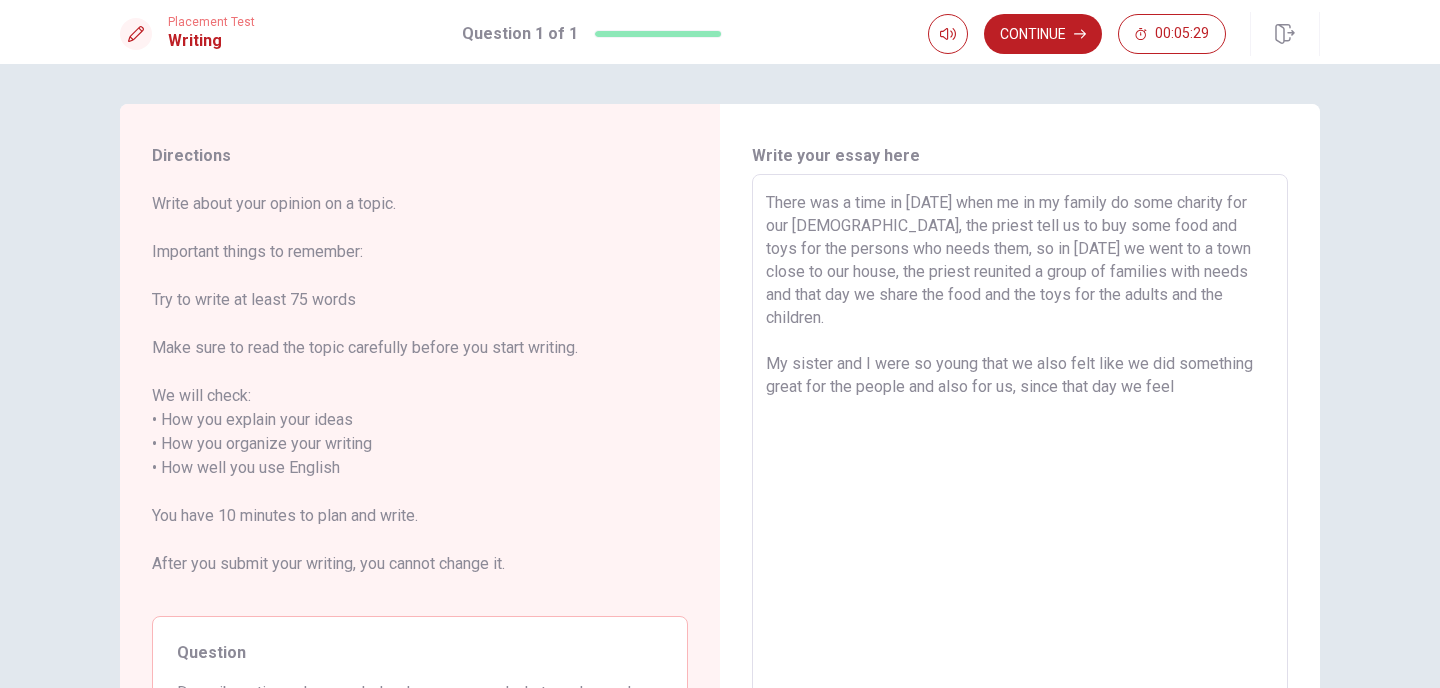 click on "There was a time in [DATE] when me in my family do some charity for our [DEMOGRAPHIC_DATA], the priest tell us to buy some food and toys for the persons who needs them, so in [DATE] we went to a town close to our house, the priest reunited a group of families with needs and that day we share the food and the toys for the adults and the children.
My sister and I were so young that we also felt like we did something great for the people and also for us, since that day we feel" at bounding box center [1020, 468] 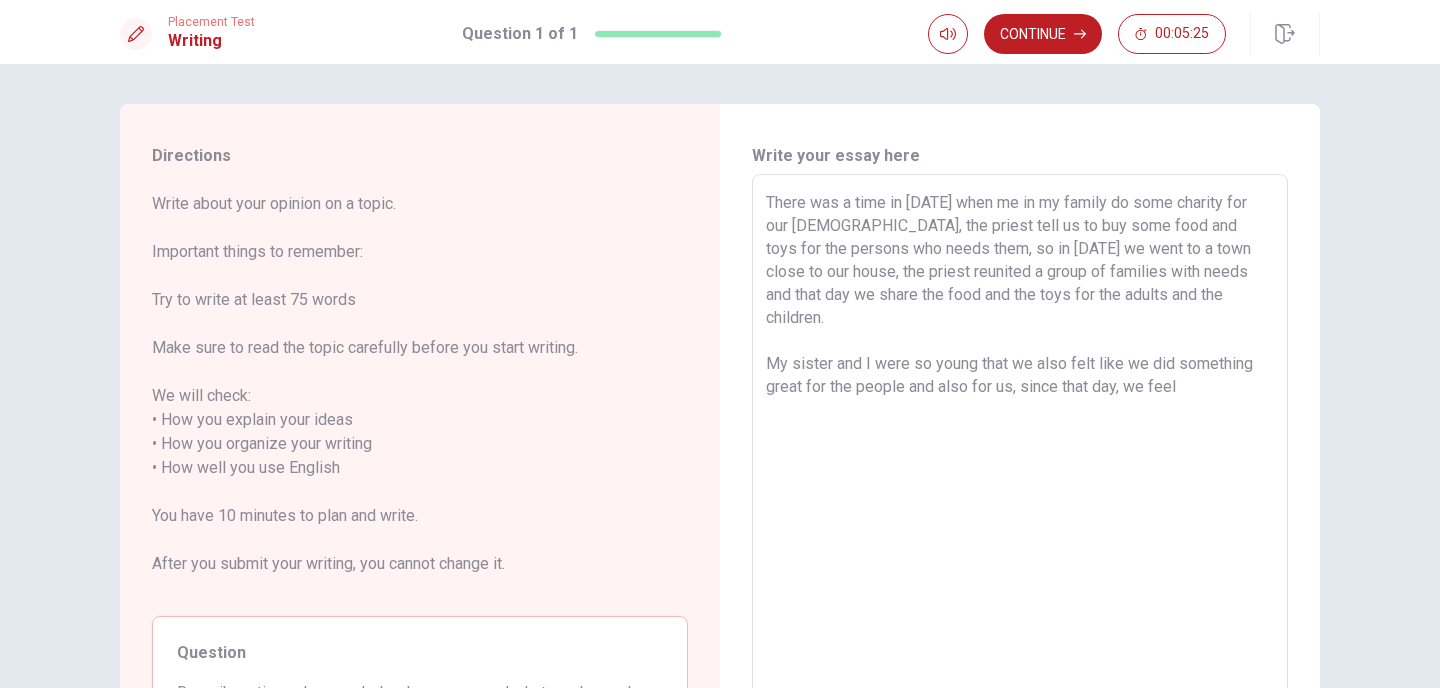 click on "There was a time in [DATE] when me in my family do some charity for our [DEMOGRAPHIC_DATA], the priest tell us to buy some food and toys for the persons who needs them, so in [DATE] we went to a town close to our house, the priest reunited a group of families with needs and that day we share the food and the toys for the adults and the children.
My sister and I were so young that we also felt like we did something great for the people and also for us, since that day, we feel" at bounding box center (1020, 468) 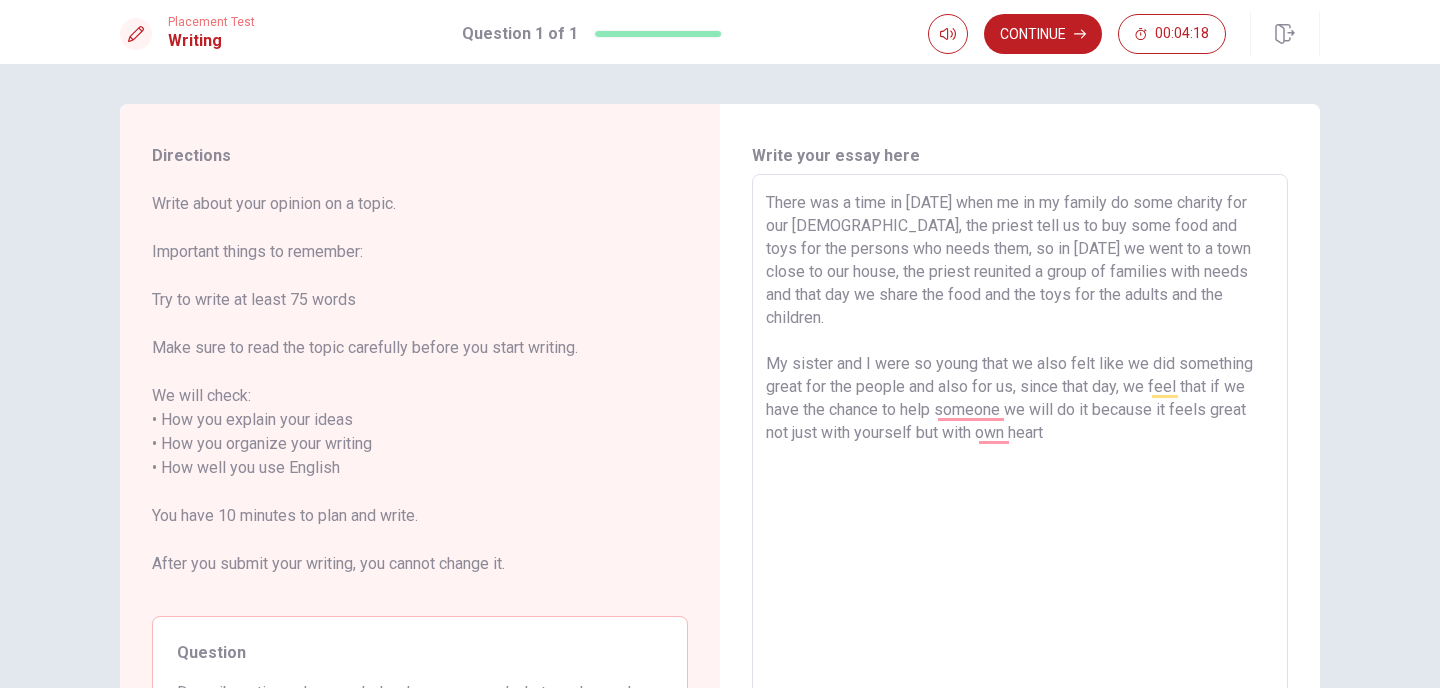 click on "There was a time in [DATE] when me in my family do some charity for our [DEMOGRAPHIC_DATA], the priest tell us to buy some food and toys for the persons who needs them, so in [DATE] we went to a town close to our house, the priest reunited a group of families with needs and that day we share the food and the toys for the adults and the children.
My sister and I were so young that we also felt like we did something great for the people and also for us, since that day, we feel that if we have the chance to help someone we will do it because it feels great not just with yourself but with own heart" at bounding box center [1020, 468] 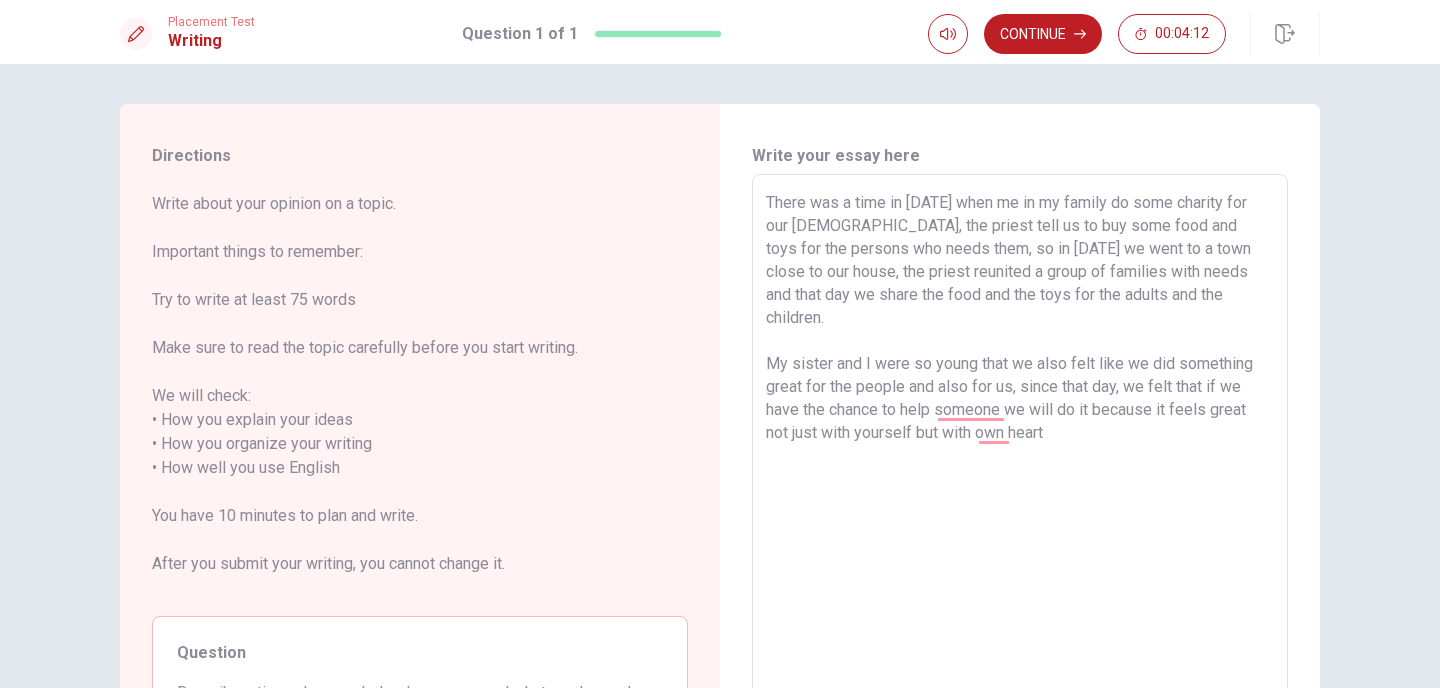 click on "There was a time in [DATE] when me in my family do some charity for our [DEMOGRAPHIC_DATA], the priest tell us to buy some food and toys for the persons who needs them, so in [DATE] we went to a town close to our house, the priest reunited a group of families with needs and that day we share the food and the toys for the adults and the children.
My sister and I were so young that we also felt like we did something great for the people and also for us, since that day, we felt that if we have the chance to help someone we will do it because it feels great not just with yourself but with own heart" at bounding box center [1020, 468] 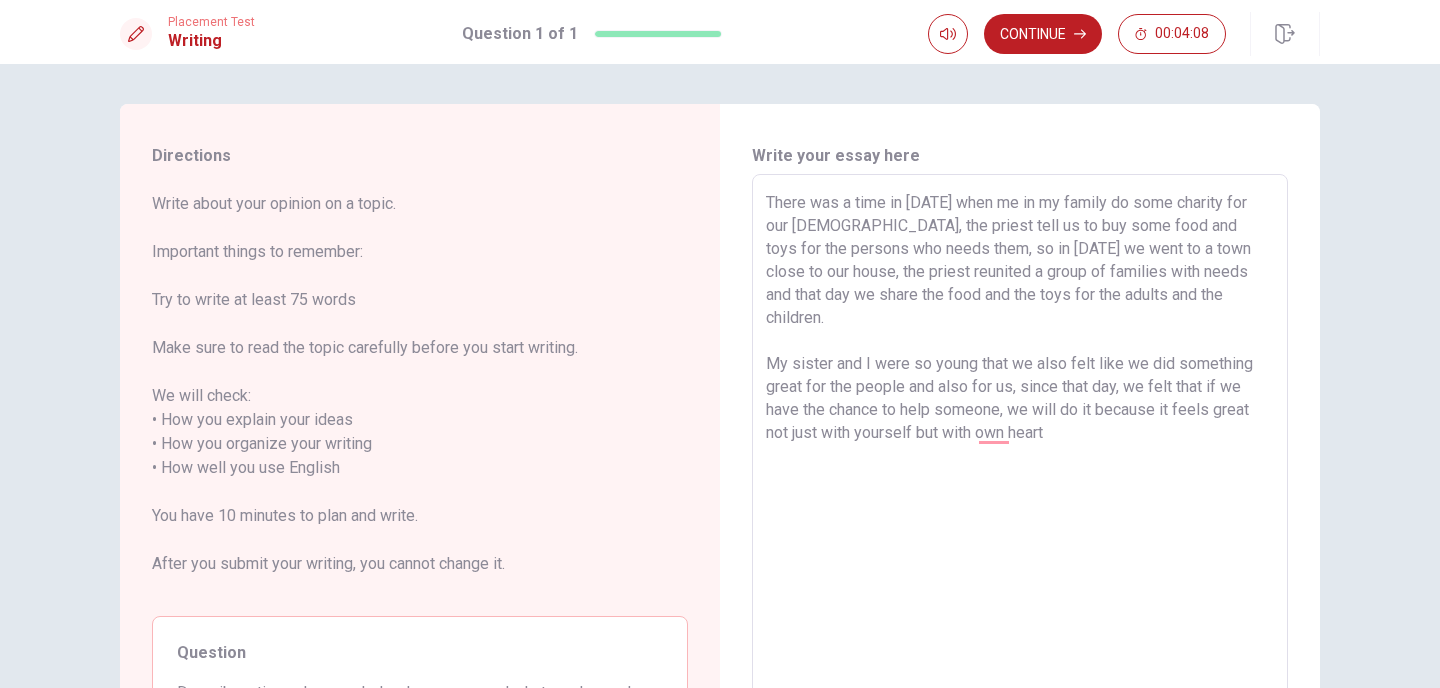 click on "There was a time in [DATE] when me in my family do some charity for our [DEMOGRAPHIC_DATA], the priest tell us to buy some food and toys for the persons who needs them, so in [DATE] we went to a town close to our house, the priest reunited a group of families with needs and that day we share the food and the toys for the adults and the children.
My sister and I were so young that we also felt like we did something great for the people and also for us, since that day, we felt that if we have the chance to help someone, we will do it because it feels great not just with yourself but with own heart" at bounding box center (1020, 468) 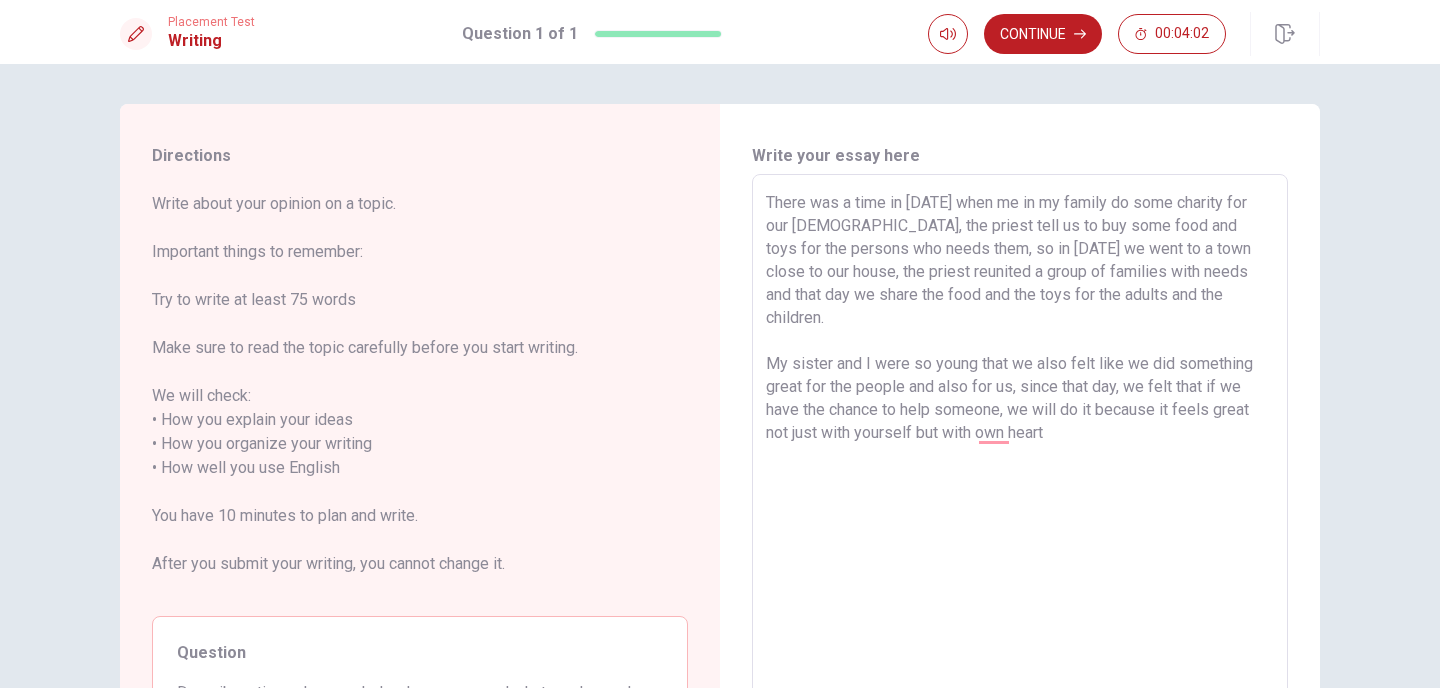 click on "There was a time in [DATE] when me in my family do some charity for our [DEMOGRAPHIC_DATA], the priest tell us to buy some food and toys for the persons who needs them, so in [DATE] we went to a town close to our house, the priest reunited a group of families with needs and that day we share the food and the toys for the adults and the children.
My sister and I were so young that we also felt like we did something great for the people and also for us, since that day, we felt that if we have the chance to help someone, we will do it because it feels great not just with yourself but with own heart" at bounding box center [1020, 468] 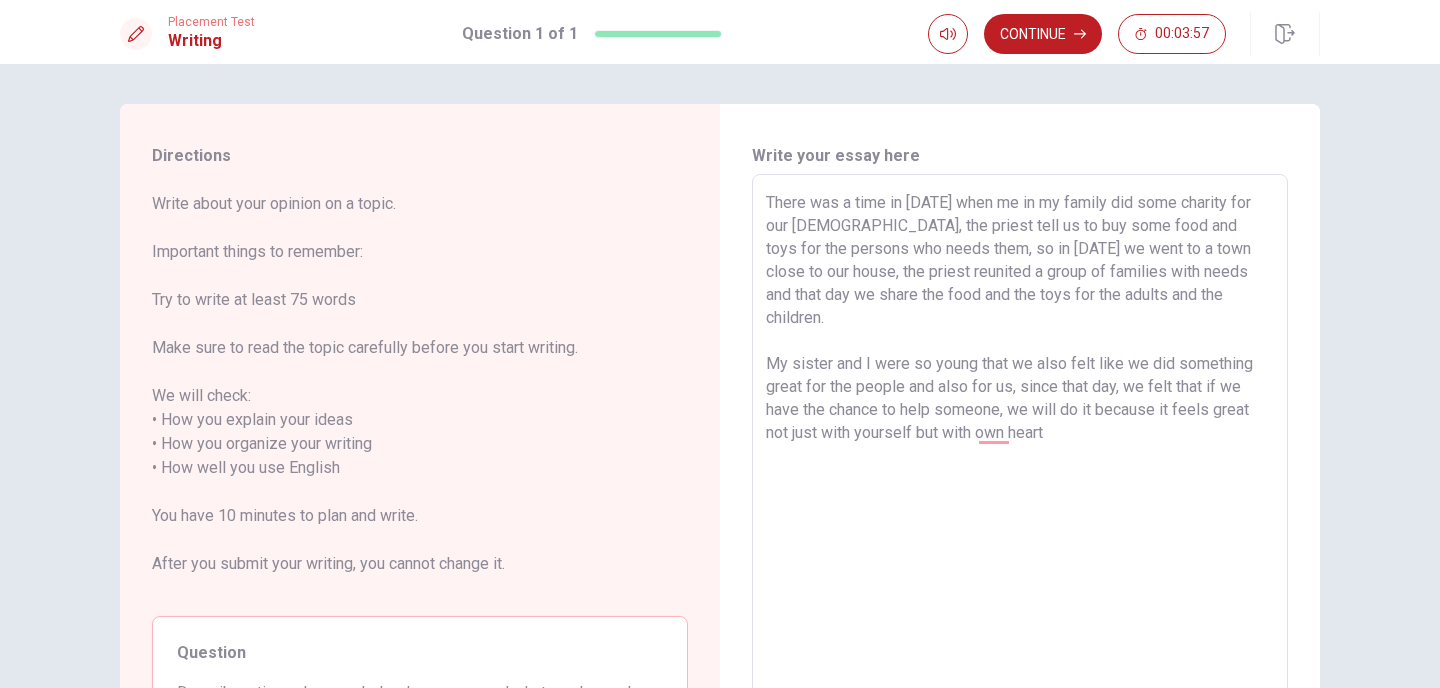 click on "There was a time in [DATE] when me in my family did some charity for our [DEMOGRAPHIC_DATA], the priest tell us to buy some food and toys for the persons who needs them, so in [DATE] we went to a town close to our house, the priest reunited a group of families with needs and that day we share the food and the toys for the adults and the children.
My sister and I were so young that we also felt like we did something great for the people and also for us, since that day, we felt that if we have the chance to help someone, we will do it because it feels great not just with yourself but with own heart" at bounding box center (1020, 468) 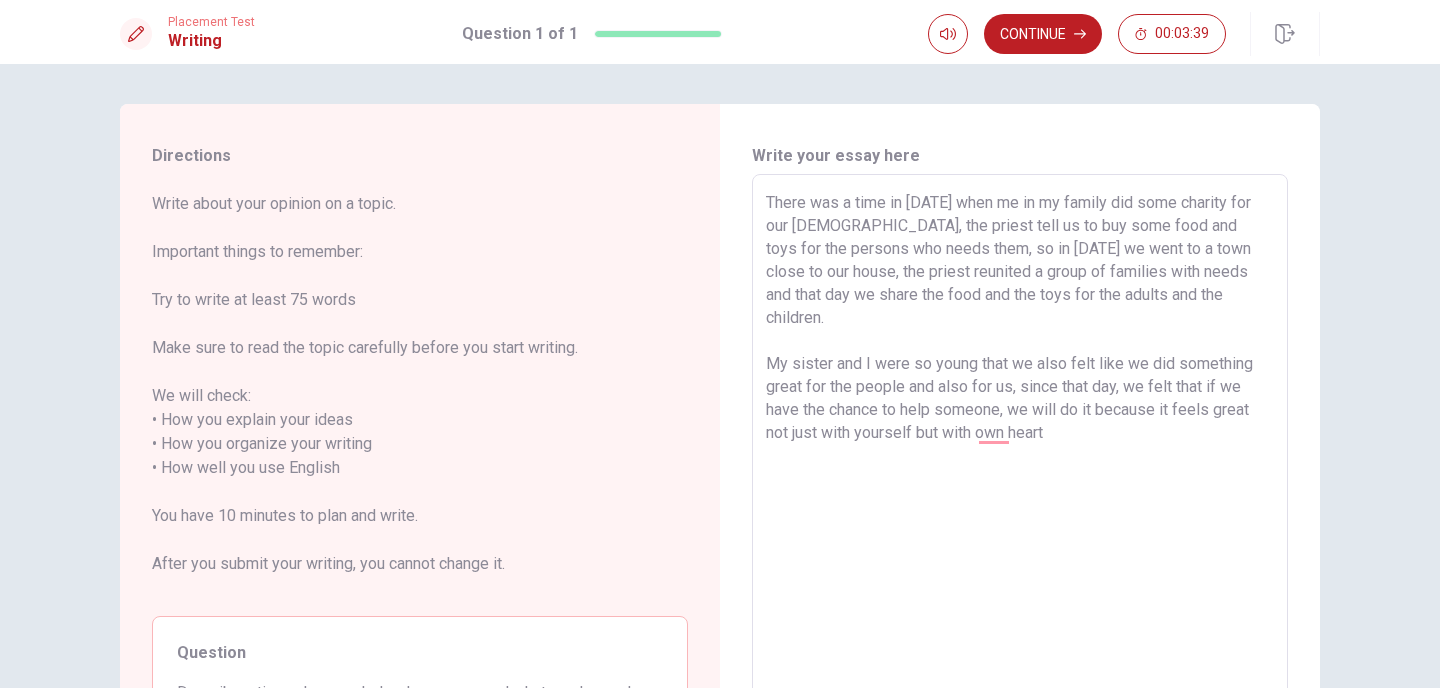 click on "There was a time in [DATE] when me in my family did some charity for our [DEMOGRAPHIC_DATA], the priest tell us to buy some food and toys for the persons who needs them, so in [DATE] we went to a town close to our house, the priest reunited a group of families with needs and that day we share the food and the toys for the adults and the children.
My sister and I were so young that we also felt like we did something great for the people and also for us, since that day, we felt that if we have the chance to help someone, we will do it because it feels great not just with yourself but with own heart" at bounding box center (1020, 468) 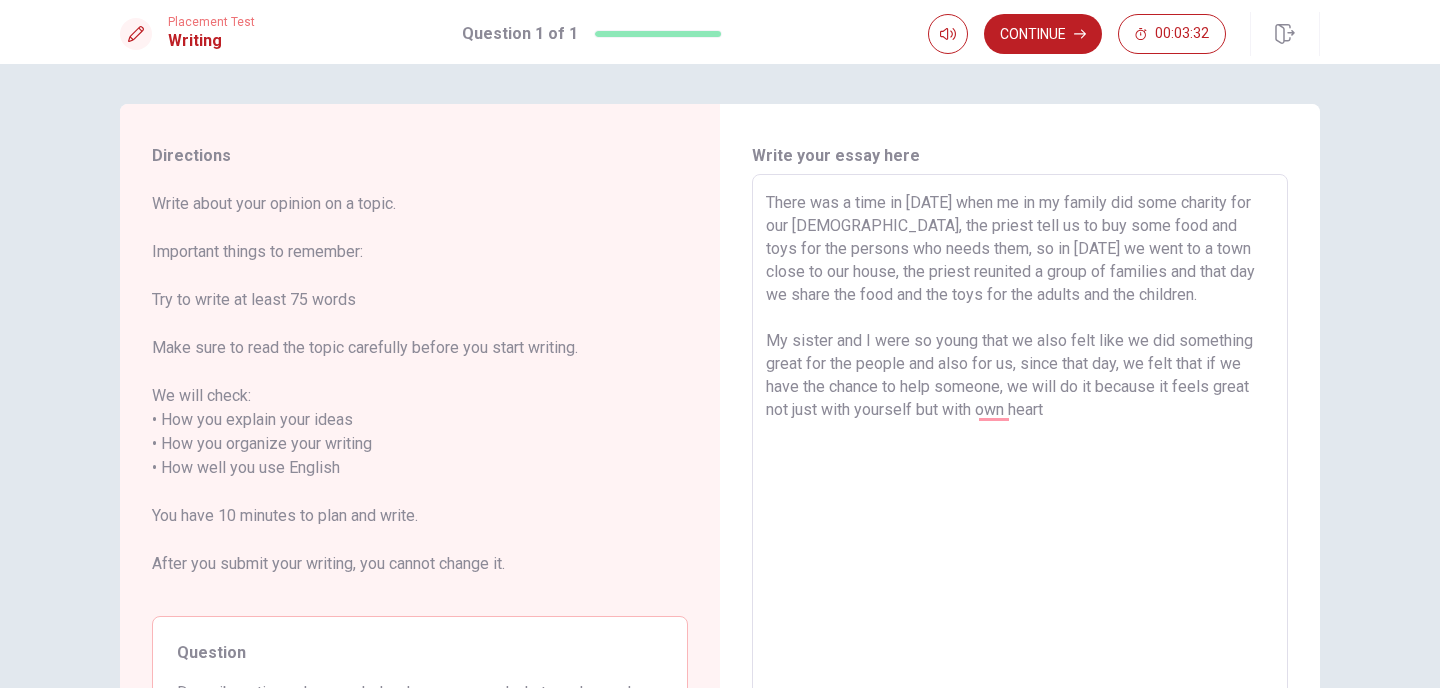 click on "There was a time in [DATE] when me in my family did some charity for our [DEMOGRAPHIC_DATA], the priest tell us to buy some food and toys for the persons who needs them, so in [DATE] we went to a town close to our house, the priest reunited a group of families and that day we share the food and the toys for the adults and the children.
My sister and I were so young that we also felt like we did something great for the people and also for us, since that day, we felt that if we have the chance to help someone, we will do it because it feels great not just with yourself but with own heart" at bounding box center [1020, 468] 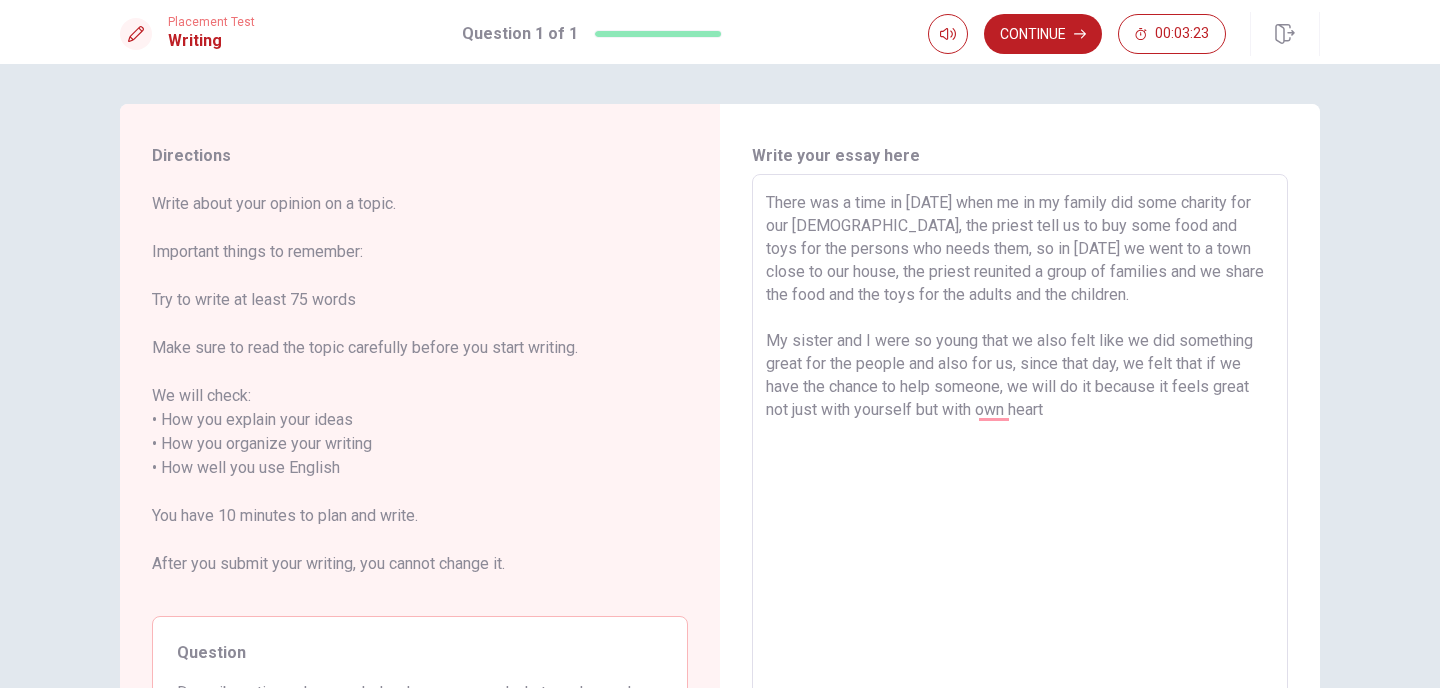 click on "There was a time in [DATE] when me in my family did some charity for our [DEMOGRAPHIC_DATA], the priest tell us to buy some food and toys for the persons who needs them, so in [DATE] we went to a town close to our house, the priest reunited a group of families and we share the food and the toys for the adults and the children.
My sister and I were so young that we also felt like we did something great for the people and also for us, since that day, we felt that if we have the chance to help someone, we will do it because it feels great not just with yourself but with own heart" at bounding box center [1020, 468] 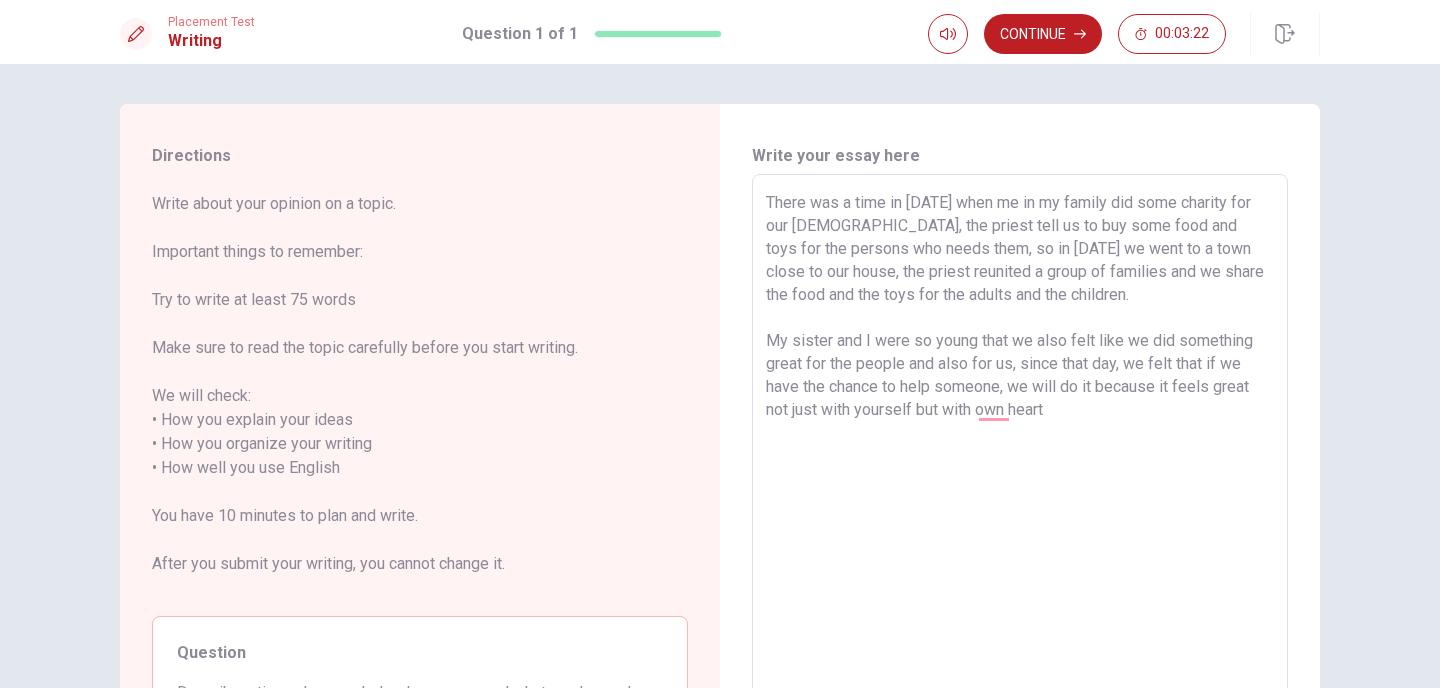 click on "There was a time in [DATE] when me in my family did some charity for our [DEMOGRAPHIC_DATA], the priest tell us to buy some food and toys for the persons who needs them, so in [DATE] we went to a town close to our house, the priest reunited a group of families and we share the food and the toys for the adults and the children.
My sister and I were so young that we also felt like we did something great for the people and also for us, since that day, we felt that if we have the chance to help someone, we will do it because it feels great not just with yourself but with own heart" at bounding box center (1020, 468) 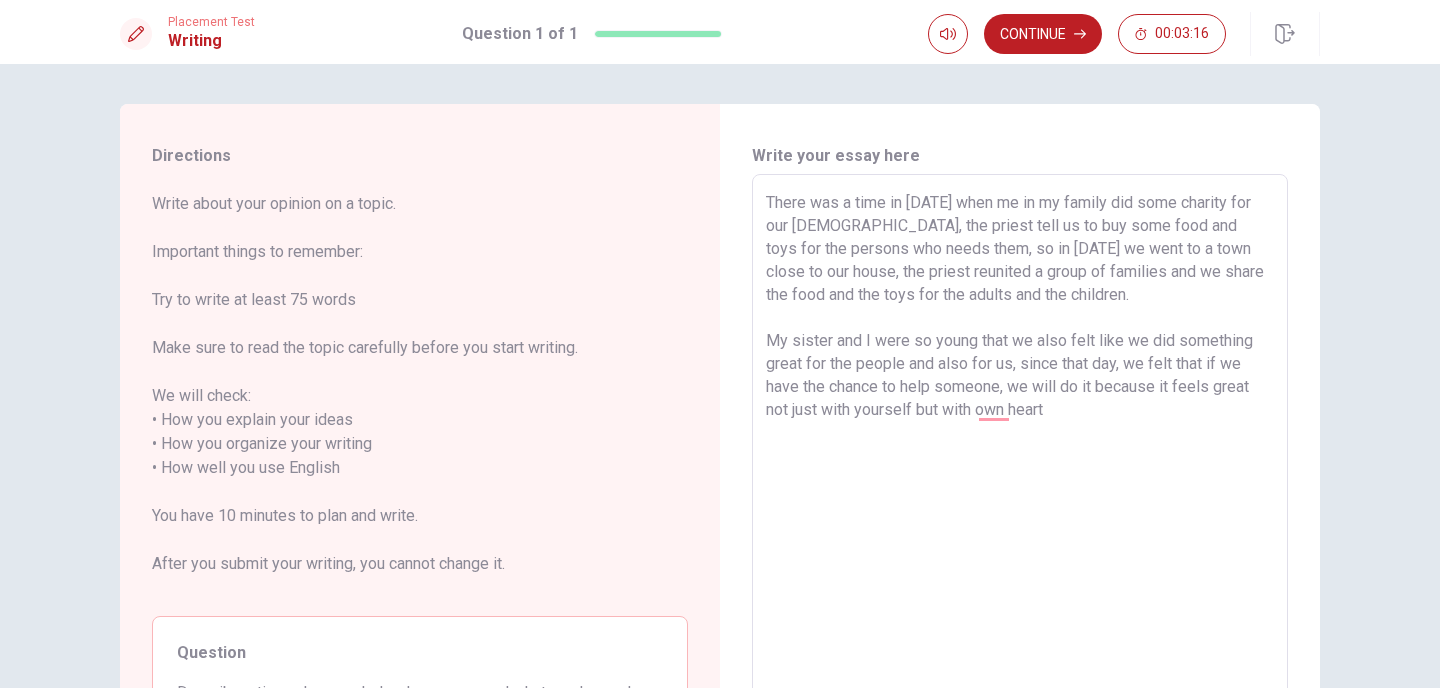 click on "There was a time in [DATE] when me in my family did some charity for our [DEMOGRAPHIC_DATA], the priest tell us to buy some food and toys for the persons who needs them, so in [DATE] we went to a town close to our house, the priest reunited a group of families and we share the food and the toys for the adults and the children.
My sister and I were so young that we also felt like we did something great for the people and also for us, since that day, we felt that if we have the chance to help someone, we will do it because it feels great not just with yourself but with own heart" at bounding box center [1020, 468] 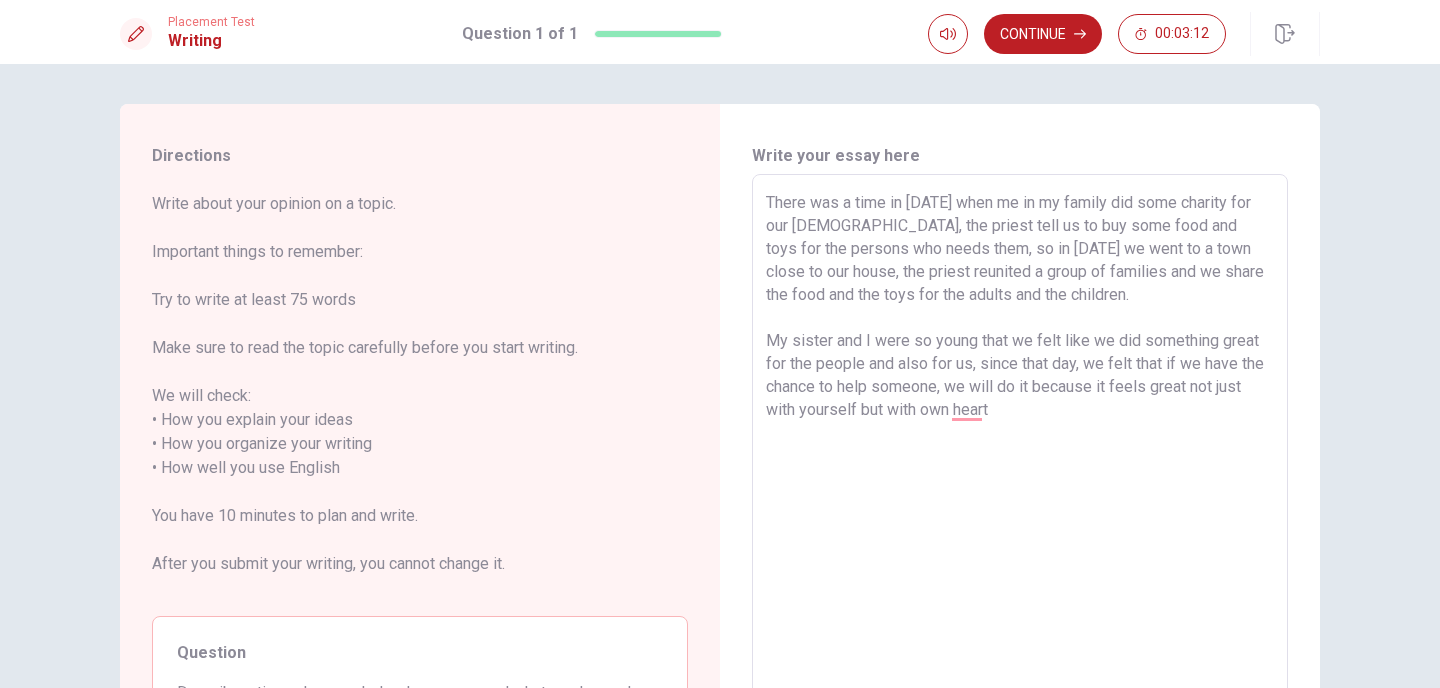 click on "There was a time in [DATE] when me in my family did some charity for our [DEMOGRAPHIC_DATA], the priest tell us to buy some food and toys for the persons who needs them, so in [DATE] we went to a town close to our house, the priest reunited a group of families and we share the food and the toys for the adults and the children.
My sister and I were so young that we felt like we did something great for the people and also for us, since that day, we felt that if we have the chance to help someone, we will do it because it feels great not just with yourself but with own heart" at bounding box center (1020, 468) 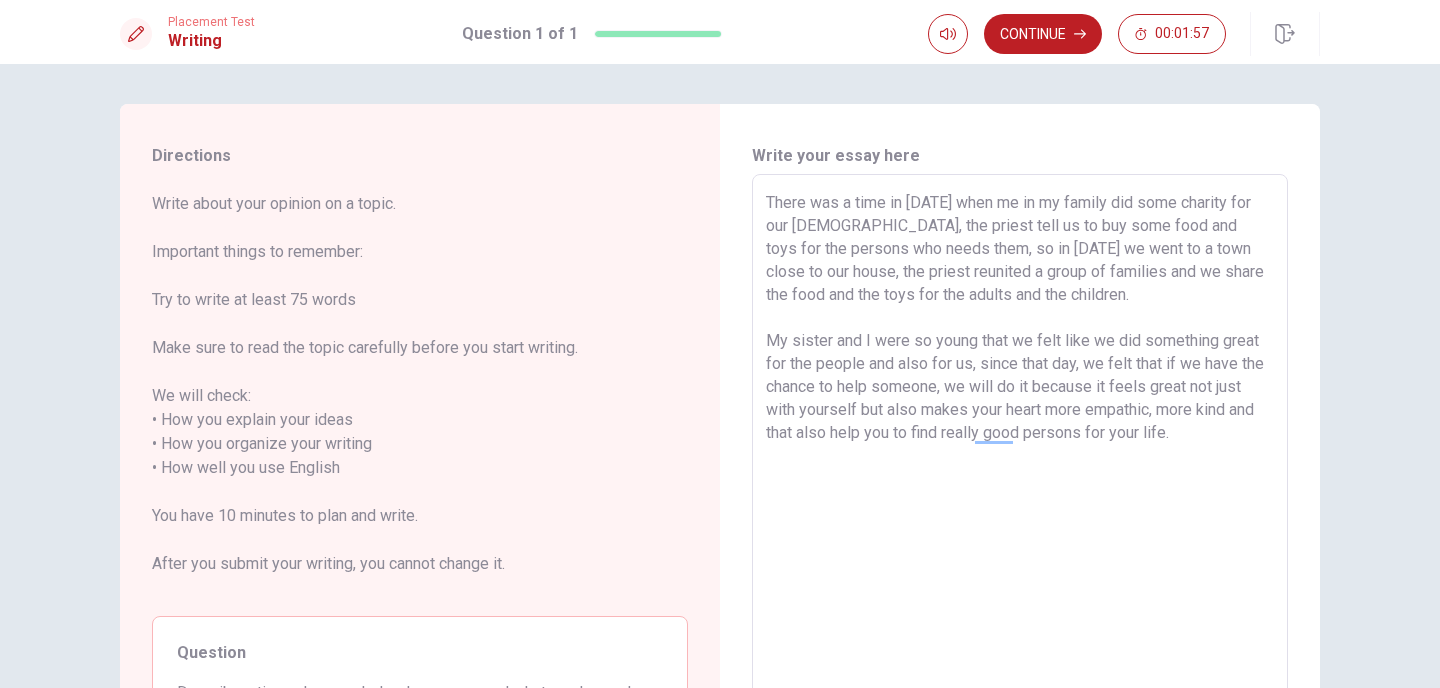 click on "There was a time in [DATE] when me in my family did some charity for our [DEMOGRAPHIC_DATA], the priest tell us to buy some food and toys for the persons who needs them, so in [DATE] we went to a town close to our house, the priest reunited a group of families and we share the food and the toys for the adults and the children.
My sister and I were so young that we felt like we did something great for the people and also for us, since that day, we felt that if we have the chance to help someone, we will do it because it feels great not just with yourself but also makes your heart more empathic, more kind and that also help you to find really good persons for your life." at bounding box center (1020, 468) 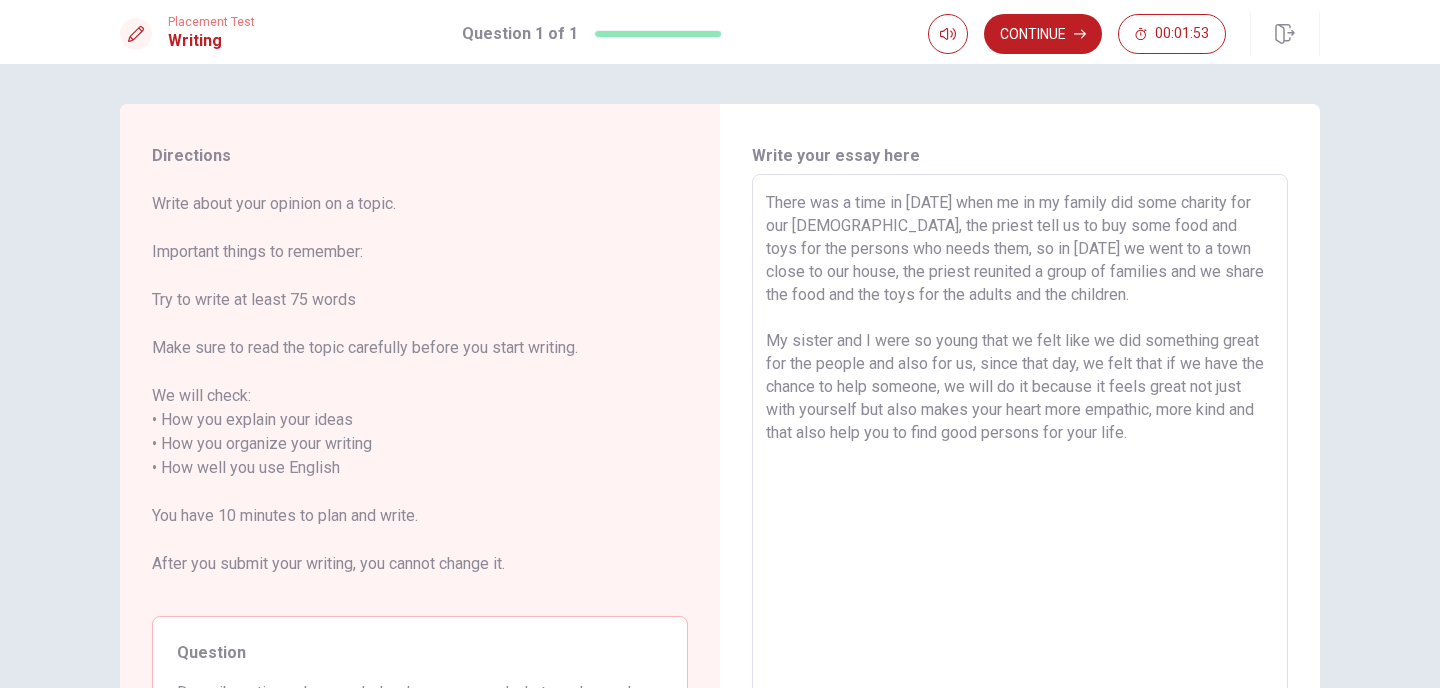 click on "There was a time in [DATE] when me in my family did some charity for our [DEMOGRAPHIC_DATA], the priest tell us to buy some food and toys for the persons who needs them, so in [DATE] we went to a town close to our house, the priest reunited a group of families and we share the food and the toys for the adults and the children.
My sister and I were so young that we felt like we did something great for the people and also for us, since that day, we felt that if we have the chance to help someone, we will do it because it feels great not just with yourself but also makes your heart more empathic, more kind and that also help you to find good persons for your life." at bounding box center [1020, 468] 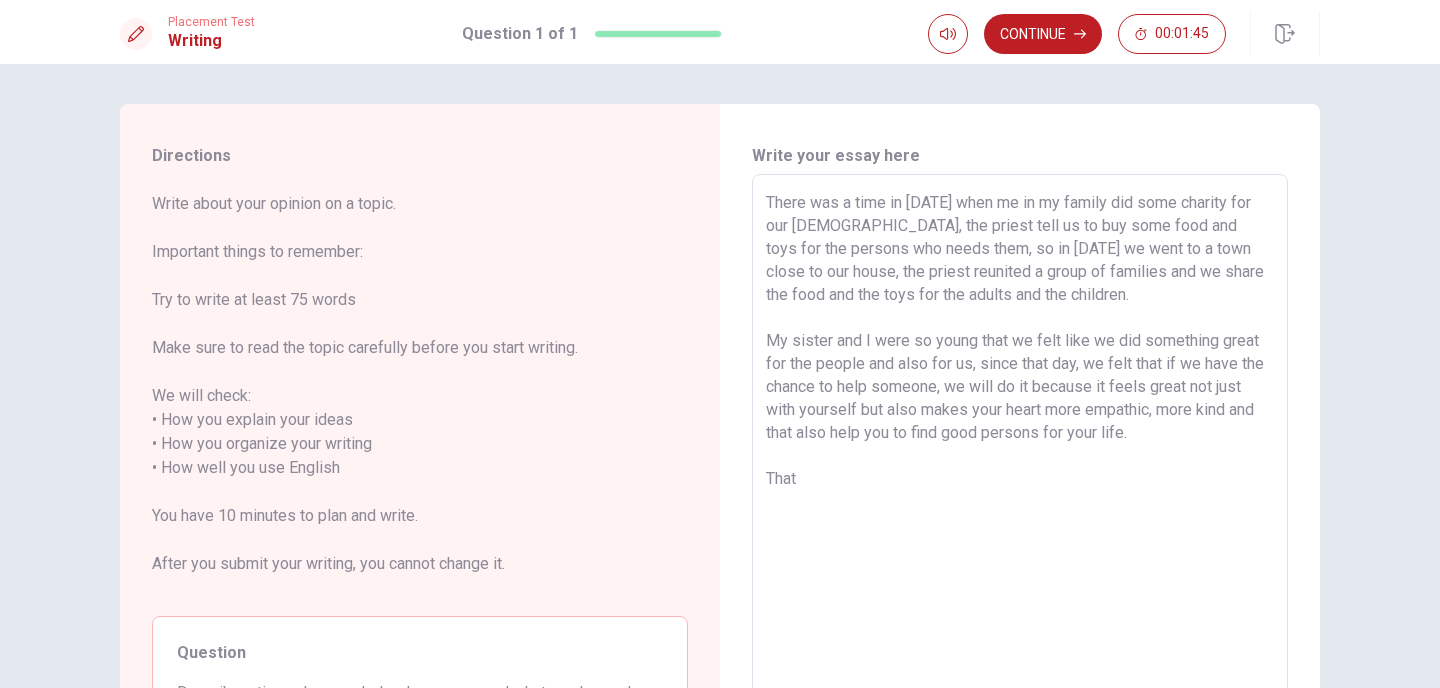 click on "Write about your opinion on a topic.
Important things to remember:
Try to write at least 75 words
Make sure to read the topic carefully before you start writing.
We will check:
• How you explain your ideas
• How you organize your writing
• How well you use English
You have 10 minutes to plan and write.
After you submit your writing, you cannot change it." at bounding box center [420, 396] 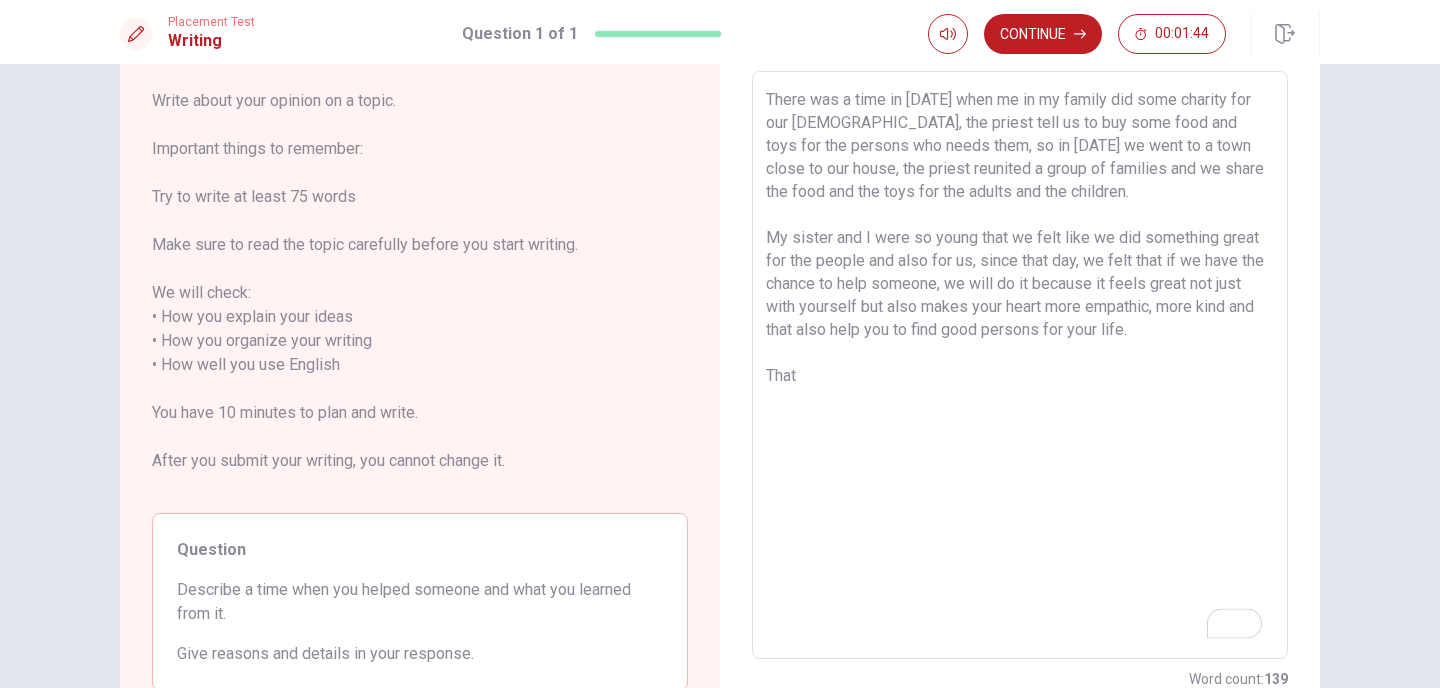 scroll, scrollTop: 120, scrollLeft: 0, axis: vertical 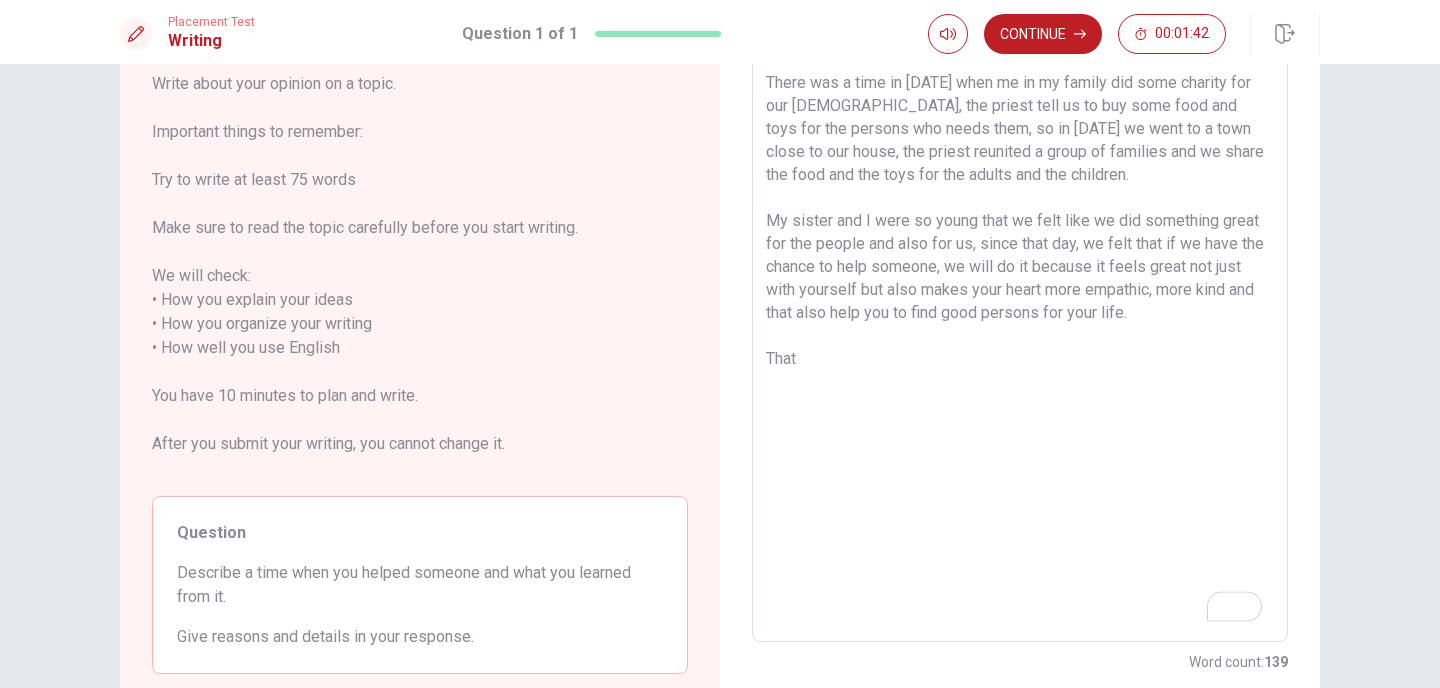 click on "There was a time in [DATE] when me in my family did some charity for our [DEMOGRAPHIC_DATA], the priest tell us to buy some food and toys for the persons who needs them, so in [DATE] we went to a town close to our house, the priest reunited a group of families and we share the food and the toys for the adults and the children.
My sister and I were so young that we felt like we did something great for the people and also for us, since that day, we felt that if we have the chance to help someone, we will do it because it feels great not just with yourself but also makes your heart more empathic, more kind and that also help you to find good persons for your life.
That" at bounding box center [1020, 348] 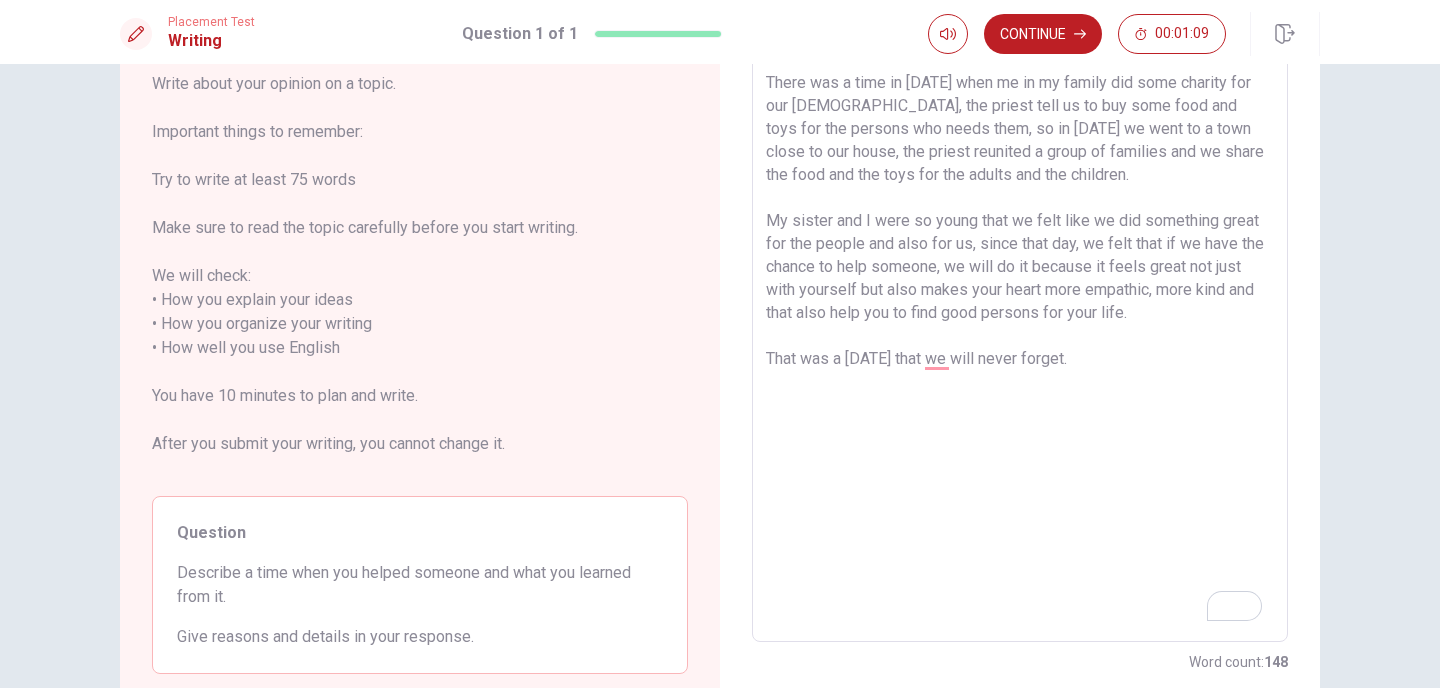 click on "There was a time in [DATE] when me in my family did some charity for our [DEMOGRAPHIC_DATA], the priest tell us to buy some food and toys for the persons who needs them, so in [DATE] we went to a town close to our house, the priest reunited a group of families and we share the food and the toys for the adults and the children.
My sister and I were so young that we felt like we did something great for the people and also for us, since that day, we felt that if we have the chance to help someone, we will do it because it feels great not just with yourself but also makes your heart more empathic, more kind and that also help you to find good persons for your life.
That was a [DATE] that we will never forget." at bounding box center (1020, 348) 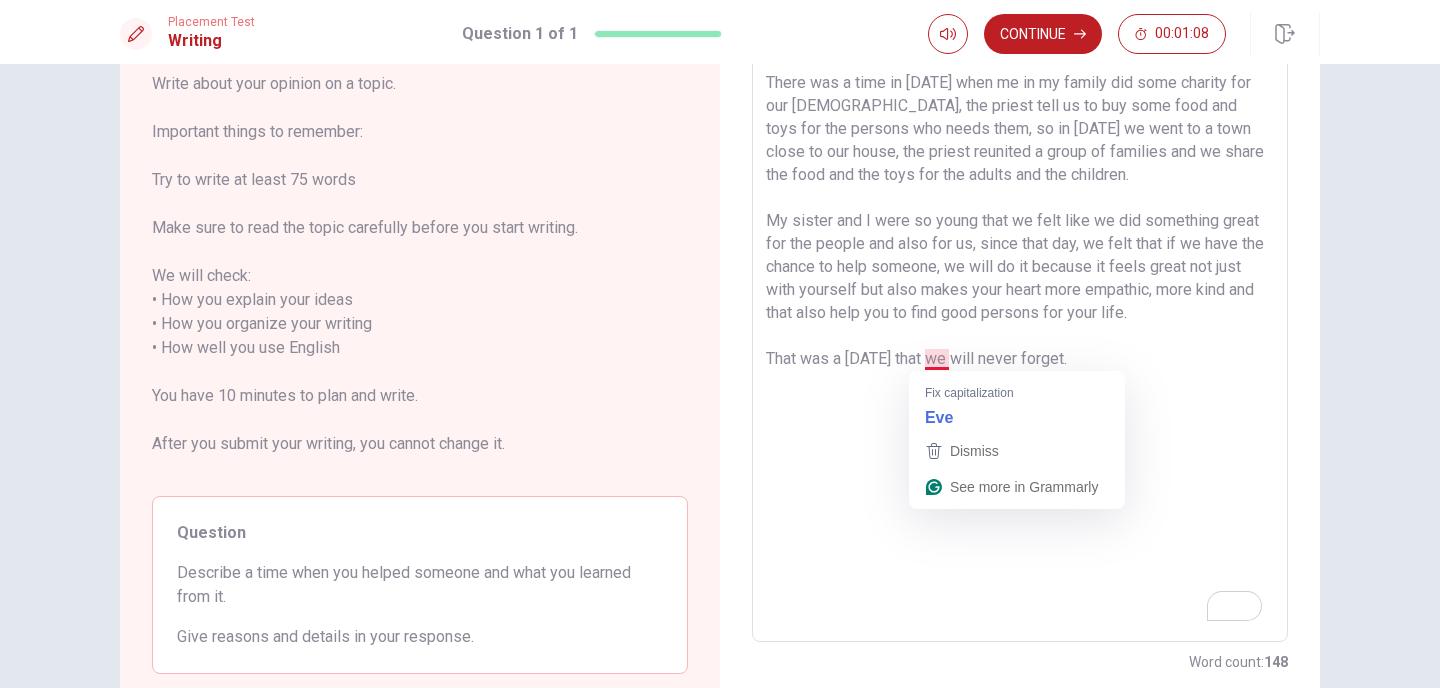 click on "There was a time in [DATE] when me in my family did some charity for our [DEMOGRAPHIC_DATA], the priest tell us to buy some food and toys for the persons who needs them, so in [DATE] we went to a town close to our house, the priest reunited a group of families and we share the food and the toys for the adults and the children.
My sister and I were so young that we felt like we did something great for the people and also for us, since that day, we felt that if we have the chance to help someone, we will do it because it feels great not just with yourself but also makes your heart more empathic, more kind and that also help you to find good persons for your life.
That was a [DATE] that we will never forget." at bounding box center [1020, 348] 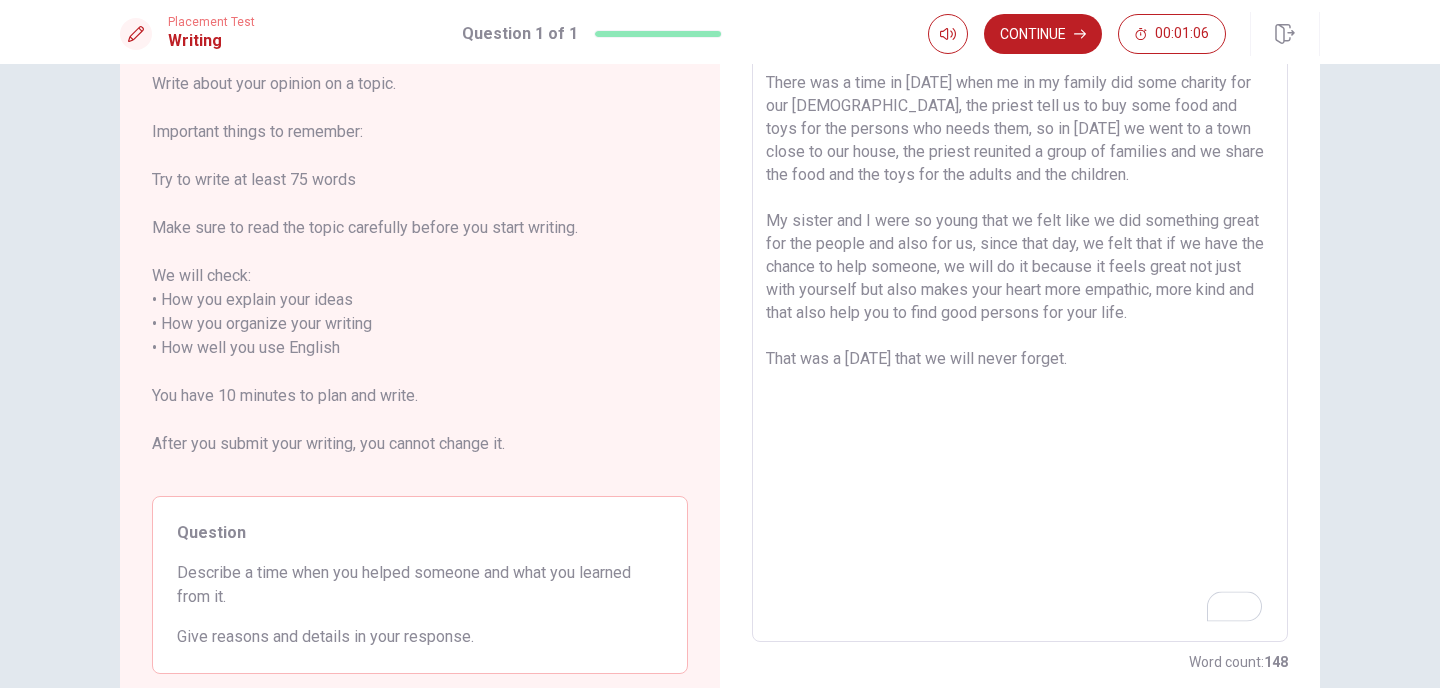click on "There was a time in [DATE] when me in my family did some charity for our [DEMOGRAPHIC_DATA], the priest tell us to buy some food and toys for the persons who needs them, so in [DATE] we went to a town close to our house, the priest reunited a group of families and we share the food and the toys for the adults and the children.
My sister and I were so young that we felt like we did something great for the people and also for us, since that day, we felt that if we have the chance to help someone, we will do it because it feels great not just with yourself but also makes your heart more empathic, more kind and that also help you to find good persons for your life.
That was a [DATE] that we will never forget." at bounding box center (1020, 348) 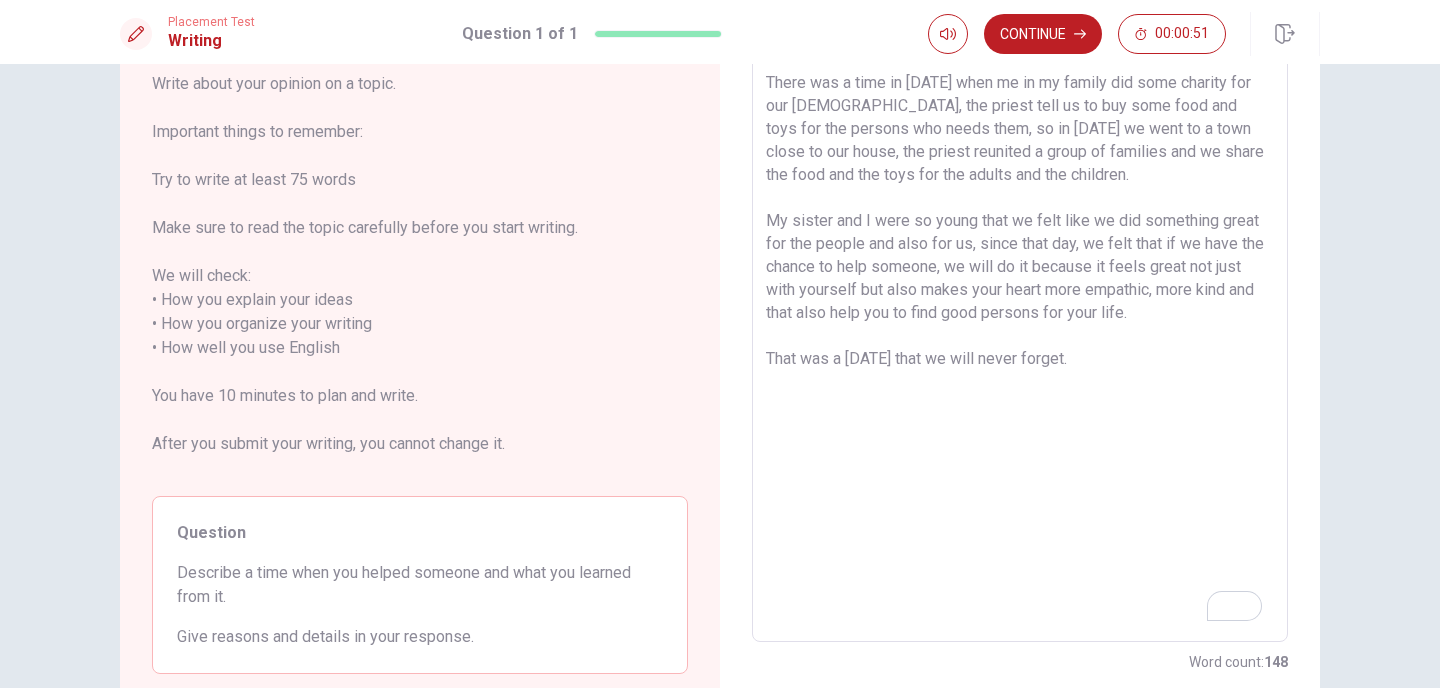 click on "There was a time in [DATE] when me in my family did some charity for our [DEMOGRAPHIC_DATA], the priest tell us to buy some food and toys for the persons who needs them, so in [DATE] we went to a town close to our house, the priest reunited a group of families and we share the food and the toys for the adults and the children.
My sister and I were so young that we felt like we did something great for the people and also for us, since that day, we felt that if we have the chance to help someone, we will do it because it feels great not just with yourself but also makes your heart more empathic, more kind and that also help you to find good persons for your life.
That was a [DATE] that we will never forget." at bounding box center (1020, 348) 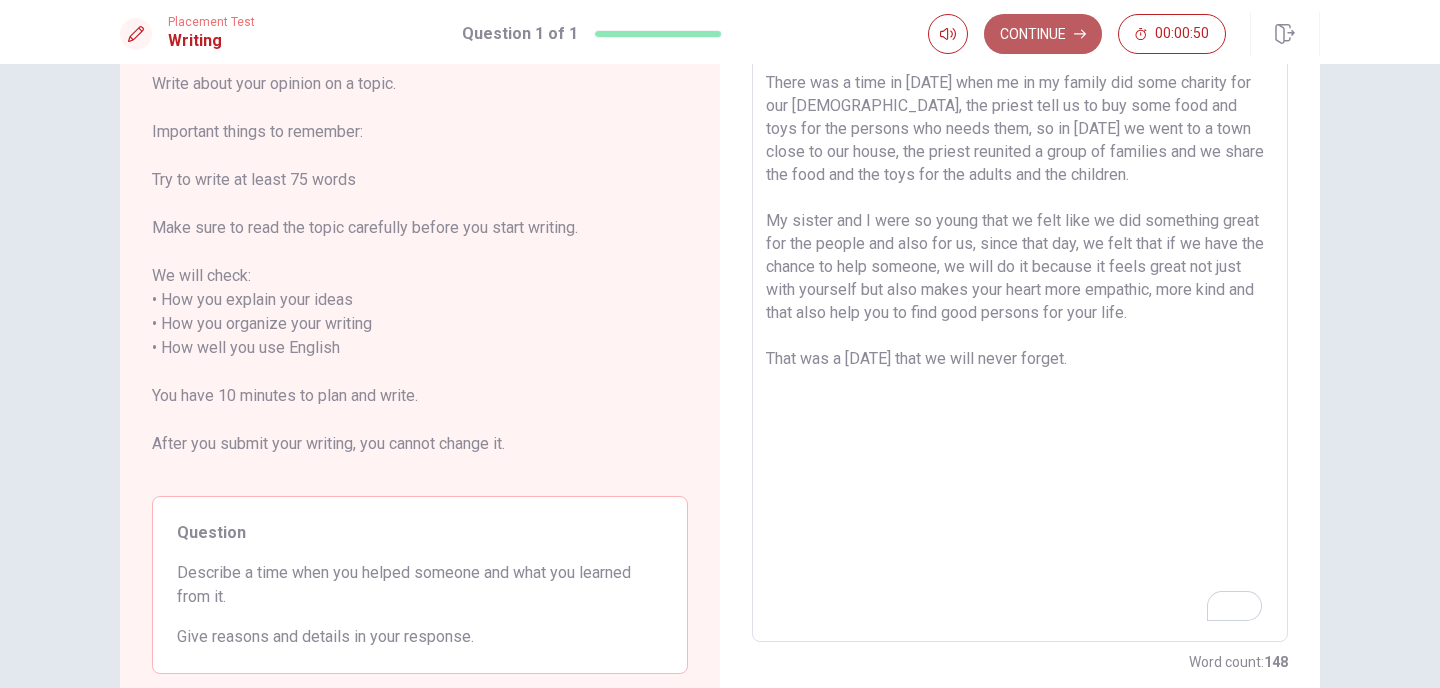 click on "Continue" at bounding box center [1043, 34] 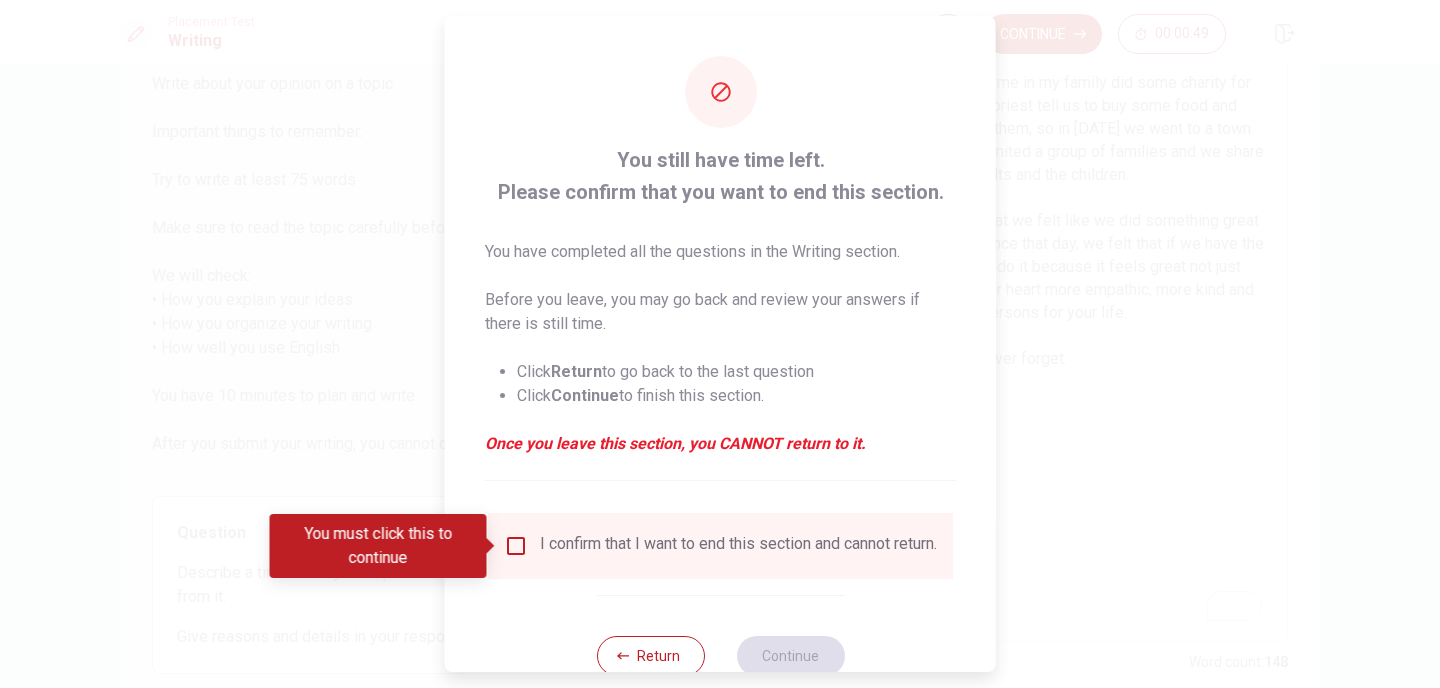 click at bounding box center [516, 546] 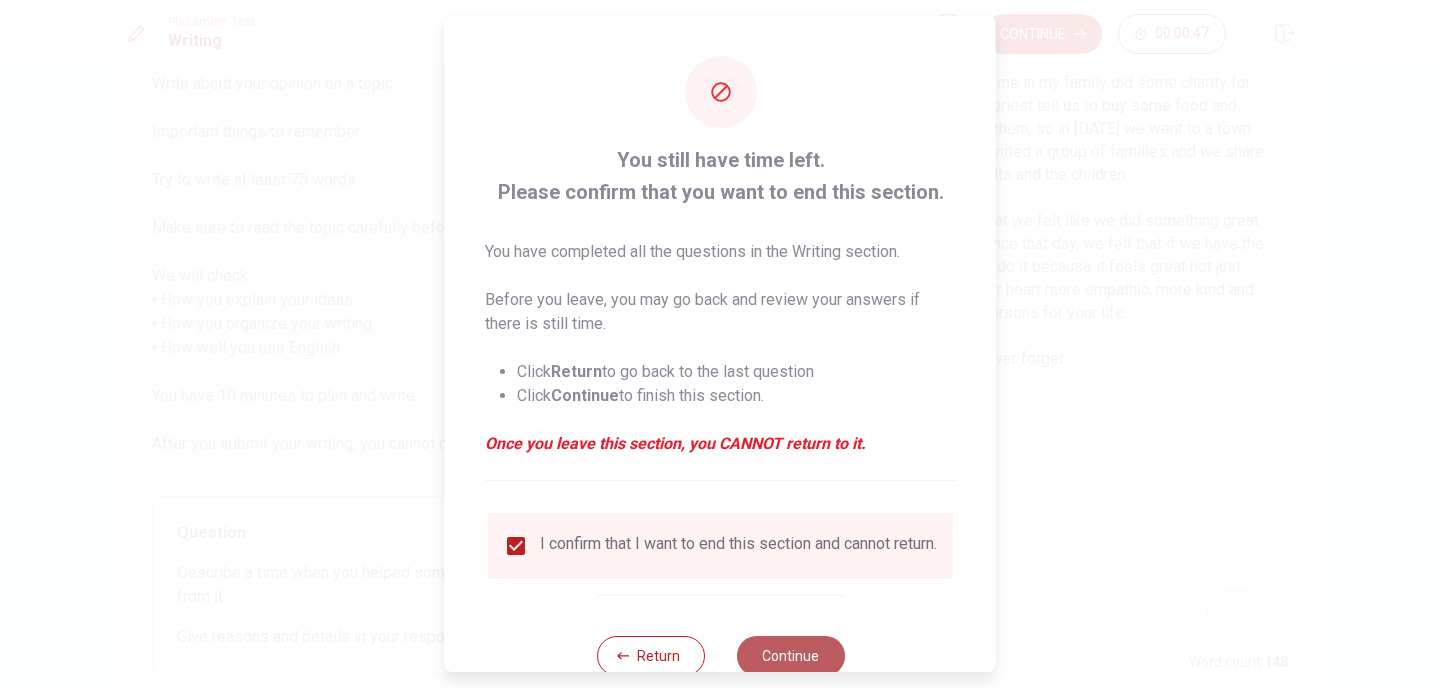 click on "Continue" at bounding box center (790, 656) 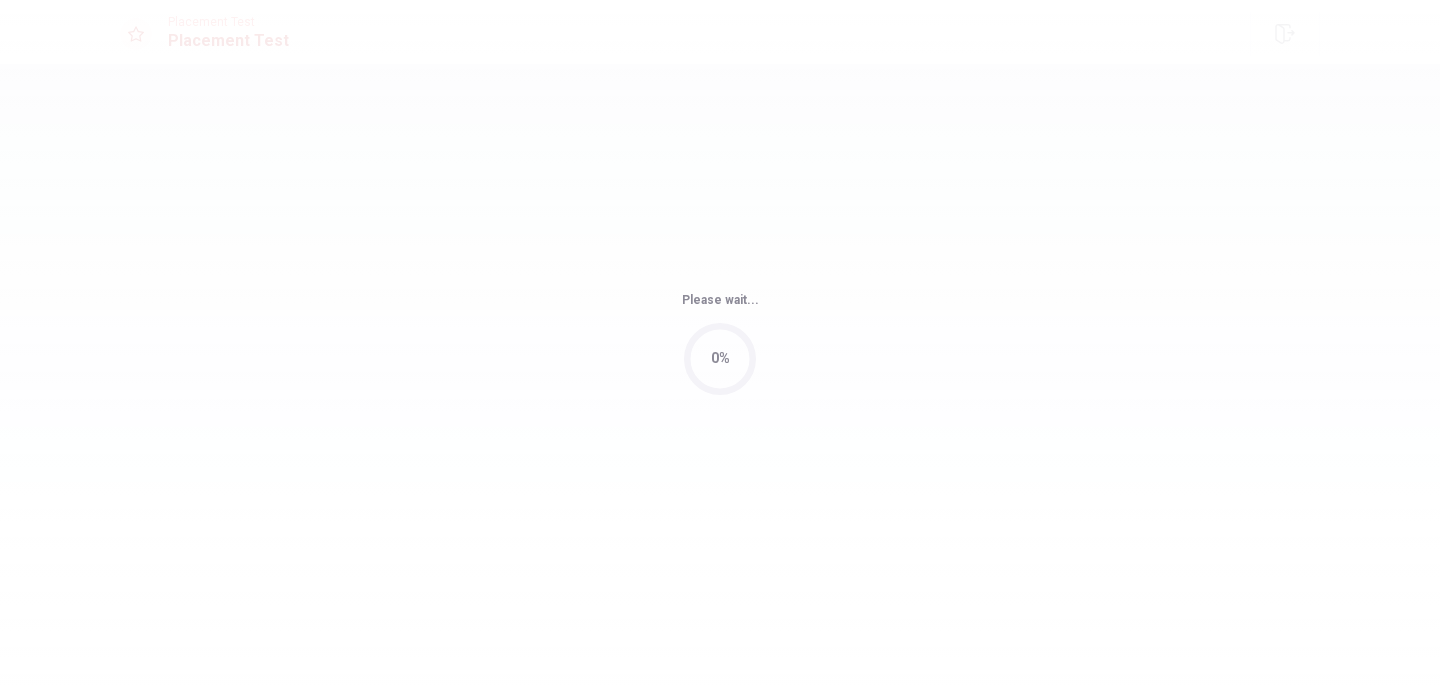 scroll, scrollTop: 0, scrollLeft: 0, axis: both 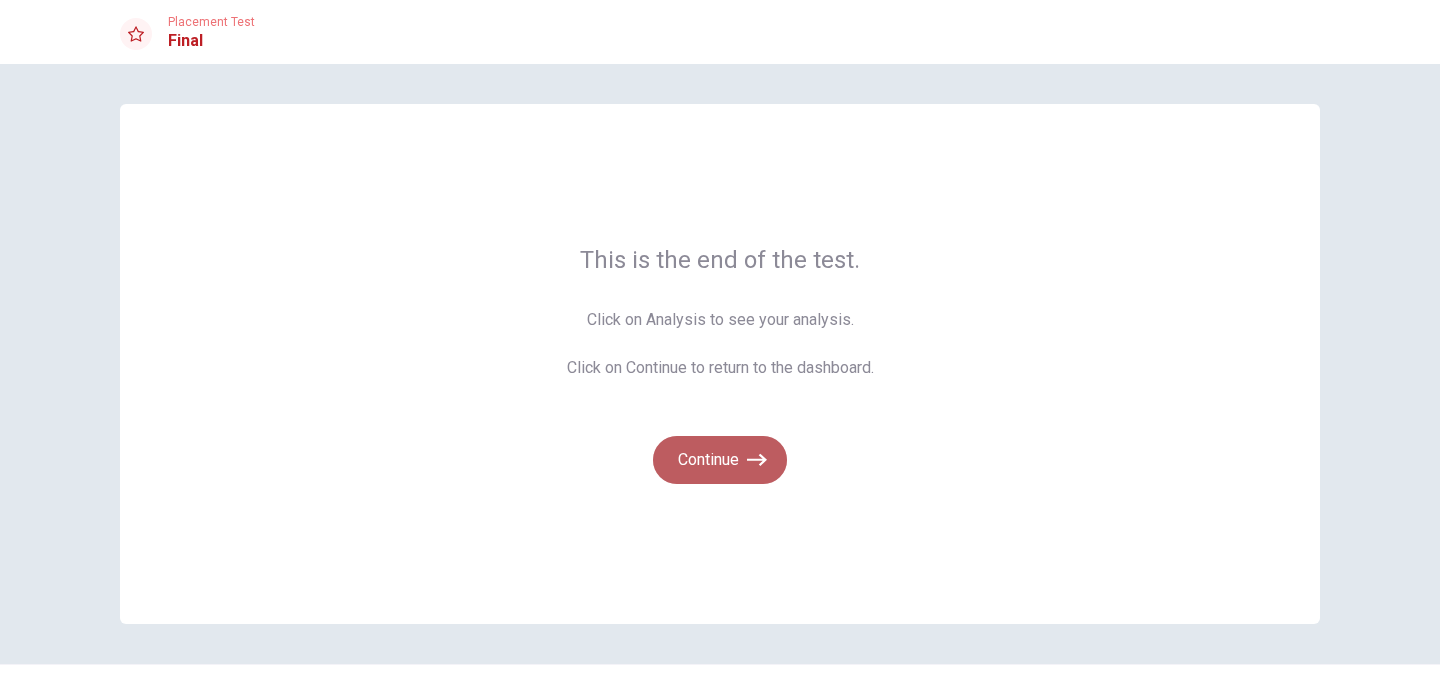 click on "Continue" at bounding box center [720, 460] 